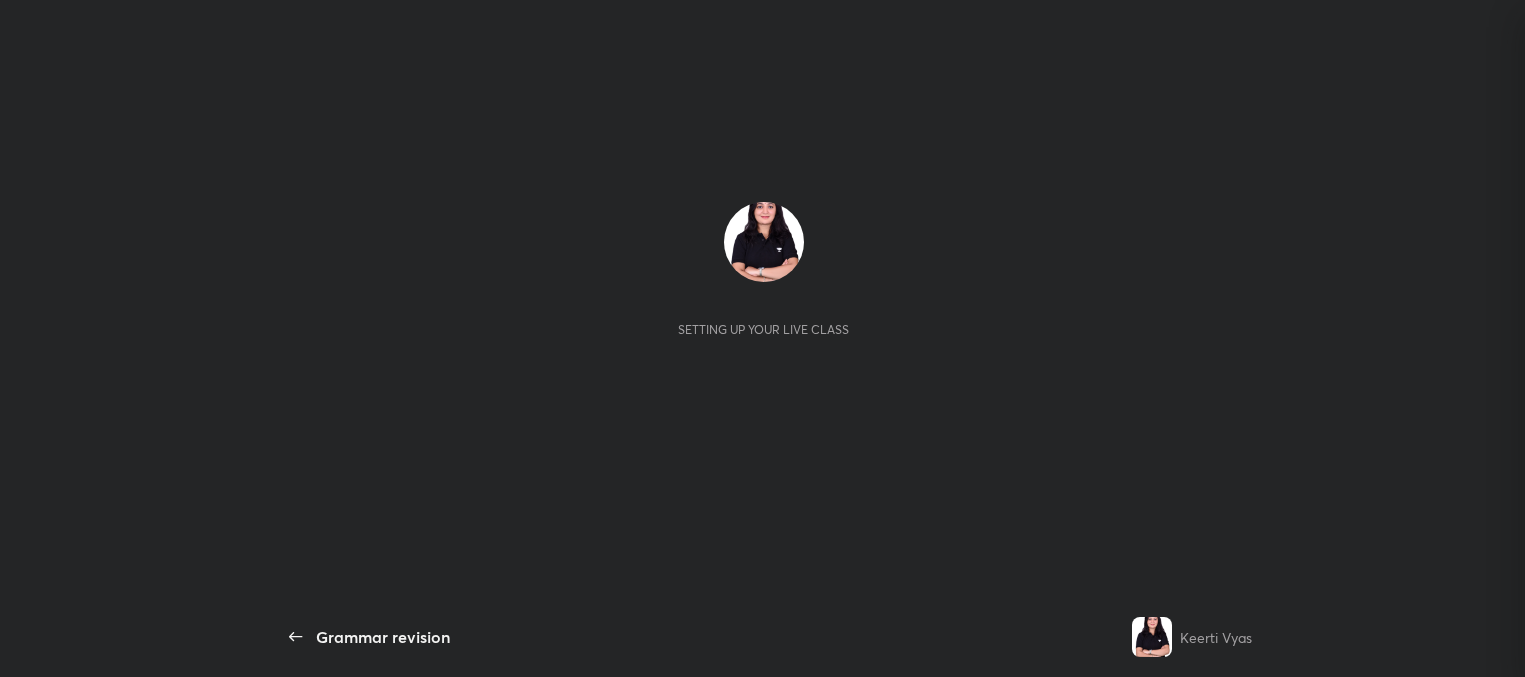 scroll, scrollTop: 0, scrollLeft: 0, axis: both 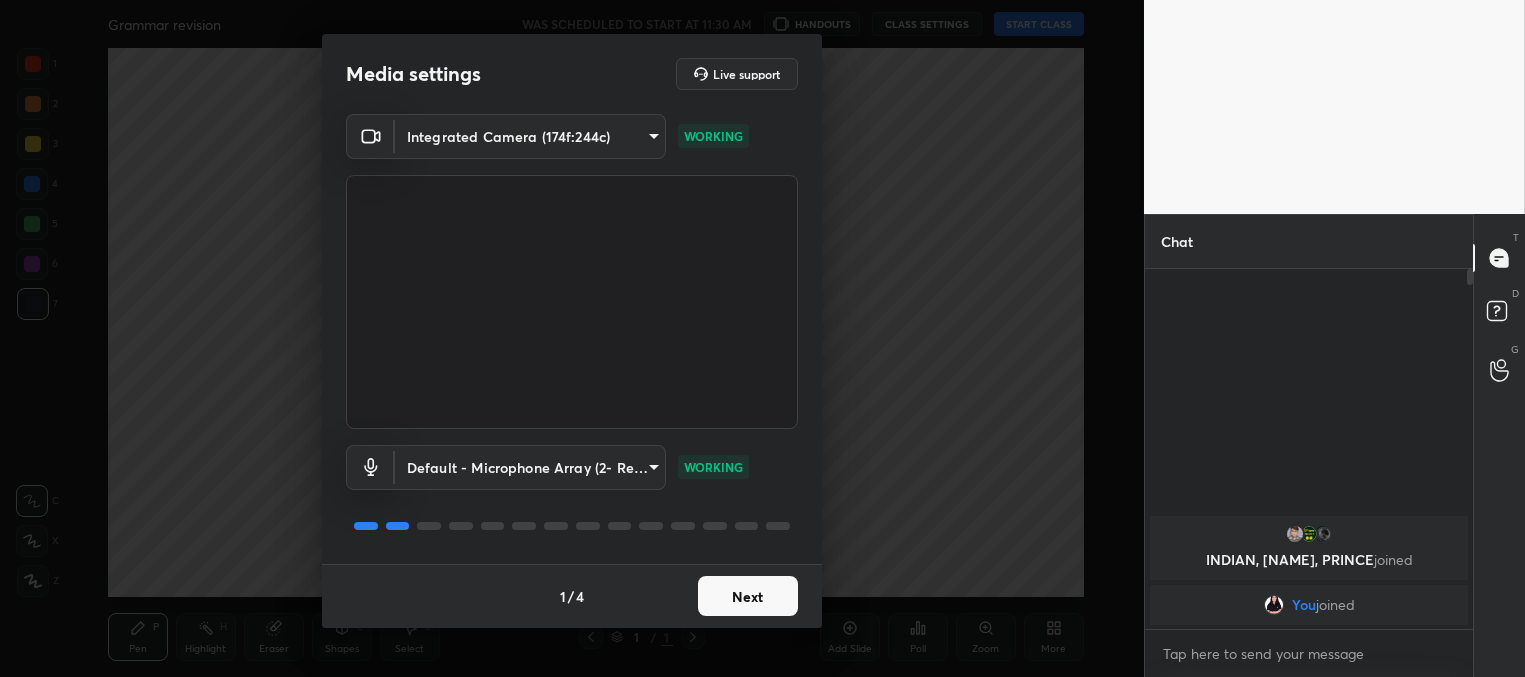 click on "Next" at bounding box center [748, 596] 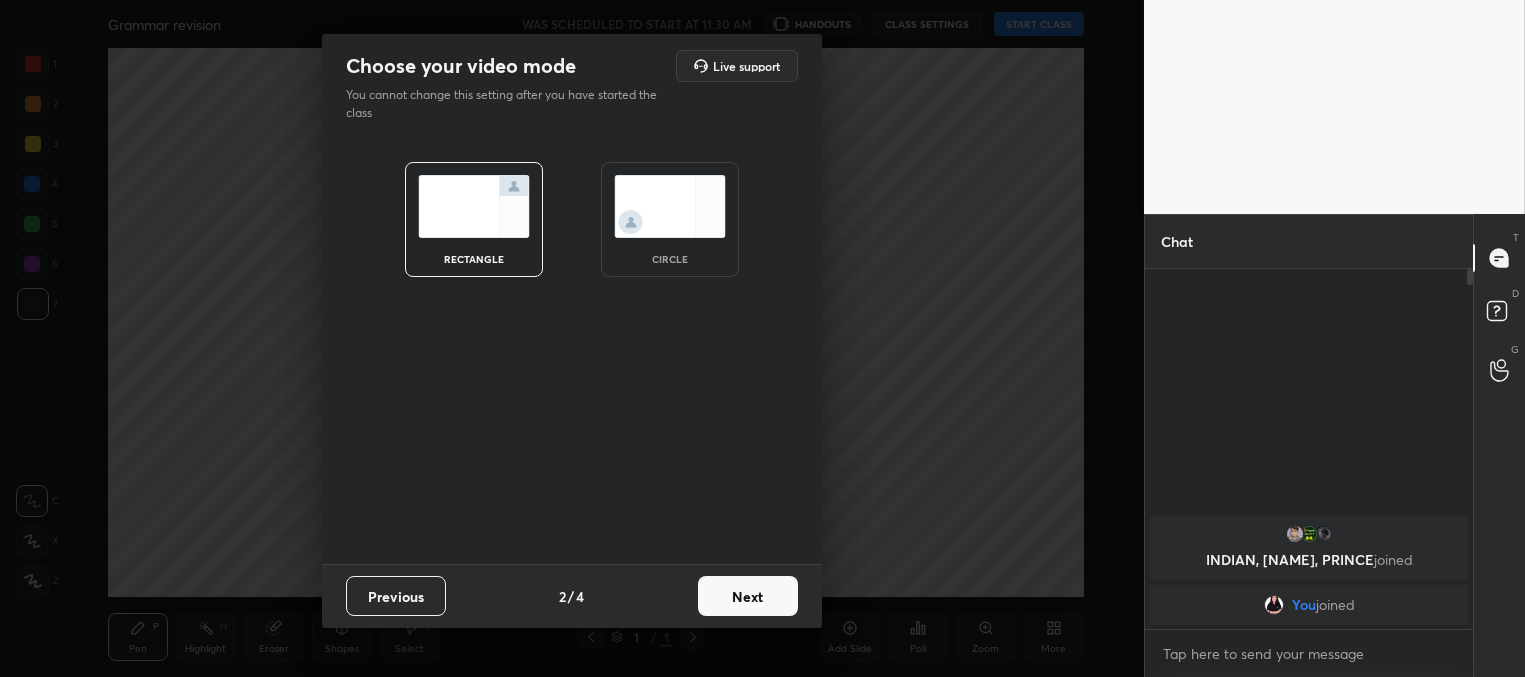 click on "Next" at bounding box center (748, 596) 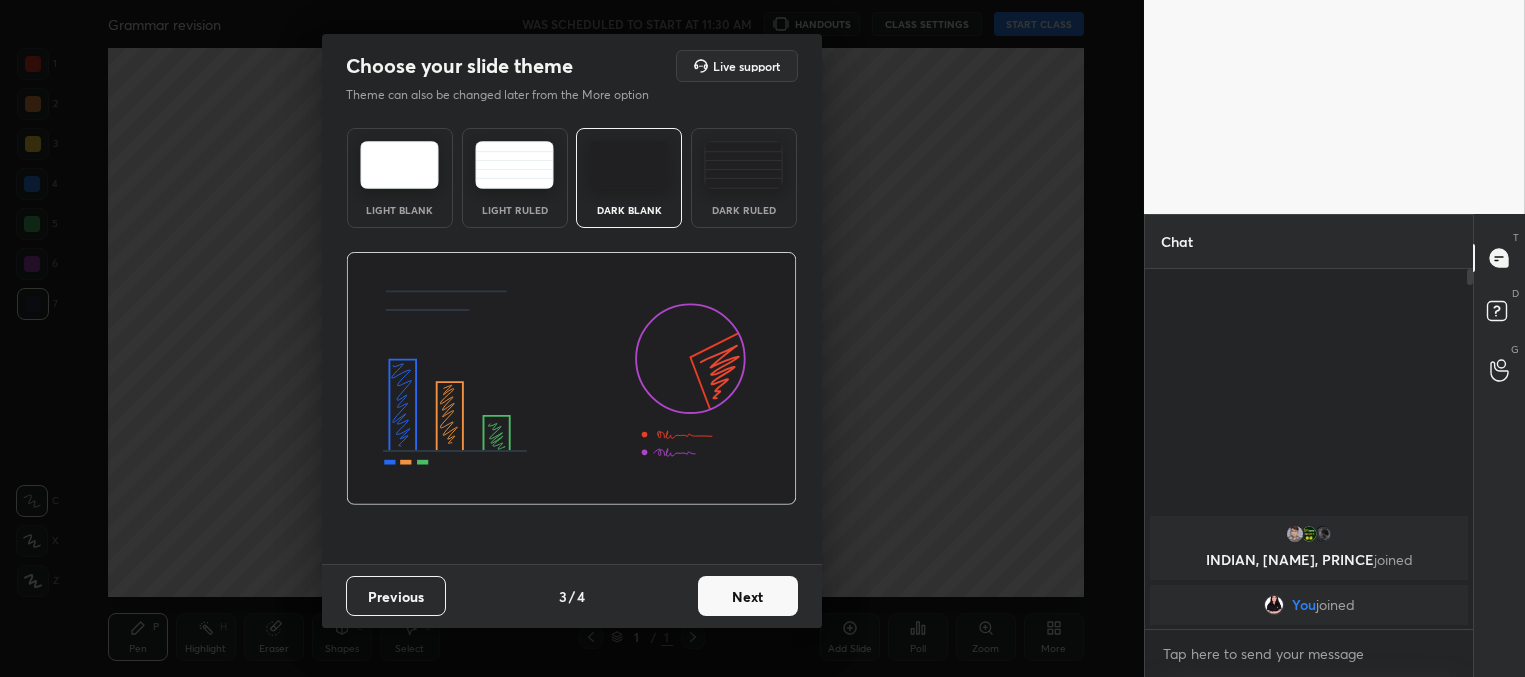 click on "Next" at bounding box center [748, 596] 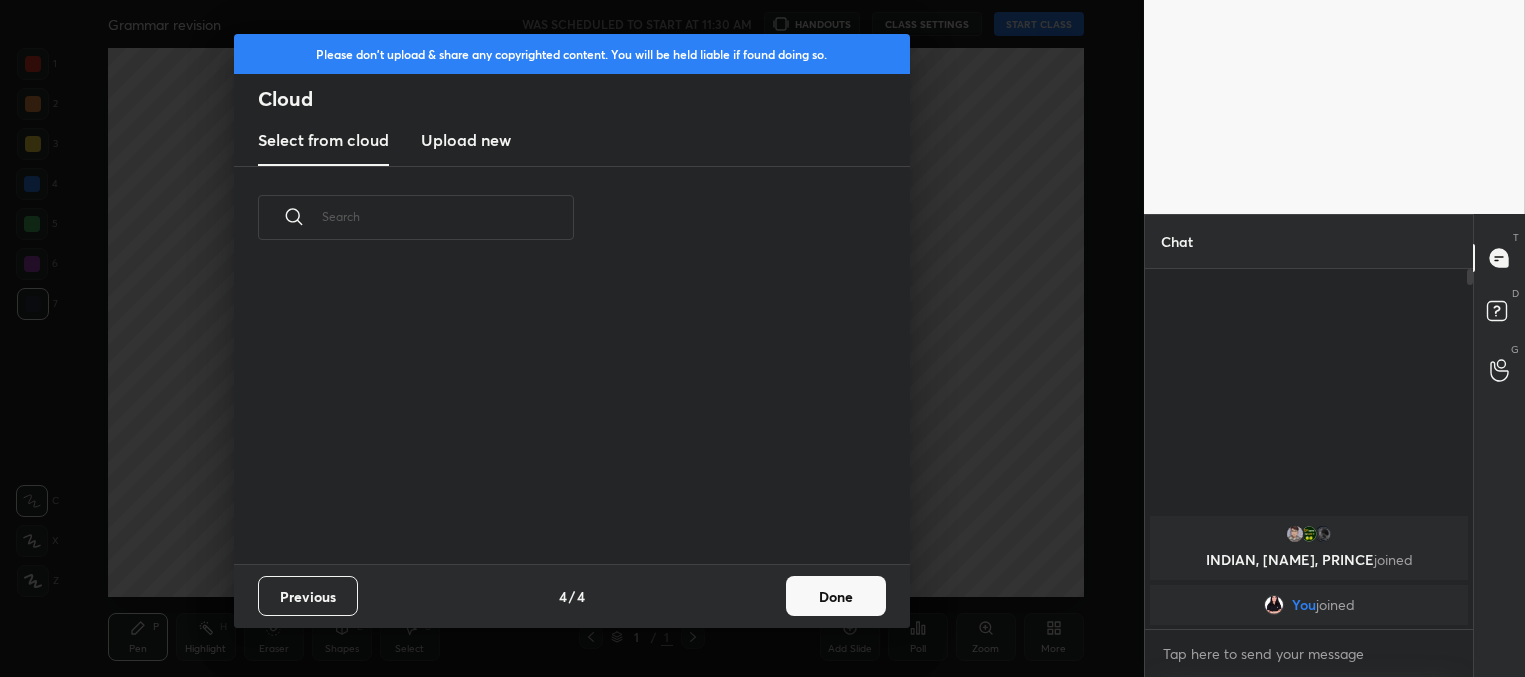 scroll, scrollTop: 6, scrollLeft: 10, axis: both 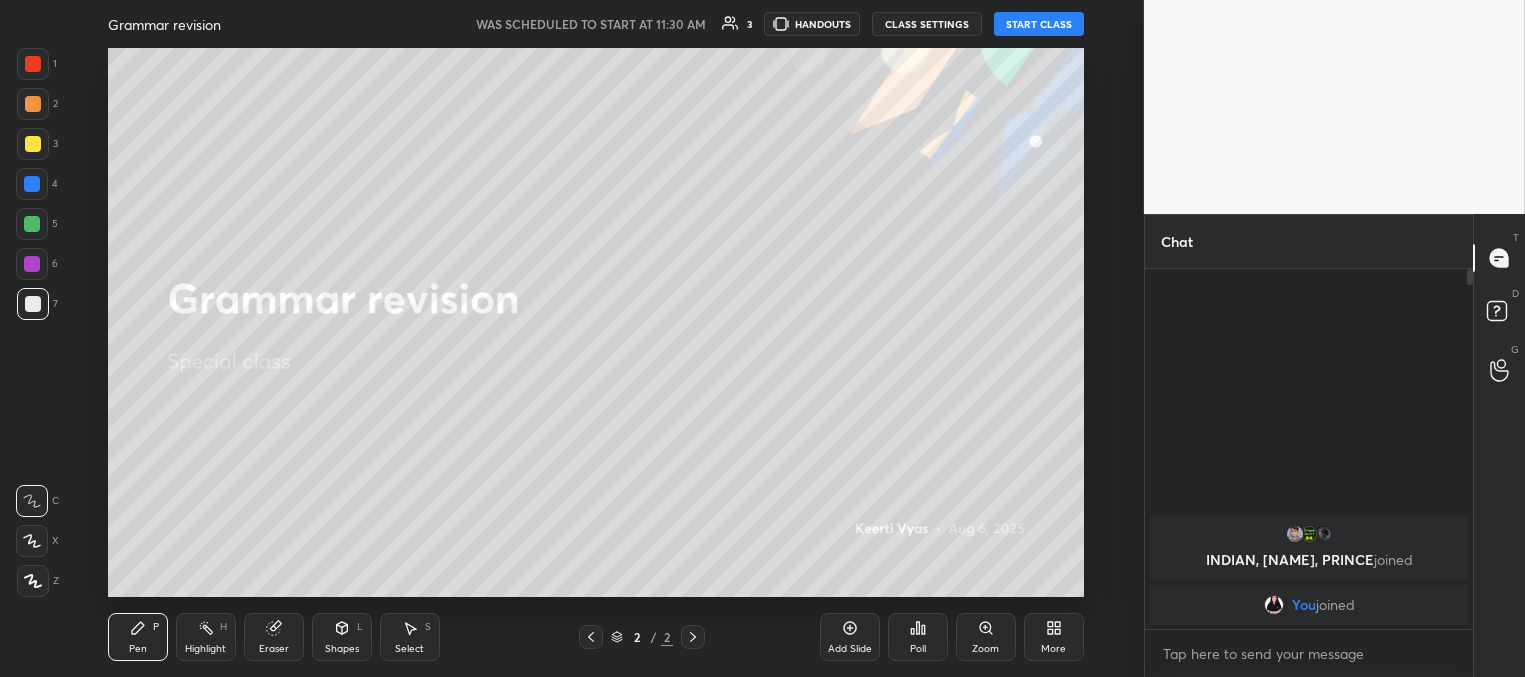 click on "START CLASS" at bounding box center (1039, 24) 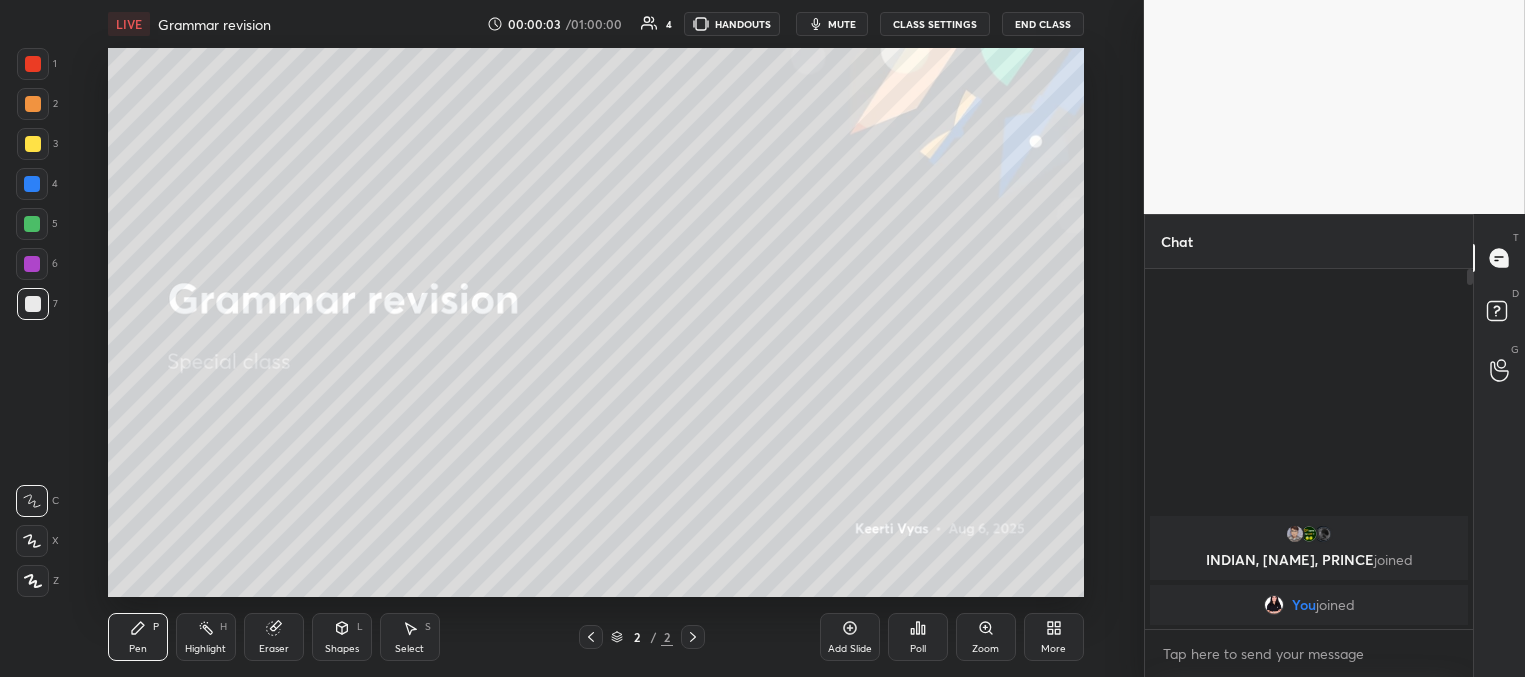 click on "mute" at bounding box center [842, 24] 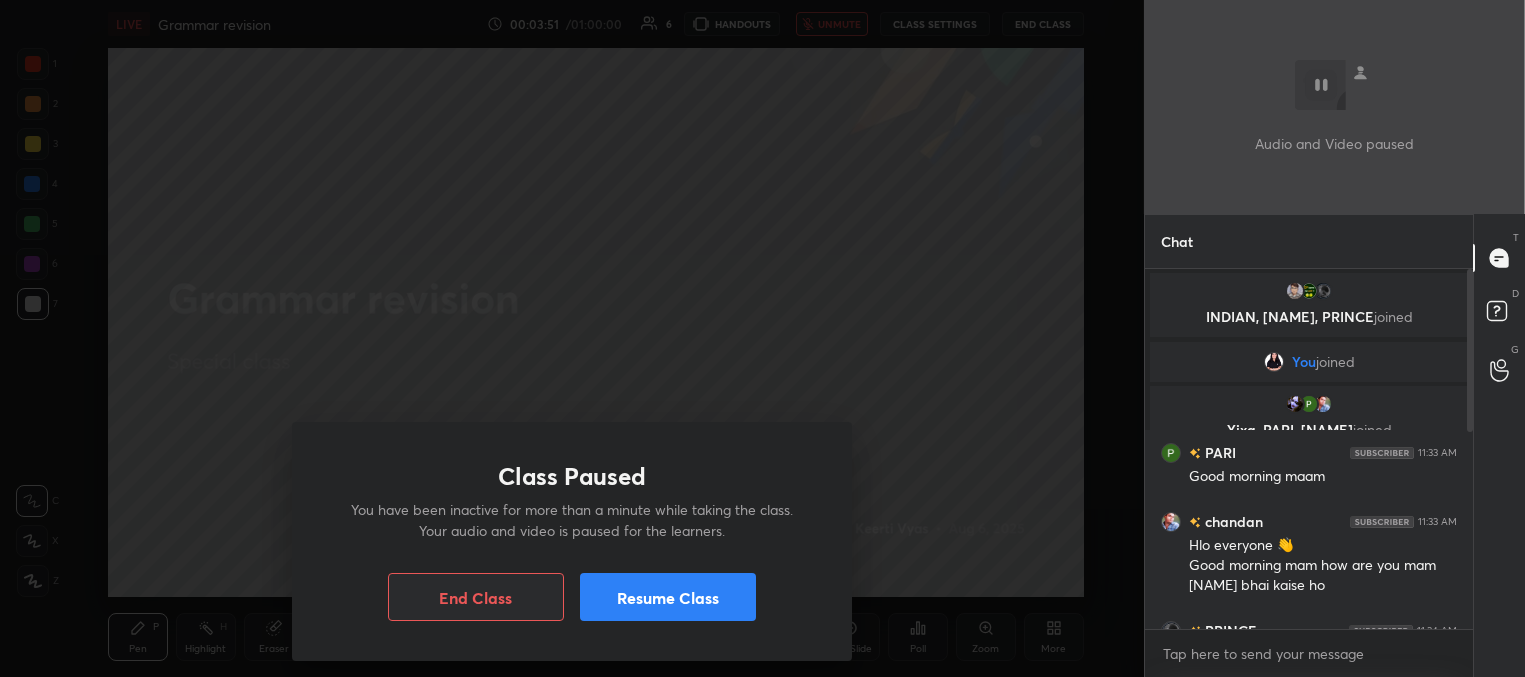 click on "Resume Class" at bounding box center (668, 597) 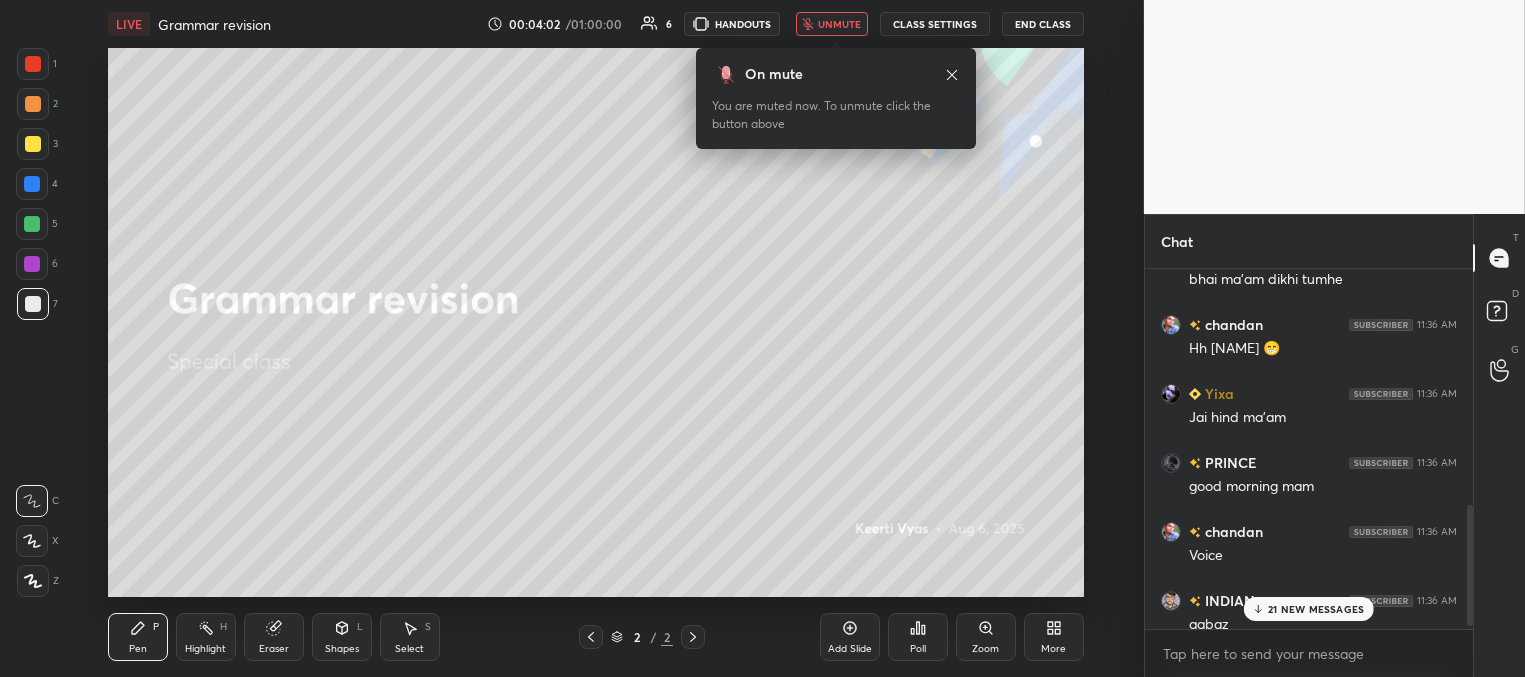scroll, scrollTop: 728, scrollLeft: 0, axis: vertical 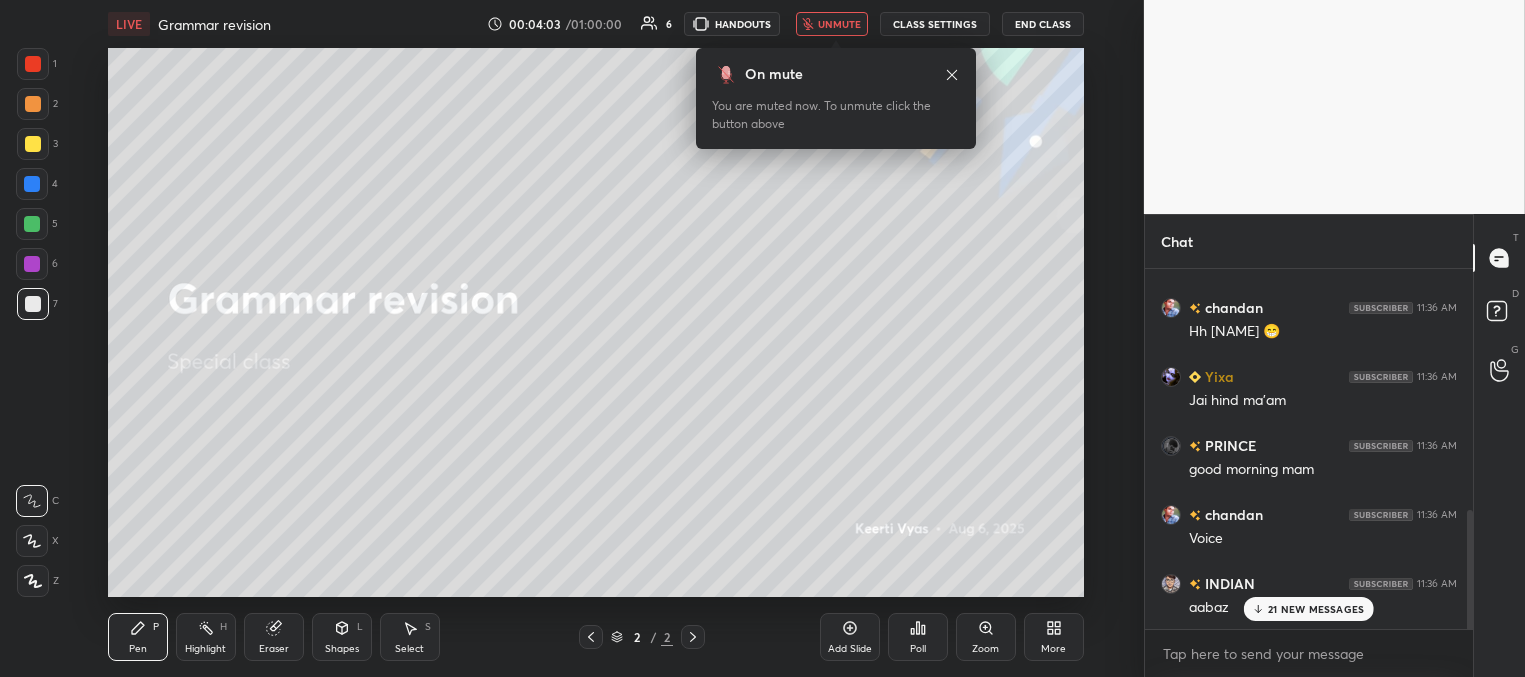 click on "21 NEW MESSAGES" at bounding box center (1316, 609) 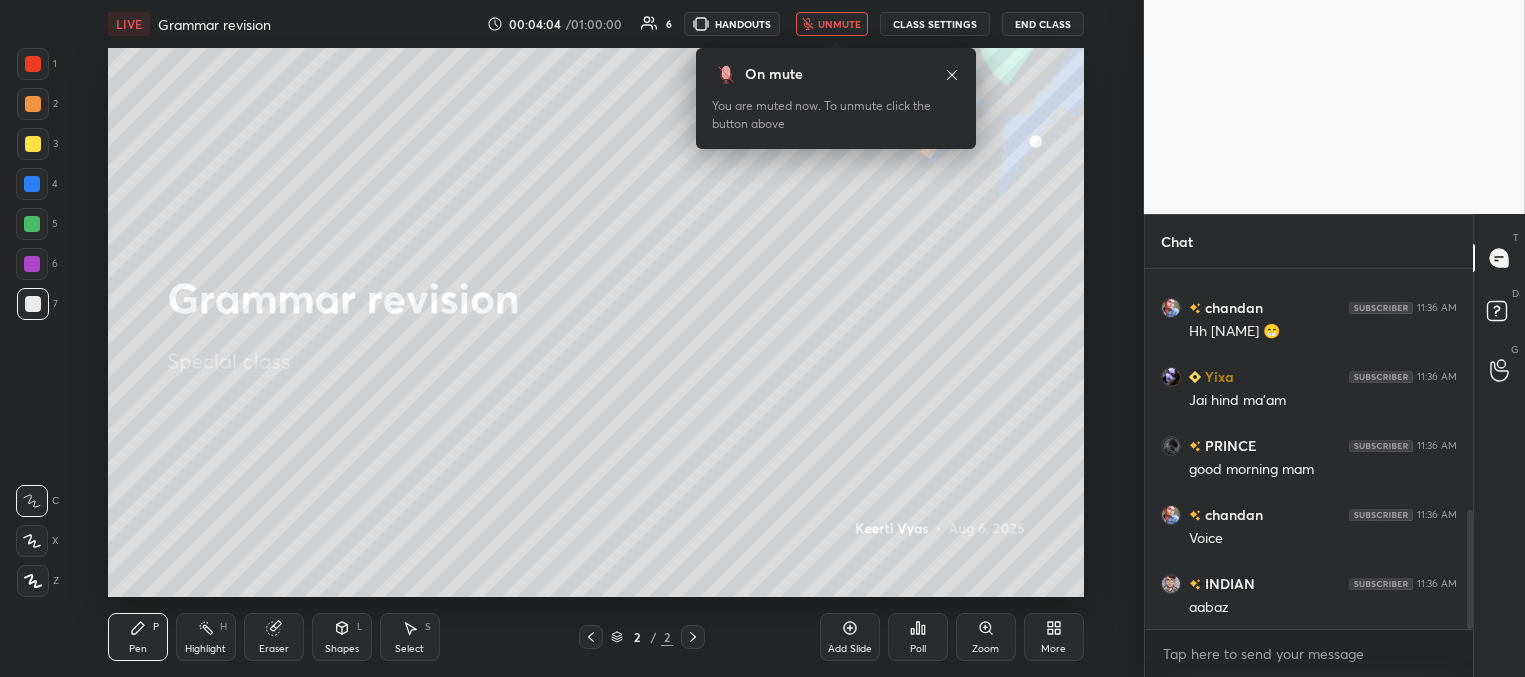 click on "unmute" at bounding box center [839, 24] 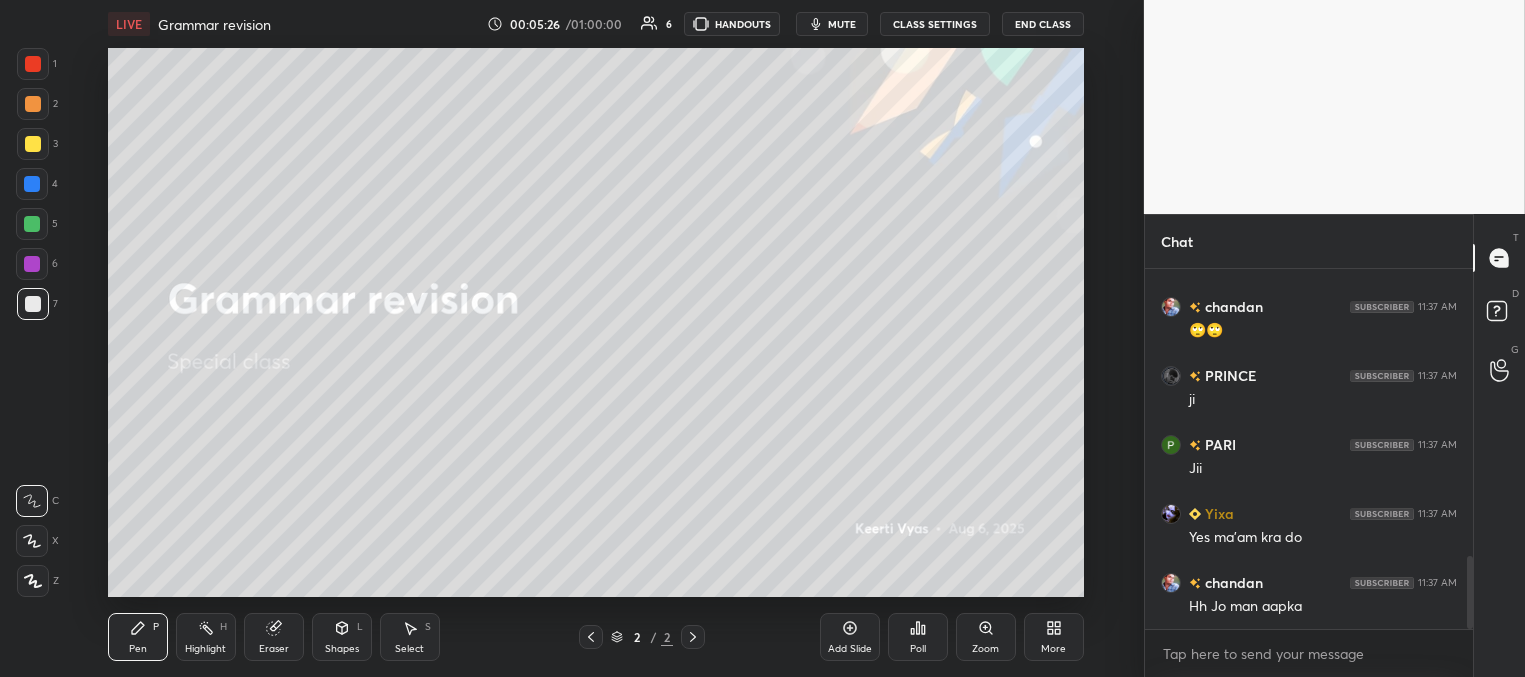 scroll, scrollTop: 1466, scrollLeft: 0, axis: vertical 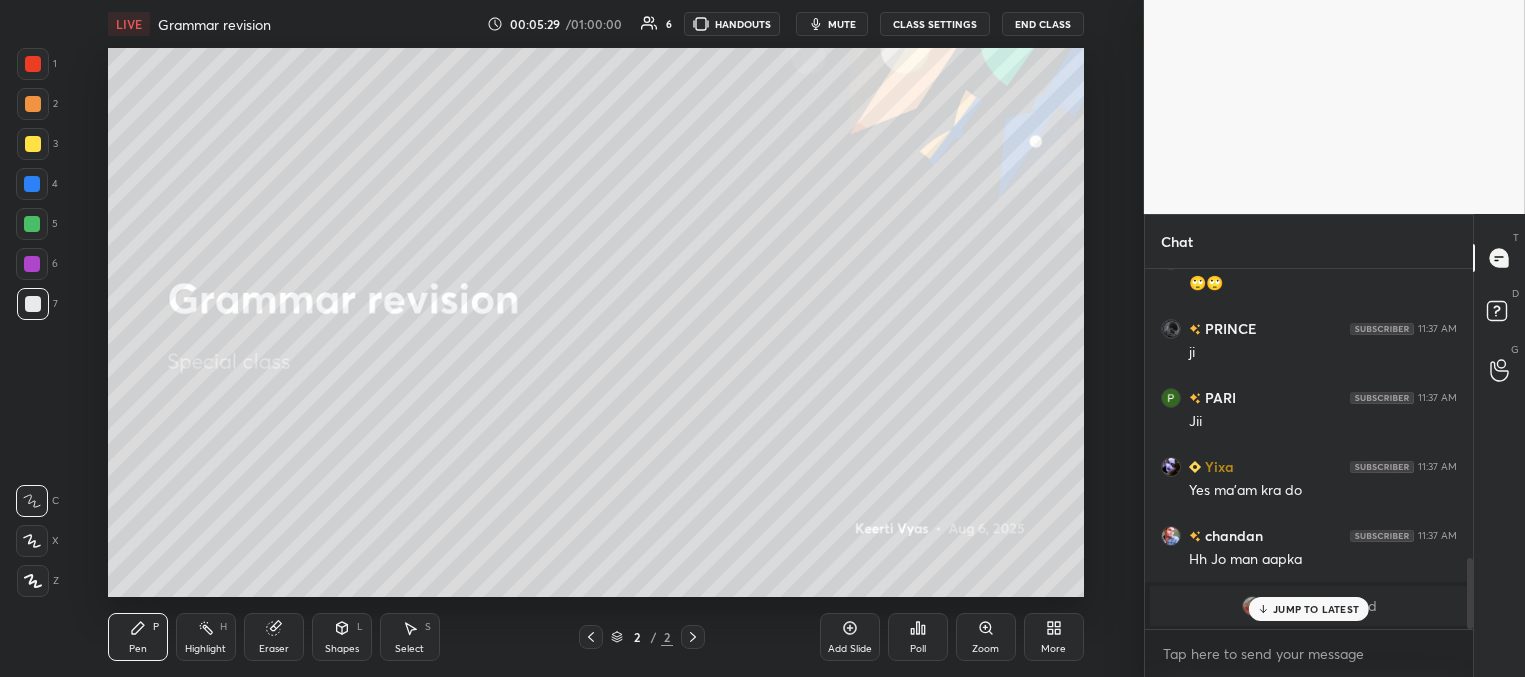 click at bounding box center [33, 144] 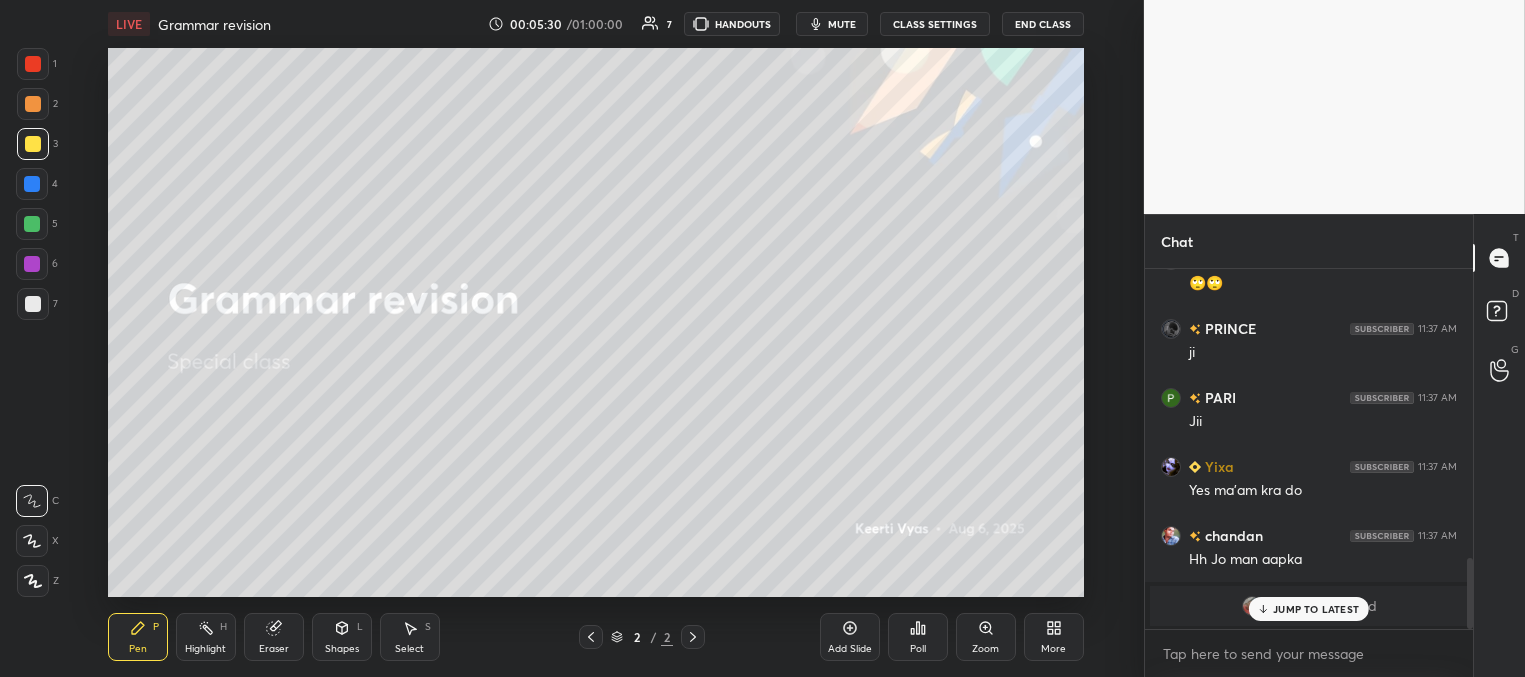 click on "JUMP TO LATEST" at bounding box center [1316, 609] 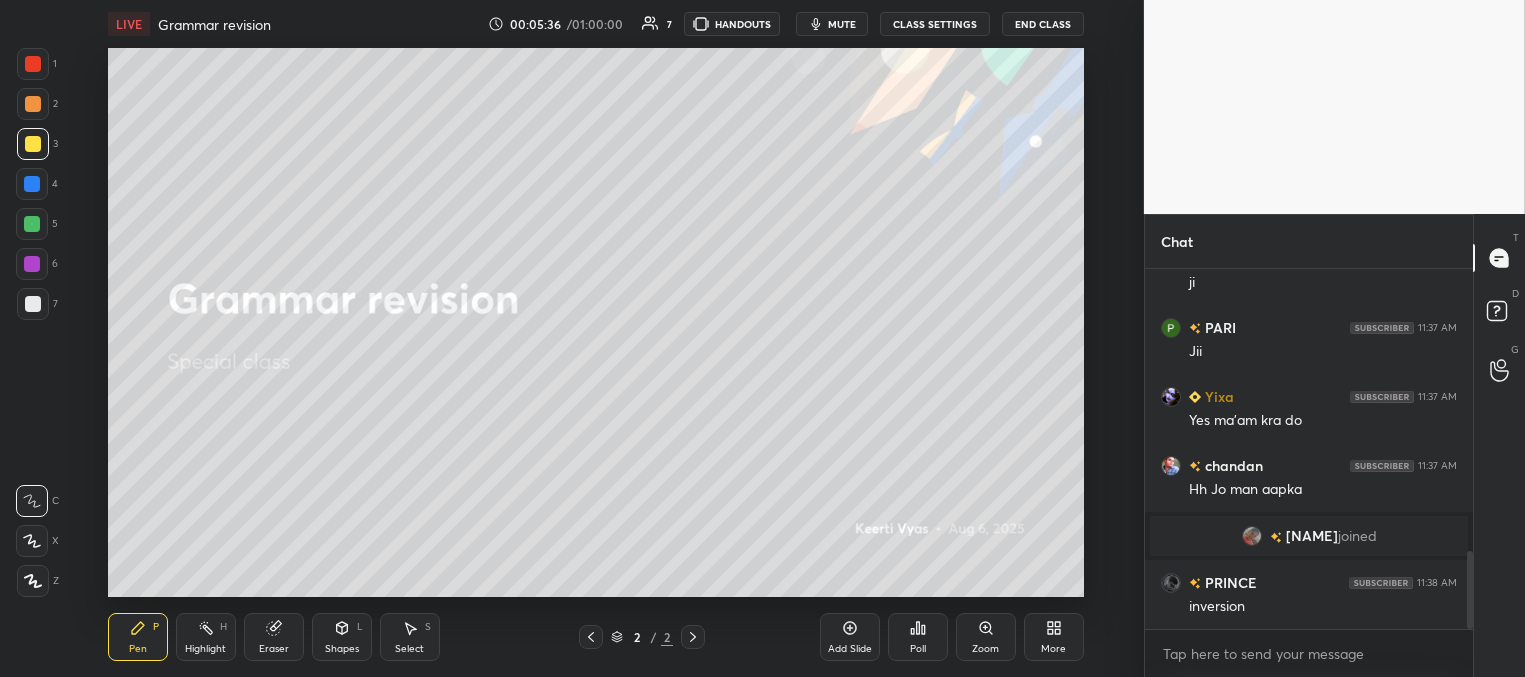 scroll, scrollTop: 1378, scrollLeft: 0, axis: vertical 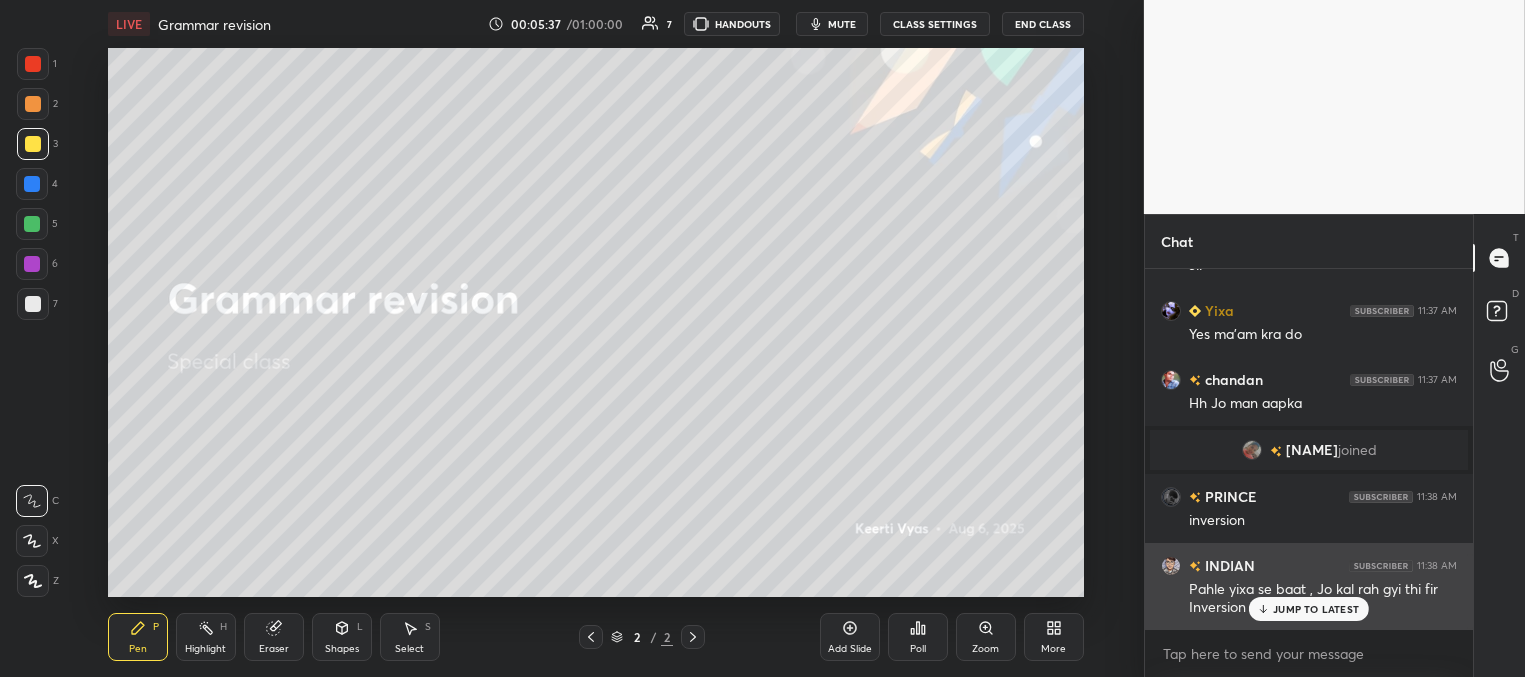 drag, startPoint x: 1275, startPoint y: 613, endPoint x: 1262, endPoint y: 609, distance: 13.601471 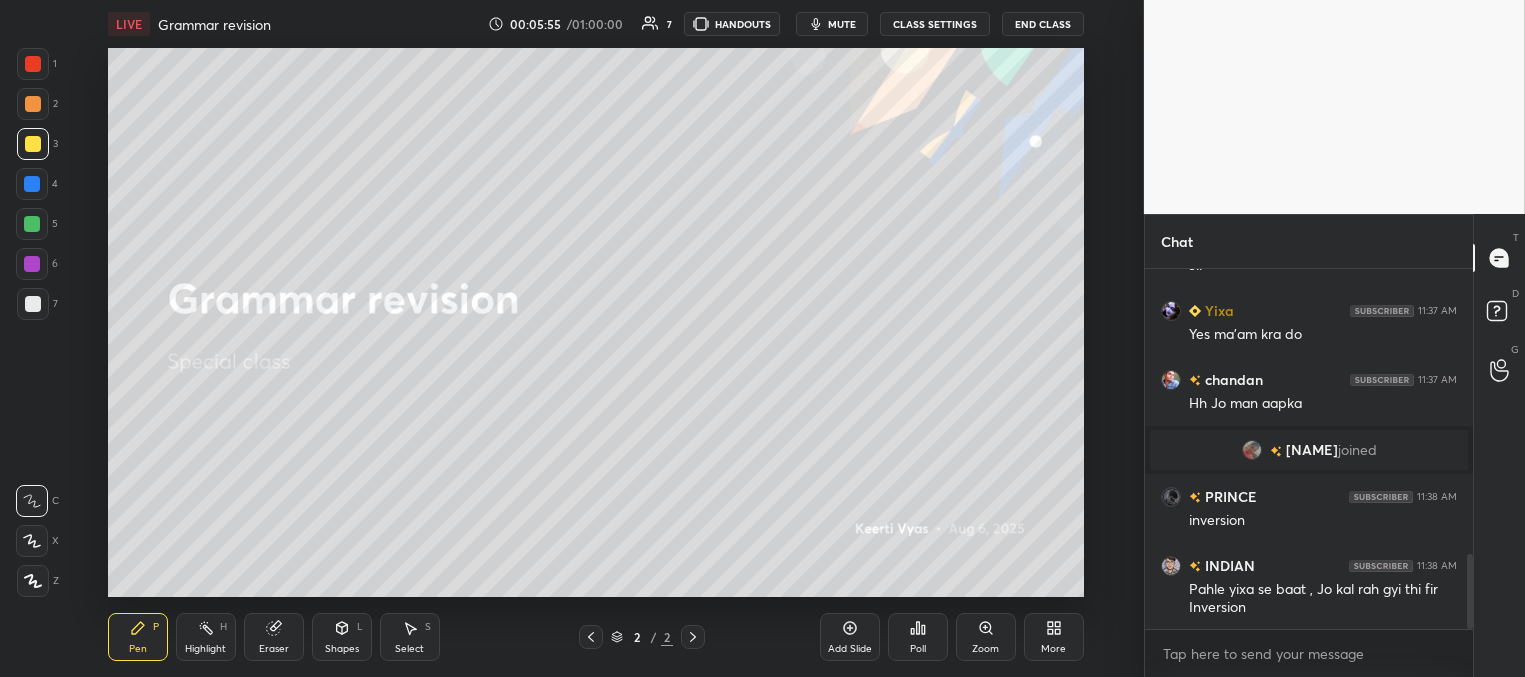 drag, startPoint x: 859, startPoint y: 634, endPoint x: 842, endPoint y: 604, distance: 34.48188 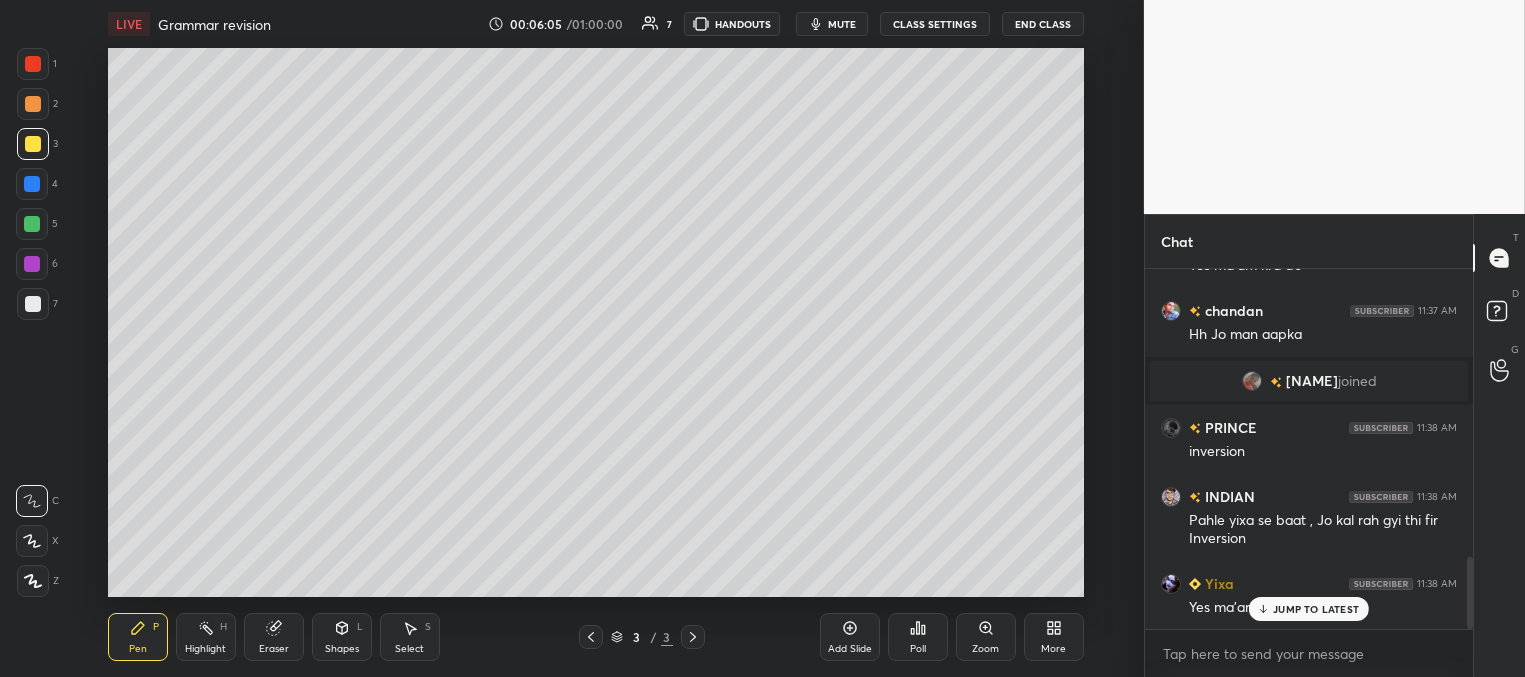 scroll, scrollTop: 1467, scrollLeft: 0, axis: vertical 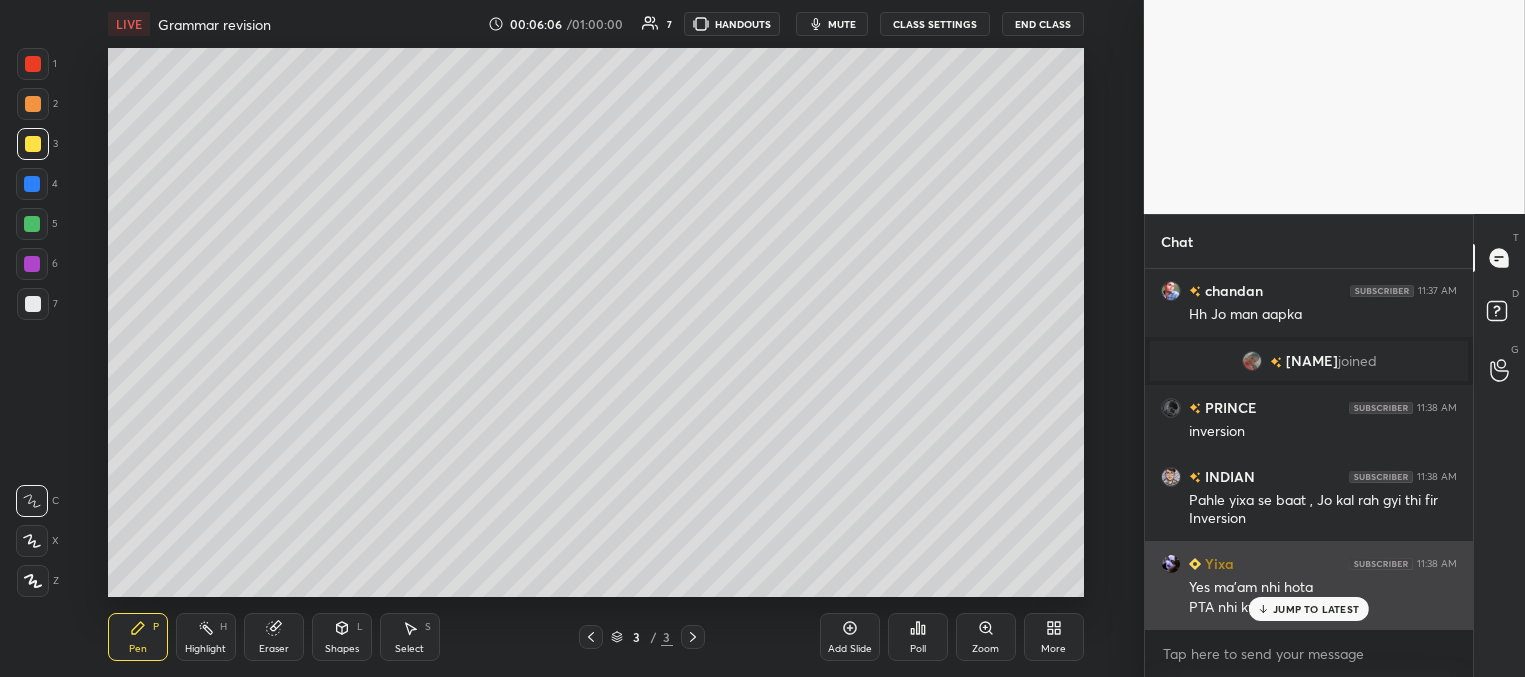 click on "JUMP TO LATEST" at bounding box center [1316, 609] 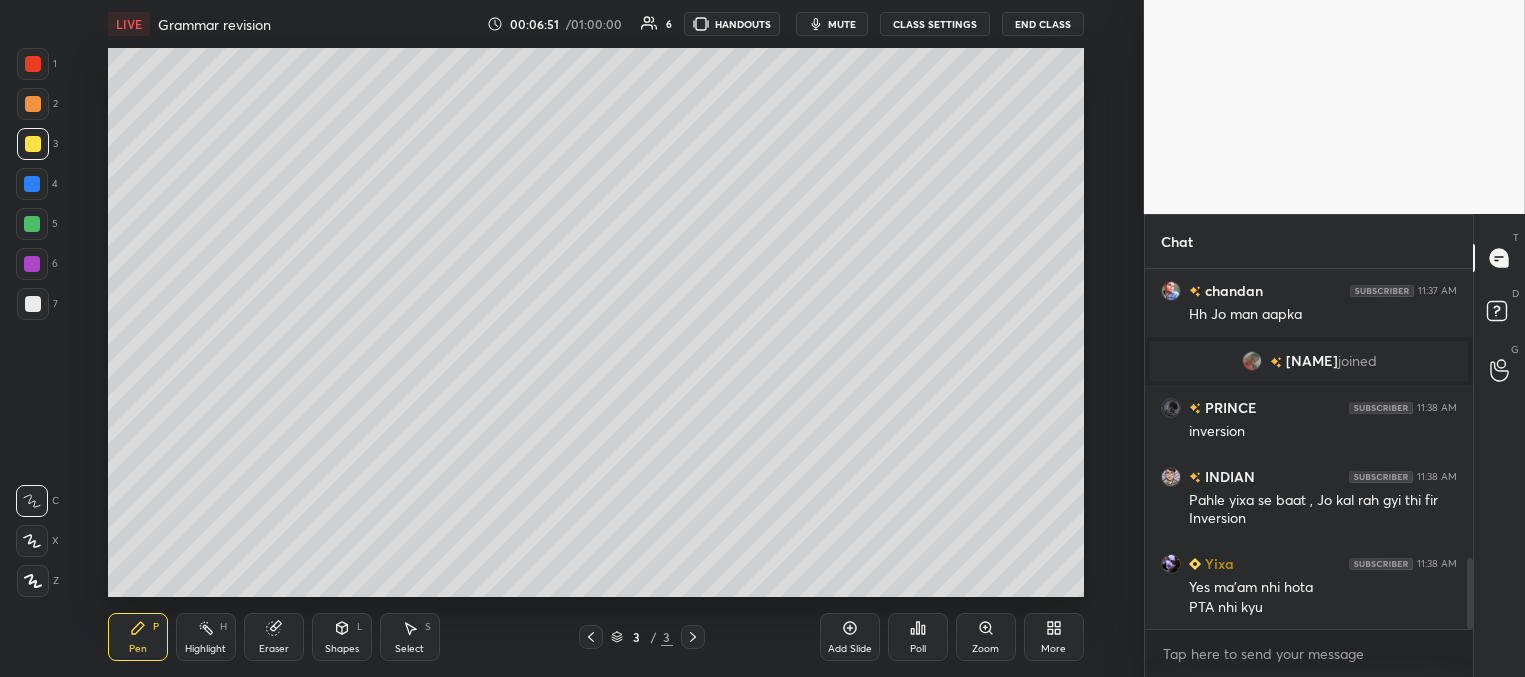 scroll, scrollTop: 1536, scrollLeft: 0, axis: vertical 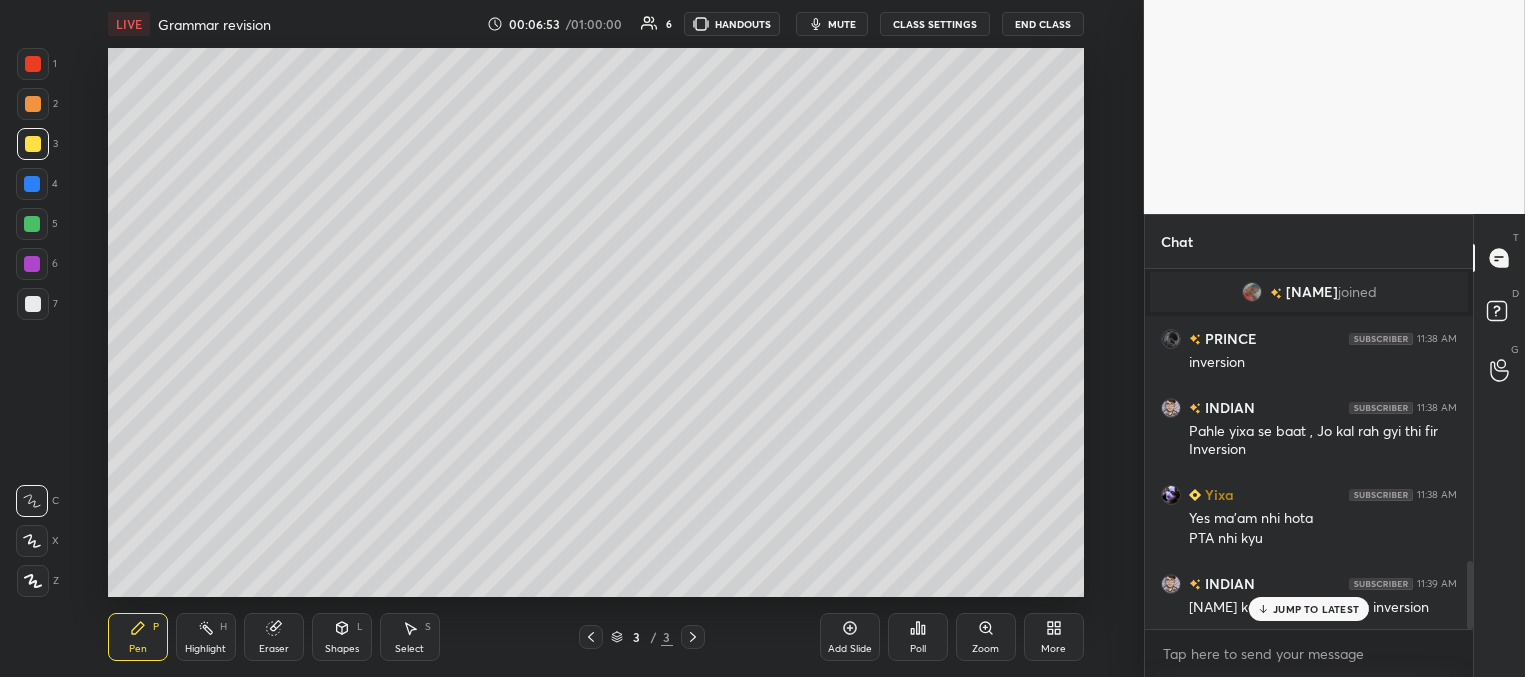 click on "JUMP TO LATEST" at bounding box center [1309, 609] 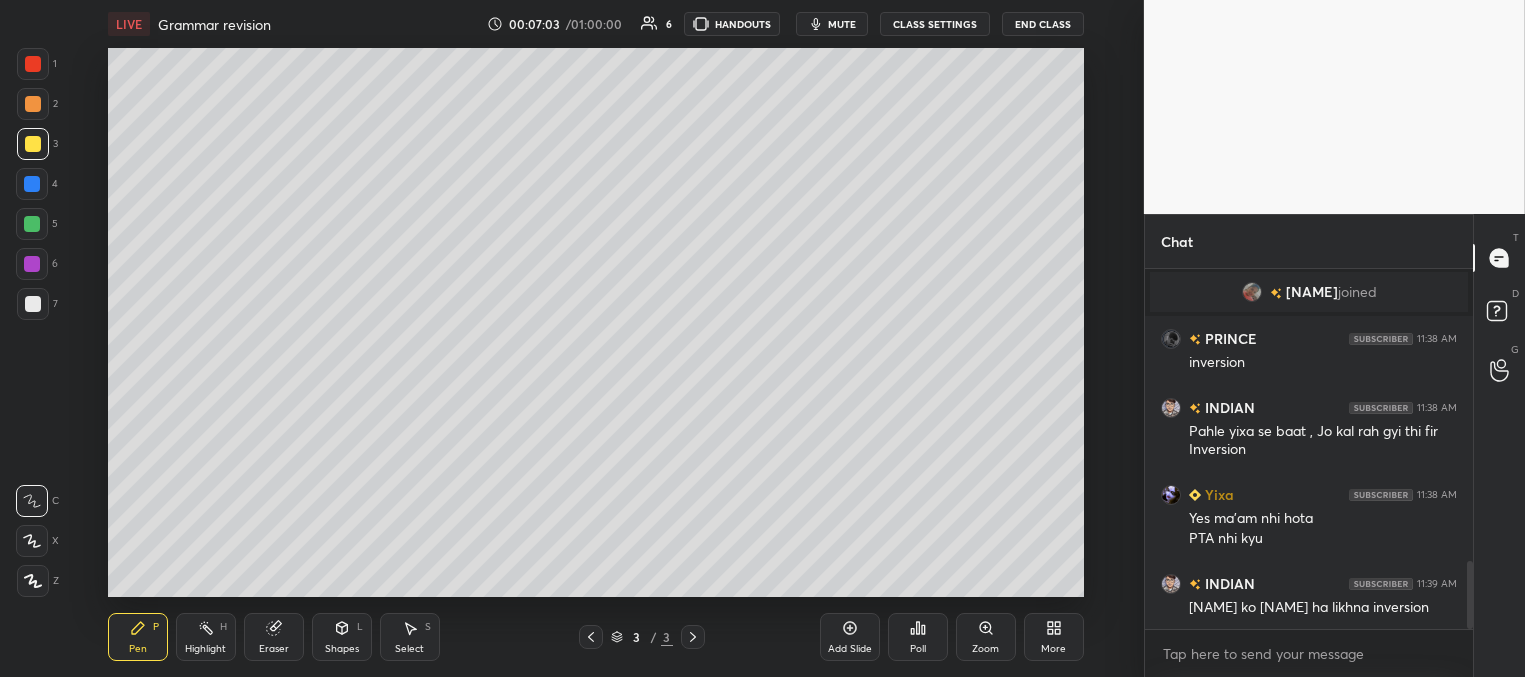 scroll, scrollTop: 1556, scrollLeft: 0, axis: vertical 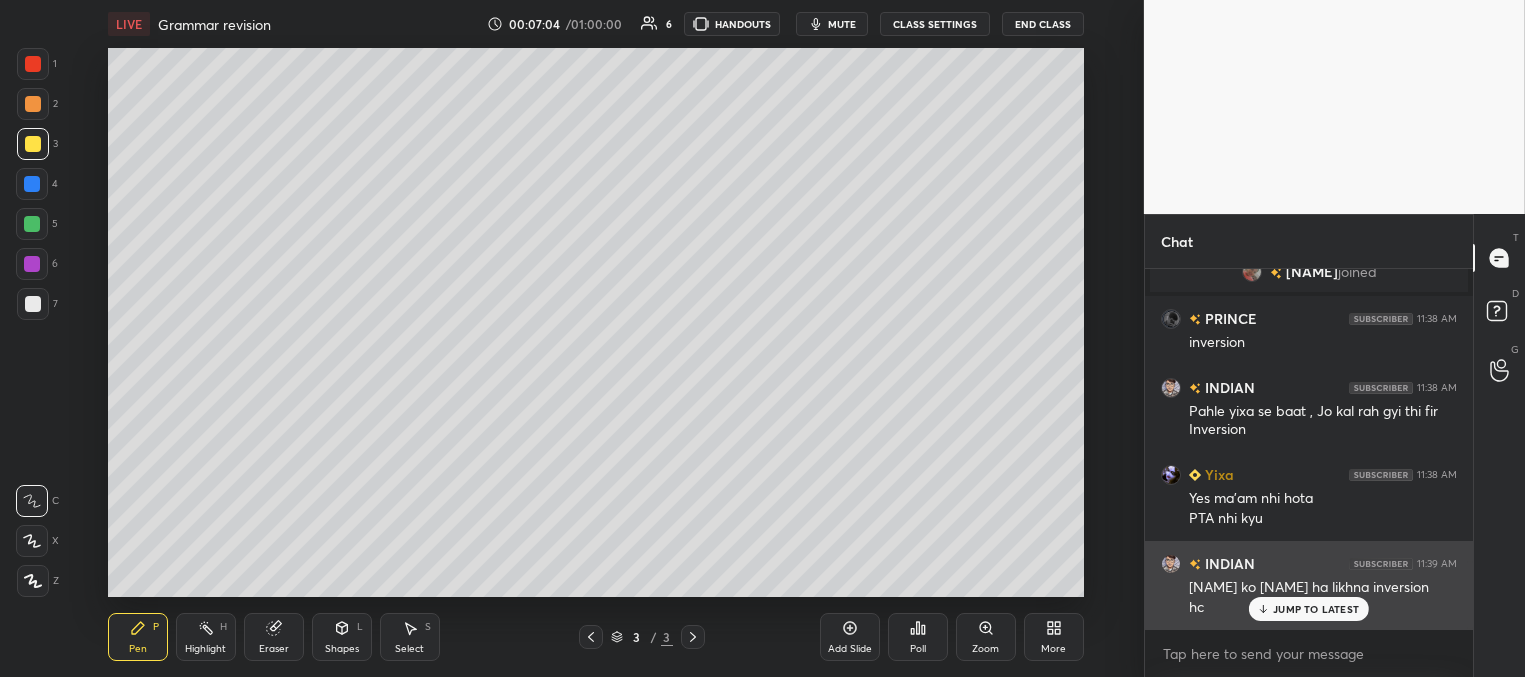 click on "JUMP TO LATEST" at bounding box center (1316, 609) 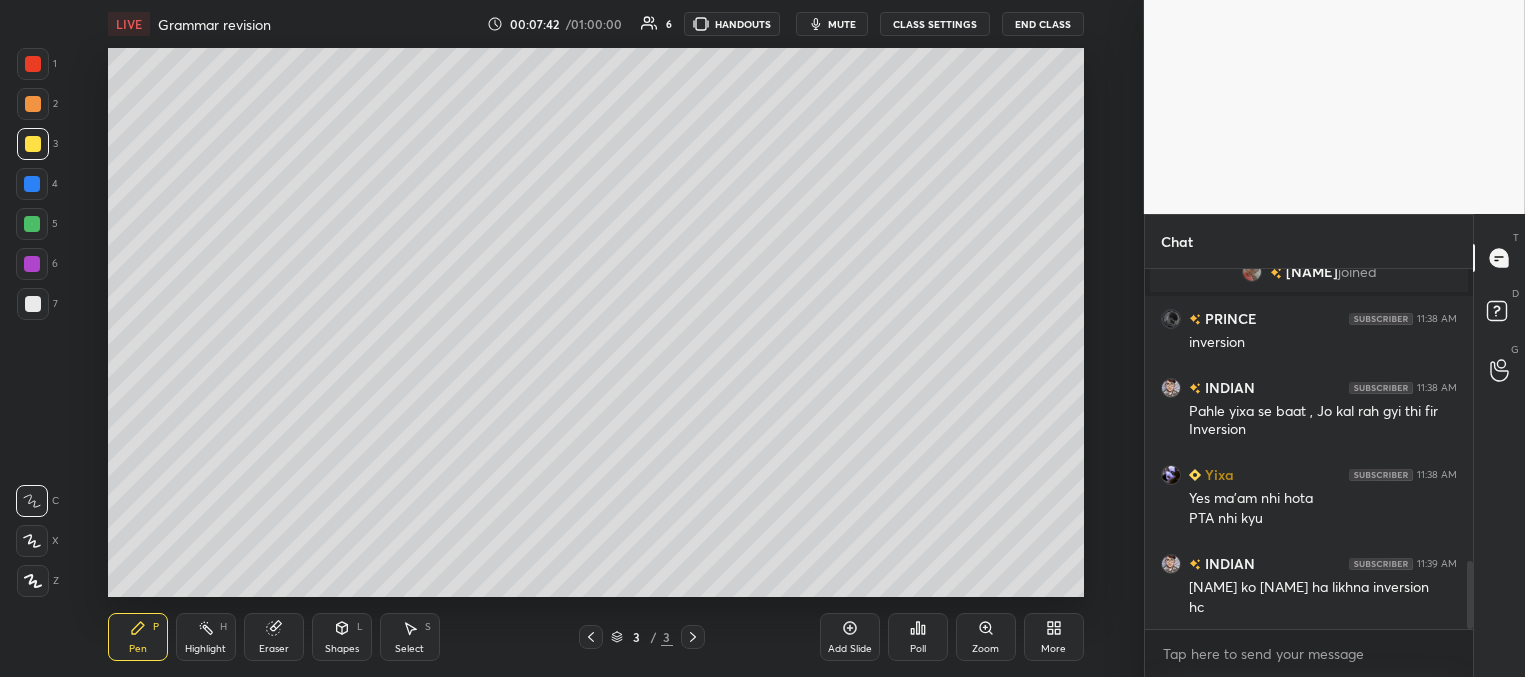 click at bounding box center [32, 184] 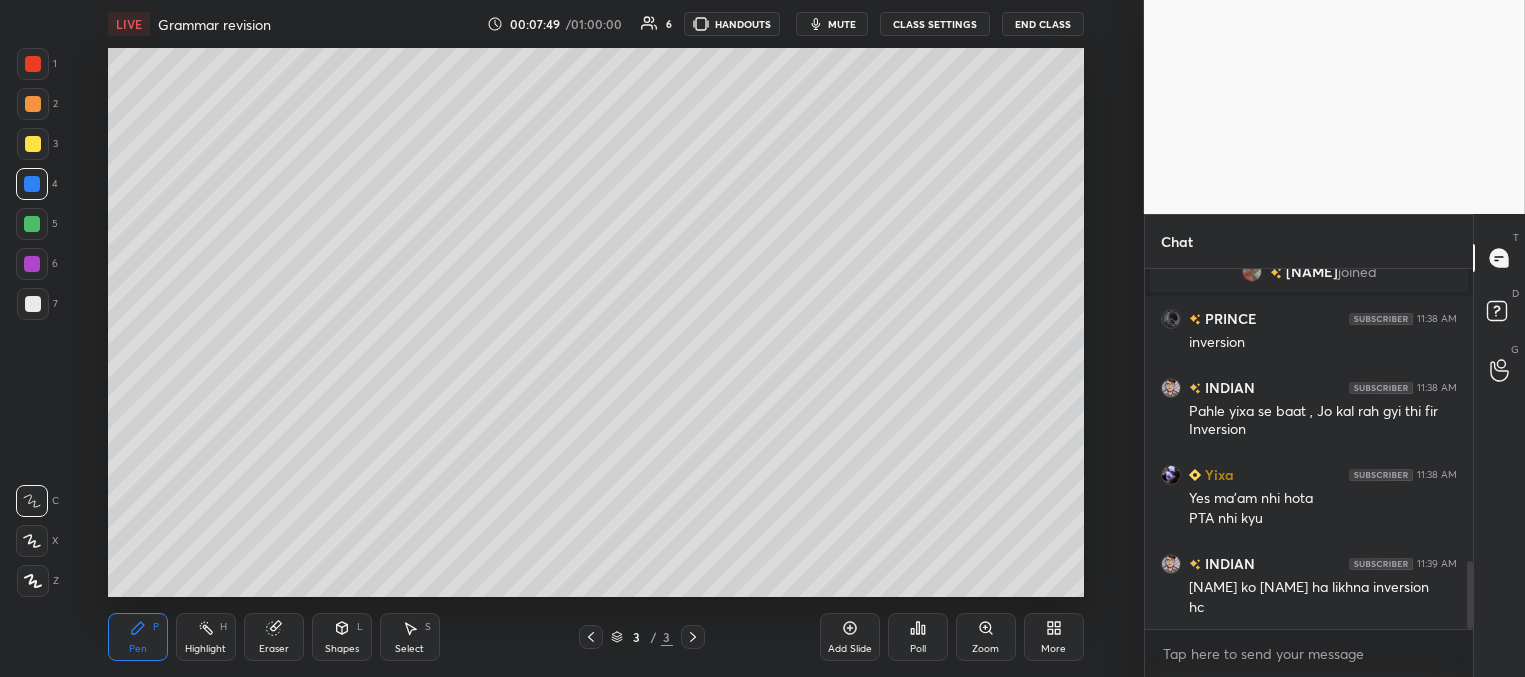click at bounding box center (33, 304) 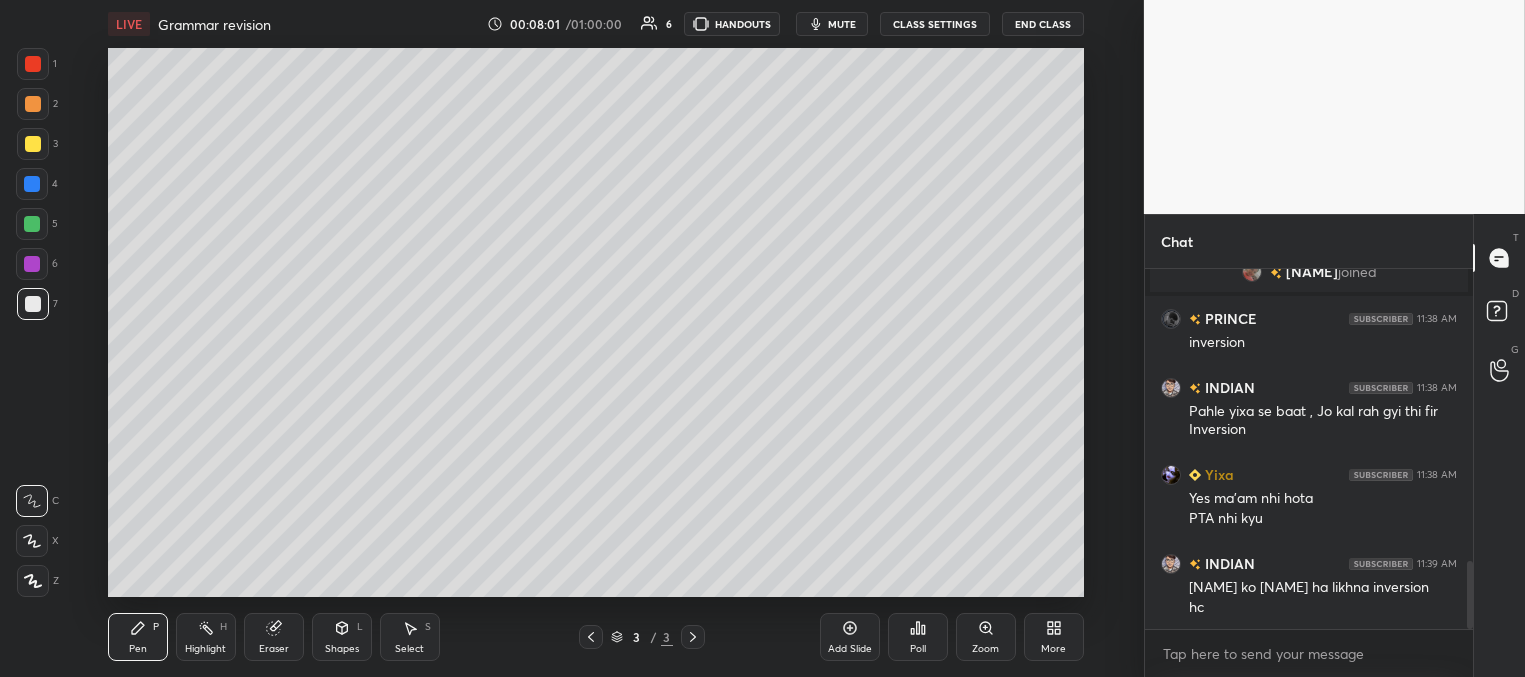 click at bounding box center (33, 104) 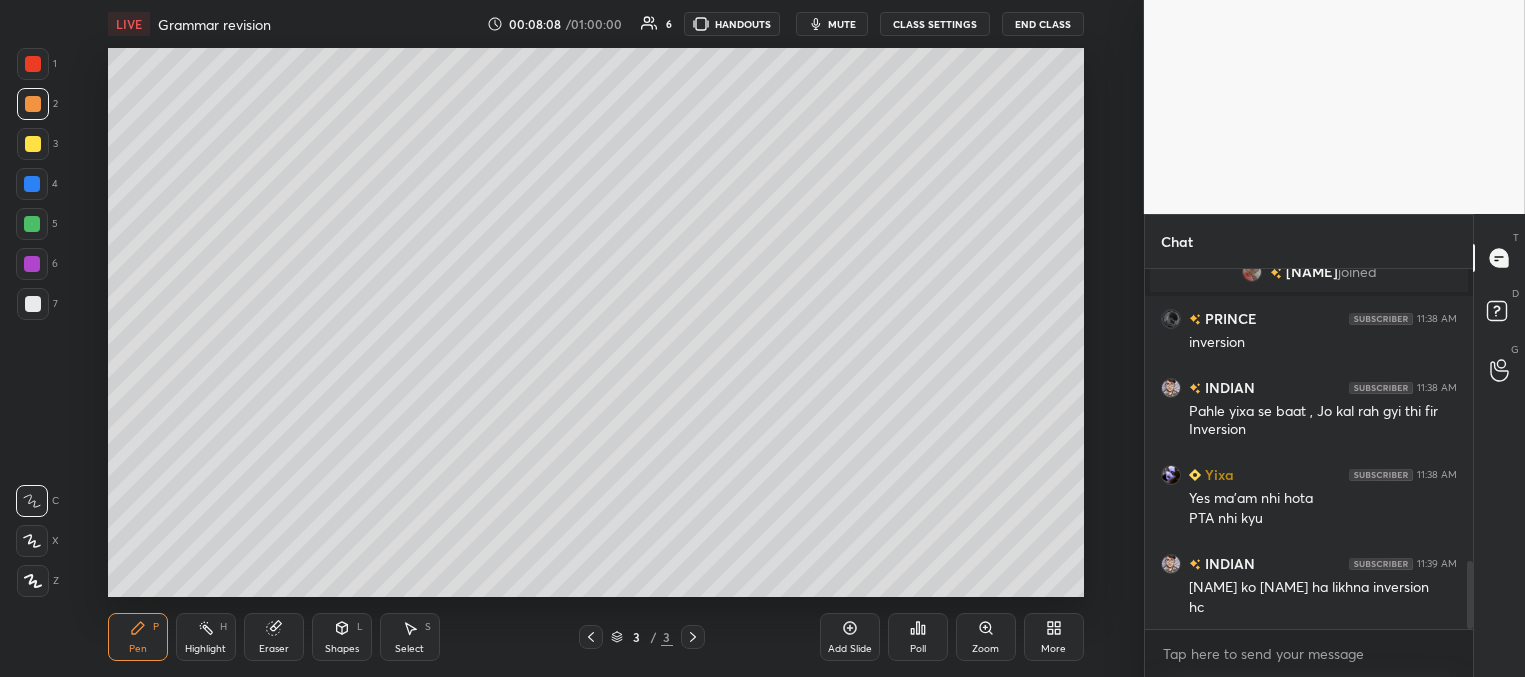 scroll, scrollTop: 1625, scrollLeft: 0, axis: vertical 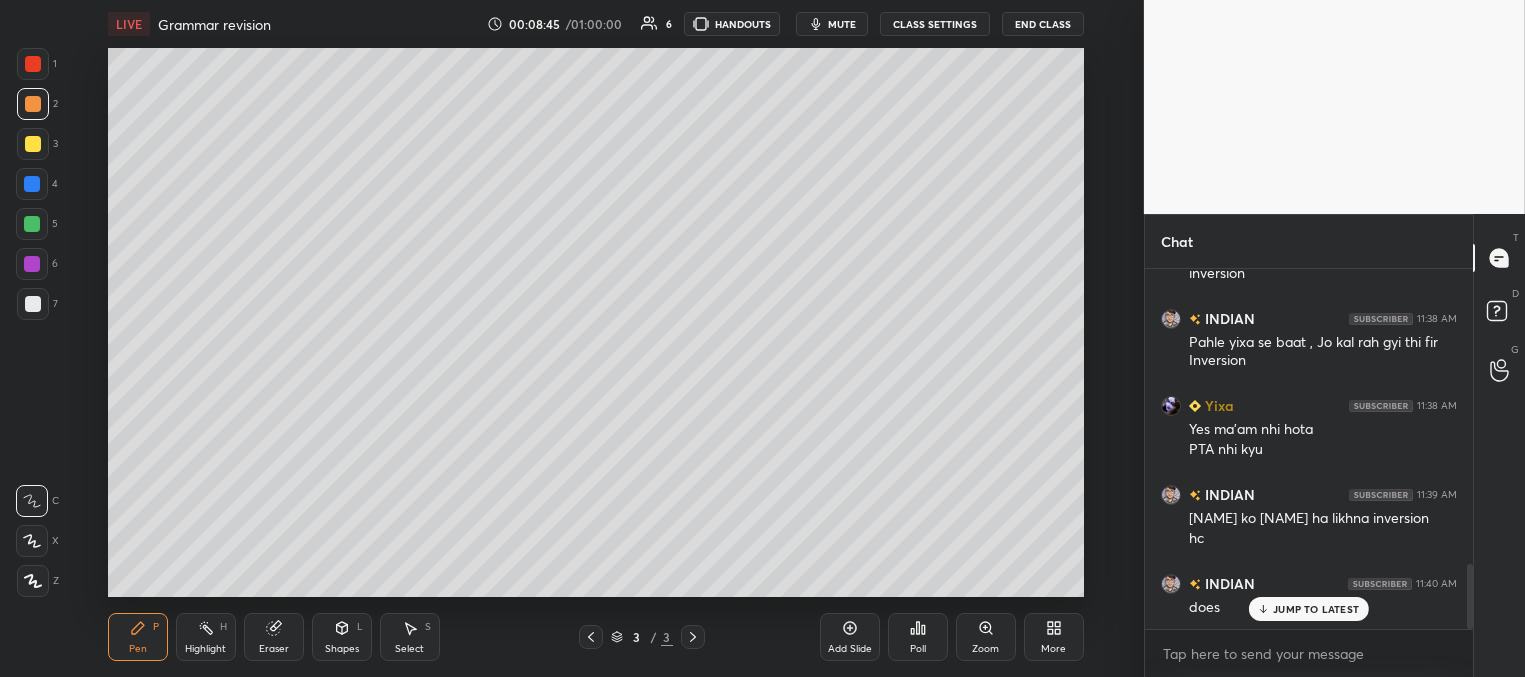 click on "Select" at bounding box center [409, 649] 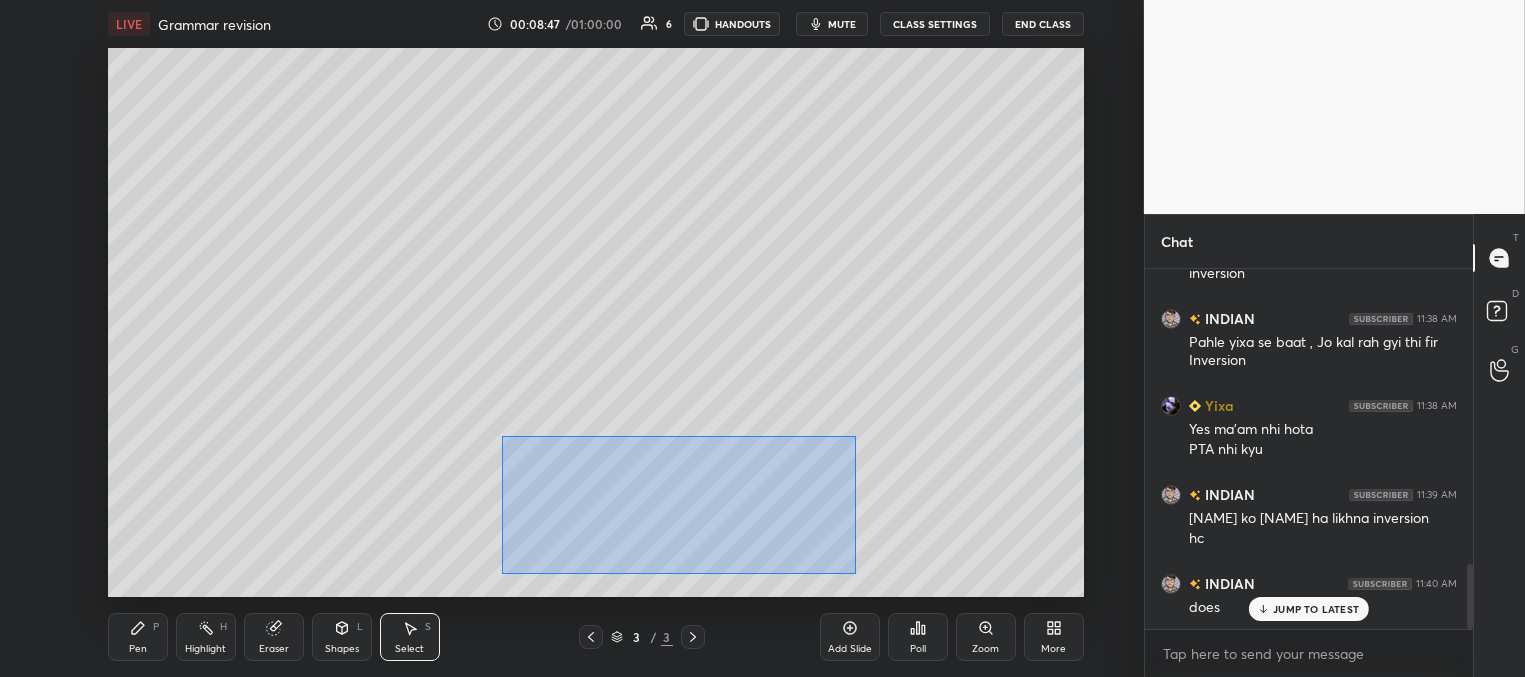 drag, startPoint x: 501, startPoint y: 436, endPoint x: 823, endPoint y: 557, distance: 343.984 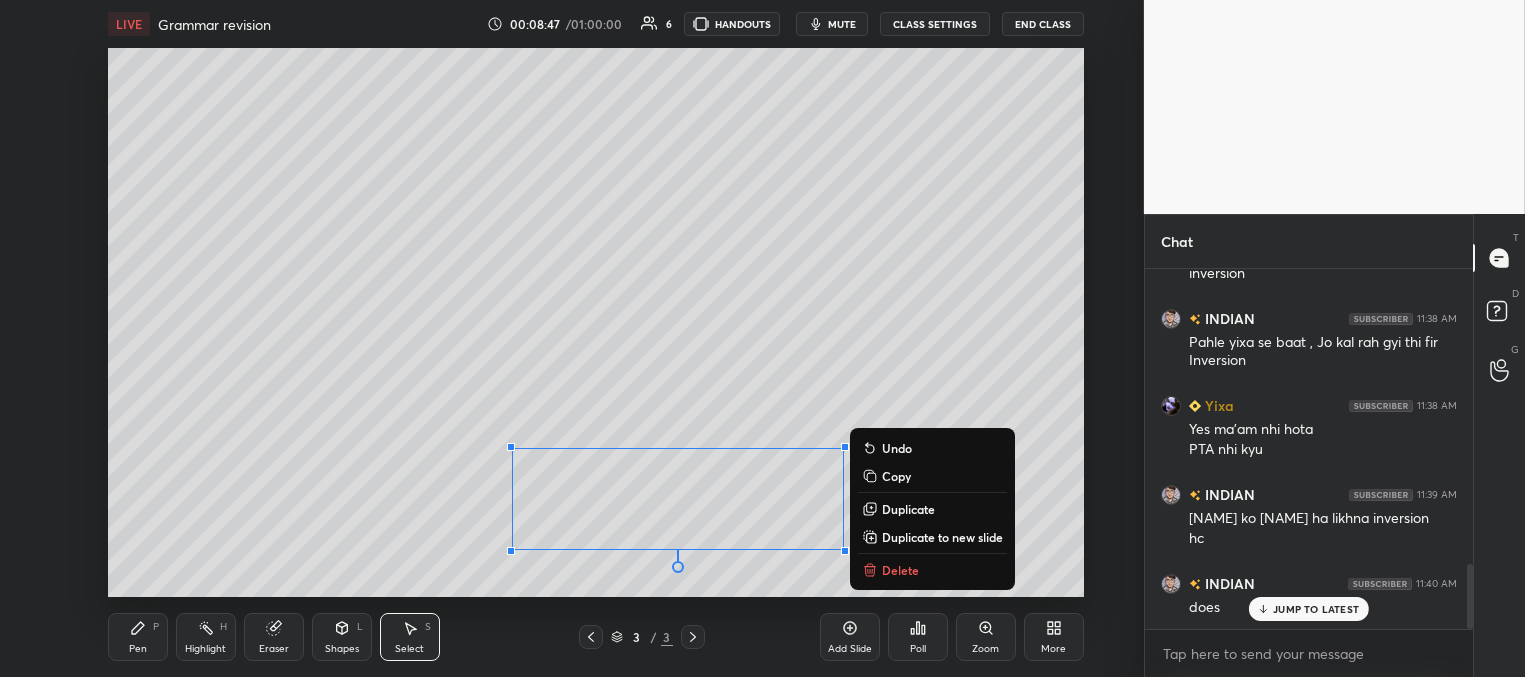 click on "Delete" at bounding box center [932, 570] 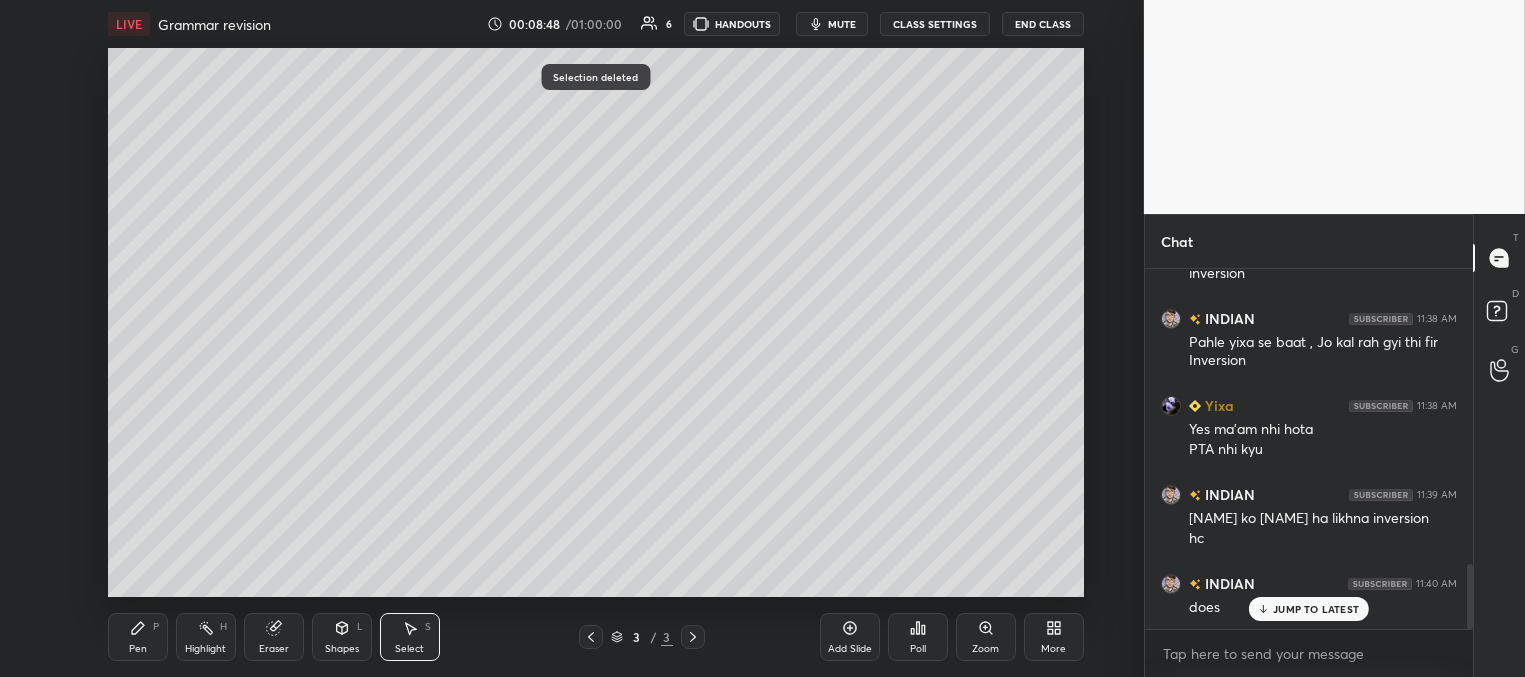 click on "Pen P" at bounding box center [138, 637] 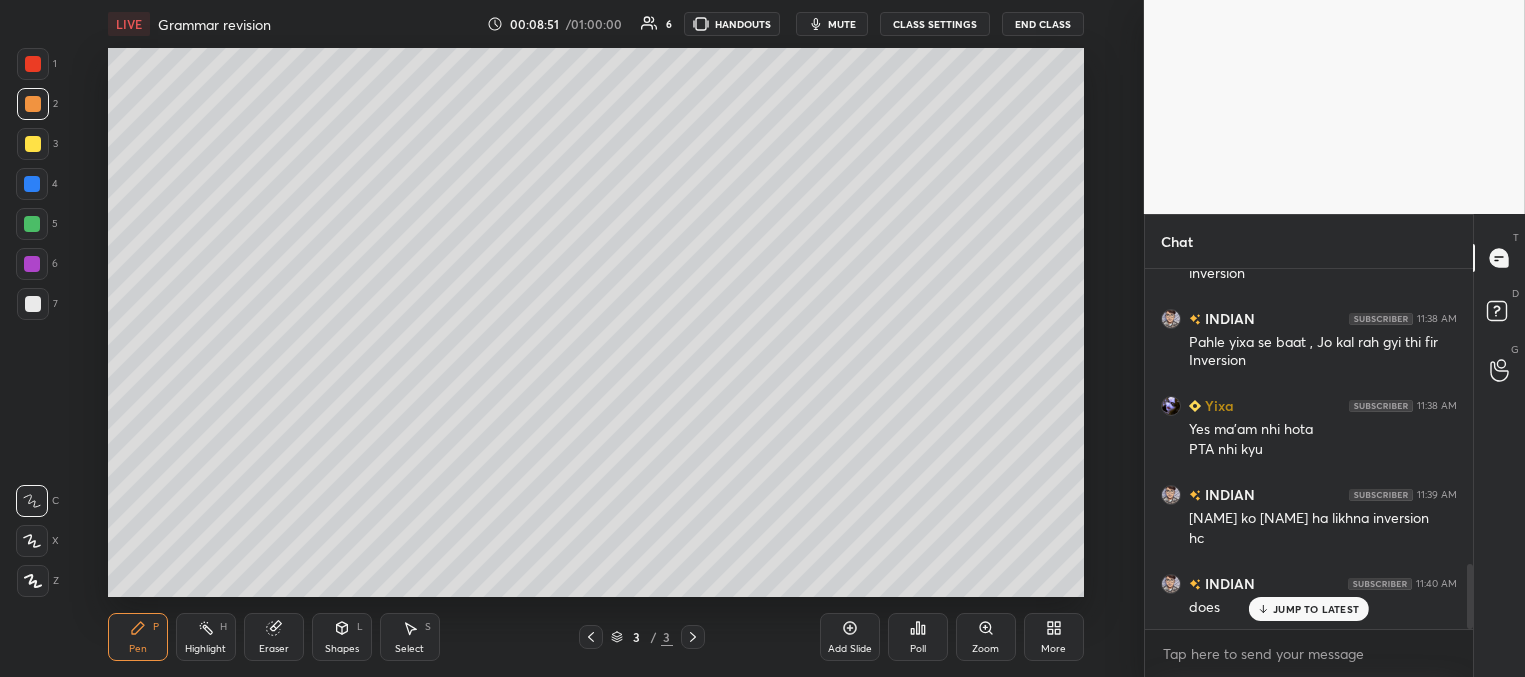 click on "mute" at bounding box center (842, 24) 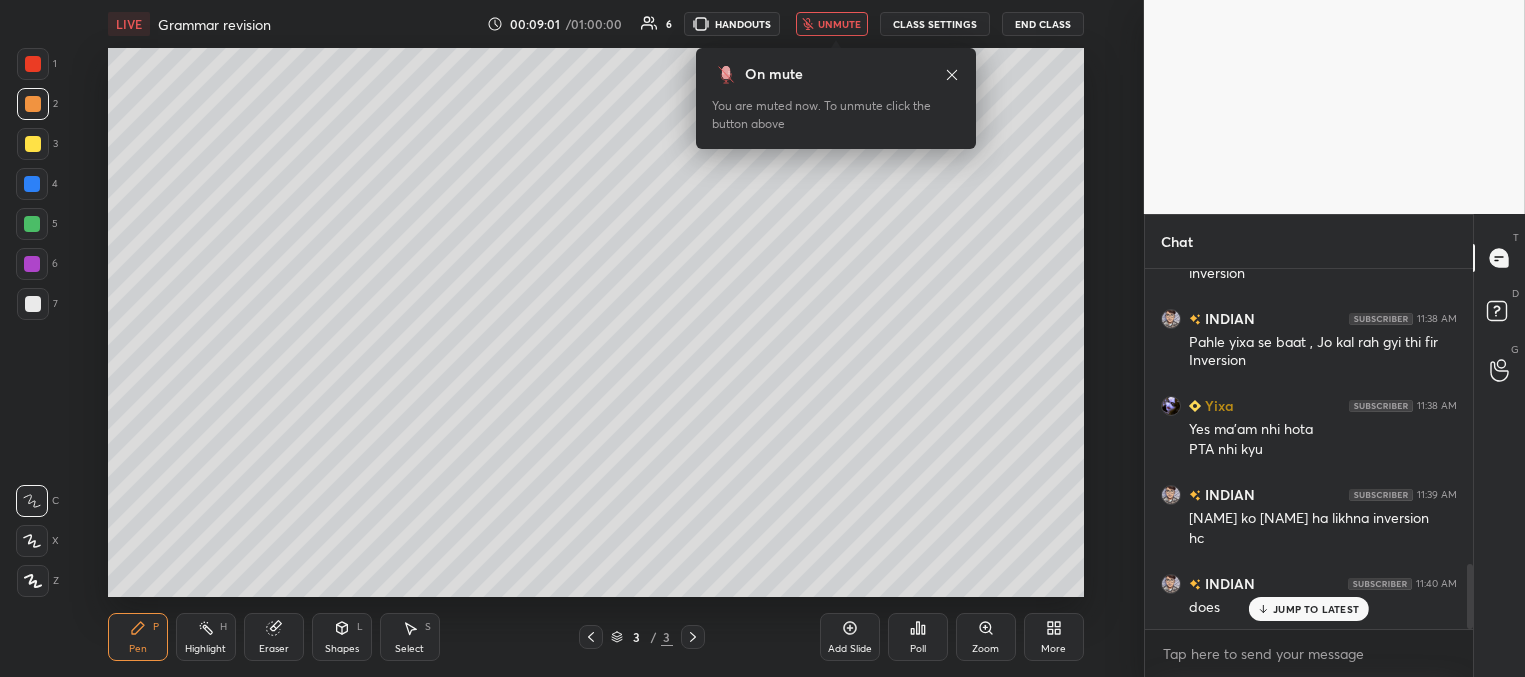 scroll, scrollTop: 1694, scrollLeft: 0, axis: vertical 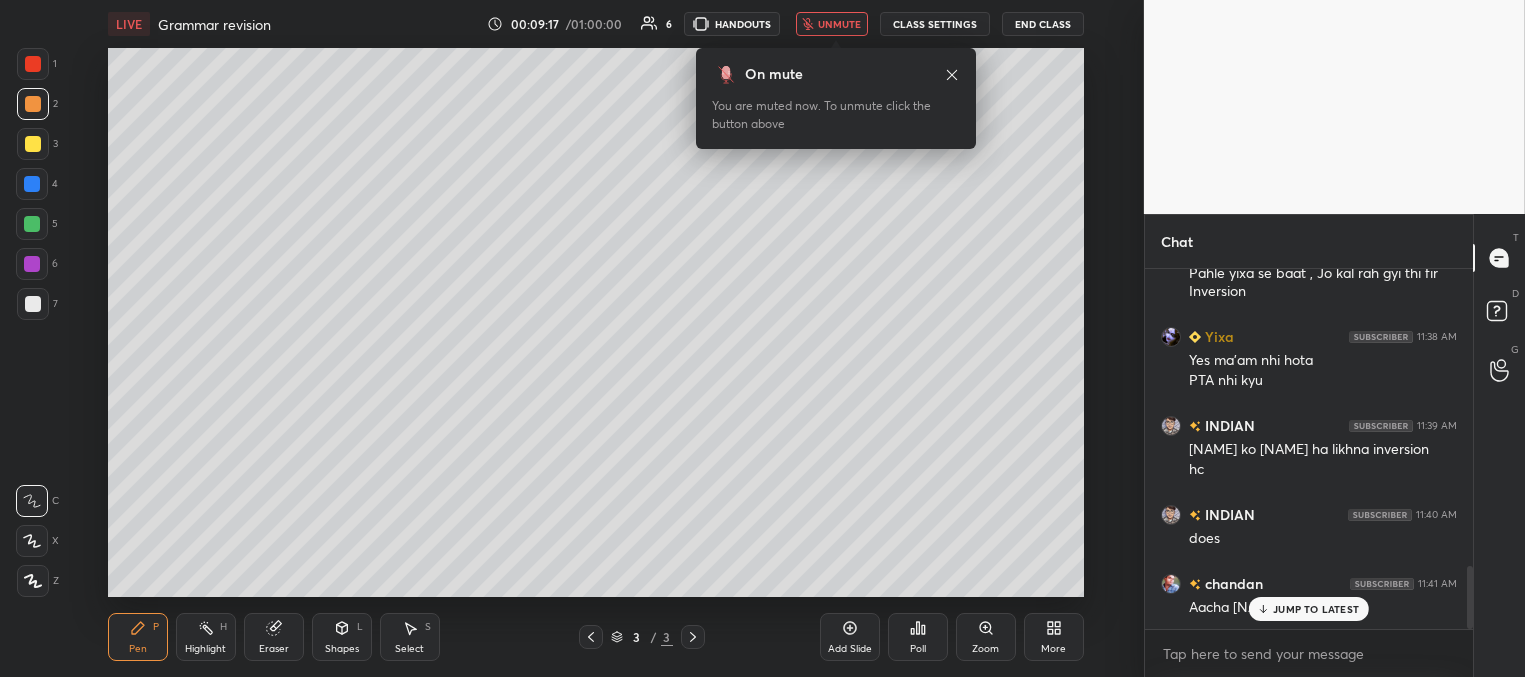 click on "unmute" at bounding box center [839, 24] 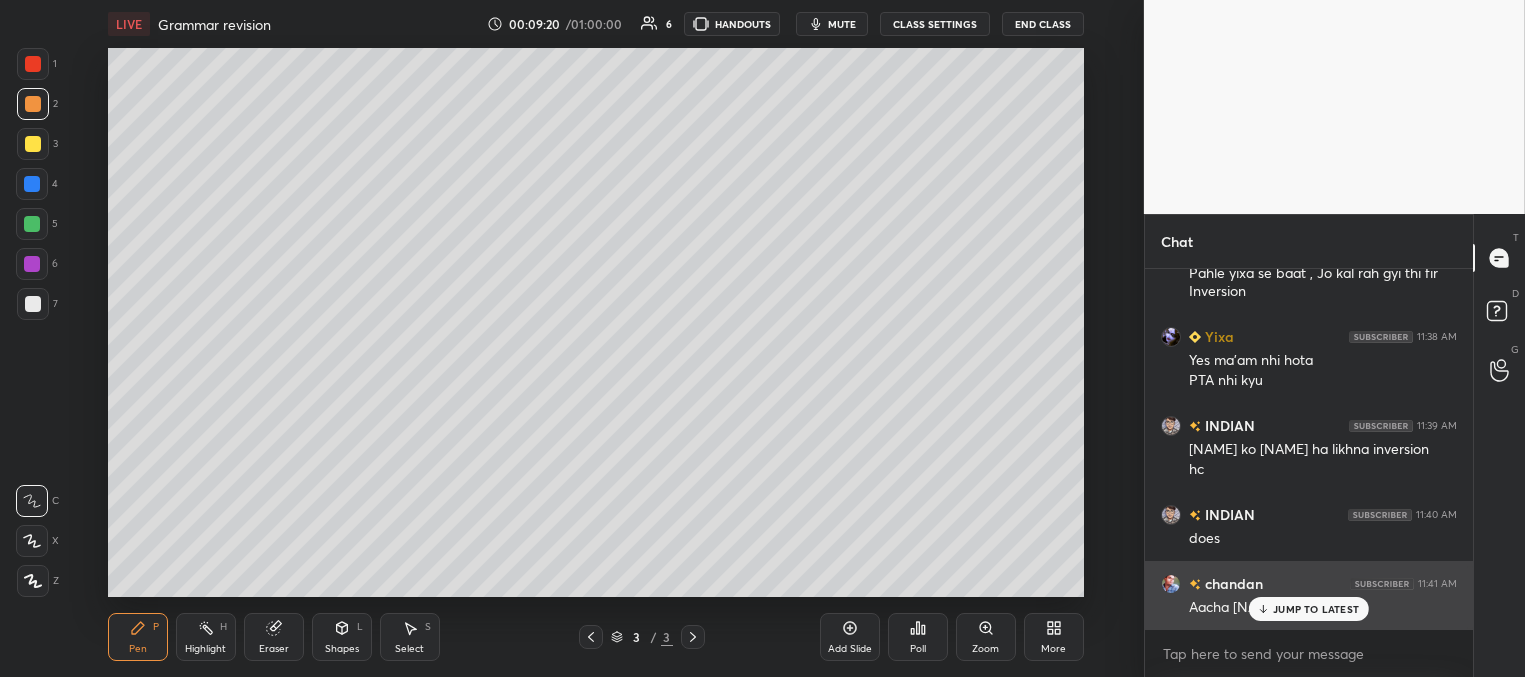 click on "JUMP TO LATEST" at bounding box center [1316, 609] 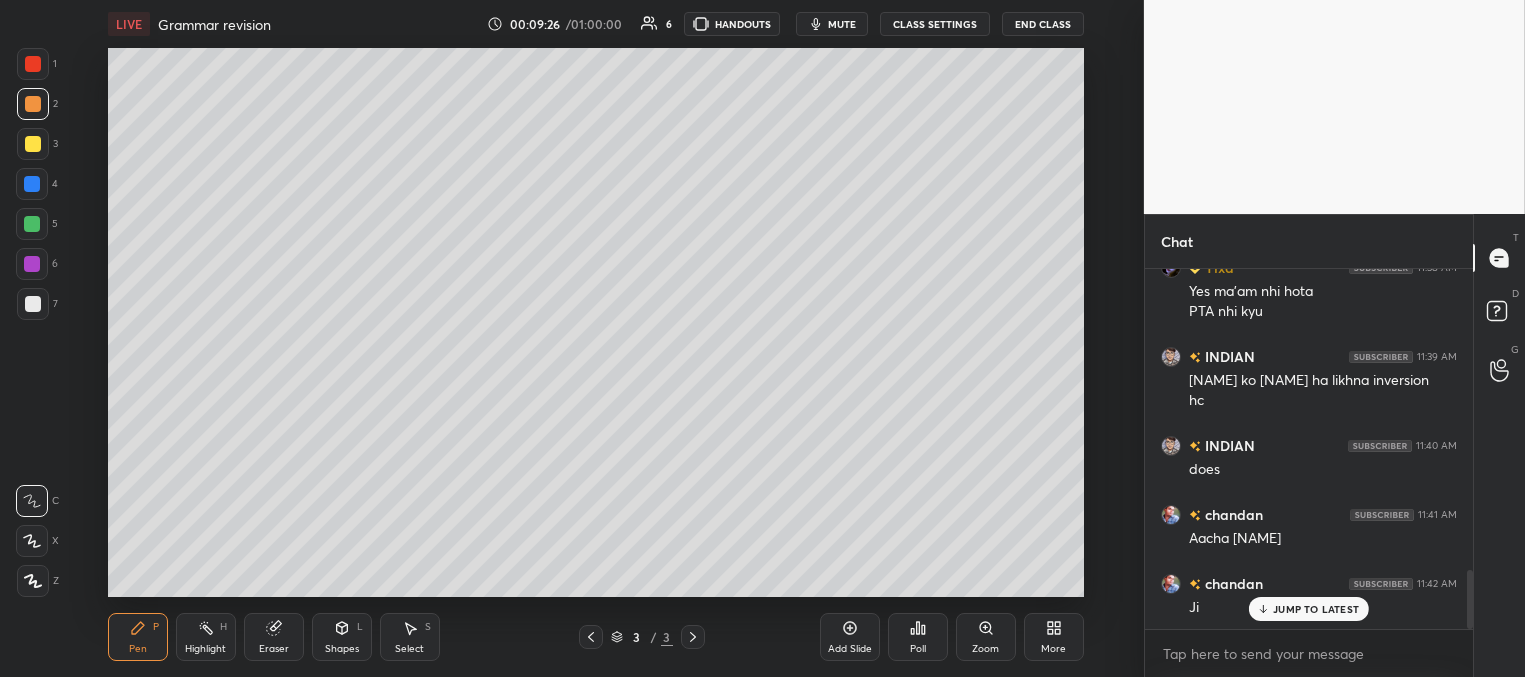 scroll, scrollTop: 1832, scrollLeft: 0, axis: vertical 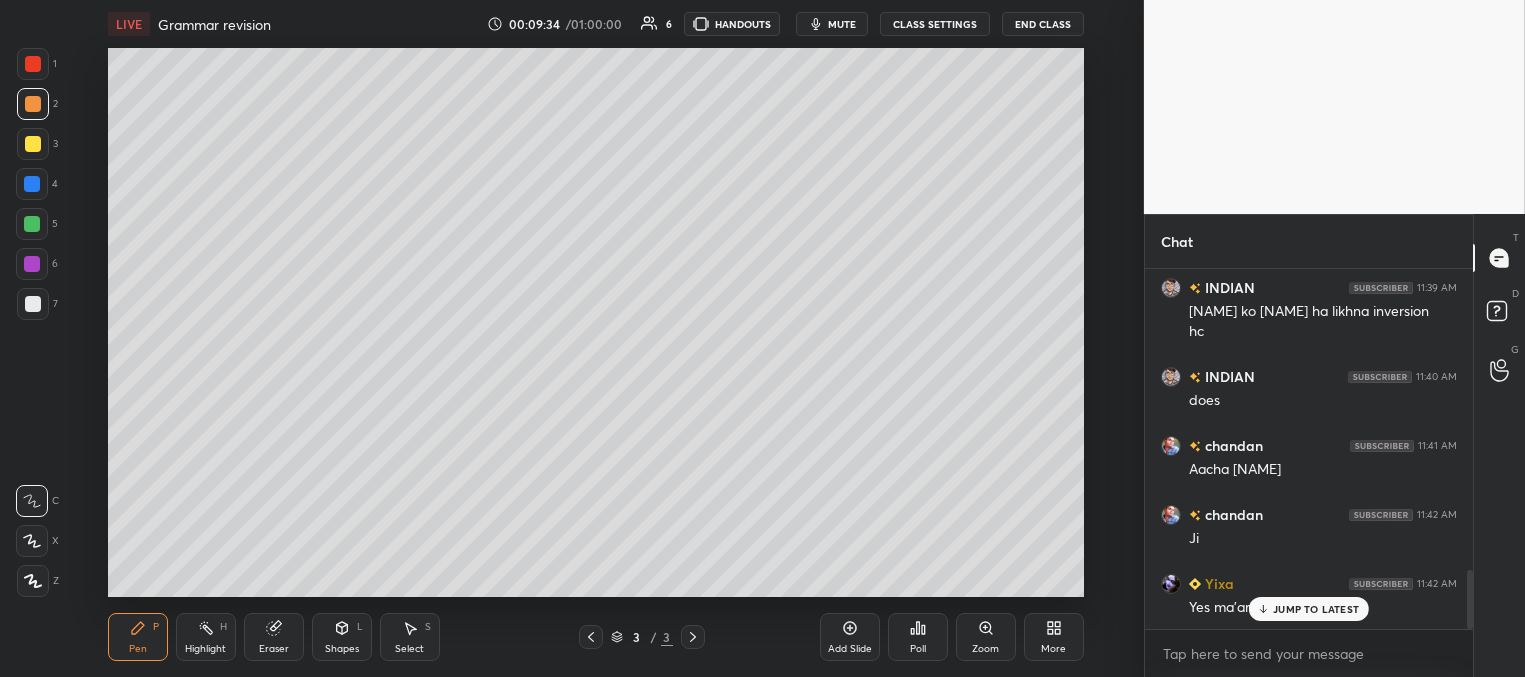 click at bounding box center [32, 224] 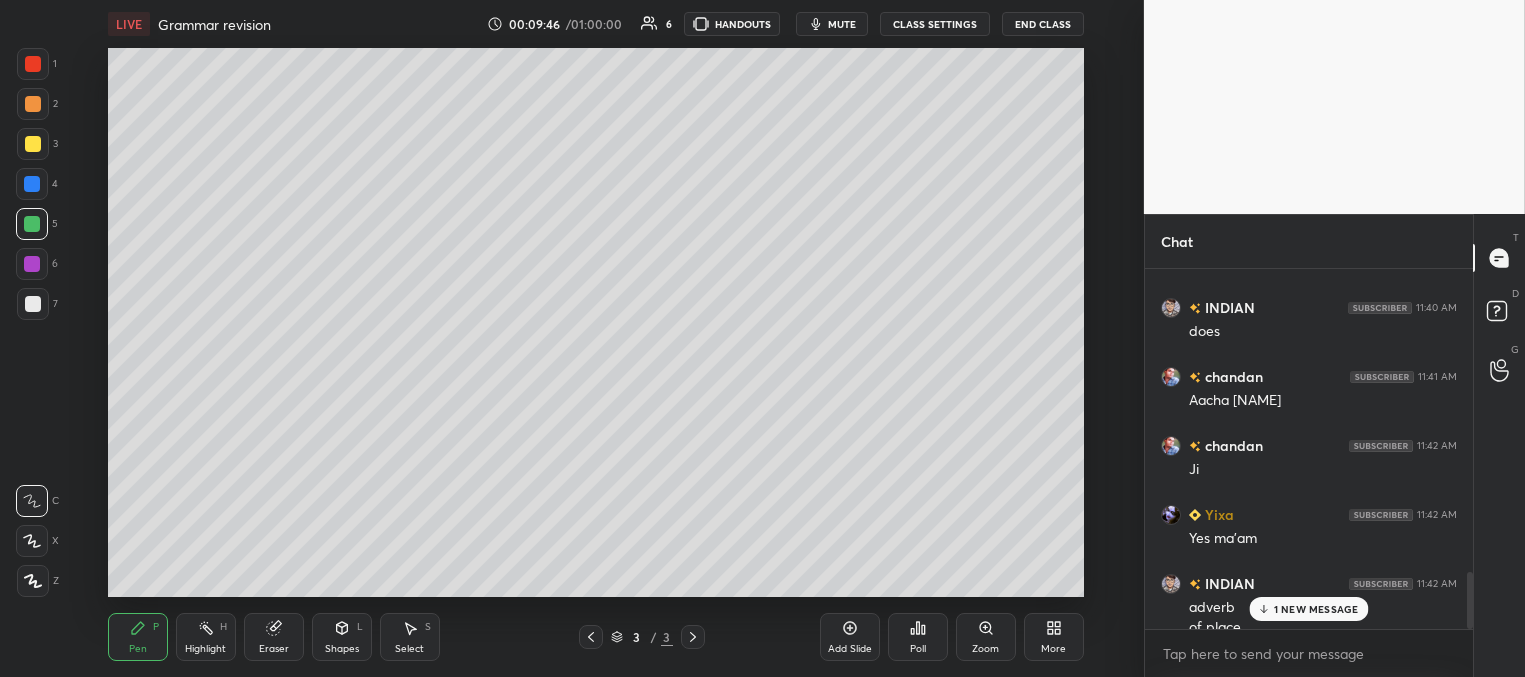 scroll, scrollTop: 1921, scrollLeft: 0, axis: vertical 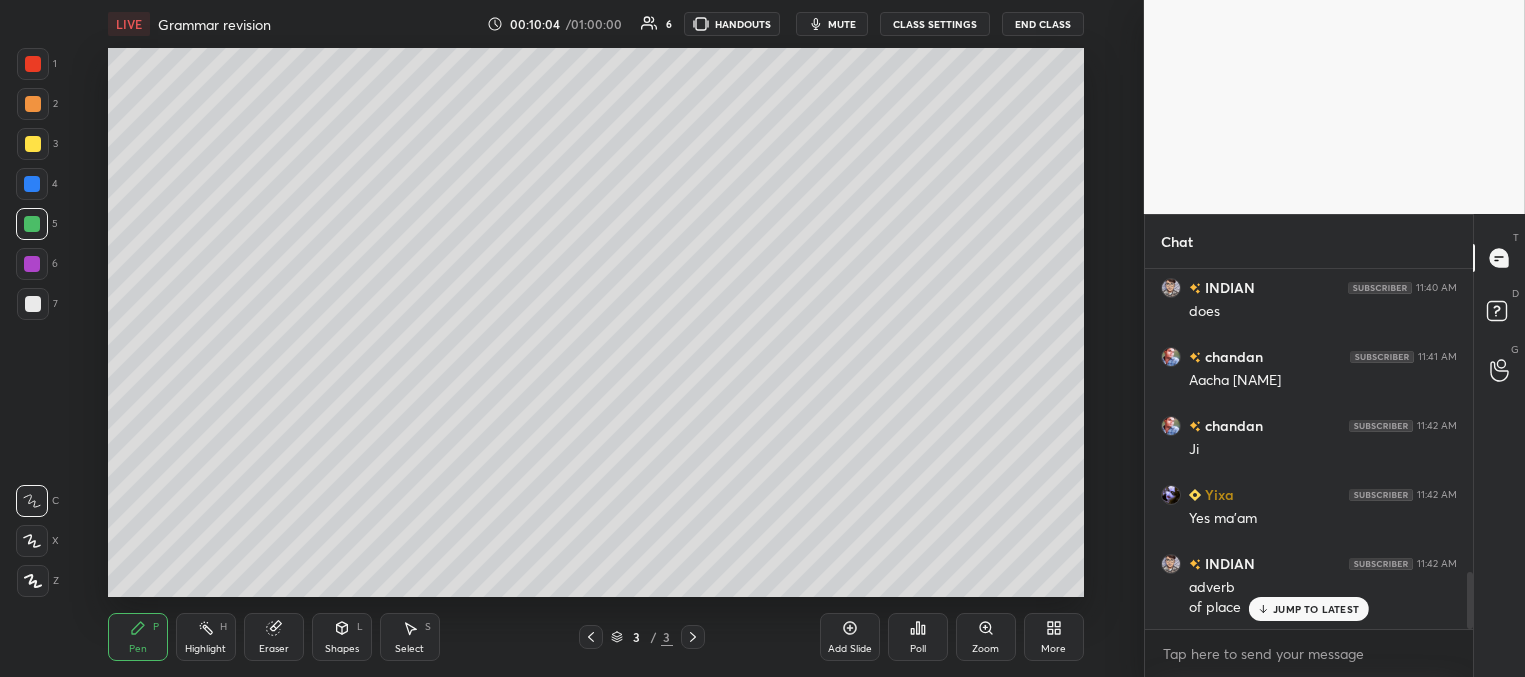 drag, startPoint x: 33, startPoint y: 185, endPoint x: 46, endPoint y: 176, distance: 15.811388 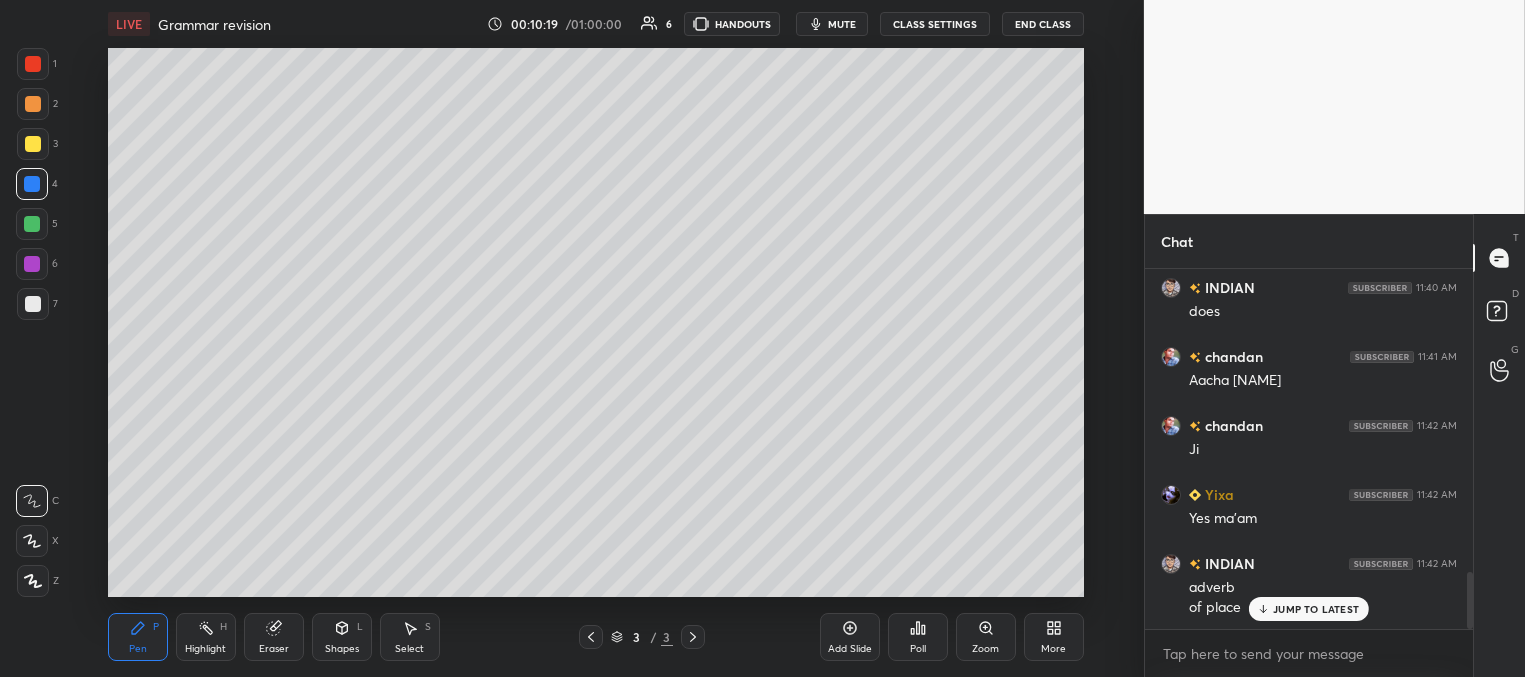click at bounding box center (33, 304) 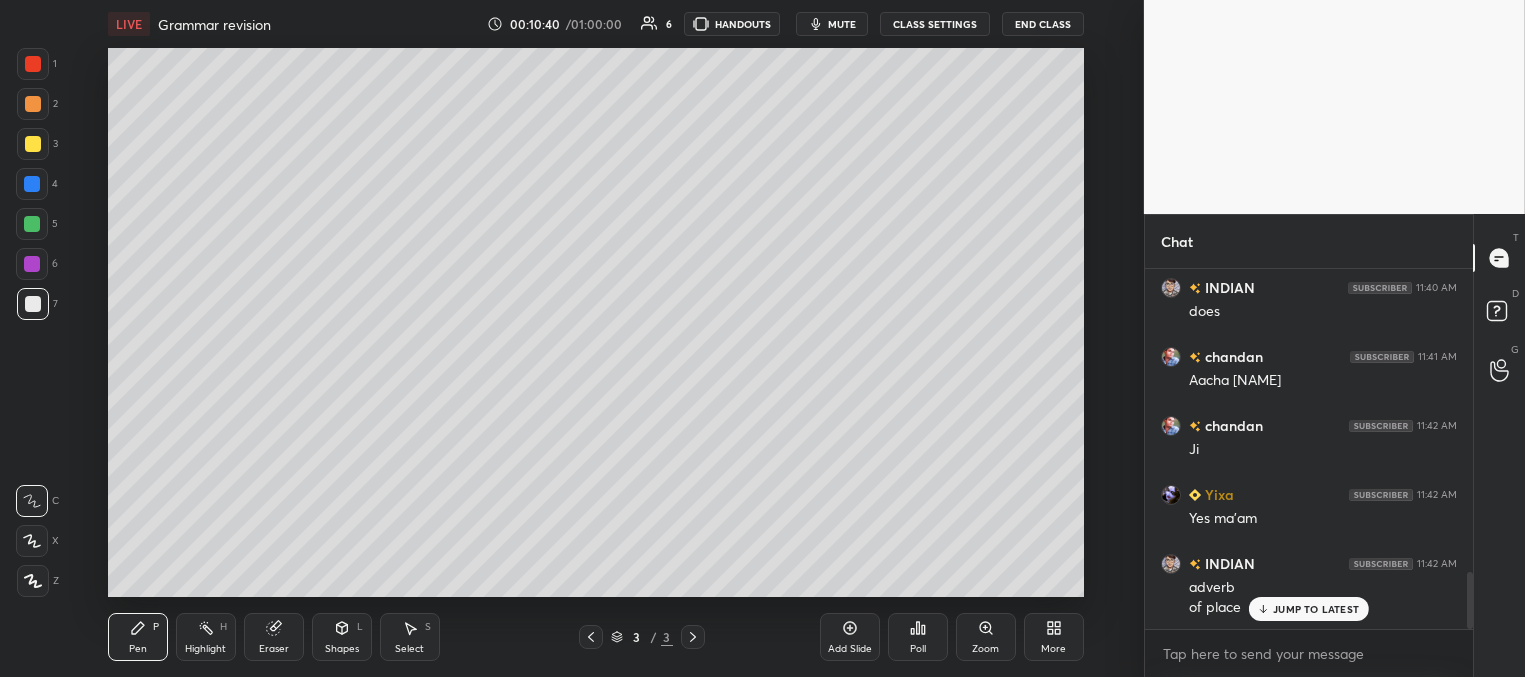drag, startPoint x: 27, startPoint y: 222, endPoint x: 72, endPoint y: 213, distance: 45.891174 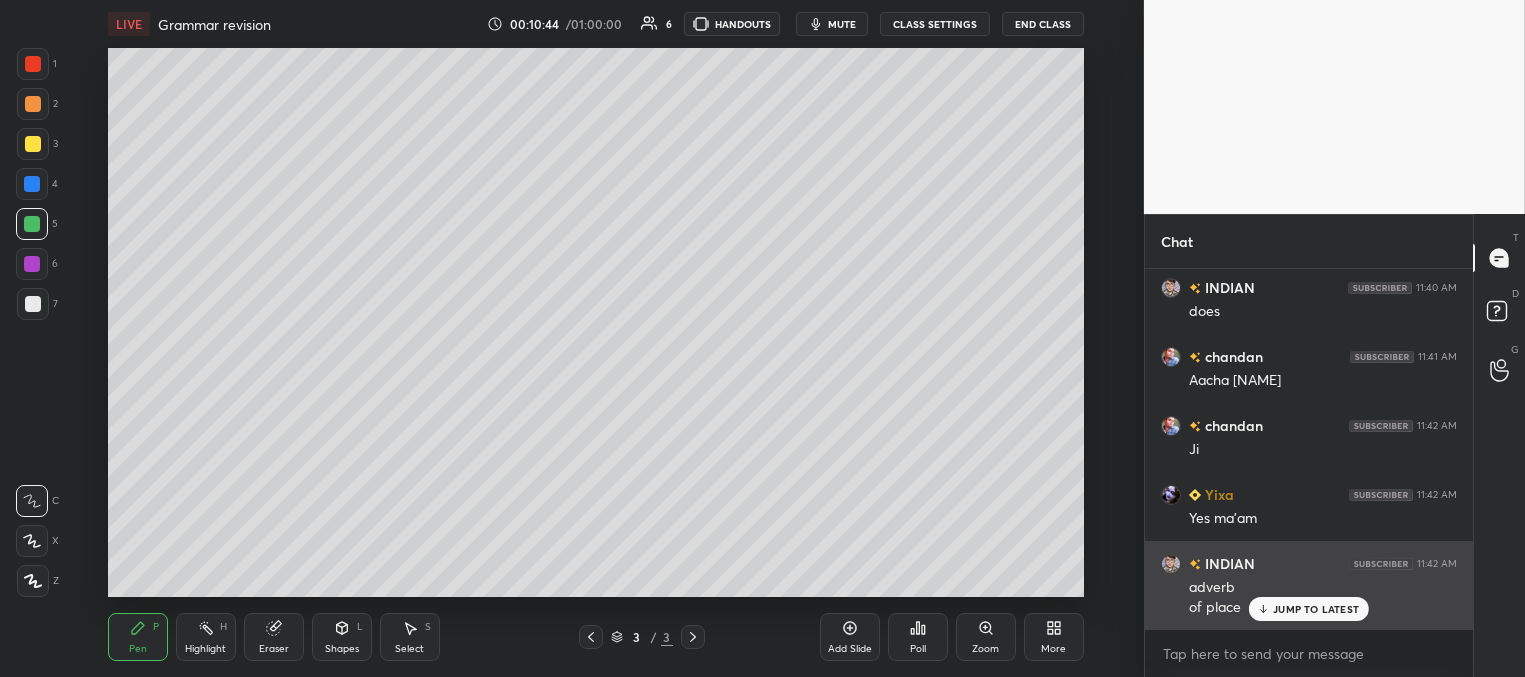 click on "JUMP TO LATEST" at bounding box center [1316, 609] 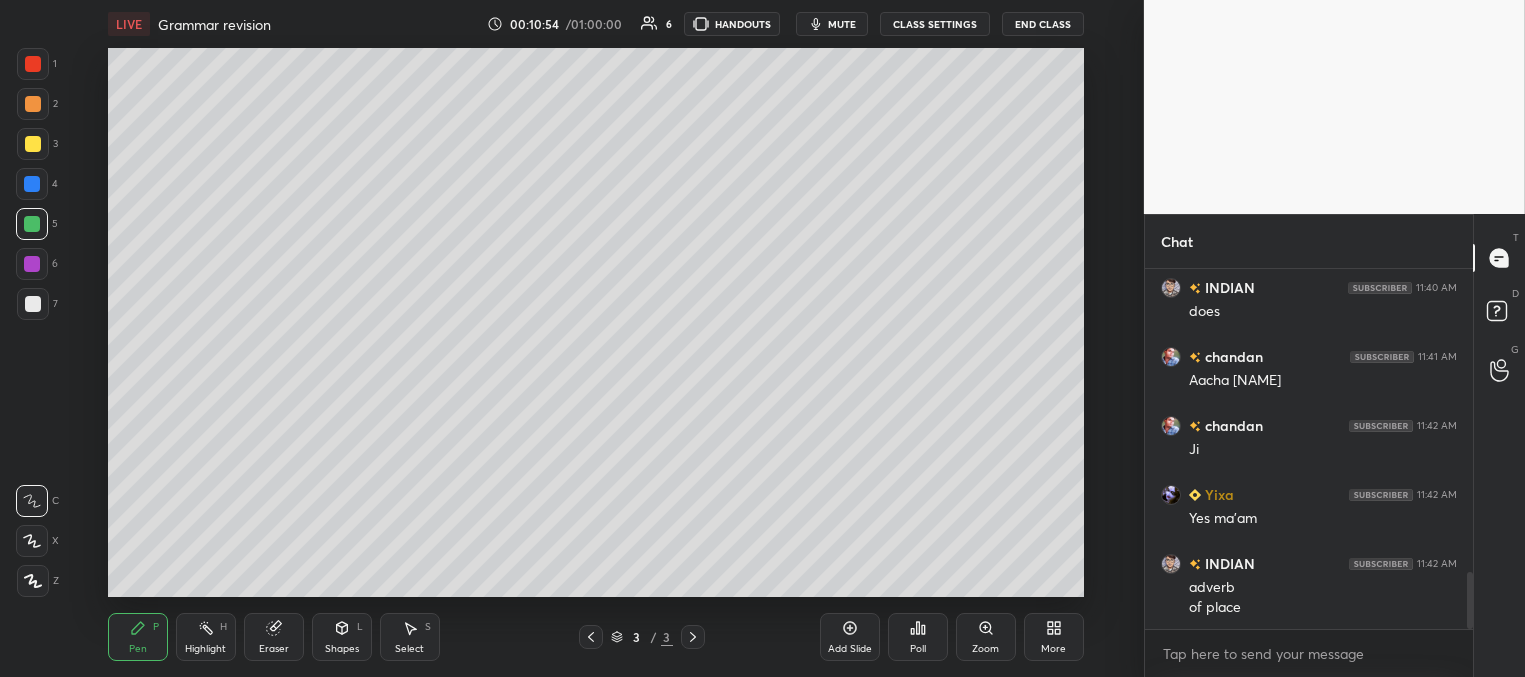 scroll, scrollTop: 1969, scrollLeft: 0, axis: vertical 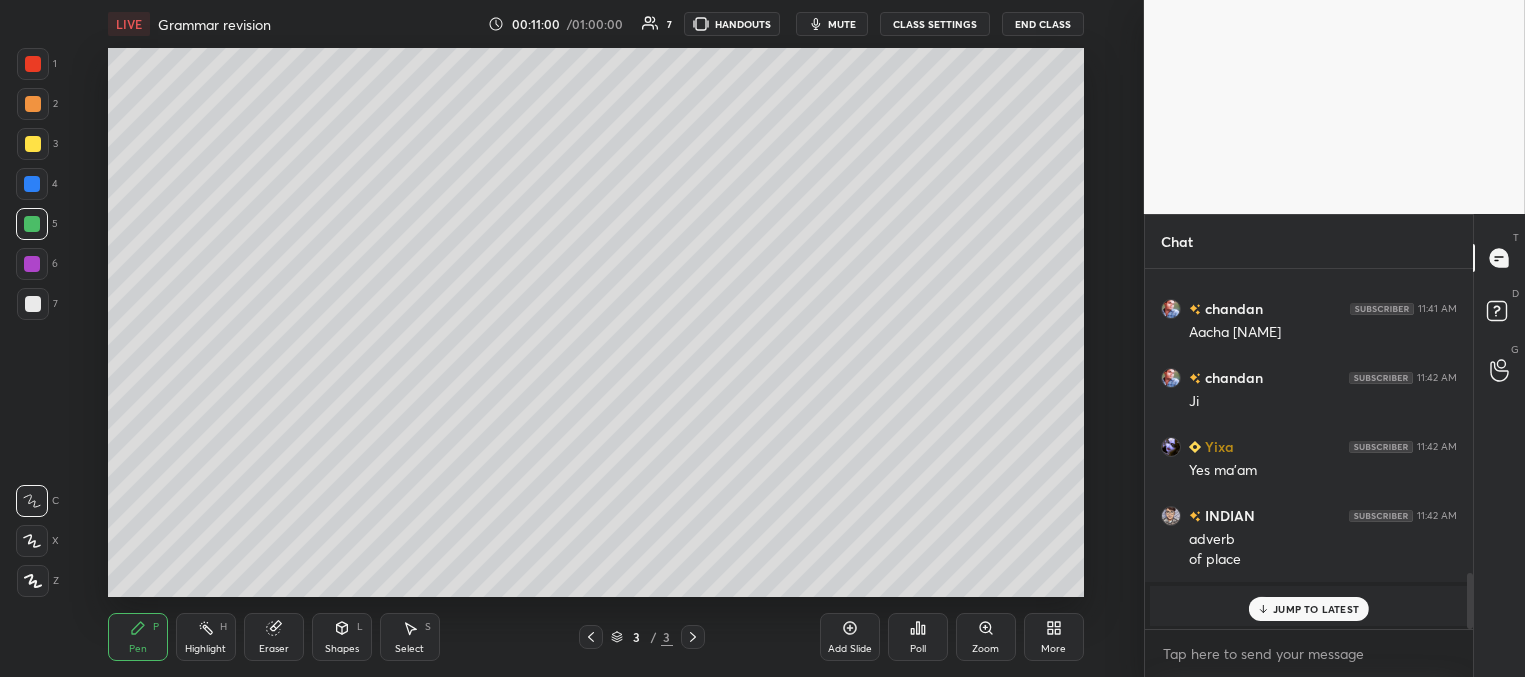 drag, startPoint x: 853, startPoint y: 634, endPoint x: 845, endPoint y: 625, distance: 12.0415945 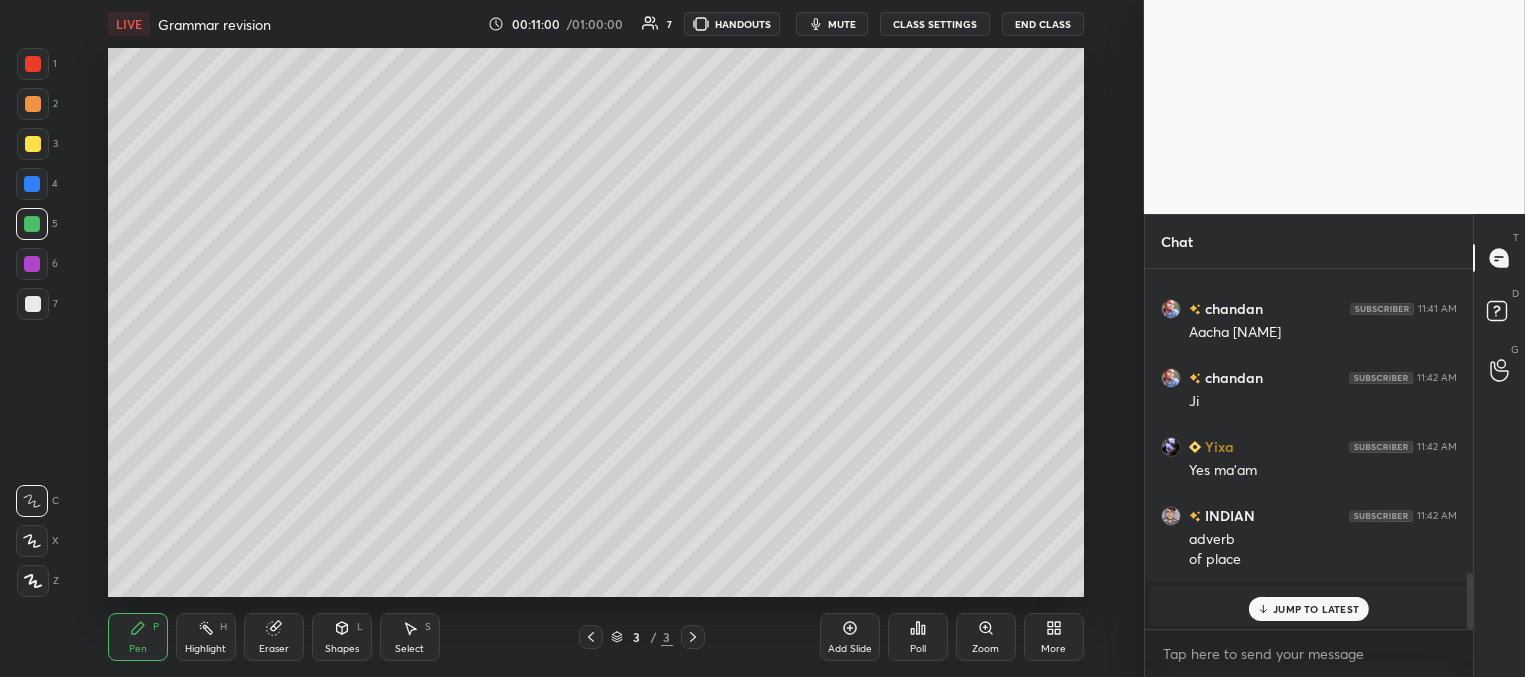 click on "Add Slide" at bounding box center [850, 637] 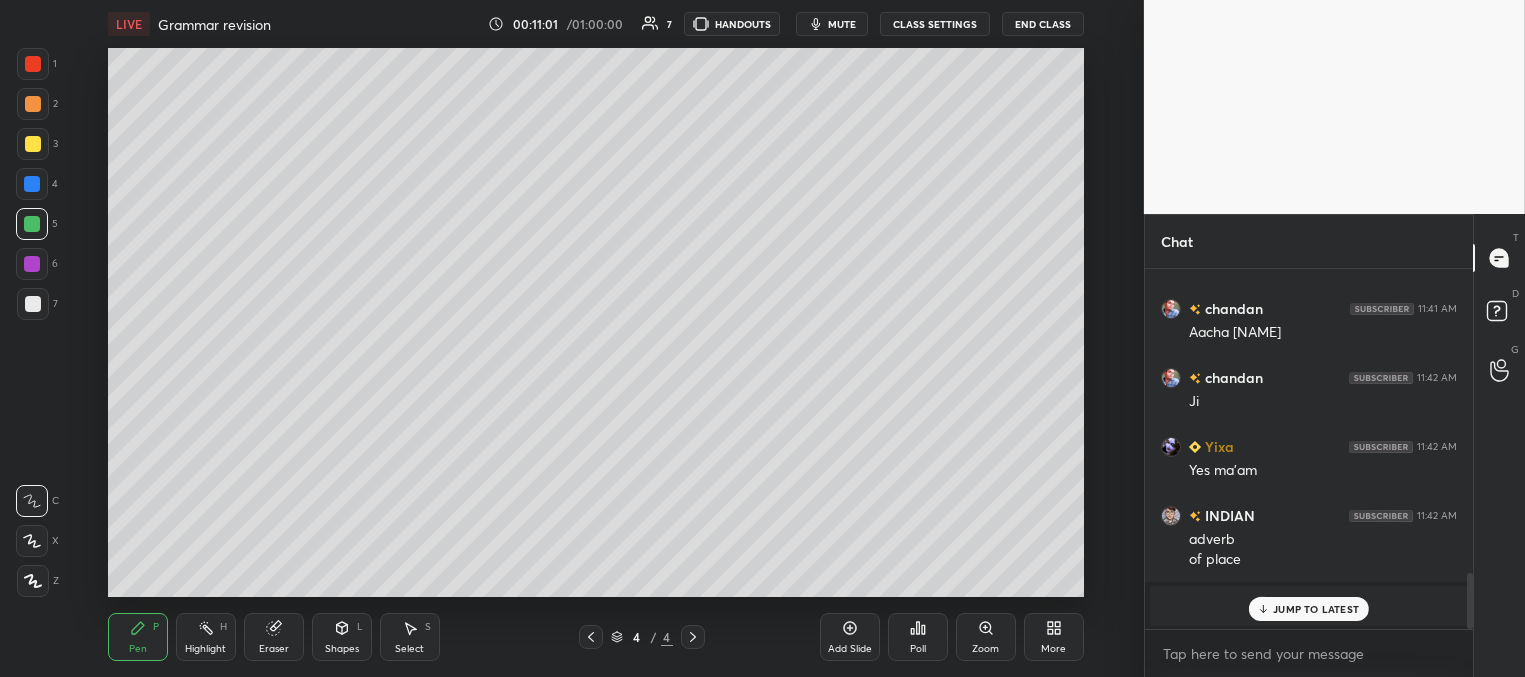click at bounding box center [33, 144] 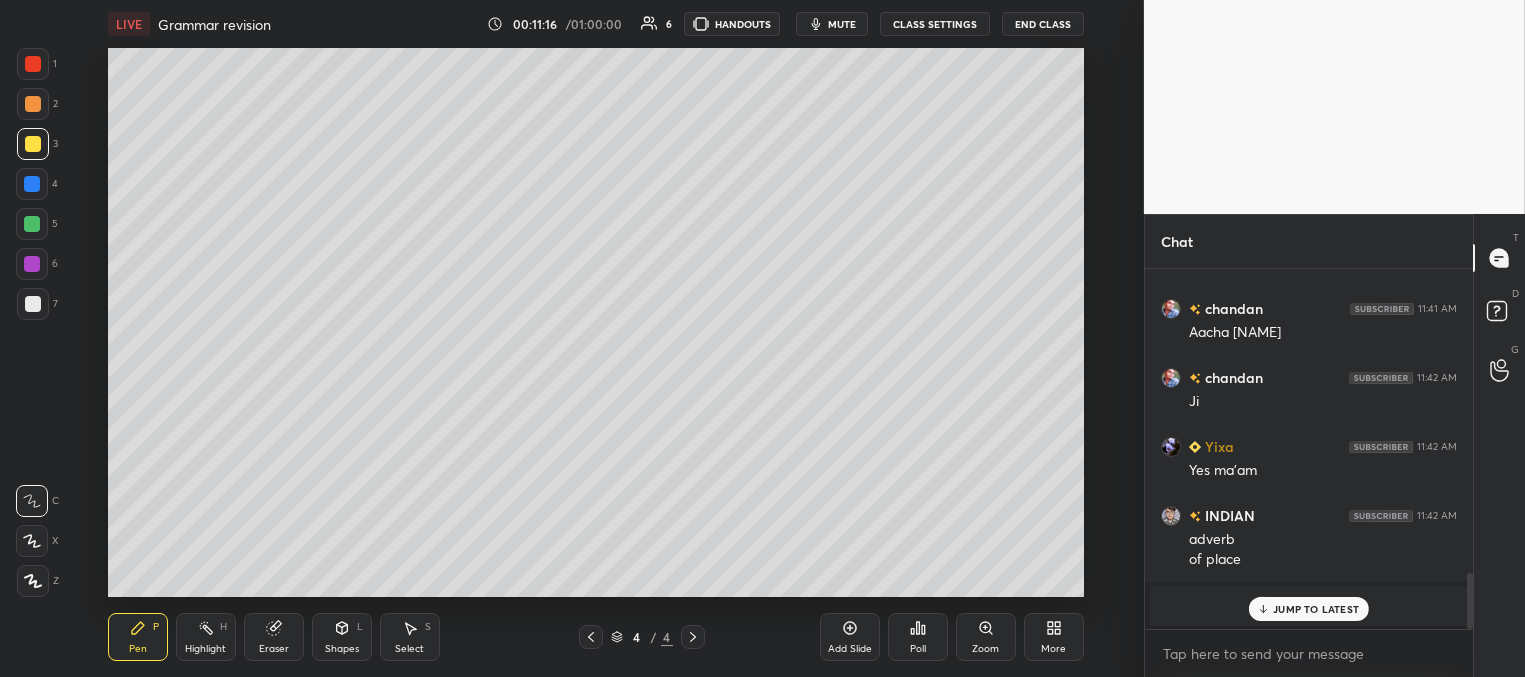 drag, startPoint x: 35, startPoint y: 183, endPoint x: 56, endPoint y: 165, distance: 27.658634 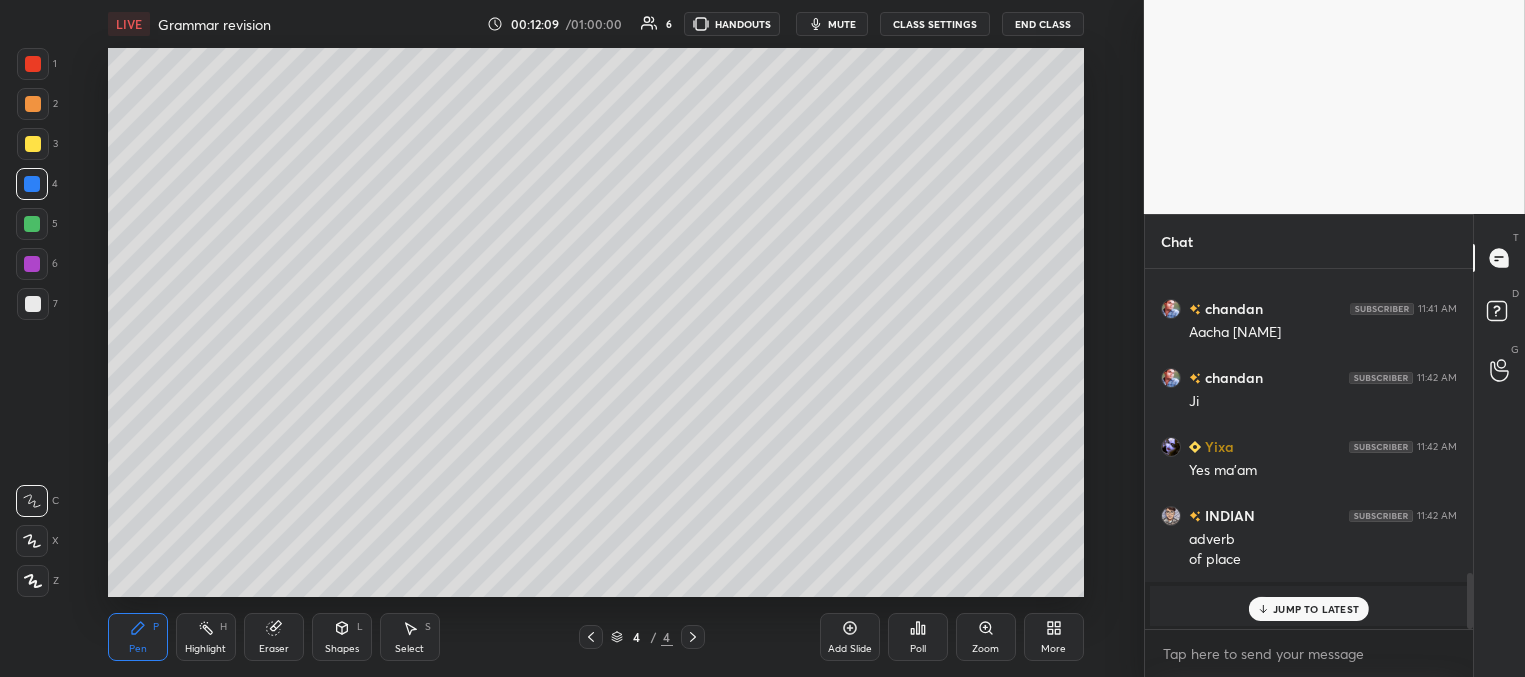 drag, startPoint x: 42, startPoint y: 221, endPoint x: 61, endPoint y: 225, distance: 19.416489 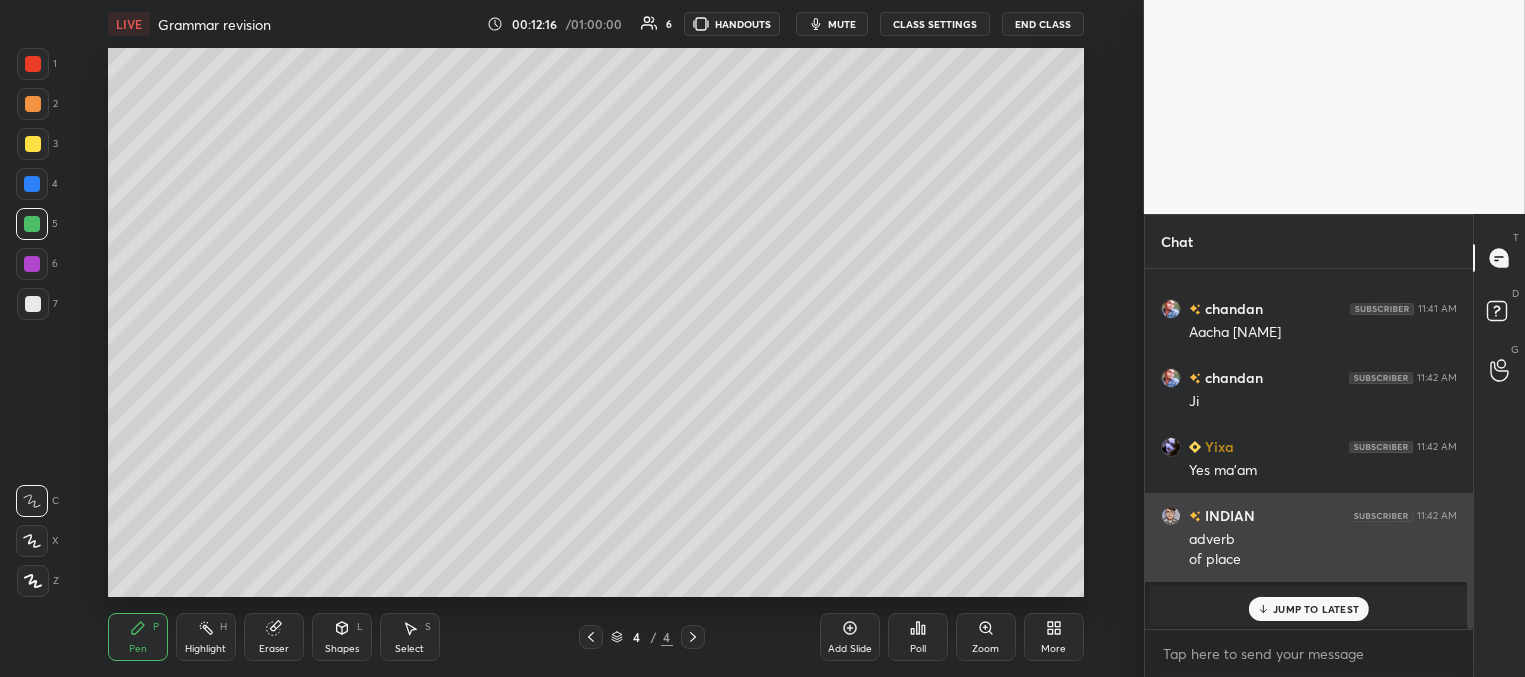 click on "JUMP TO LATEST" at bounding box center (1316, 609) 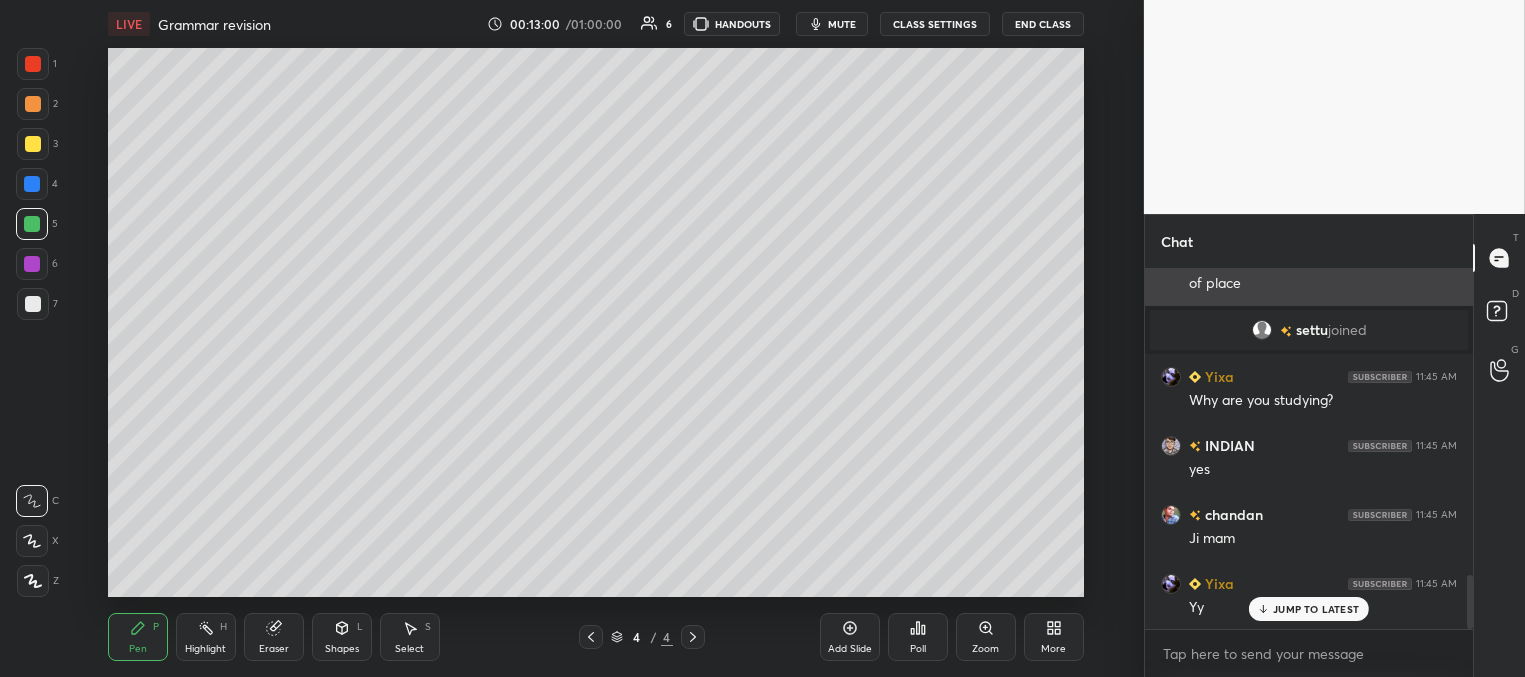 scroll, scrollTop: 2124, scrollLeft: 0, axis: vertical 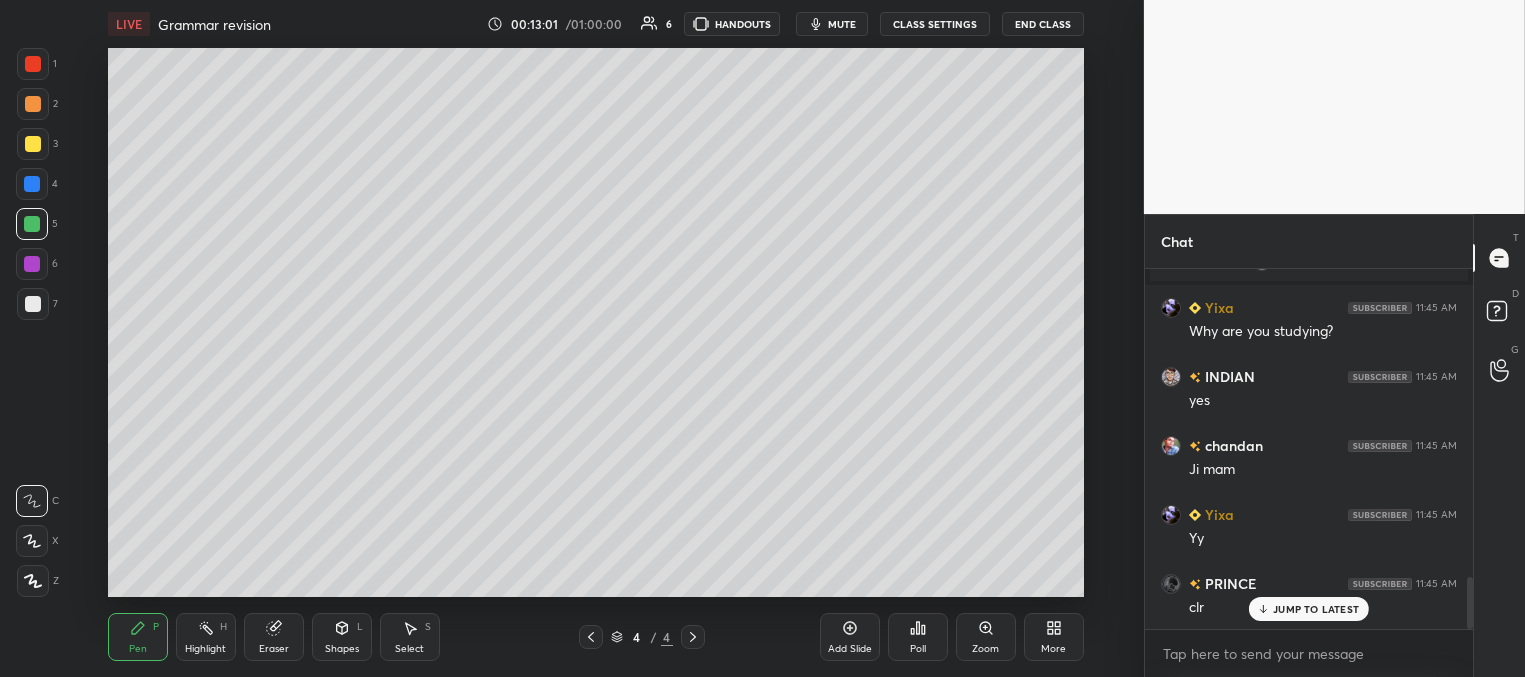 click on "Add Slide" at bounding box center (850, 637) 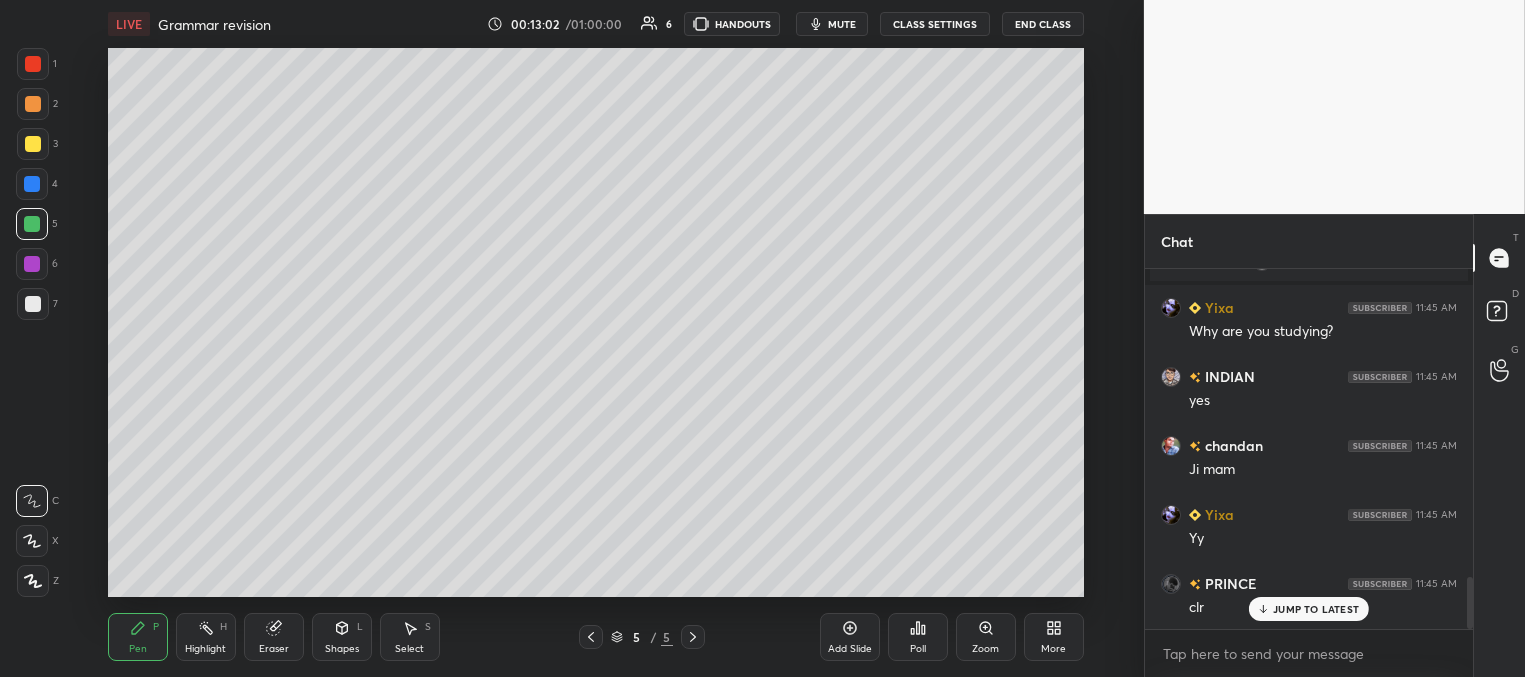 drag, startPoint x: 37, startPoint y: 146, endPoint x: 94, endPoint y: 124, distance: 61.09828 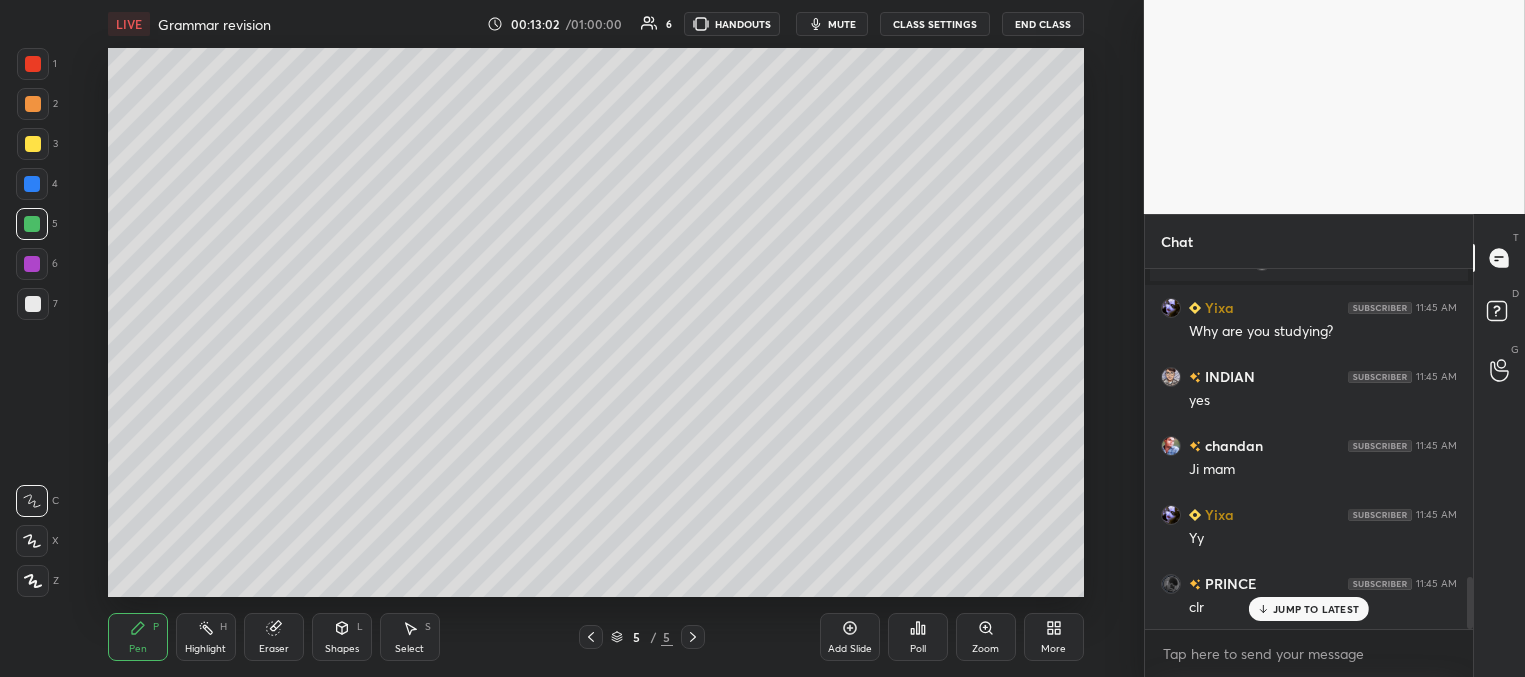 click at bounding box center (33, 144) 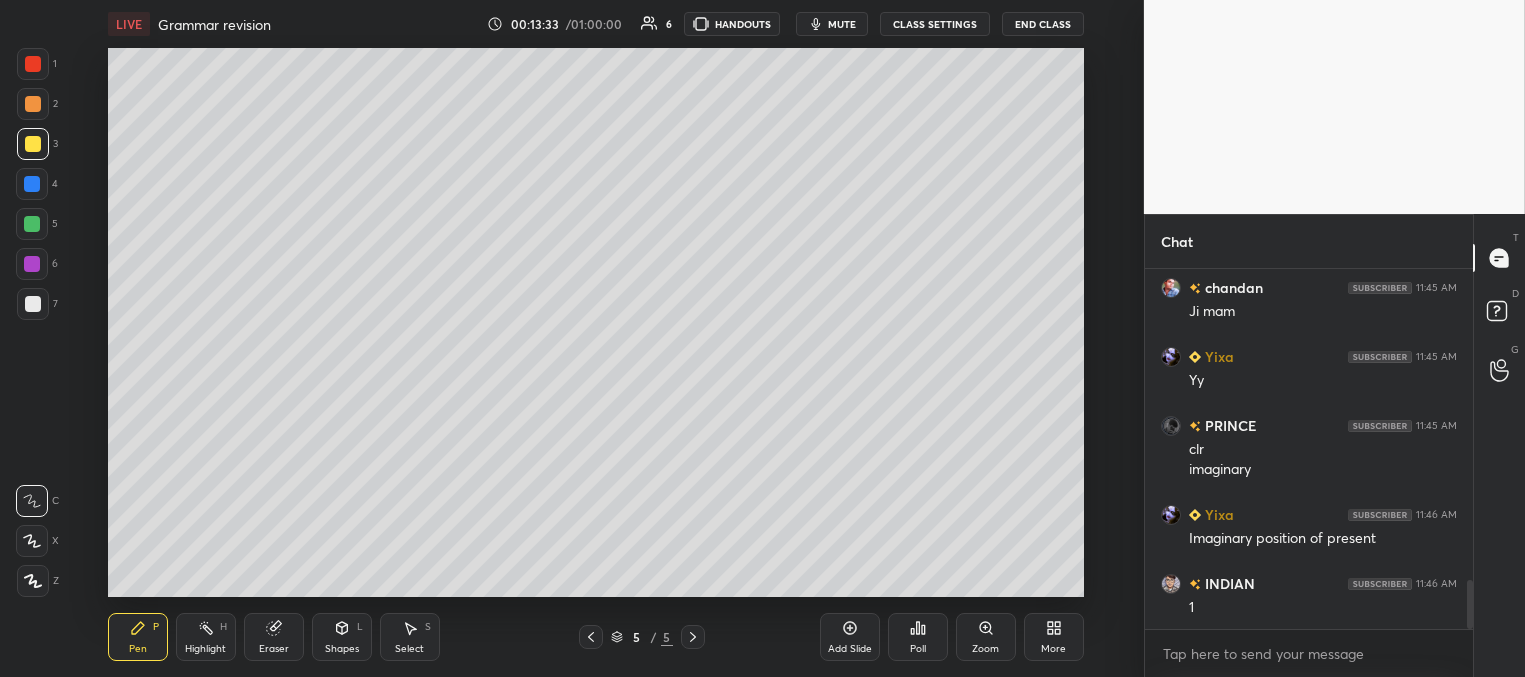 scroll, scrollTop: 2351, scrollLeft: 0, axis: vertical 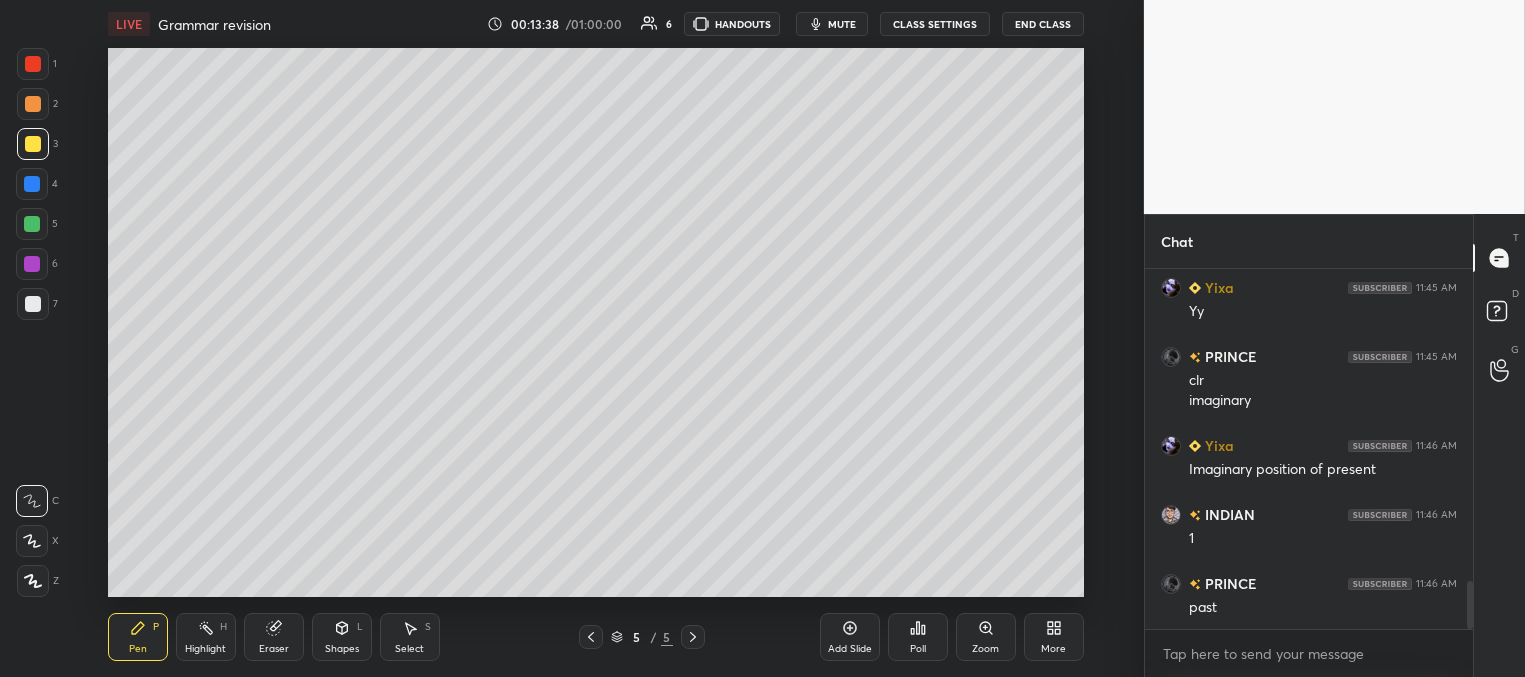 click at bounding box center (32, 184) 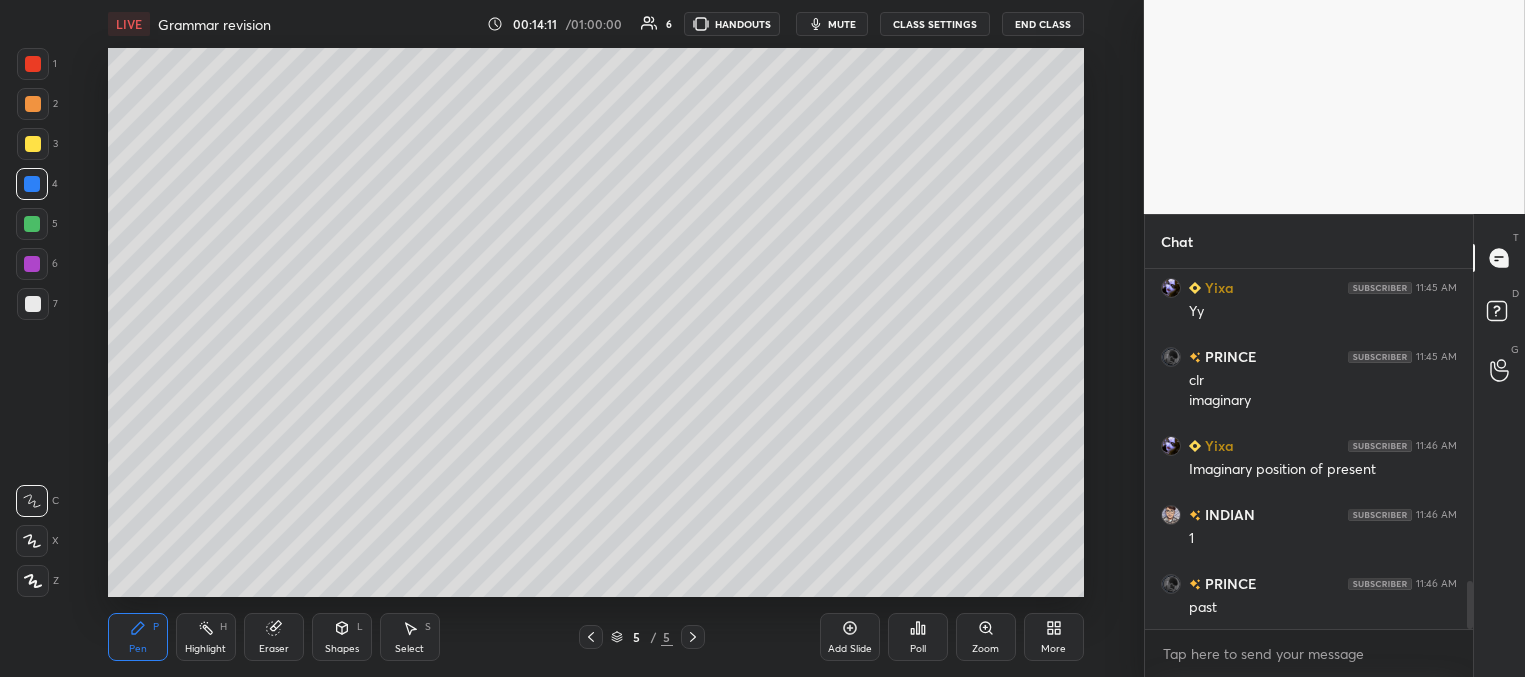 drag, startPoint x: 33, startPoint y: 303, endPoint x: 50, endPoint y: 284, distance: 25.495098 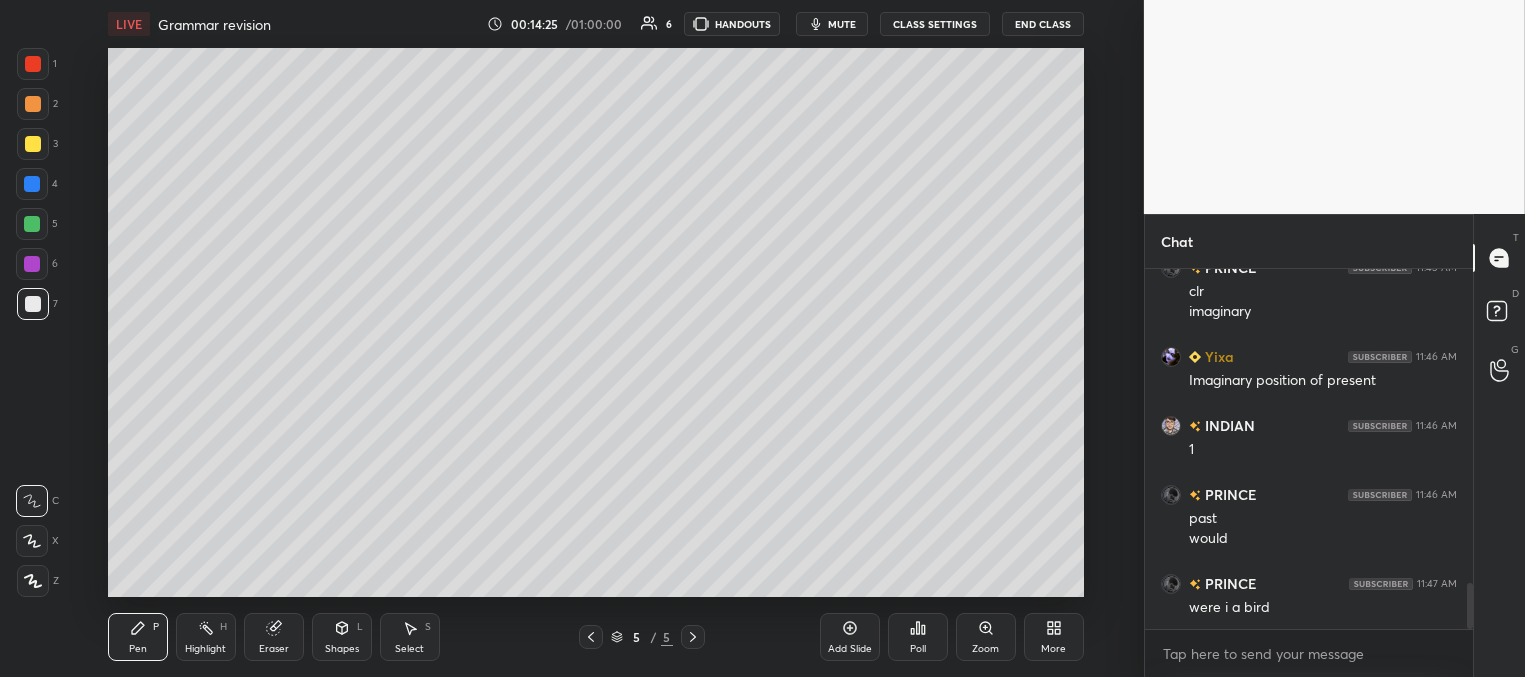 scroll, scrollTop: 2509, scrollLeft: 0, axis: vertical 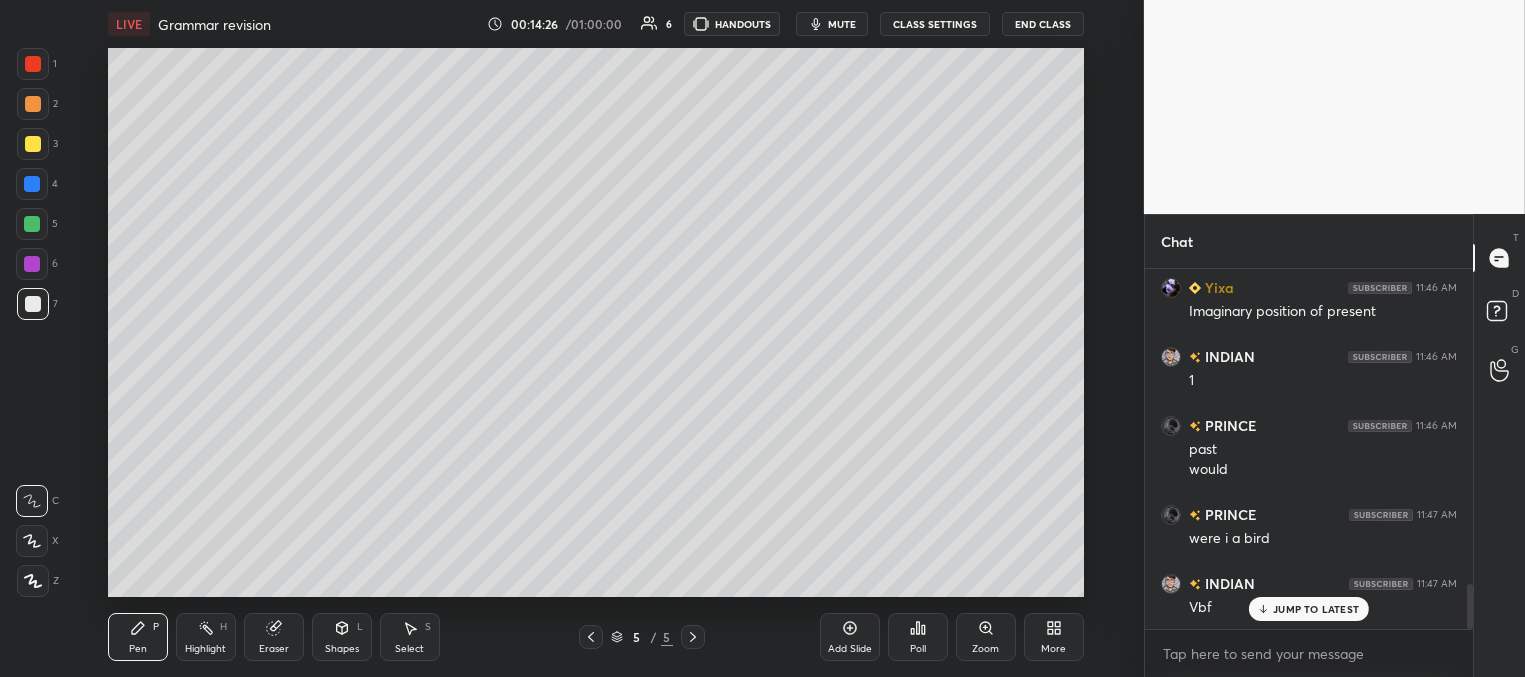 click at bounding box center (32, 184) 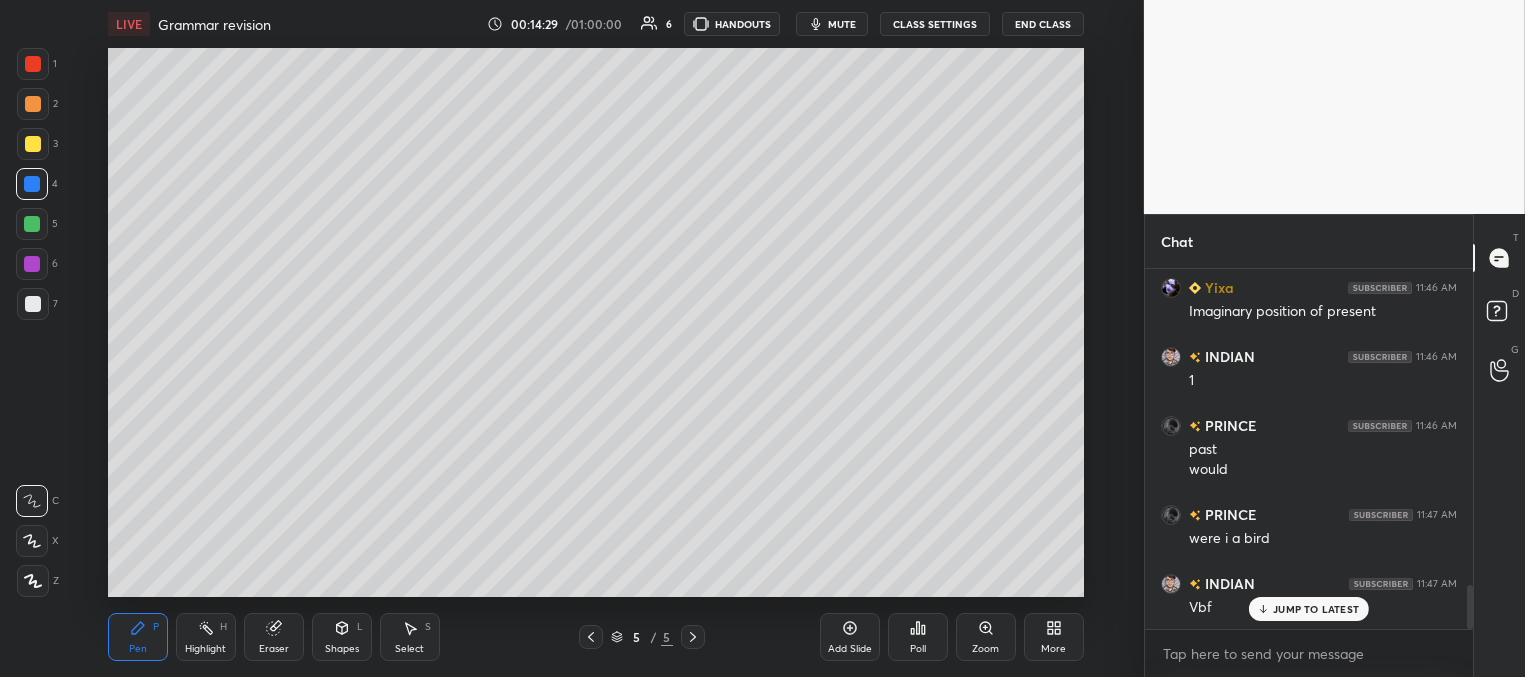 scroll, scrollTop: 2578, scrollLeft: 0, axis: vertical 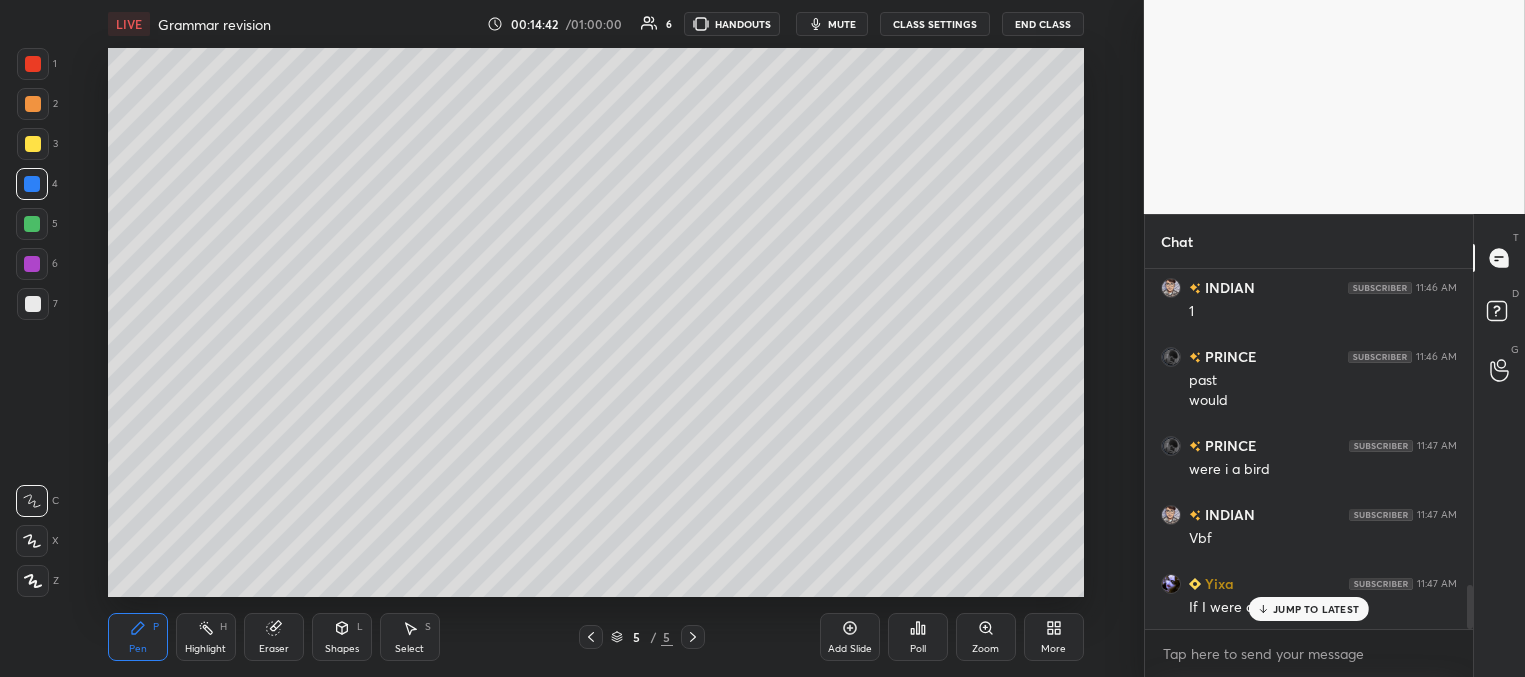 drag, startPoint x: 27, startPoint y: 303, endPoint x: 51, endPoint y: 299, distance: 24.33105 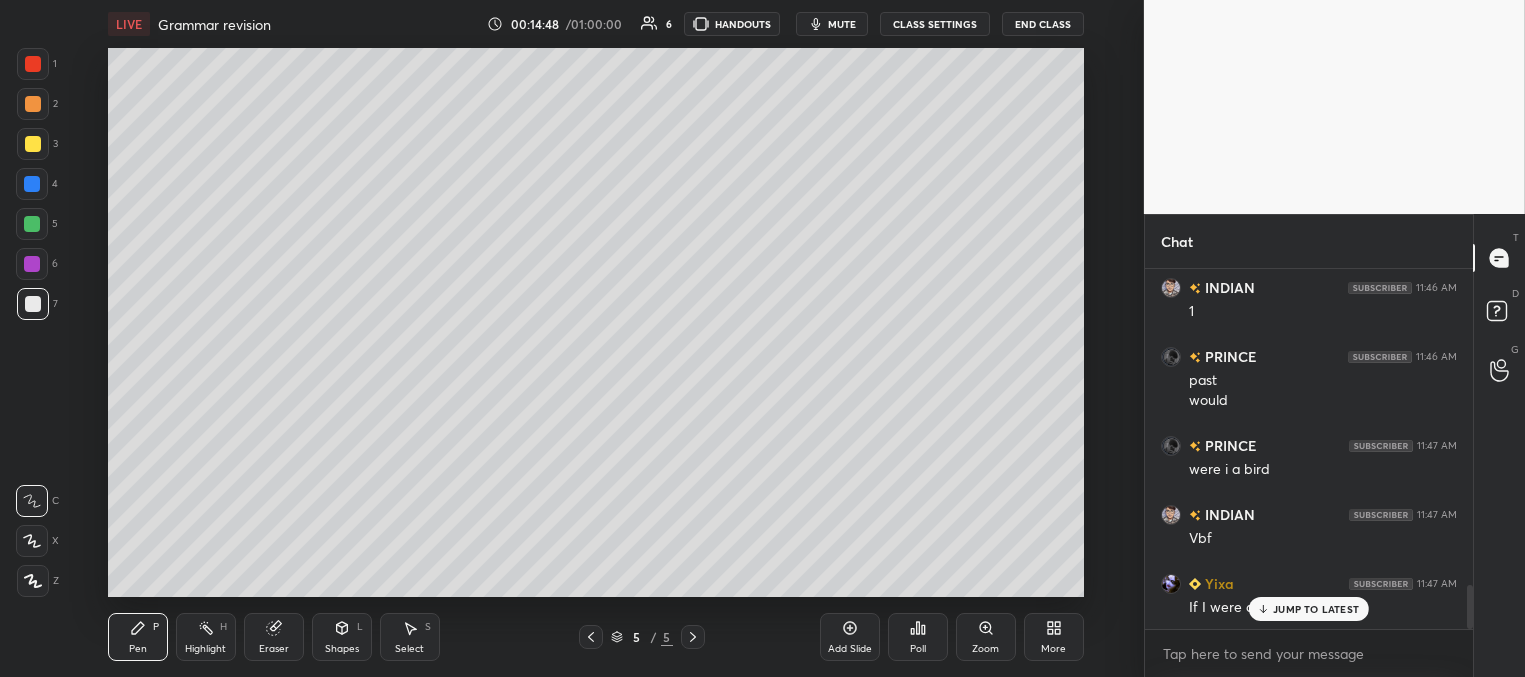 scroll, scrollTop: 2598, scrollLeft: 0, axis: vertical 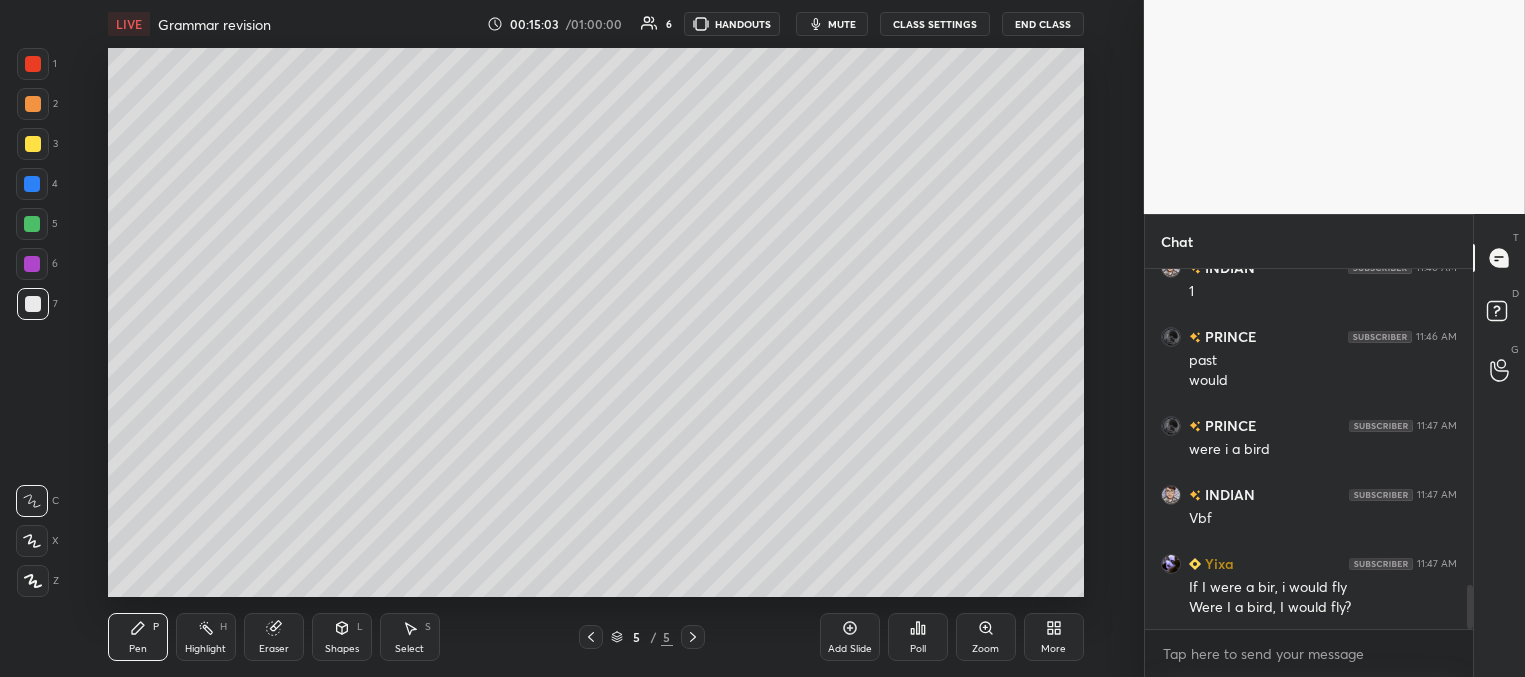 click at bounding box center [32, 264] 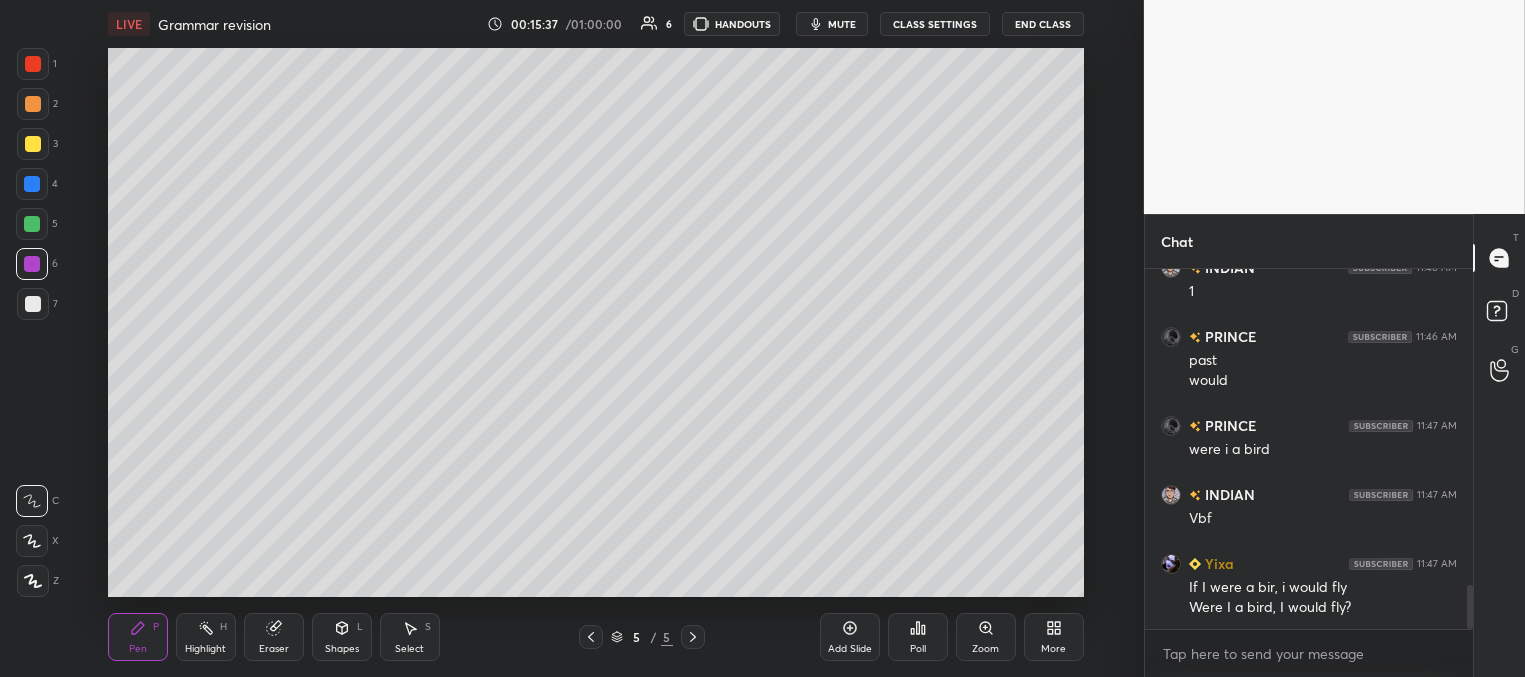 drag, startPoint x: 415, startPoint y: 636, endPoint x: 438, endPoint y: 606, distance: 37.802116 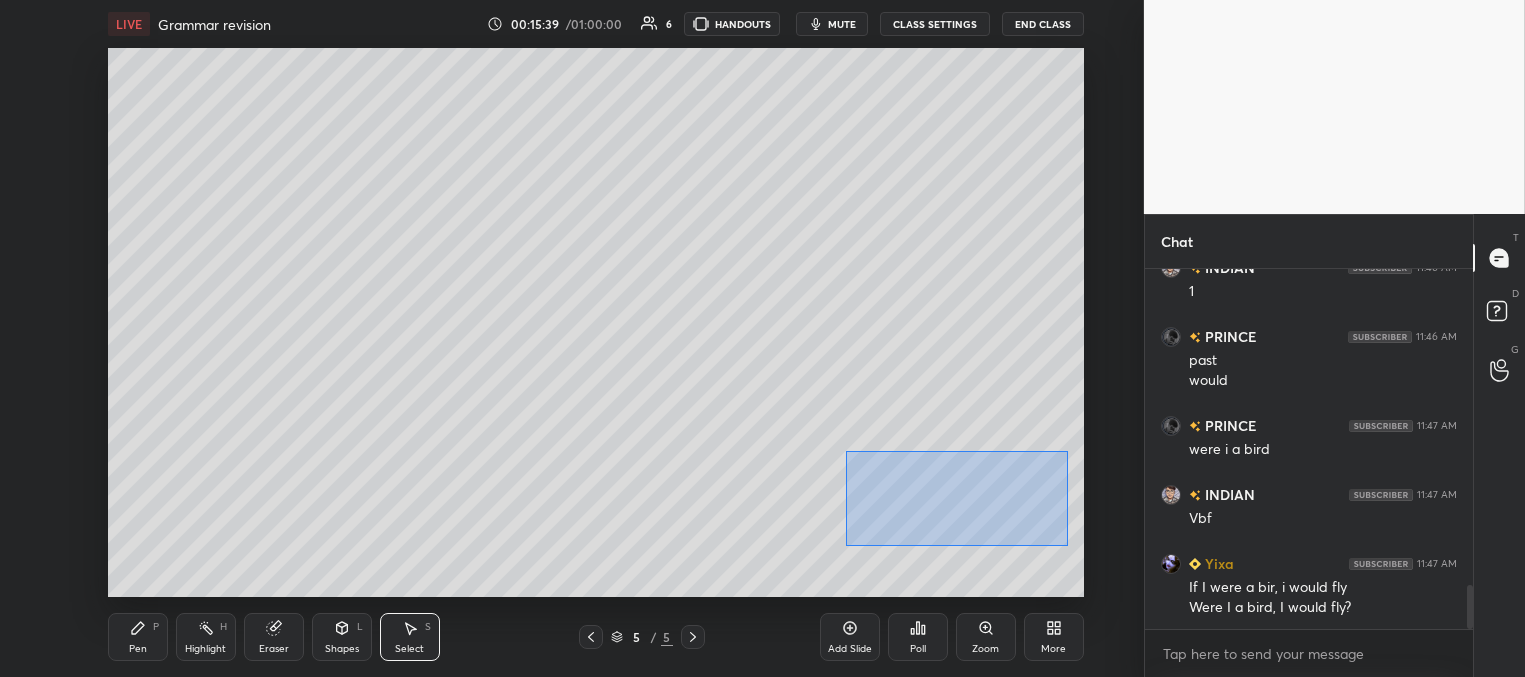 drag, startPoint x: 845, startPoint y: 451, endPoint x: 1068, endPoint y: 546, distance: 242.39224 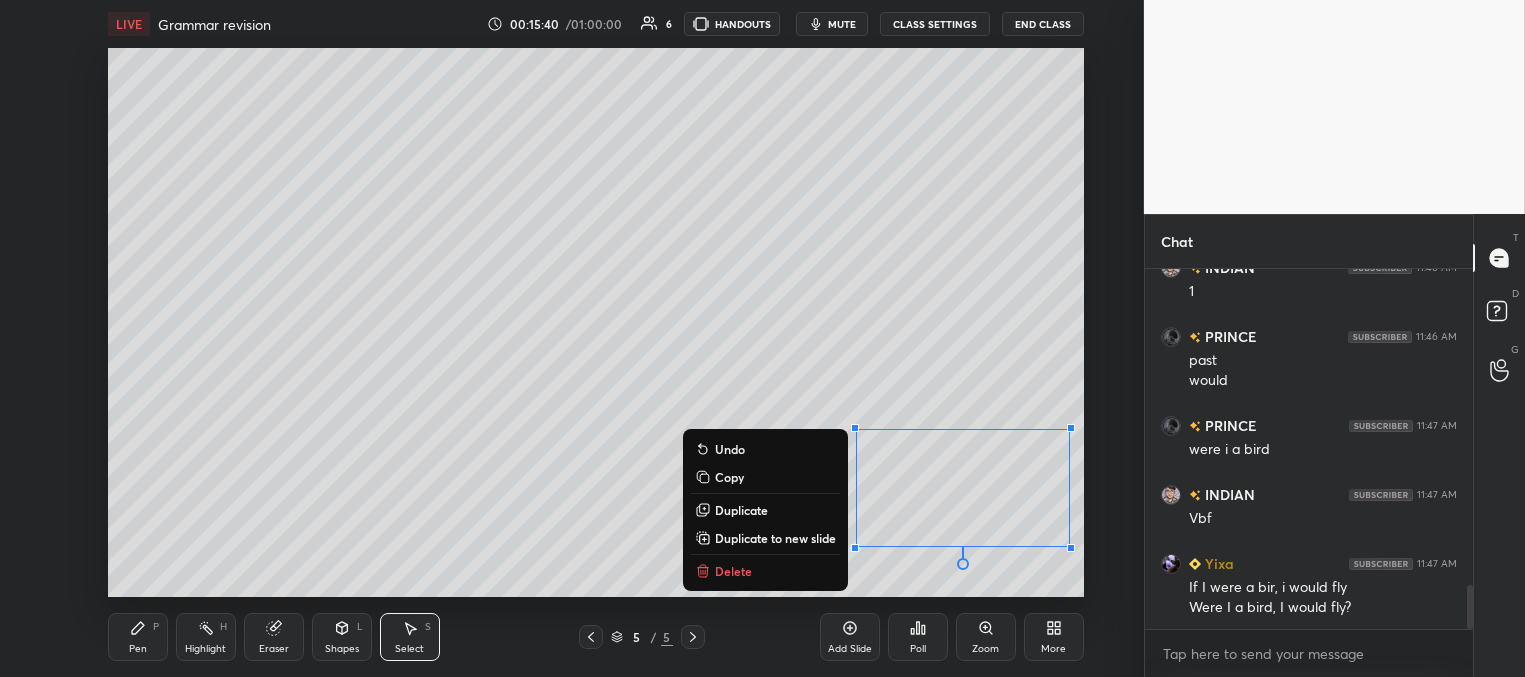 click on "Delete" at bounding box center [765, 571] 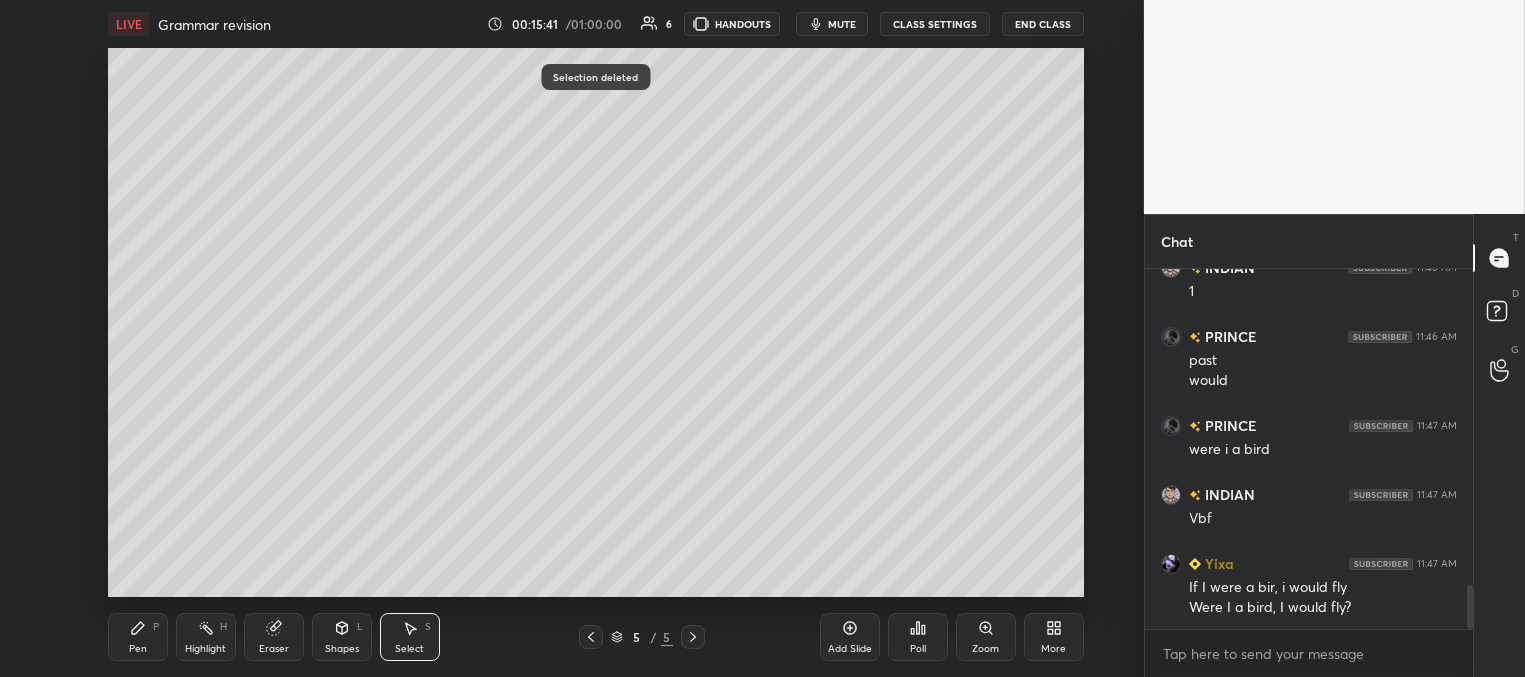 drag, startPoint x: 277, startPoint y: 644, endPoint x: 301, endPoint y: 622, distance: 32.55764 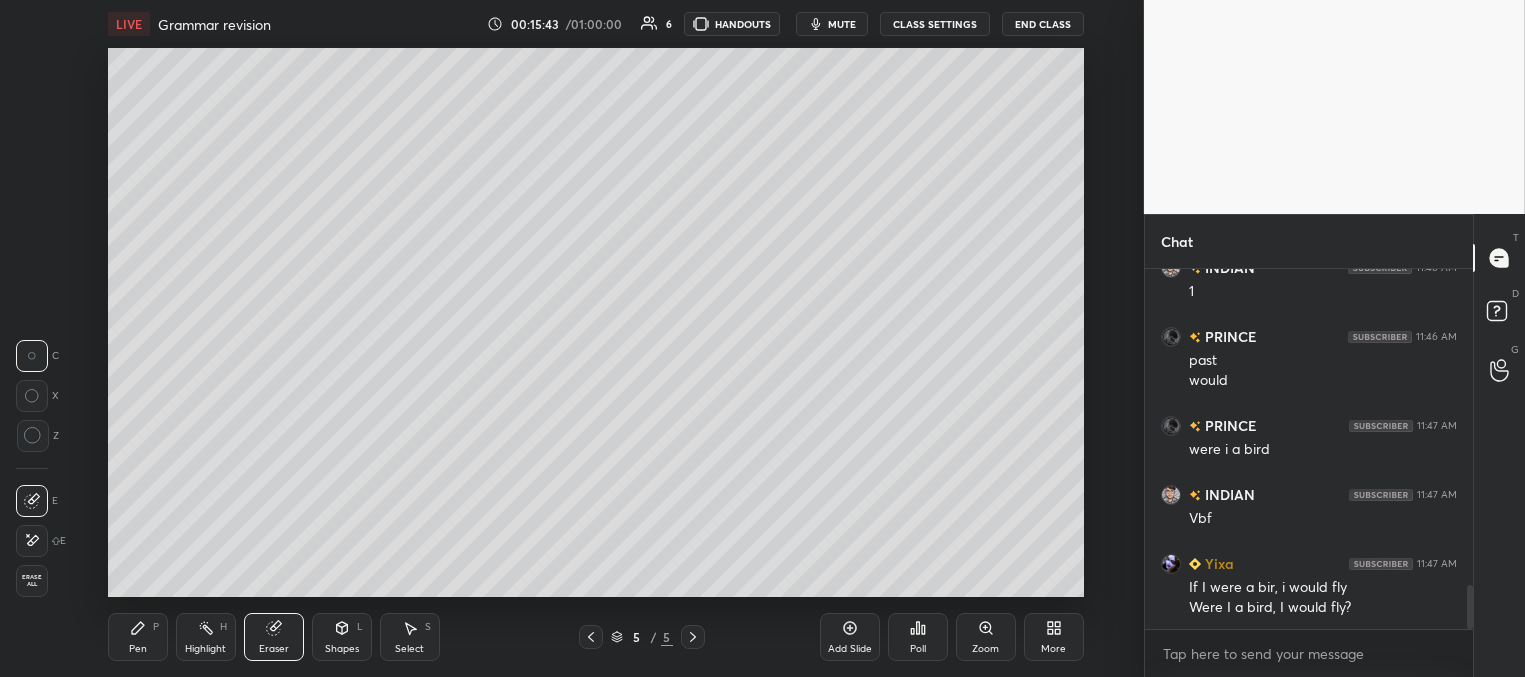 drag, startPoint x: 147, startPoint y: 642, endPoint x: 205, endPoint y: 596, distance: 74.02702 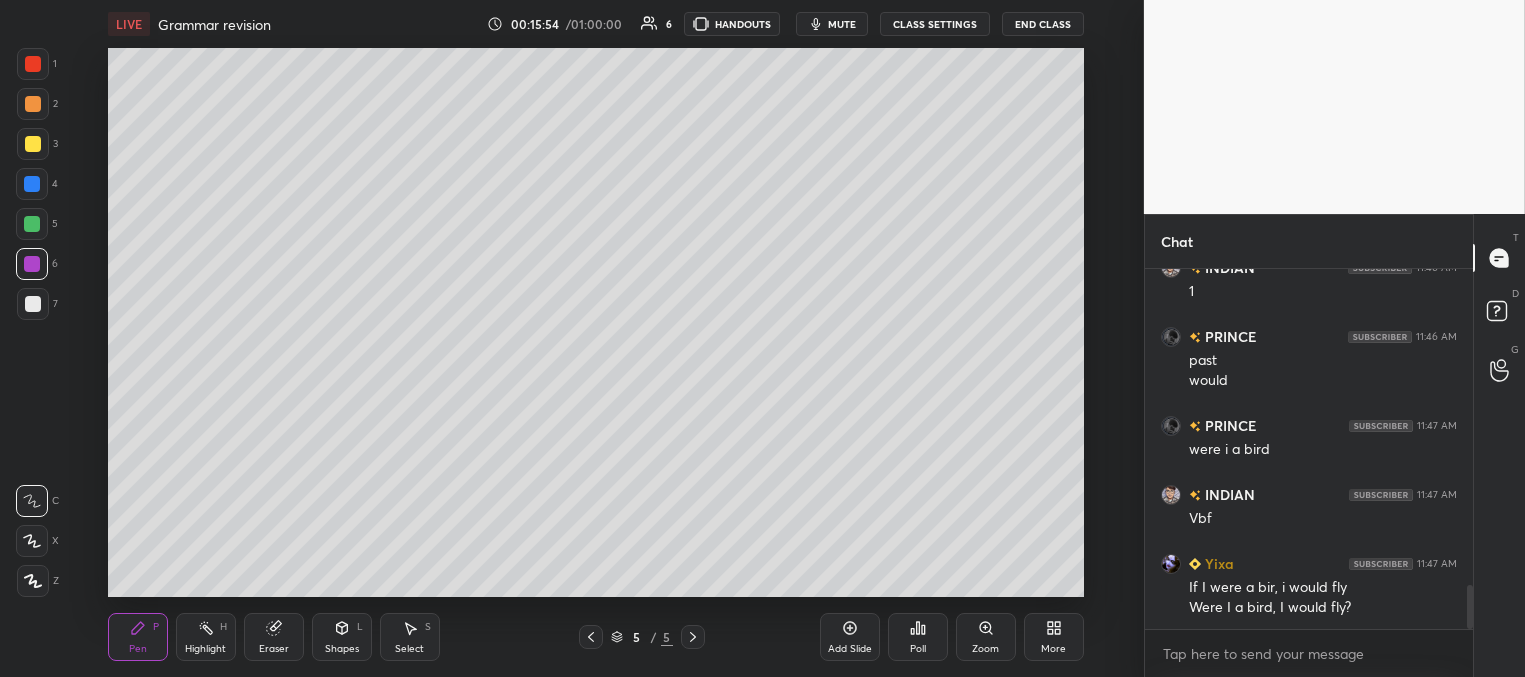 drag, startPoint x: 38, startPoint y: 58, endPoint x: 77, endPoint y: 143, distance: 93.52005 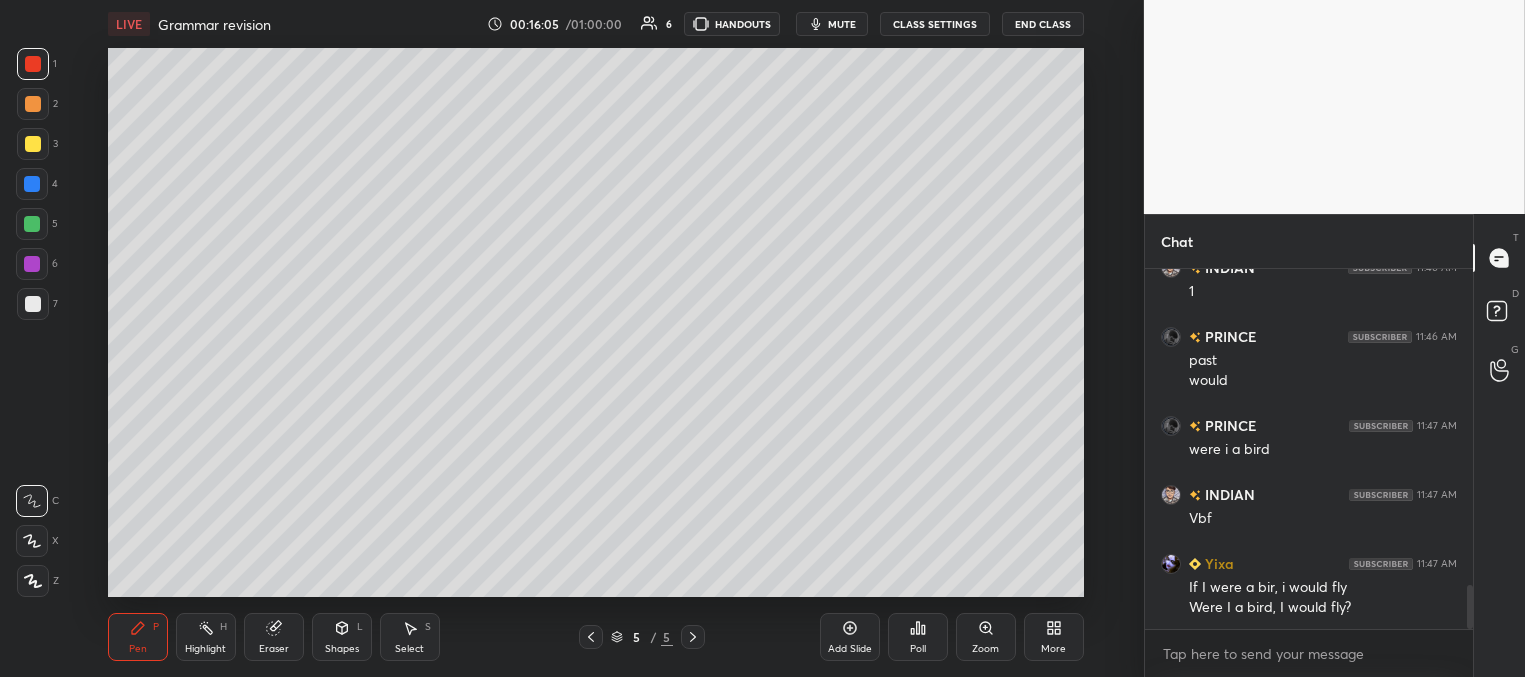 click at bounding box center [32, 264] 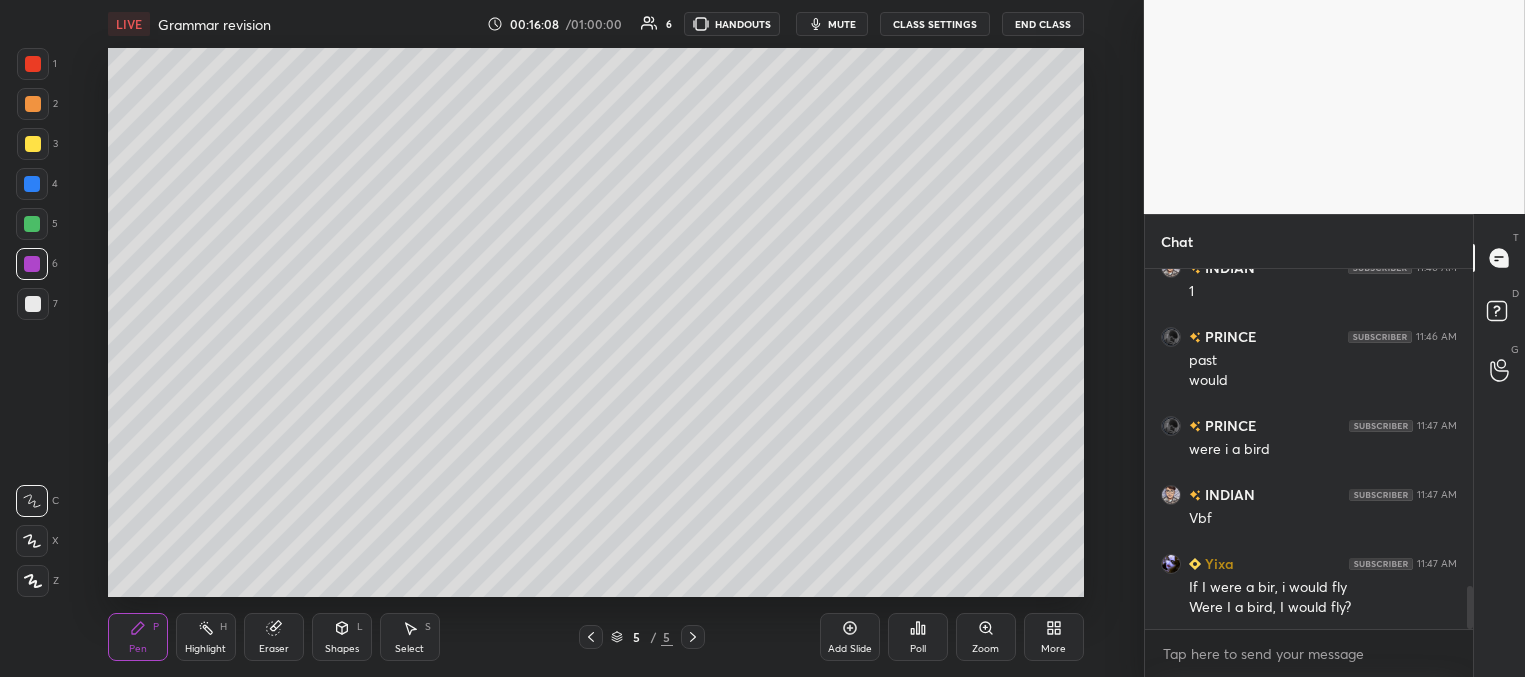 scroll, scrollTop: 2667, scrollLeft: 0, axis: vertical 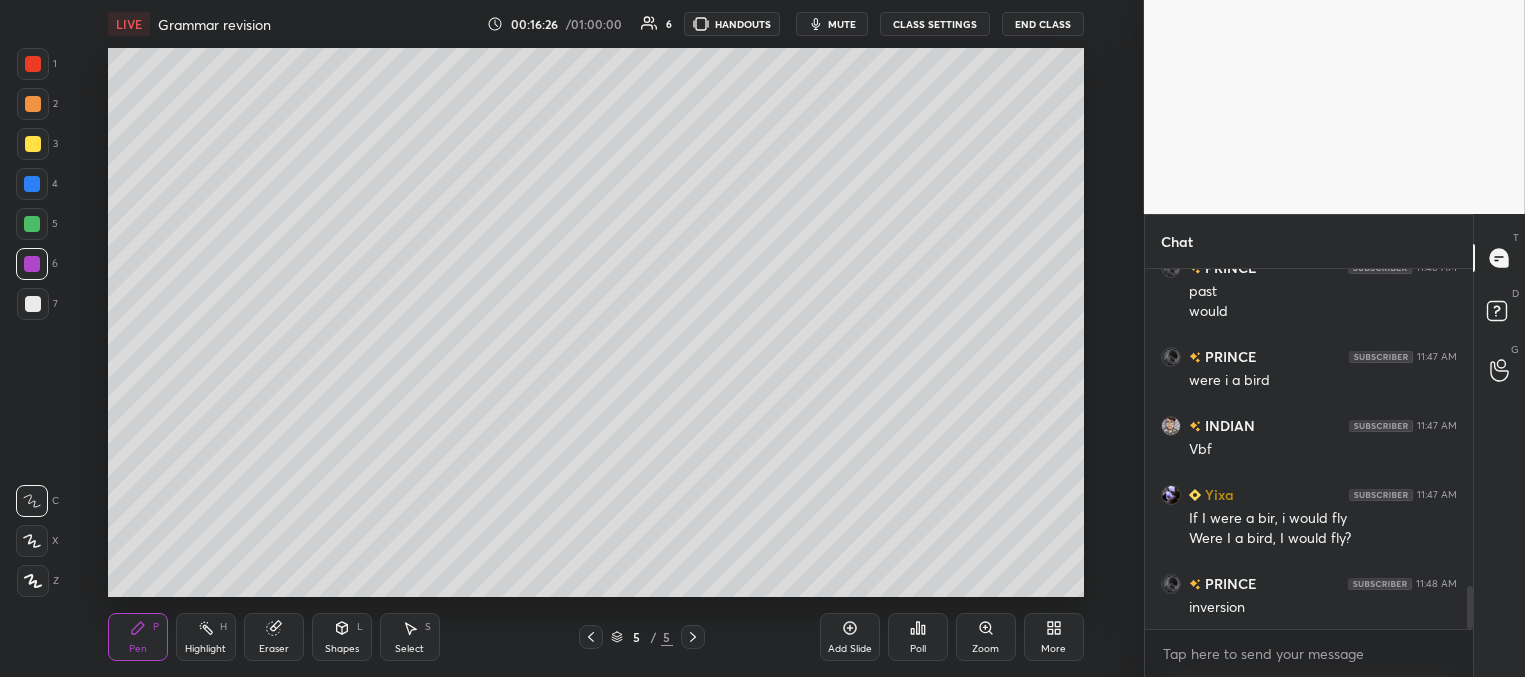 click at bounding box center (32, 224) 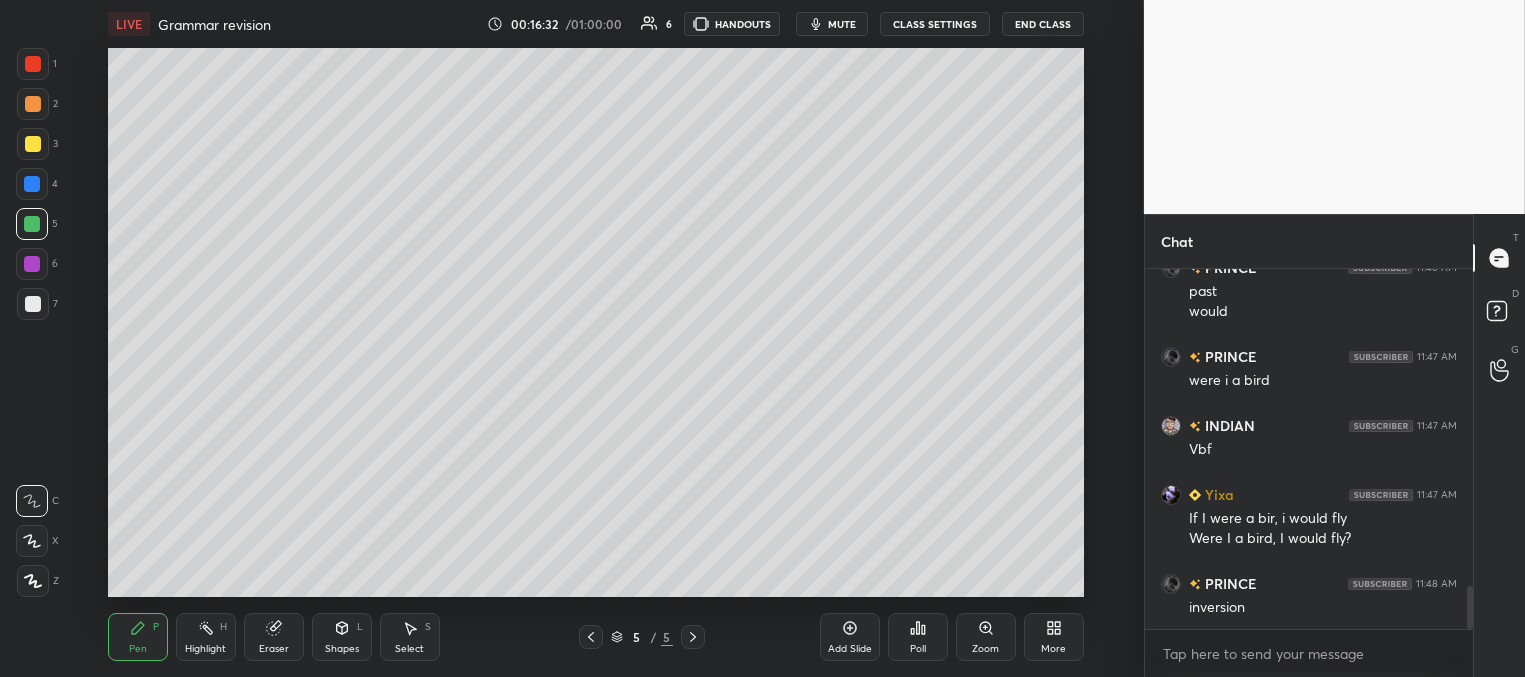 click on "Add Slide" at bounding box center [850, 637] 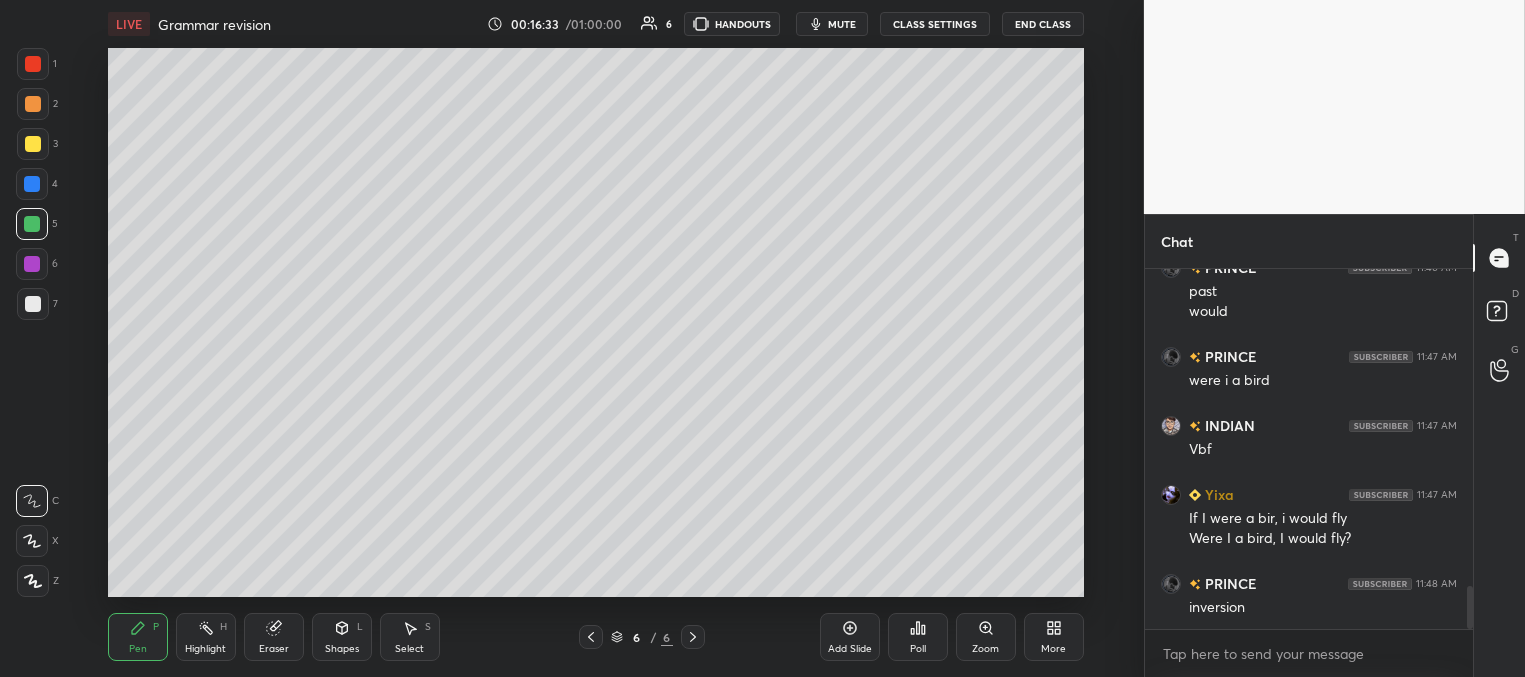 click at bounding box center [33, 144] 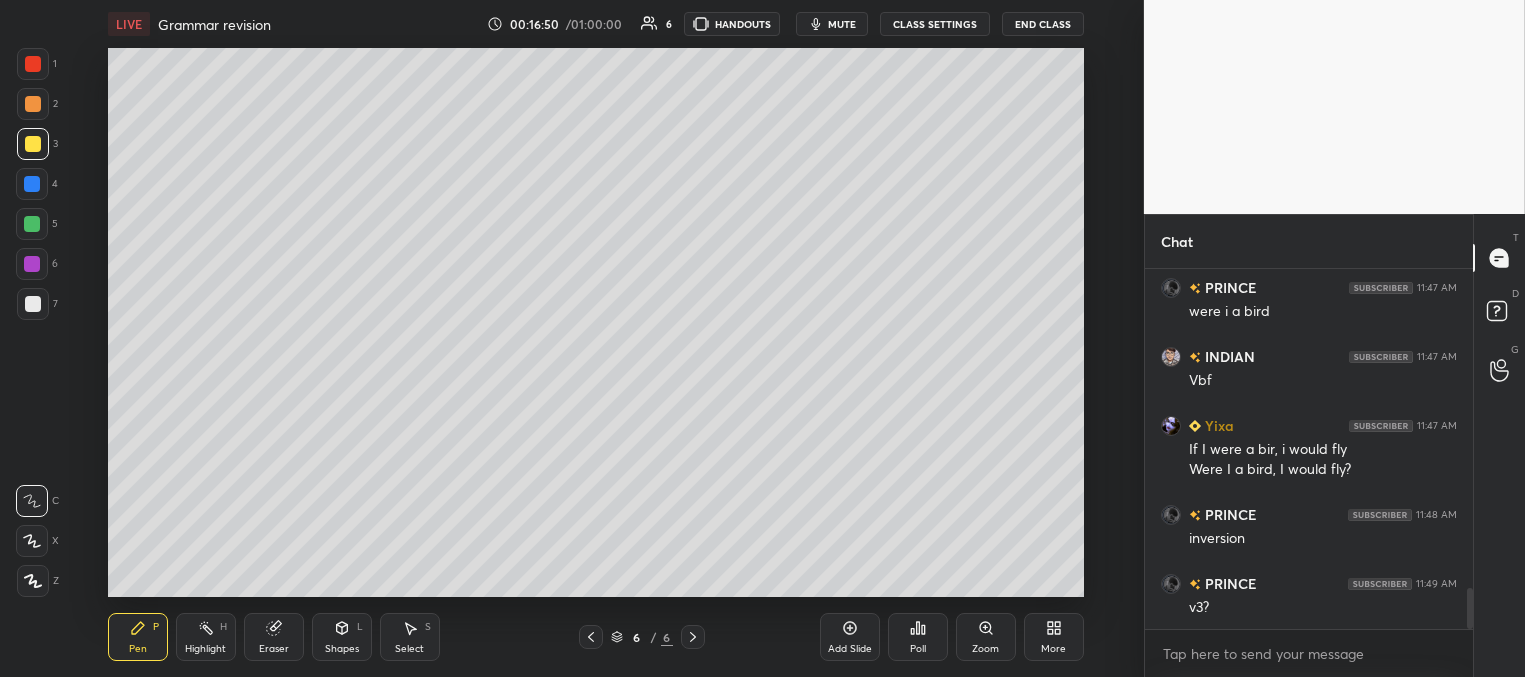 scroll, scrollTop: 2805, scrollLeft: 0, axis: vertical 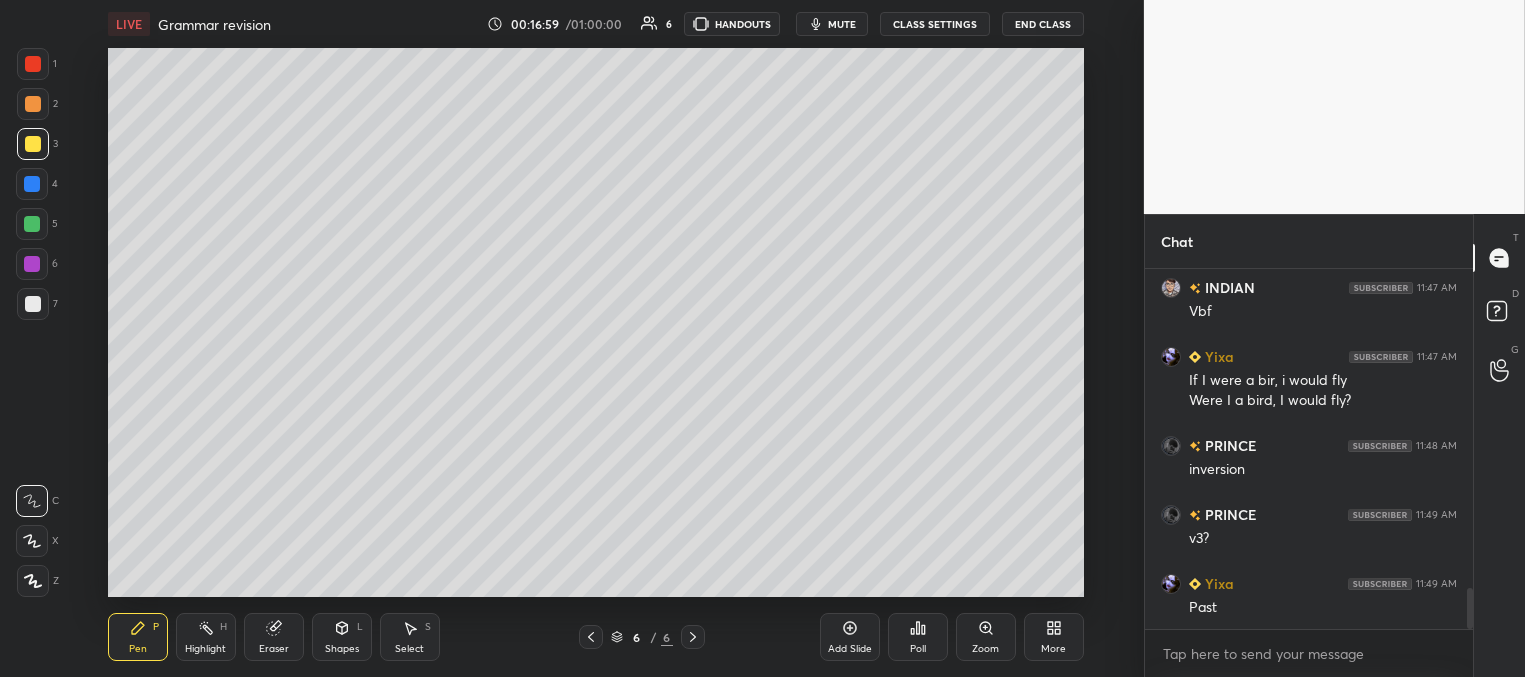 drag, startPoint x: 34, startPoint y: 181, endPoint x: 104, endPoint y: 156, distance: 74.330345 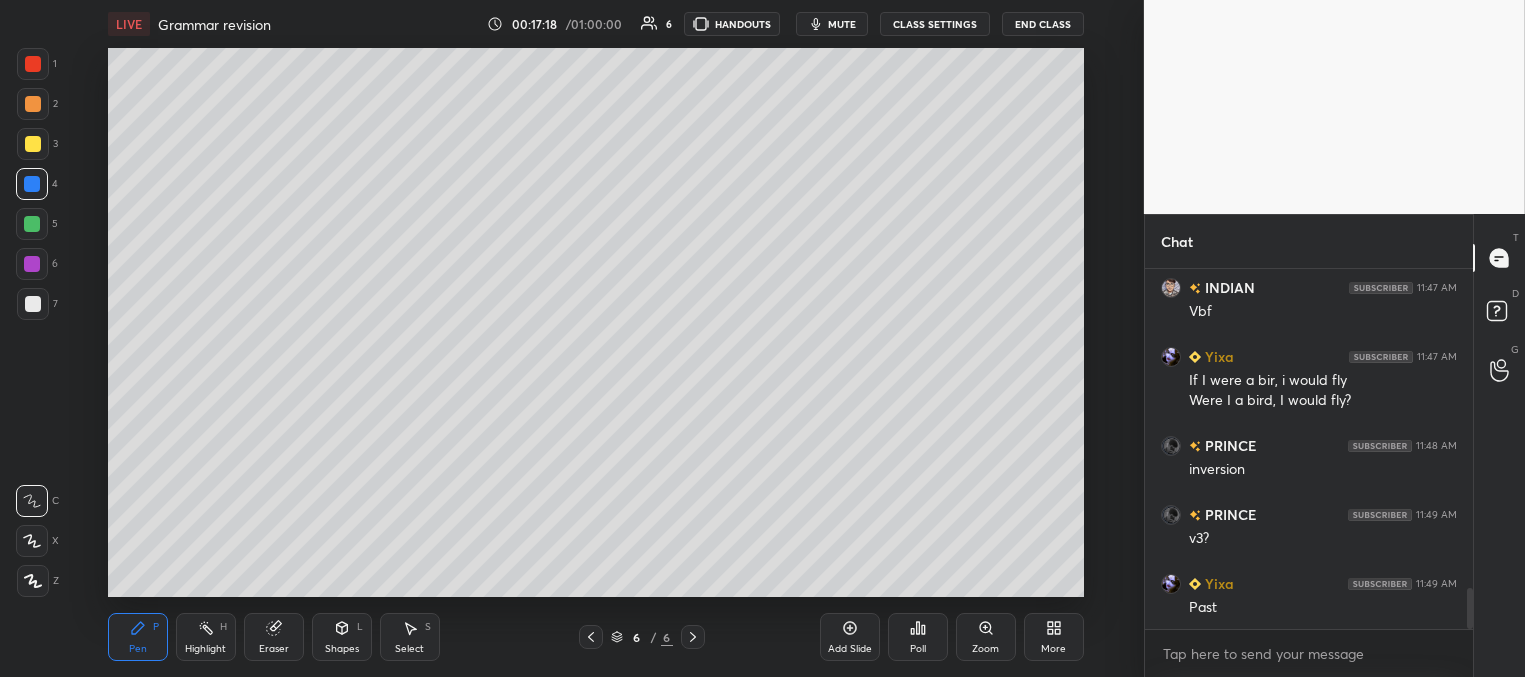 click at bounding box center (33, 304) 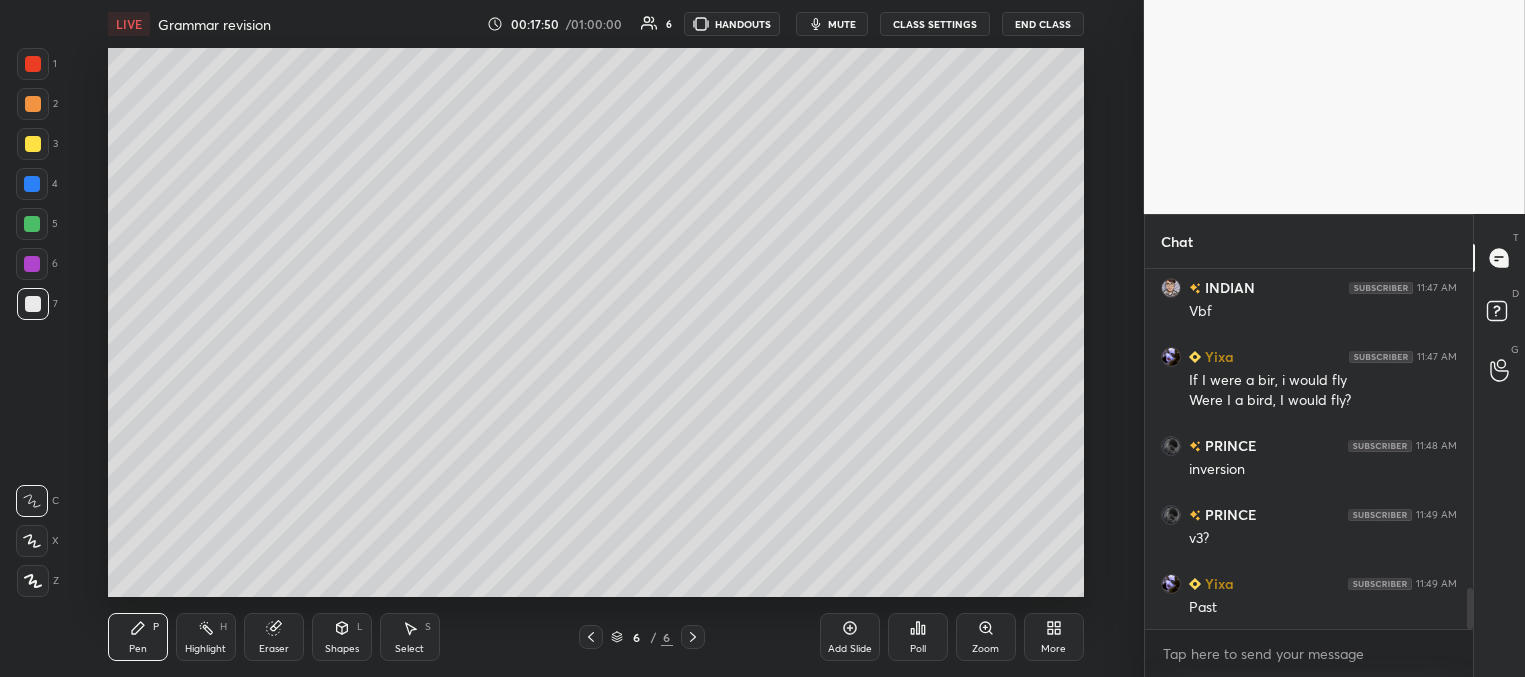 click at bounding box center (32, 184) 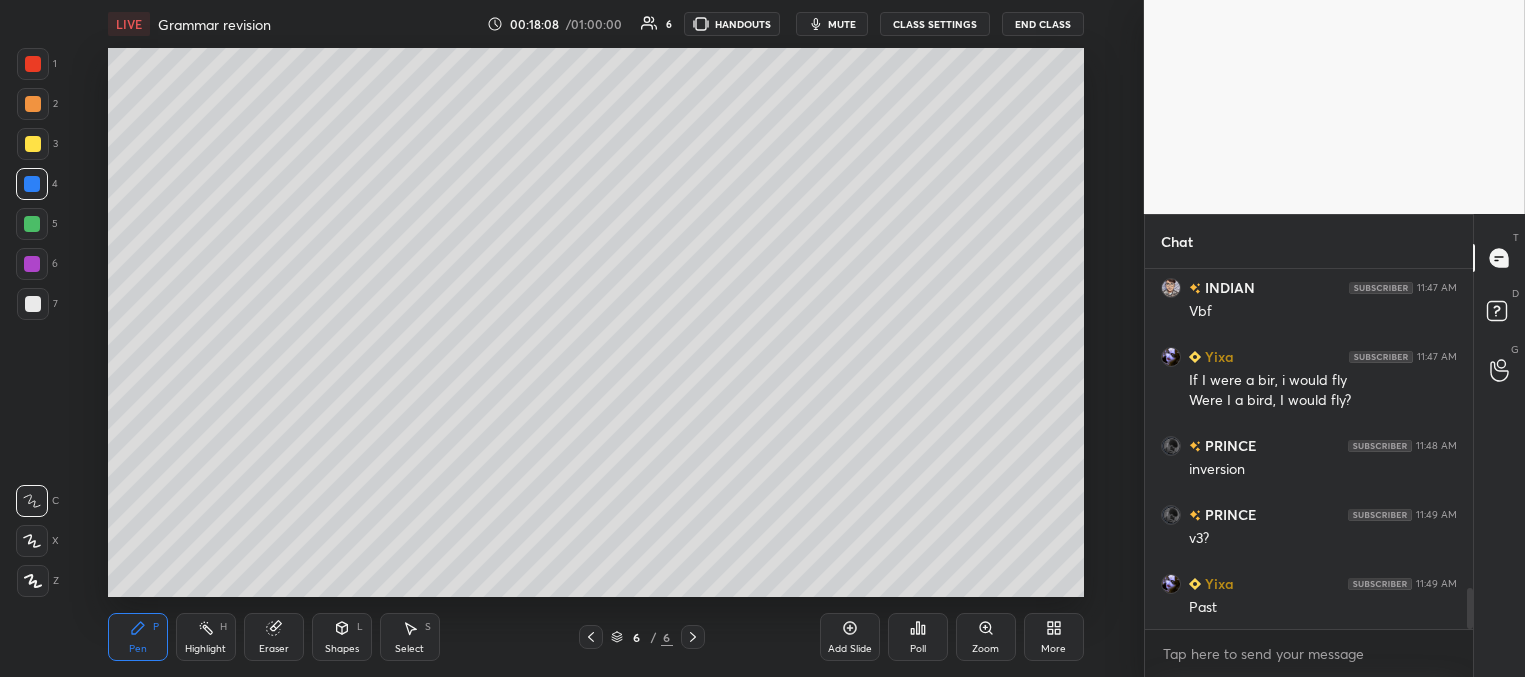 click at bounding box center [33, 304] 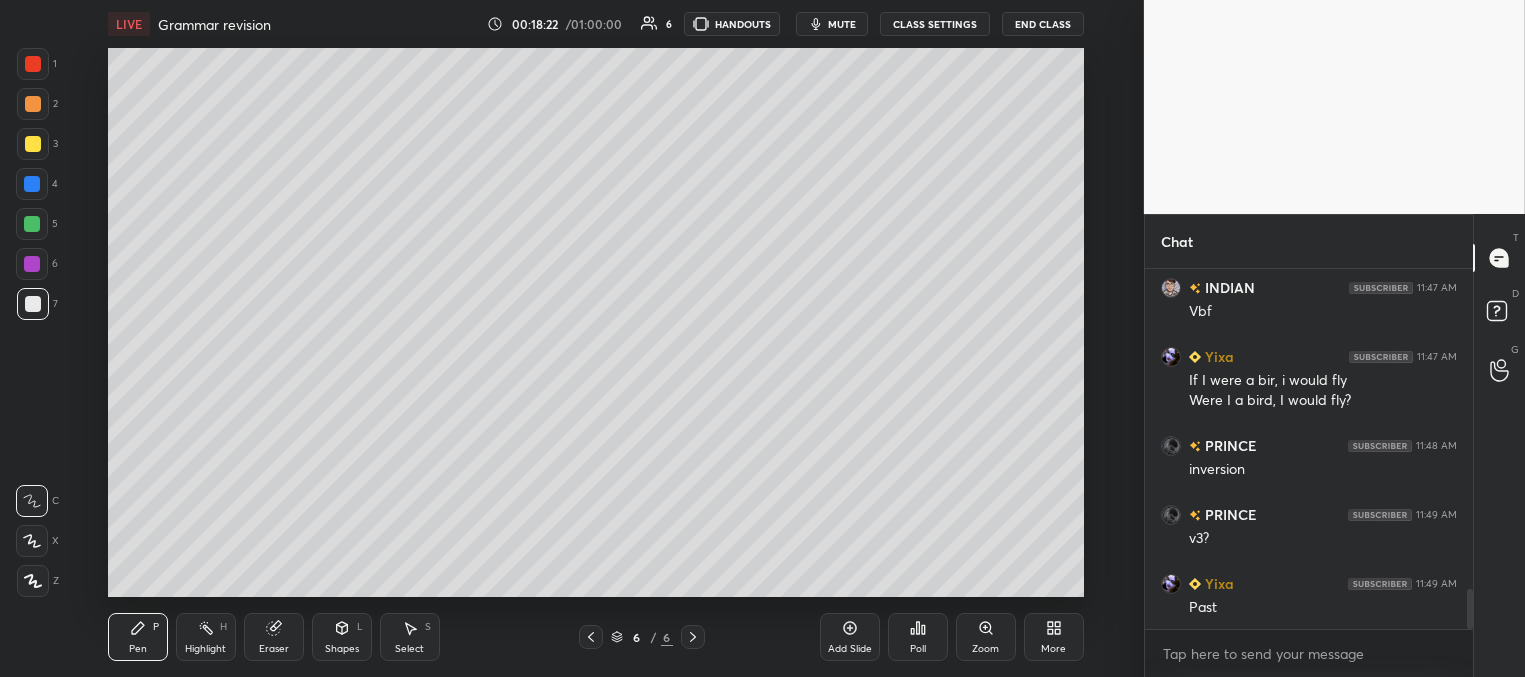 scroll, scrollTop: 2892, scrollLeft: 0, axis: vertical 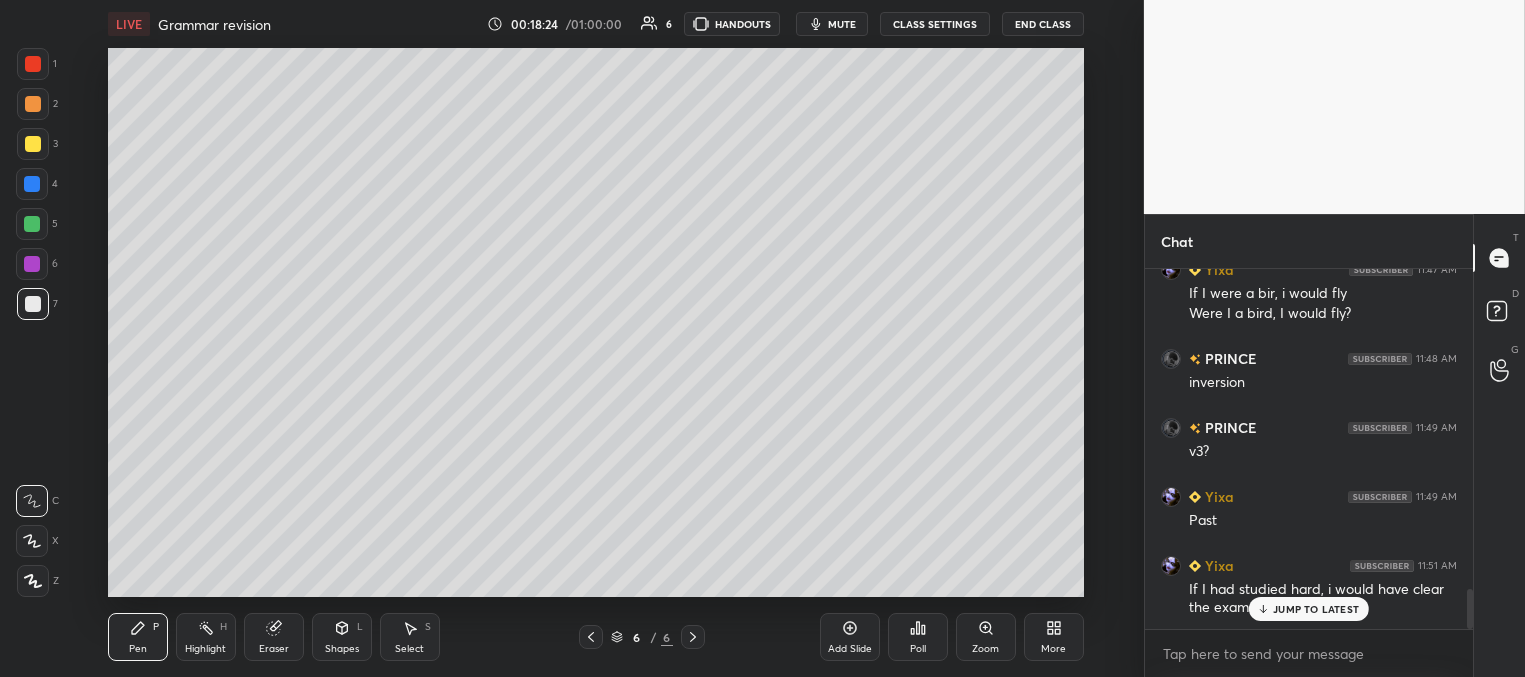 click 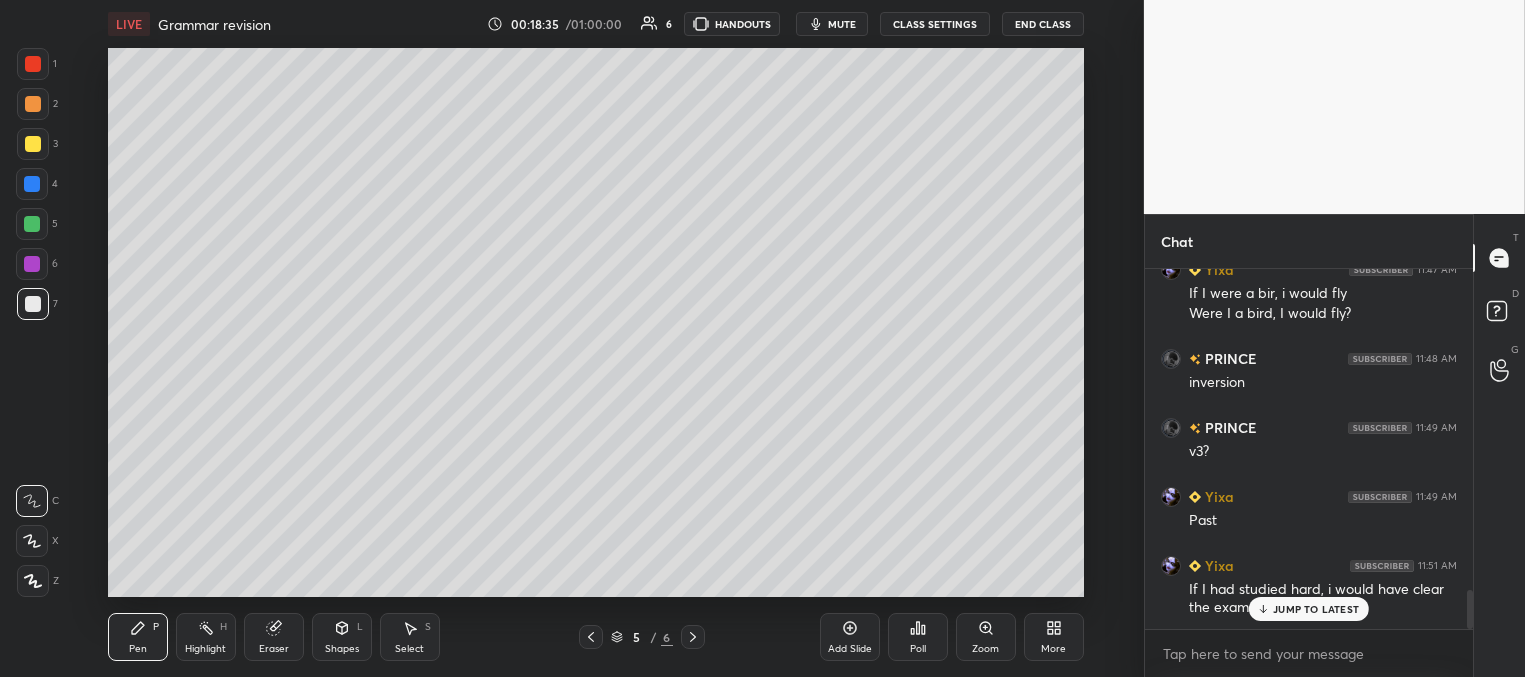 scroll, scrollTop: 2961, scrollLeft: 0, axis: vertical 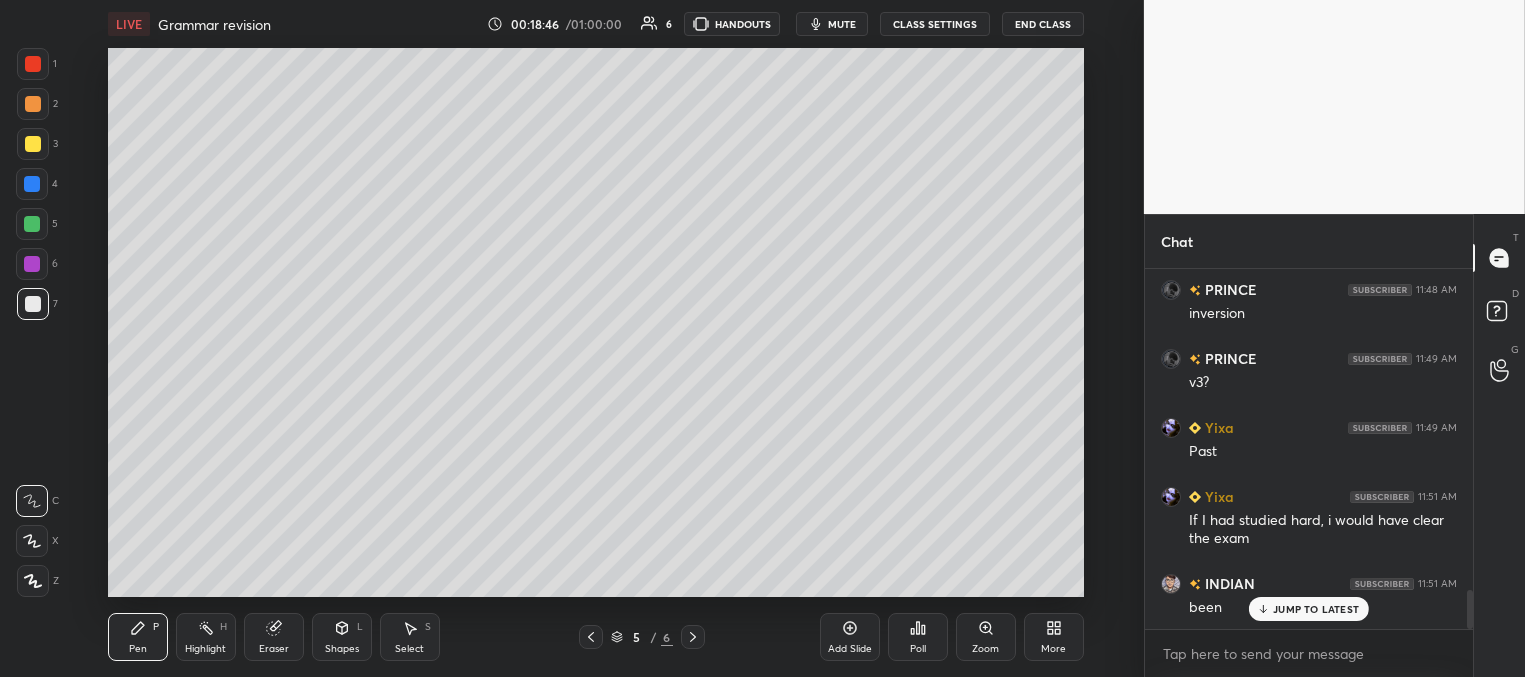 click 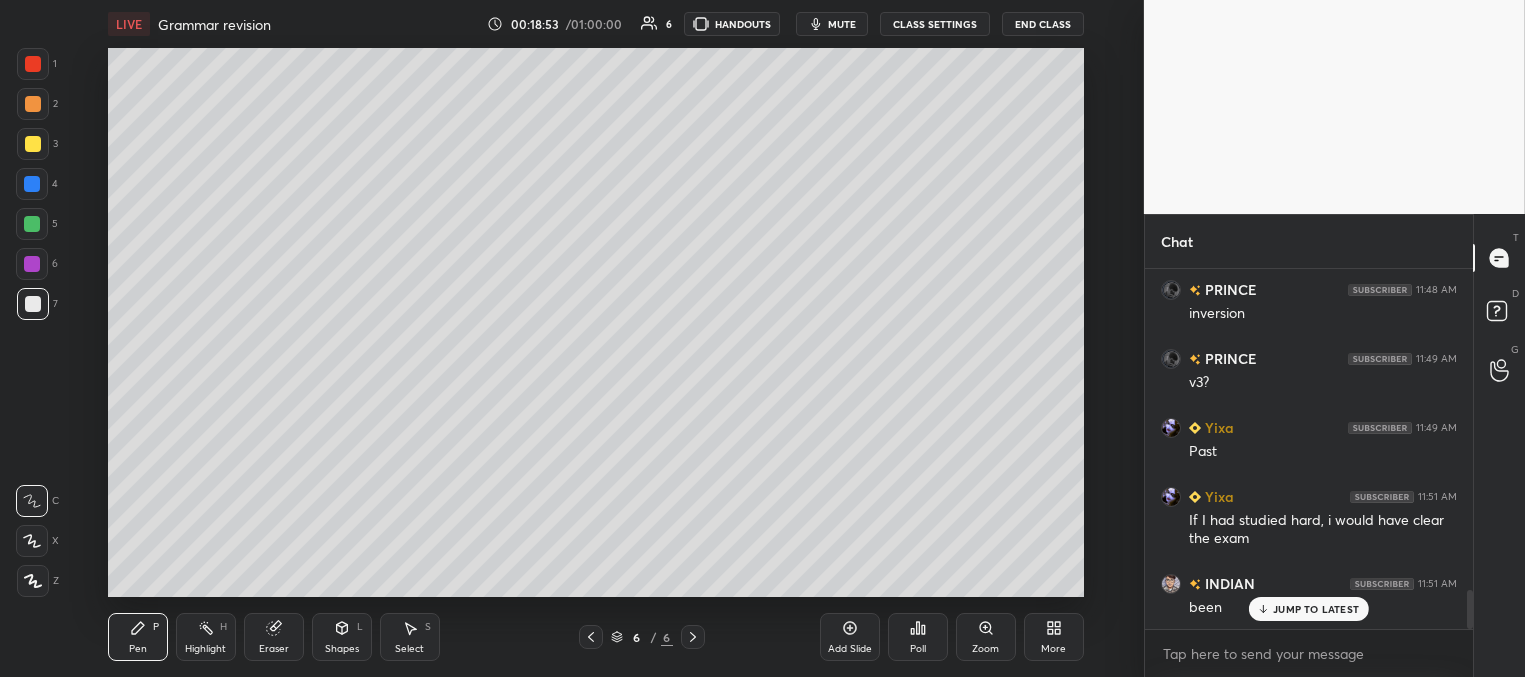 click 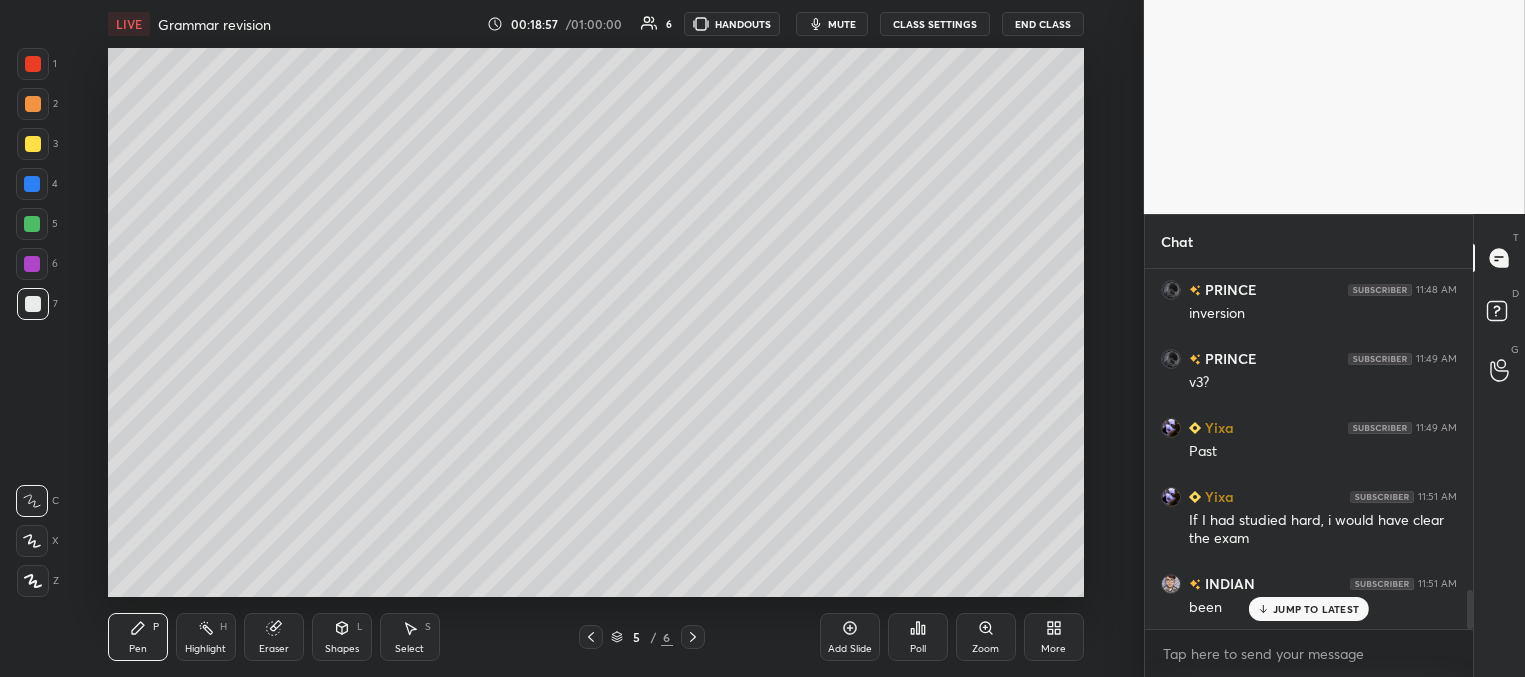 scroll, scrollTop: 2981, scrollLeft: 0, axis: vertical 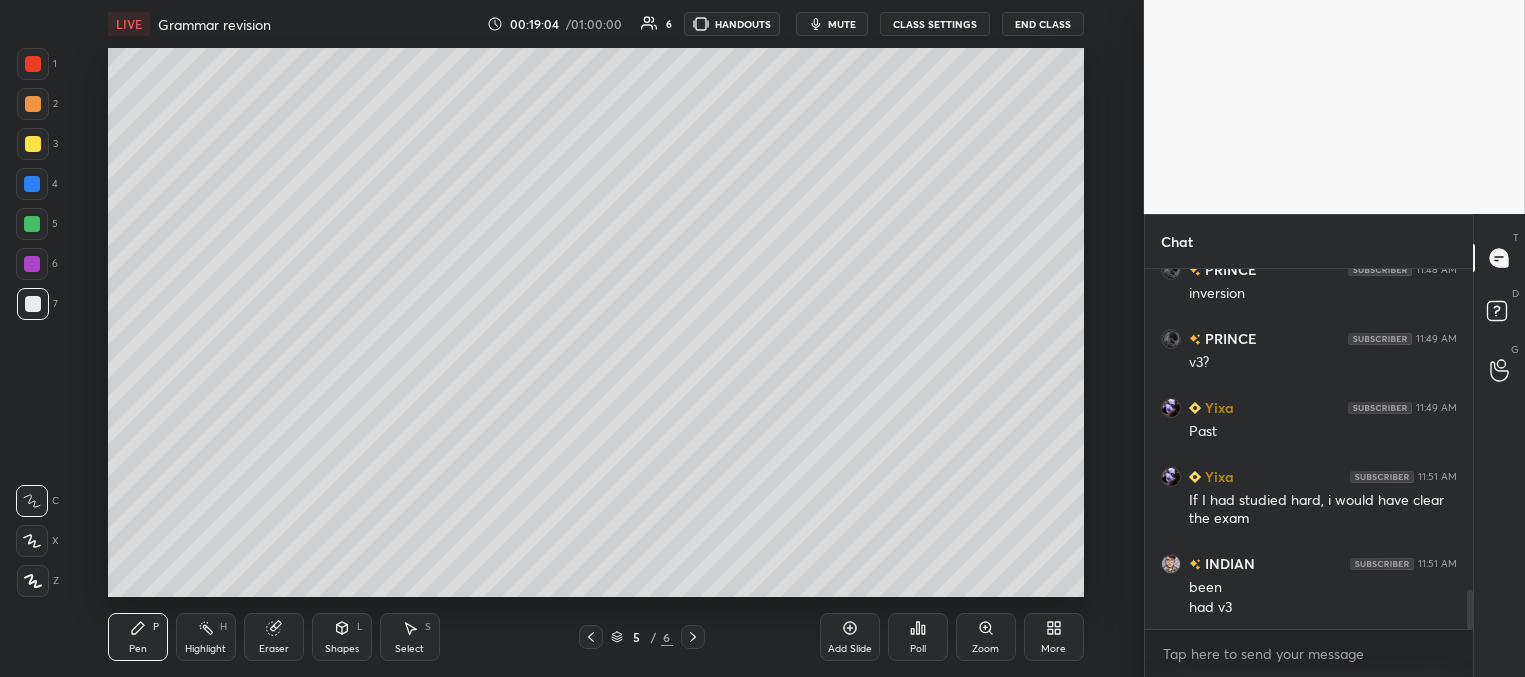 drag, startPoint x: 695, startPoint y: 643, endPoint x: 692, endPoint y: 621, distance: 22.203604 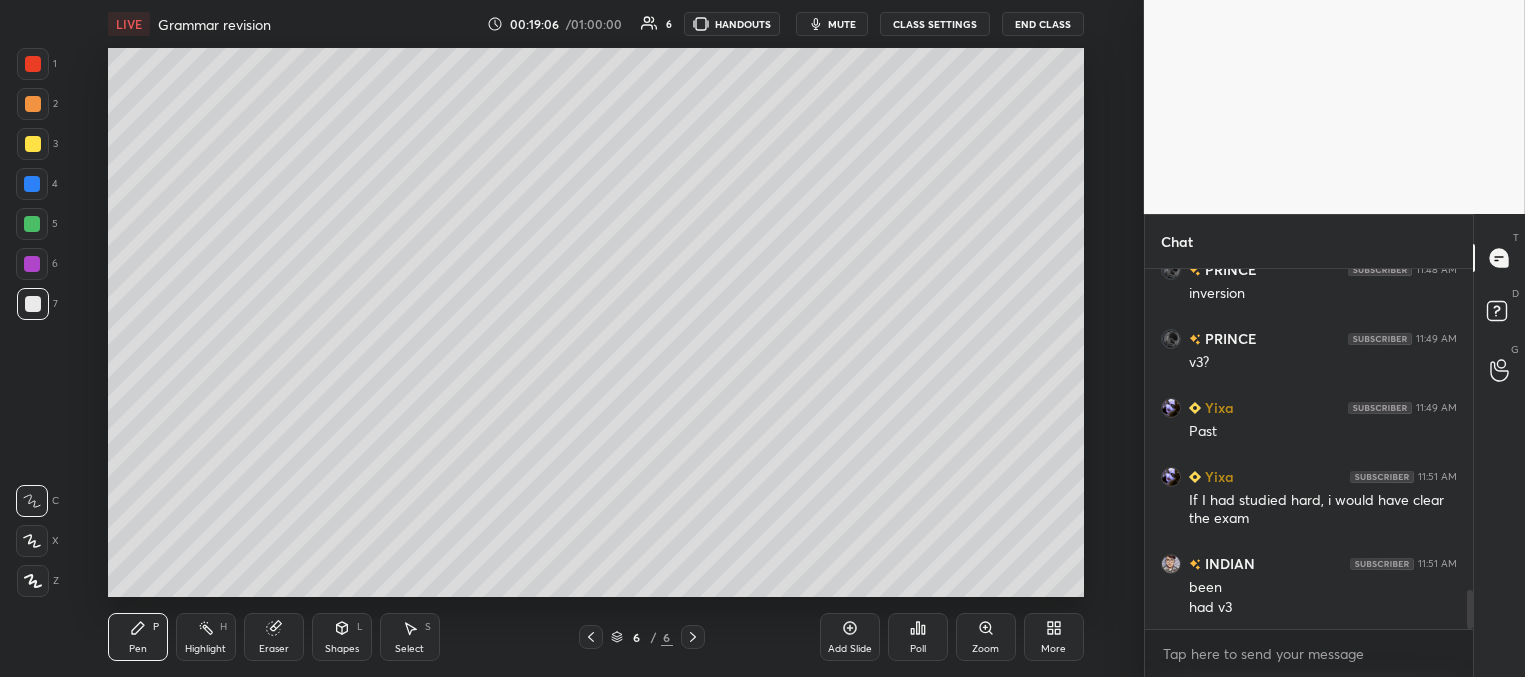click at bounding box center (33, 304) 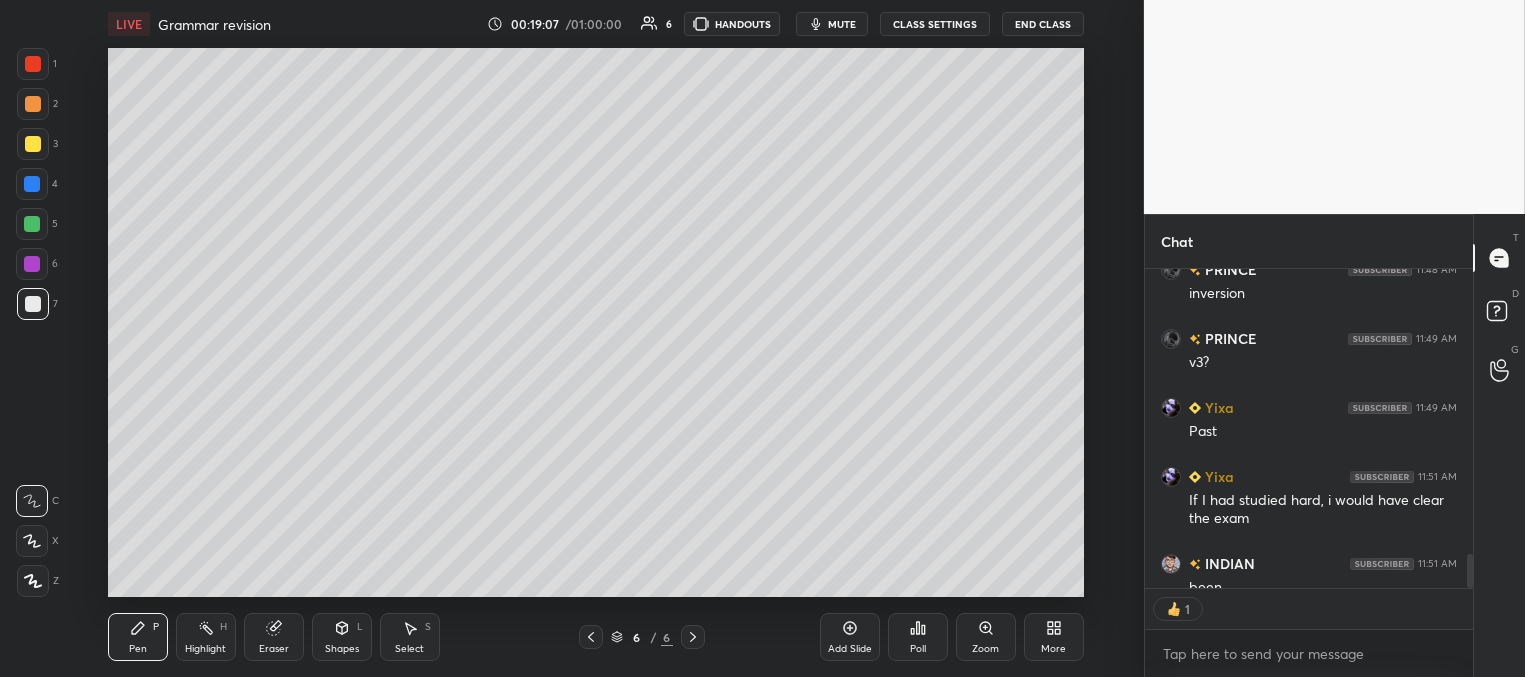 scroll, scrollTop: 312, scrollLeft: 322, axis: both 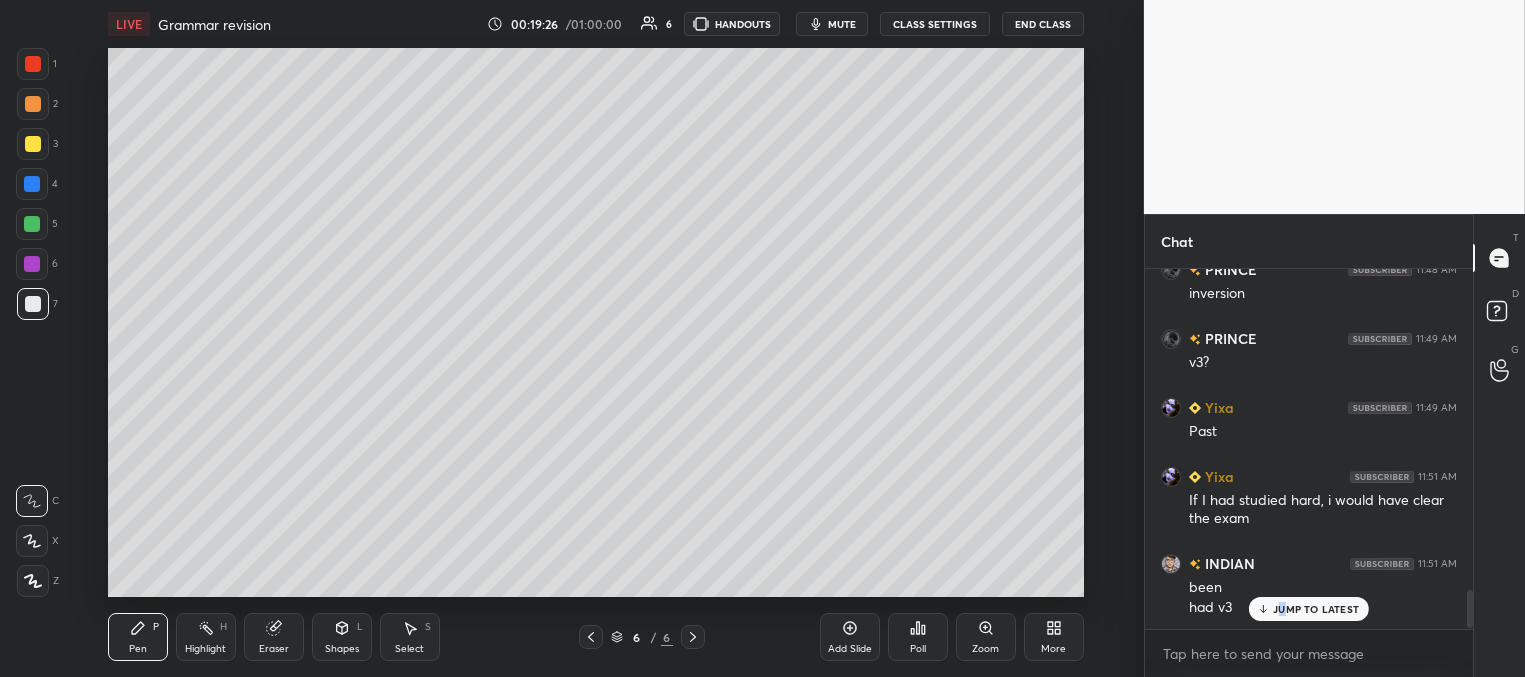 drag, startPoint x: 1284, startPoint y: 606, endPoint x: 1105, endPoint y: 551, distance: 187.25919 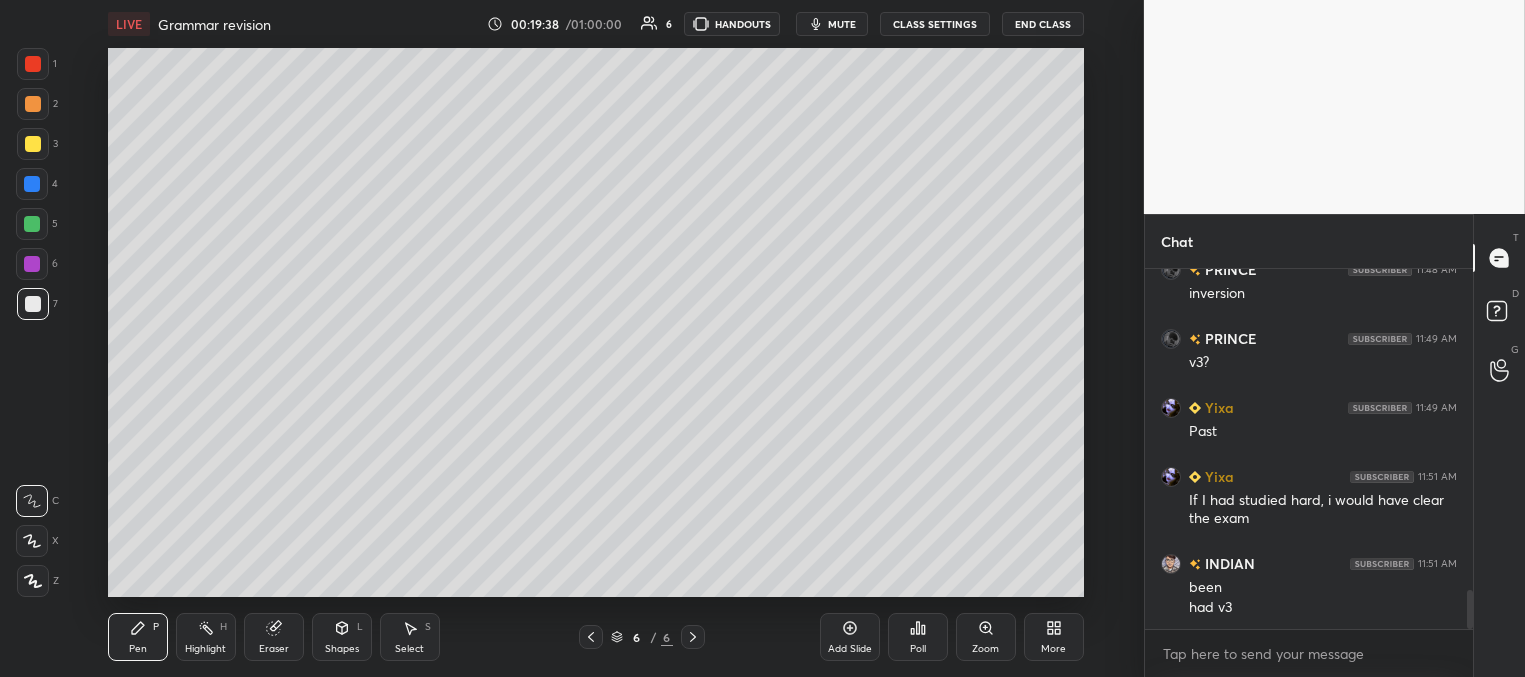 drag, startPoint x: 29, startPoint y: 221, endPoint x: 61, endPoint y: 212, distance: 33.24154 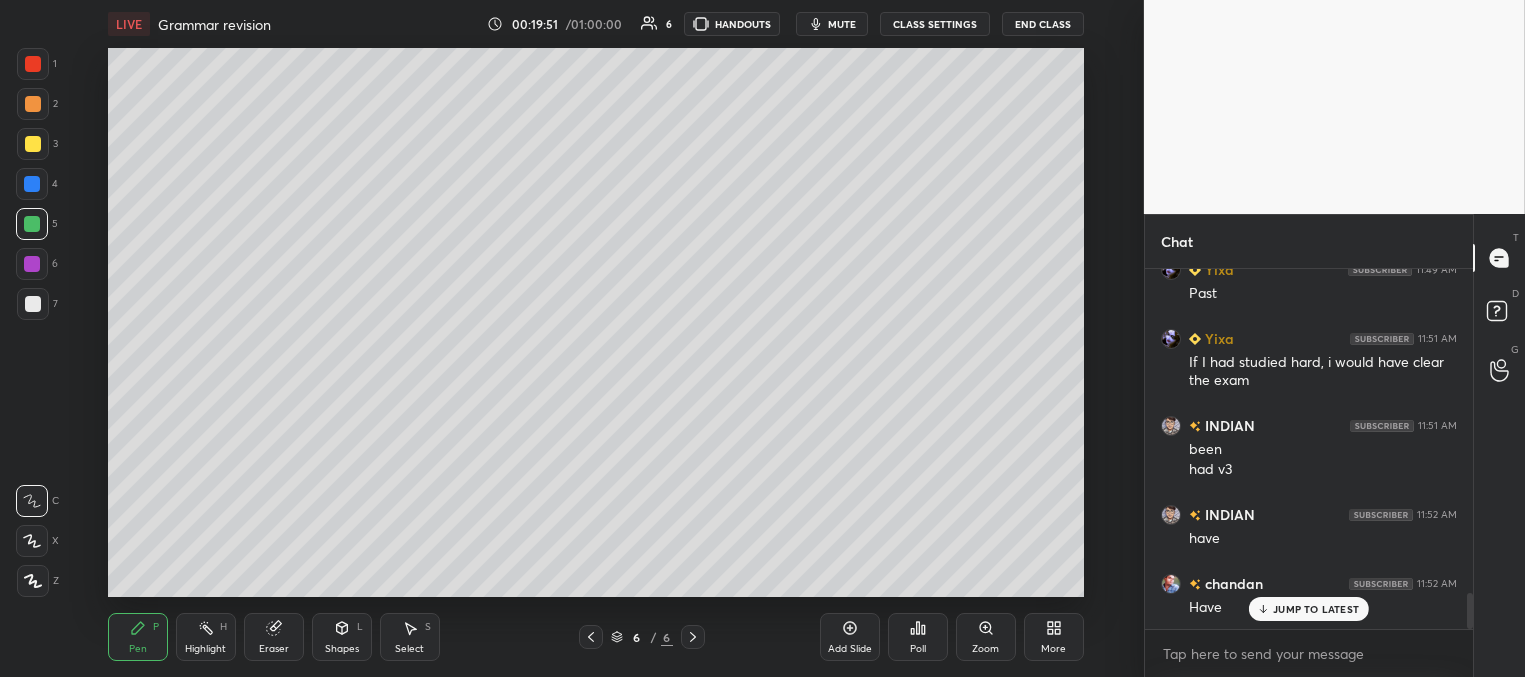 scroll, scrollTop: 3188, scrollLeft: 0, axis: vertical 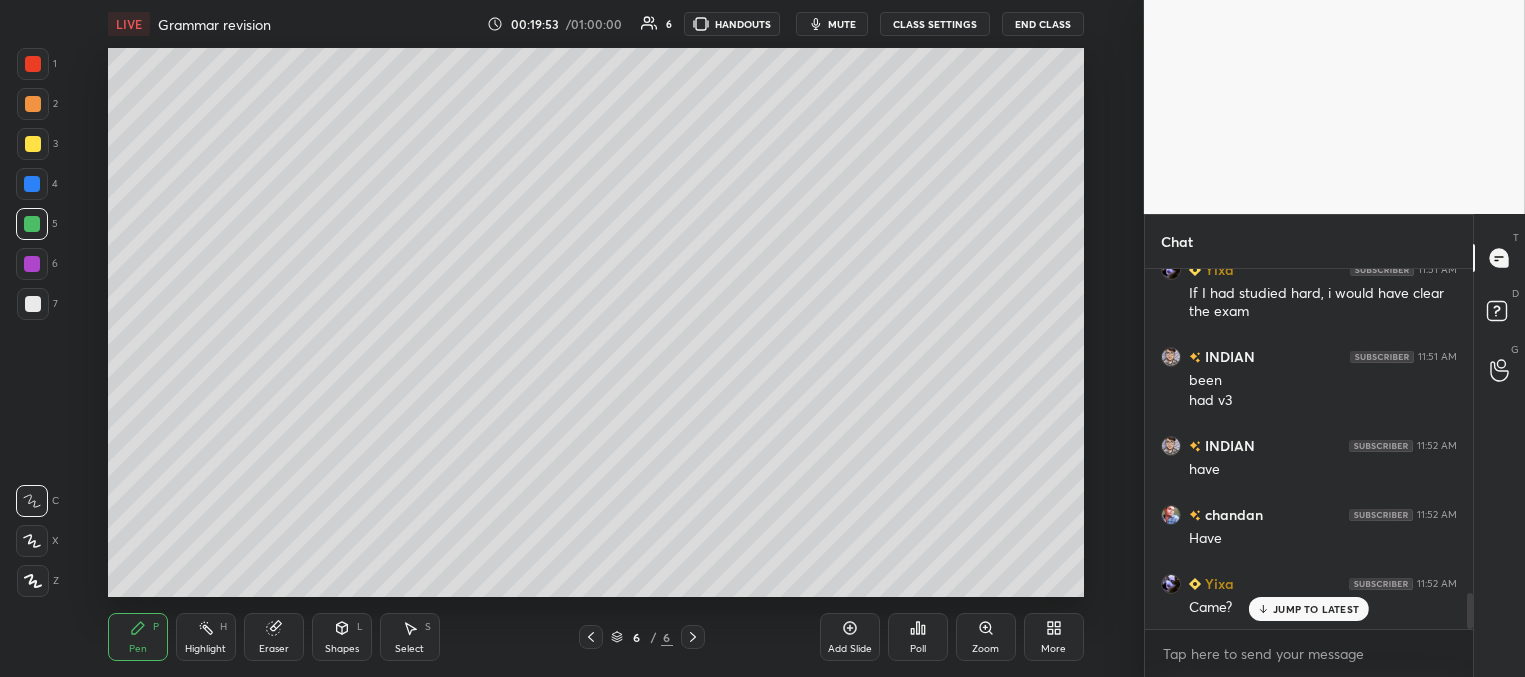 click 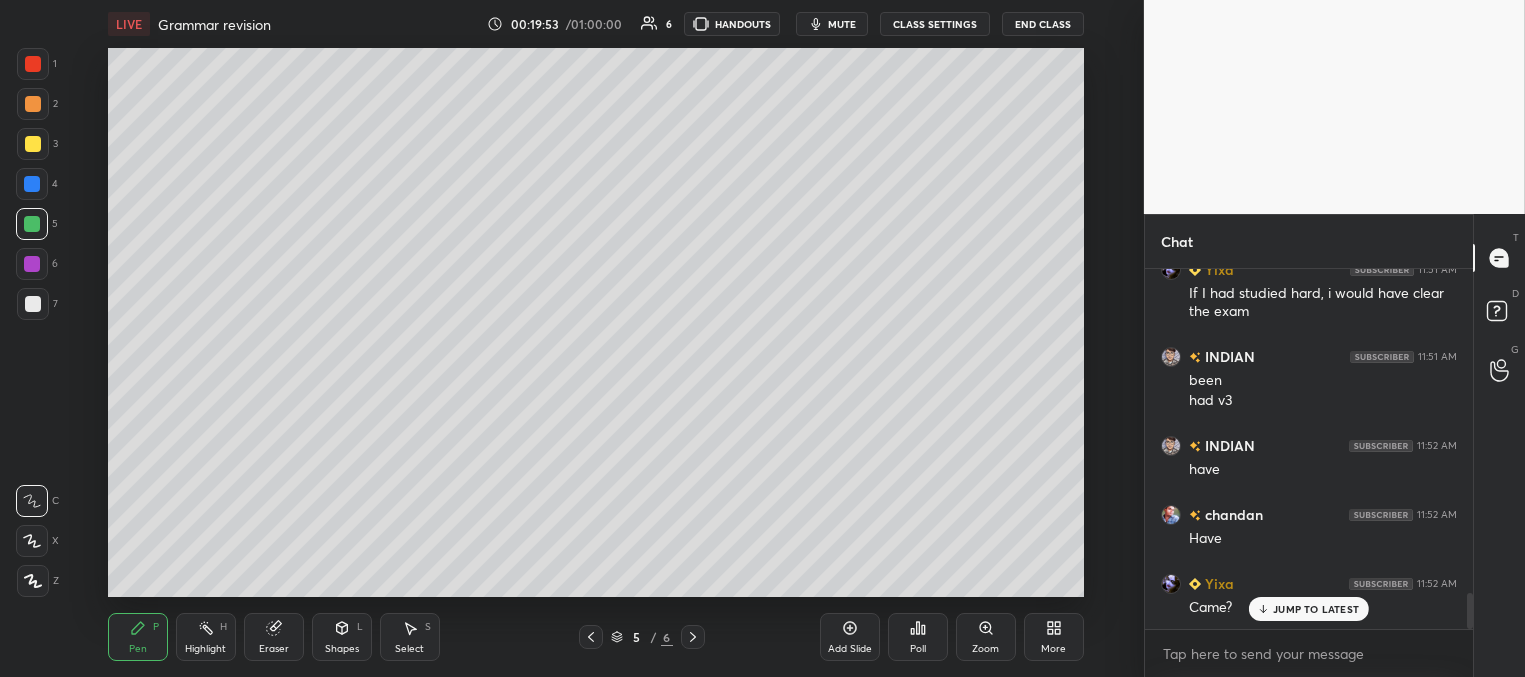 click 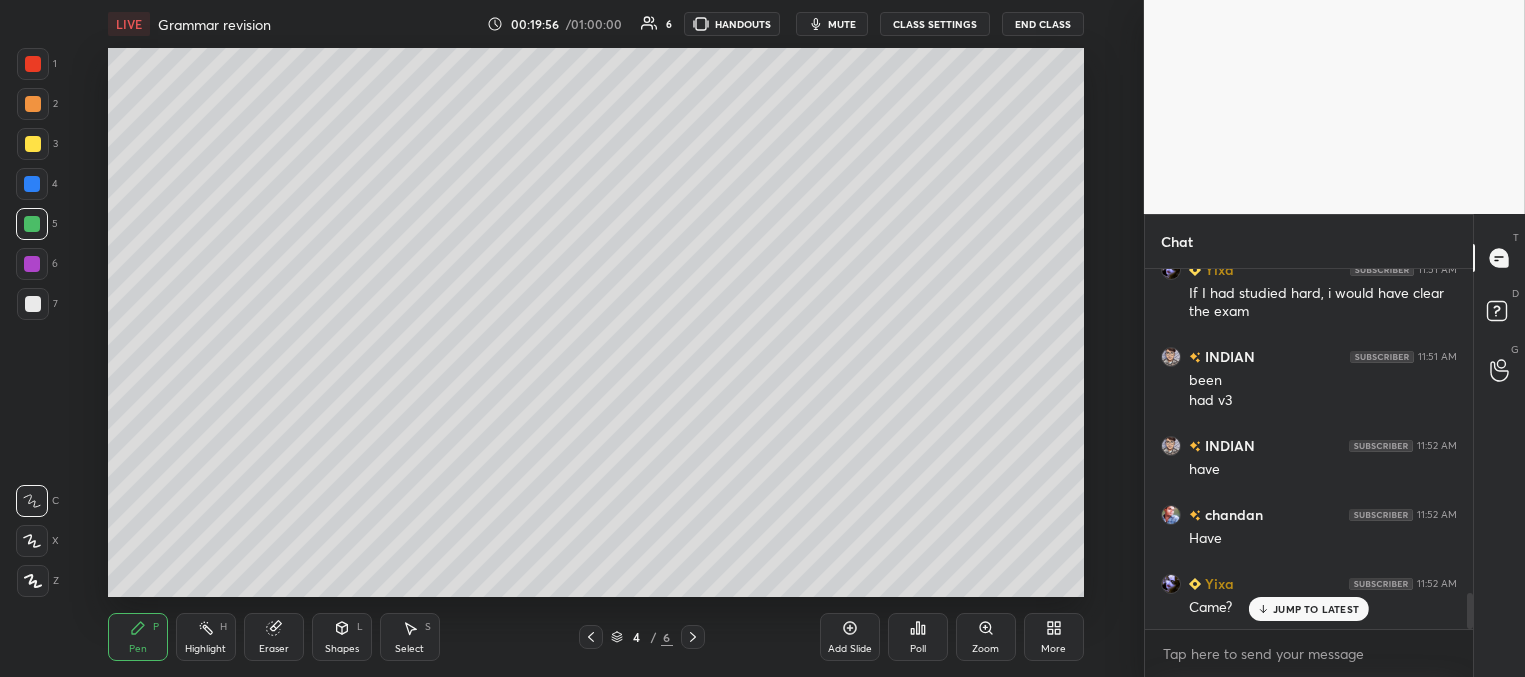 click 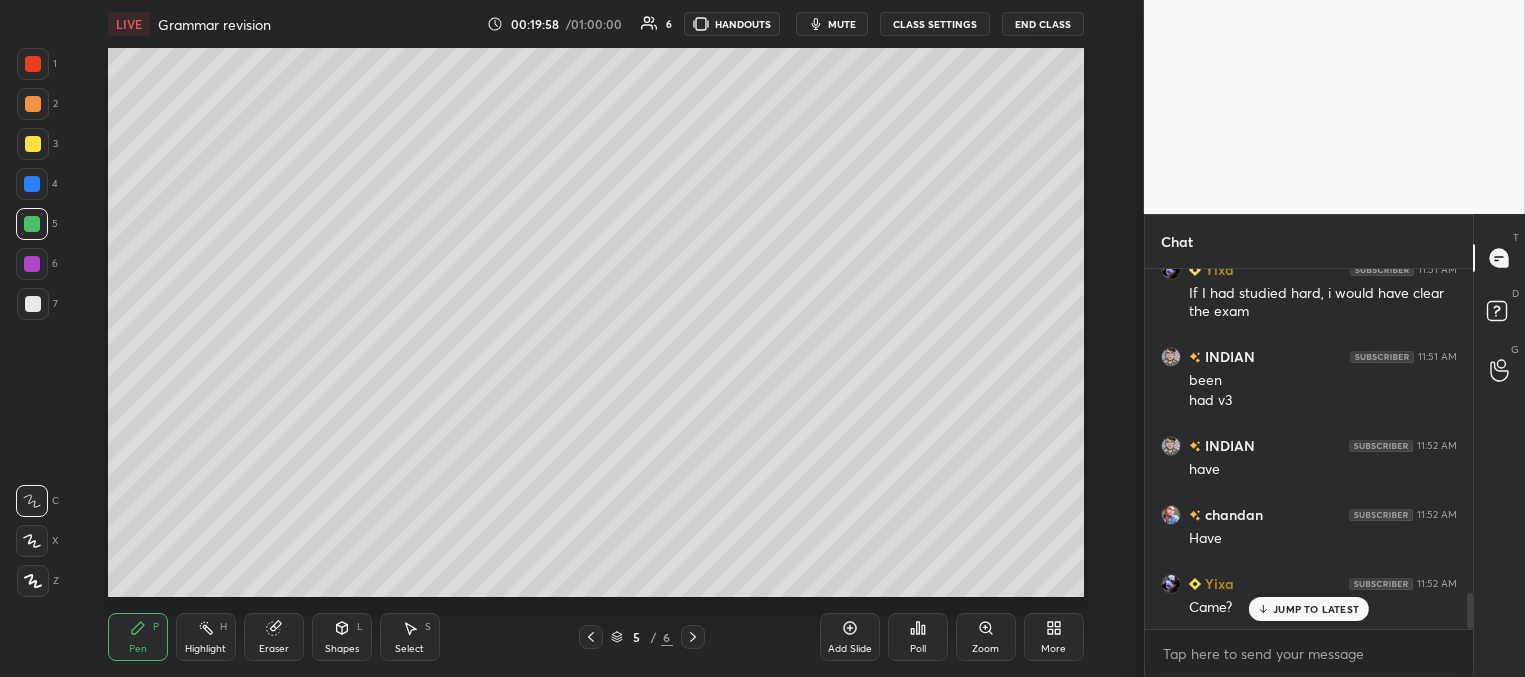 drag, startPoint x: 697, startPoint y: 638, endPoint x: 695, endPoint y: 625, distance: 13.152946 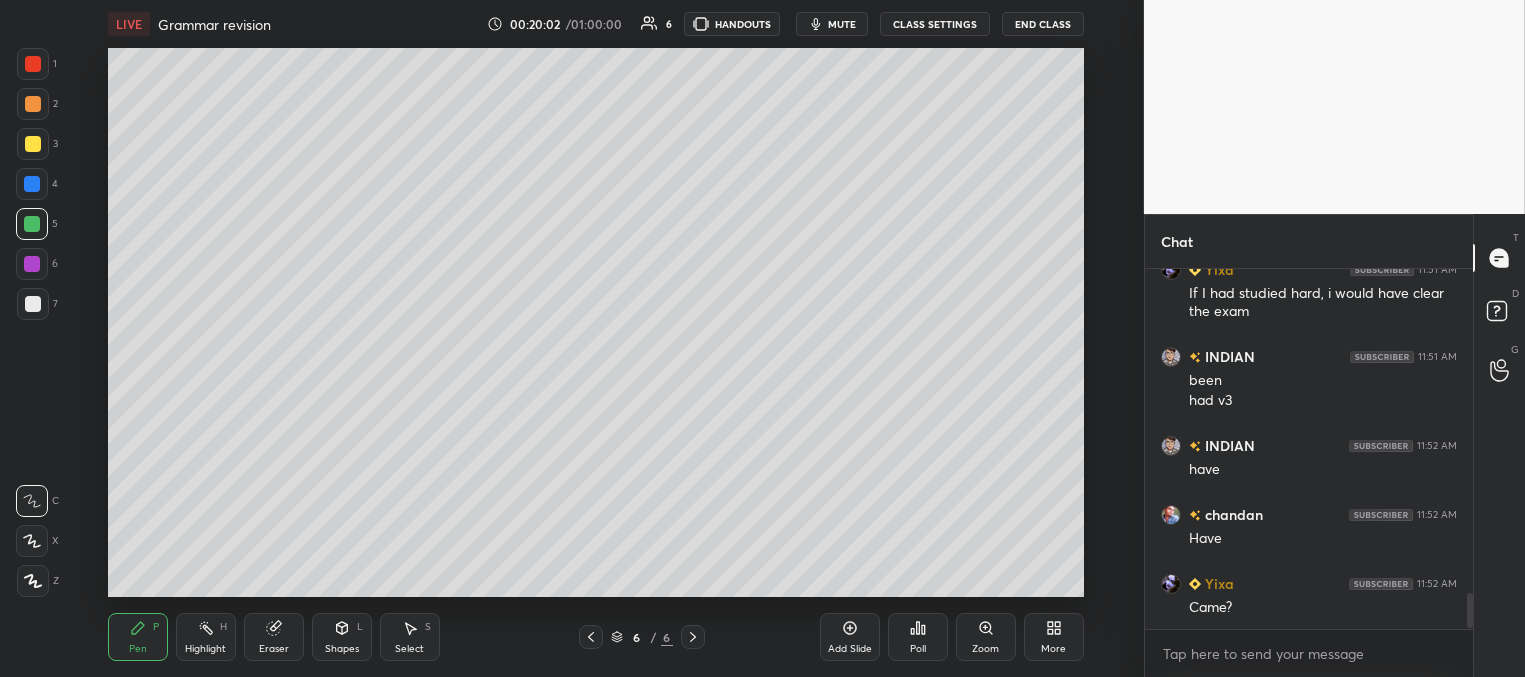 scroll, scrollTop: 3257, scrollLeft: 0, axis: vertical 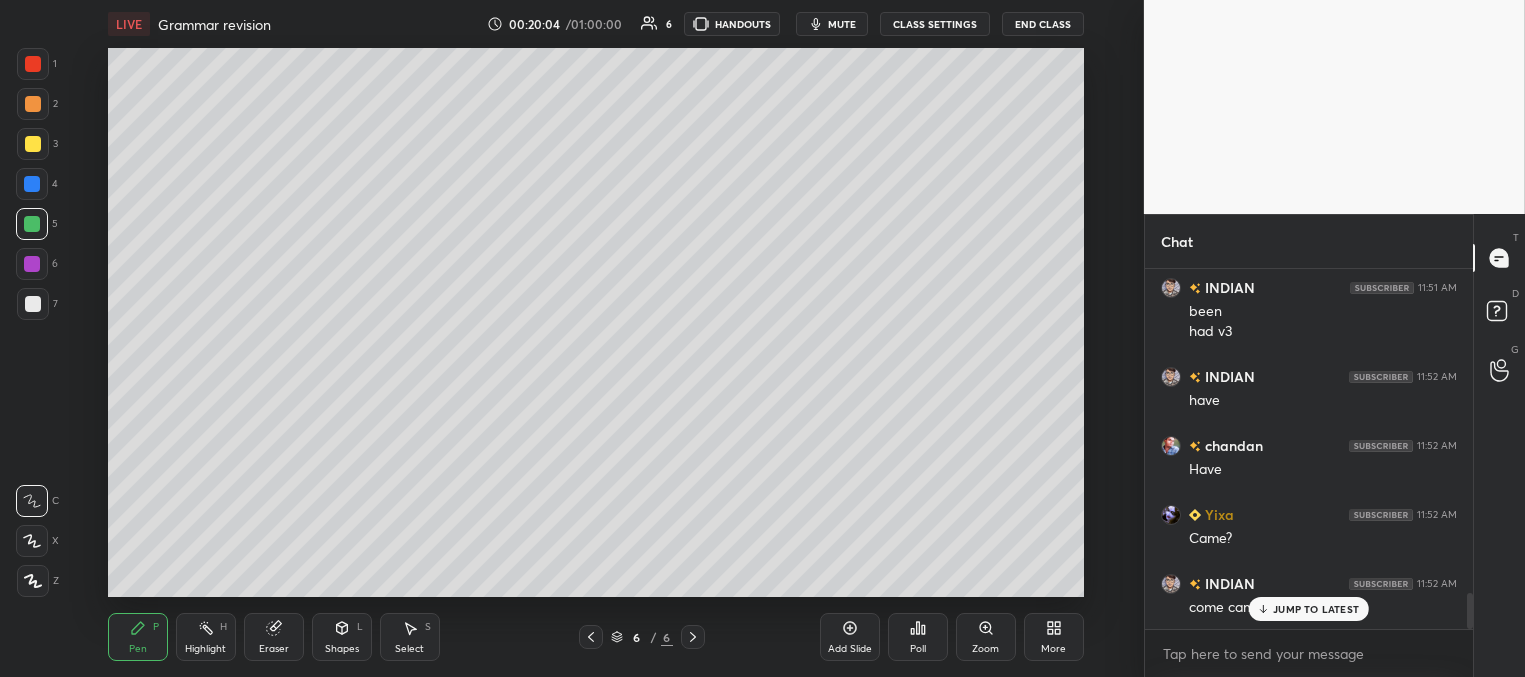 drag, startPoint x: 1272, startPoint y: 607, endPoint x: 1189, endPoint y: 571, distance: 90.47099 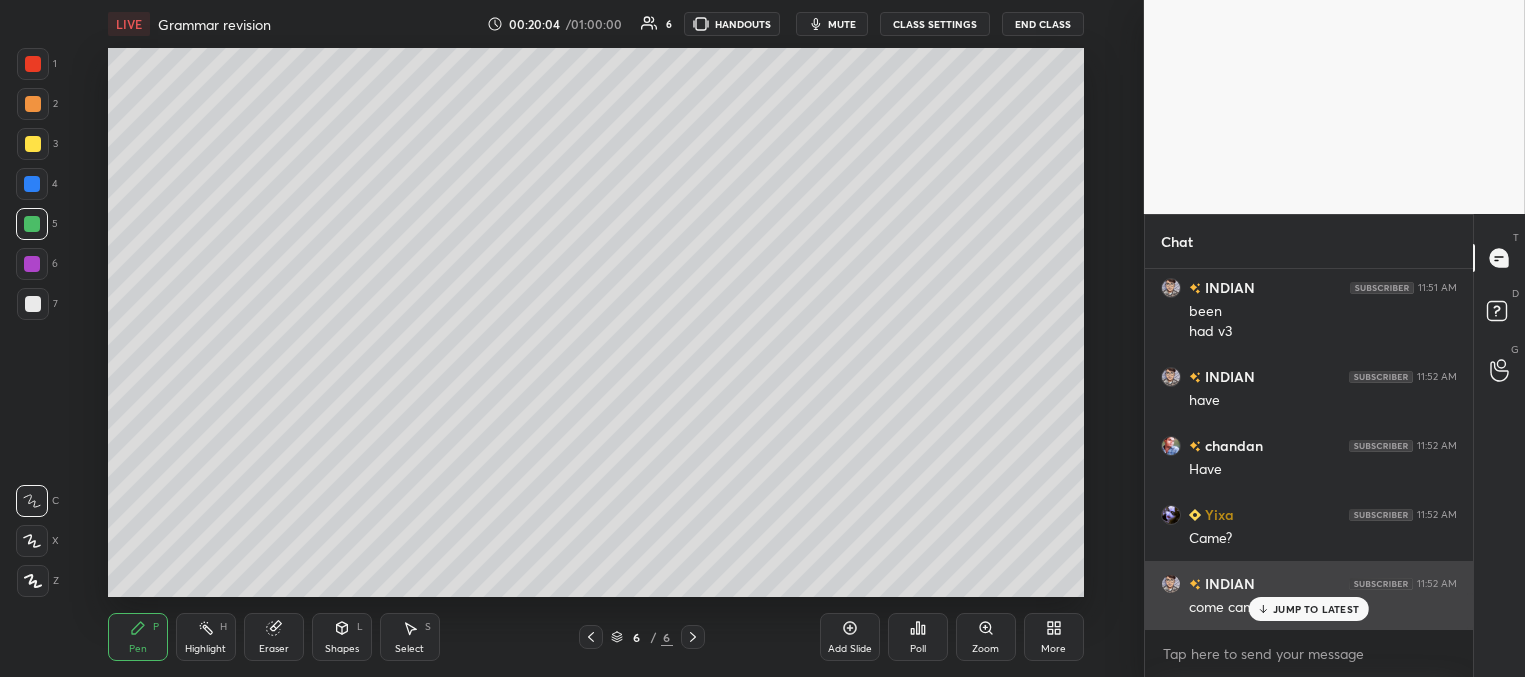 click on "JUMP TO LATEST" at bounding box center (1309, 609) 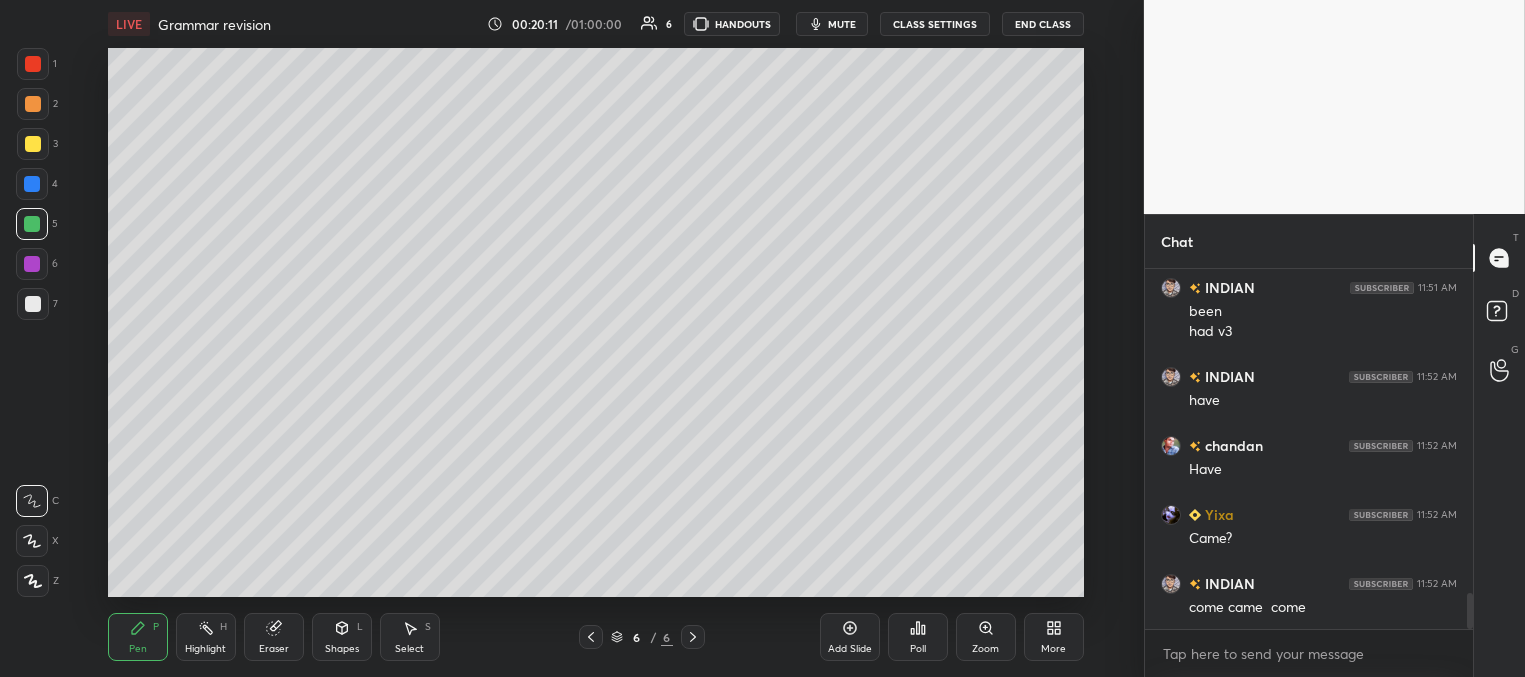 scroll, scrollTop: 3326, scrollLeft: 0, axis: vertical 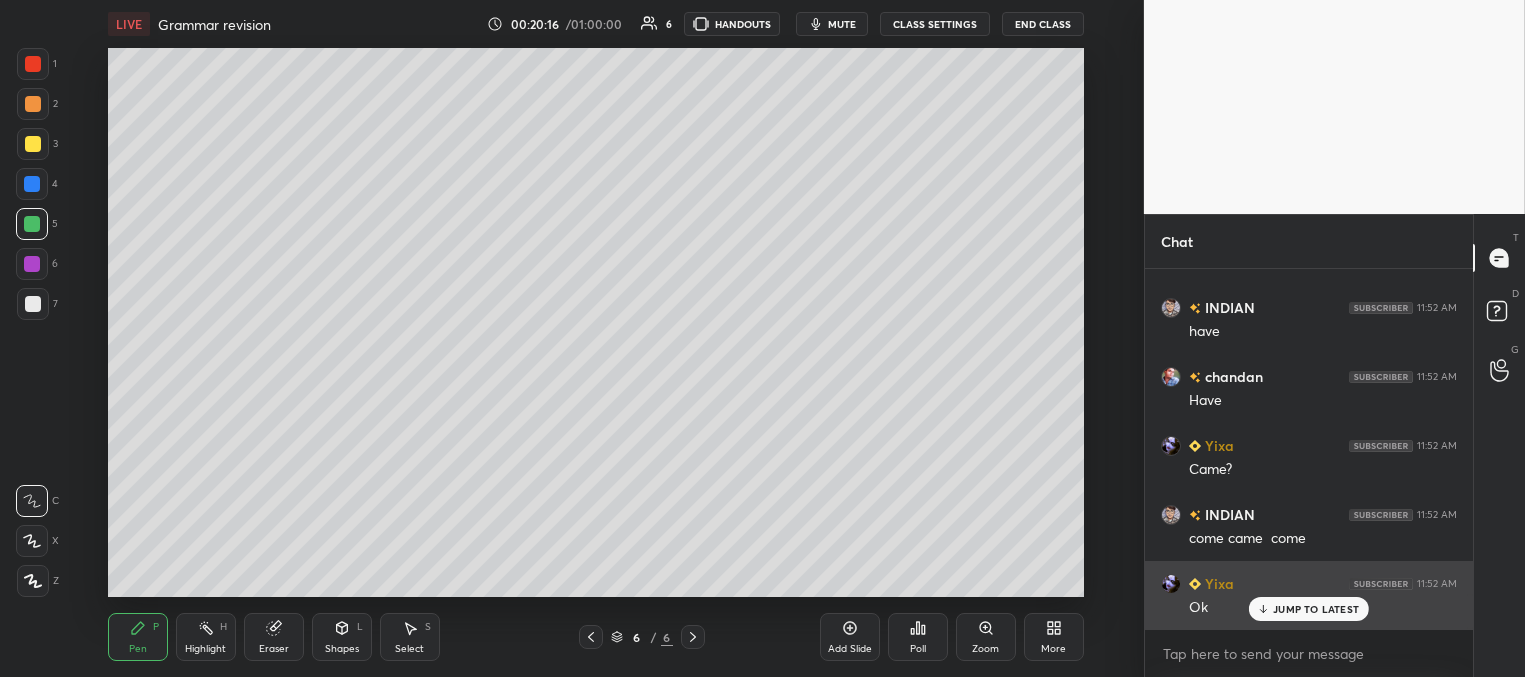 click on "JUMP TO LATEST" at bounding box center (1316, 609) 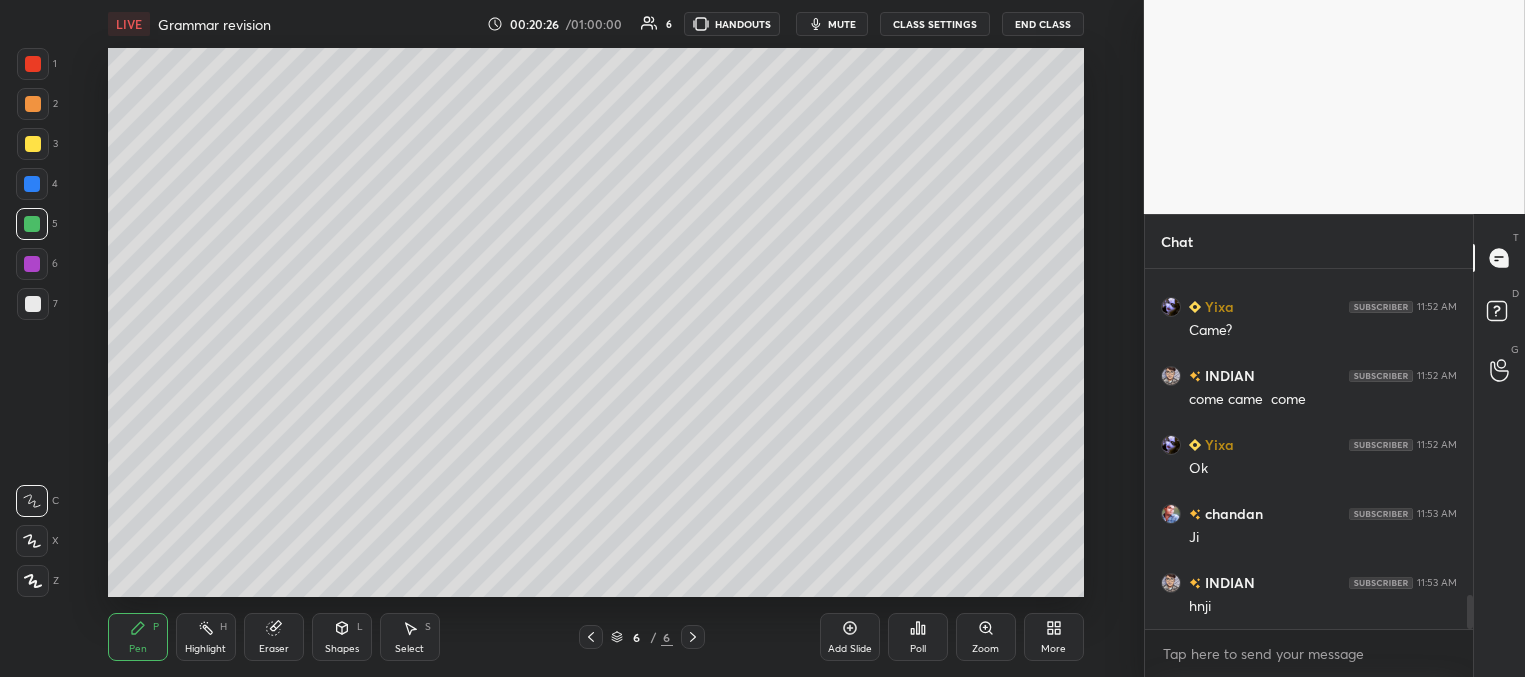 scroll, scrollTop: 3533, scrollLeft: 0, axis: vertical 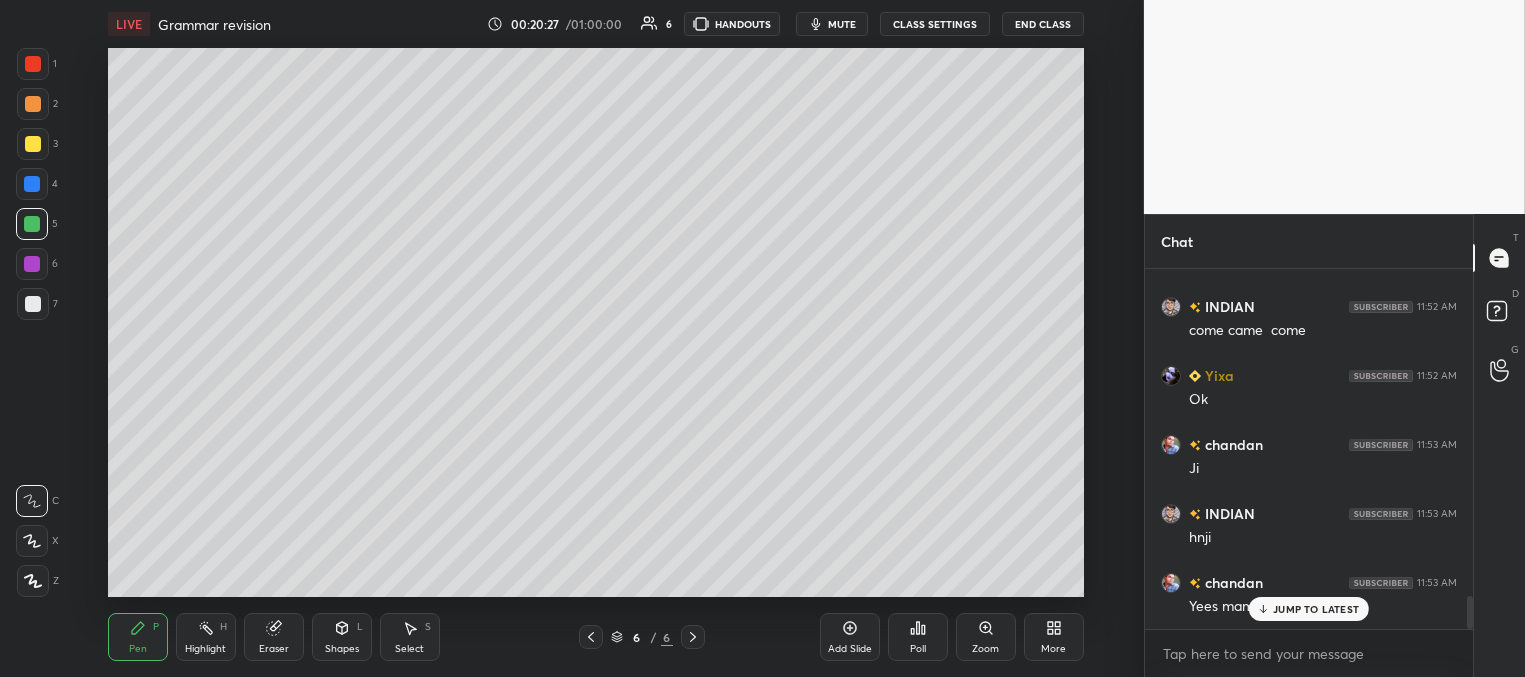 click on "Add Slide" at bounding box center (850, 637) 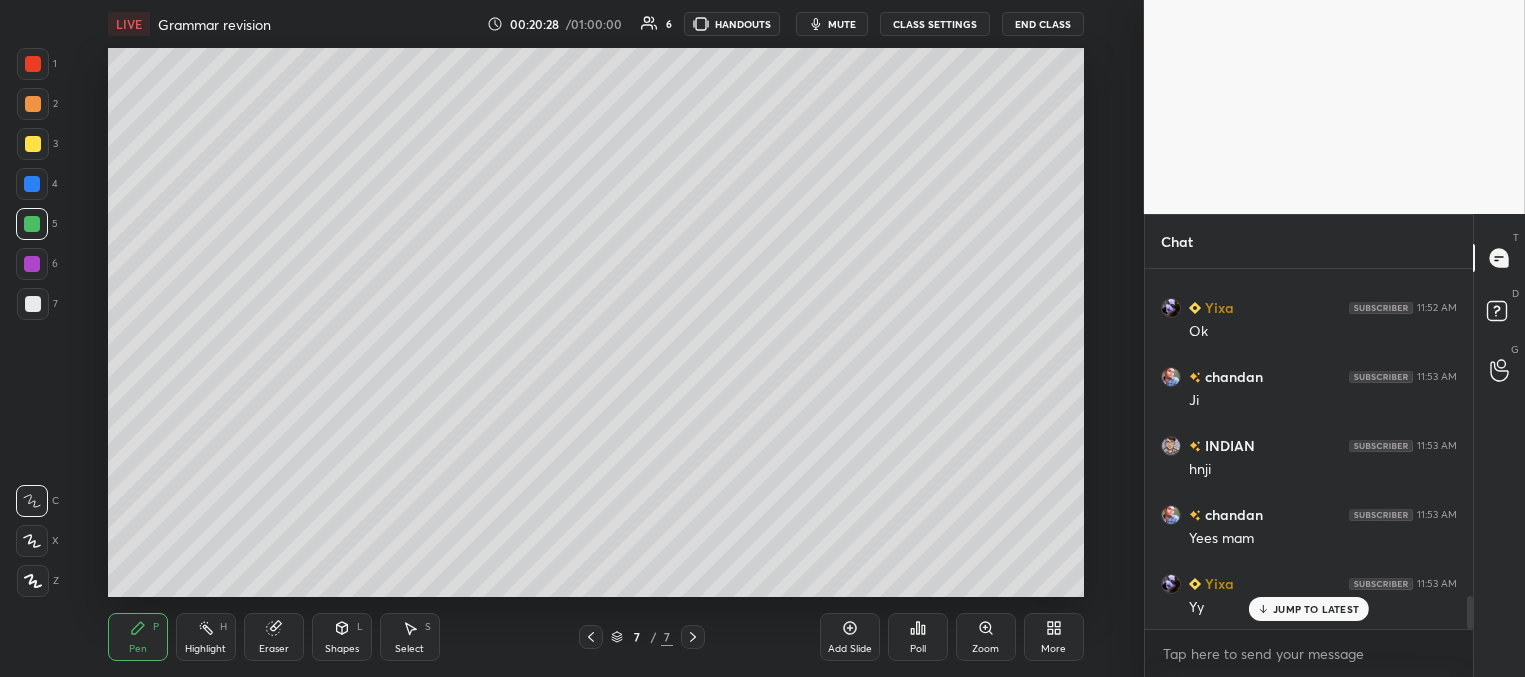 drag, startPoint x: 35, startPoint y: 137, endPoint x: 76, endPoint y: 171, distance: 53.263496 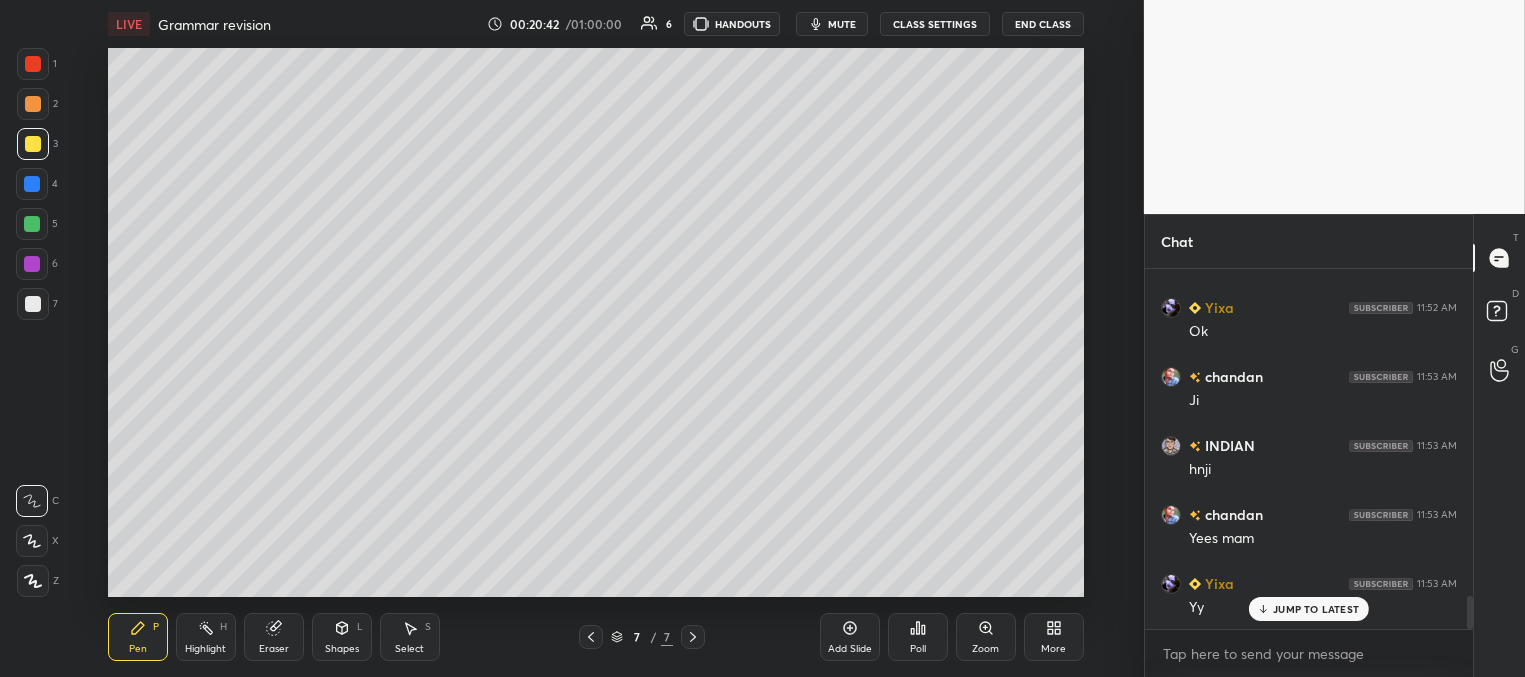 click at bounding box center (32, 184) 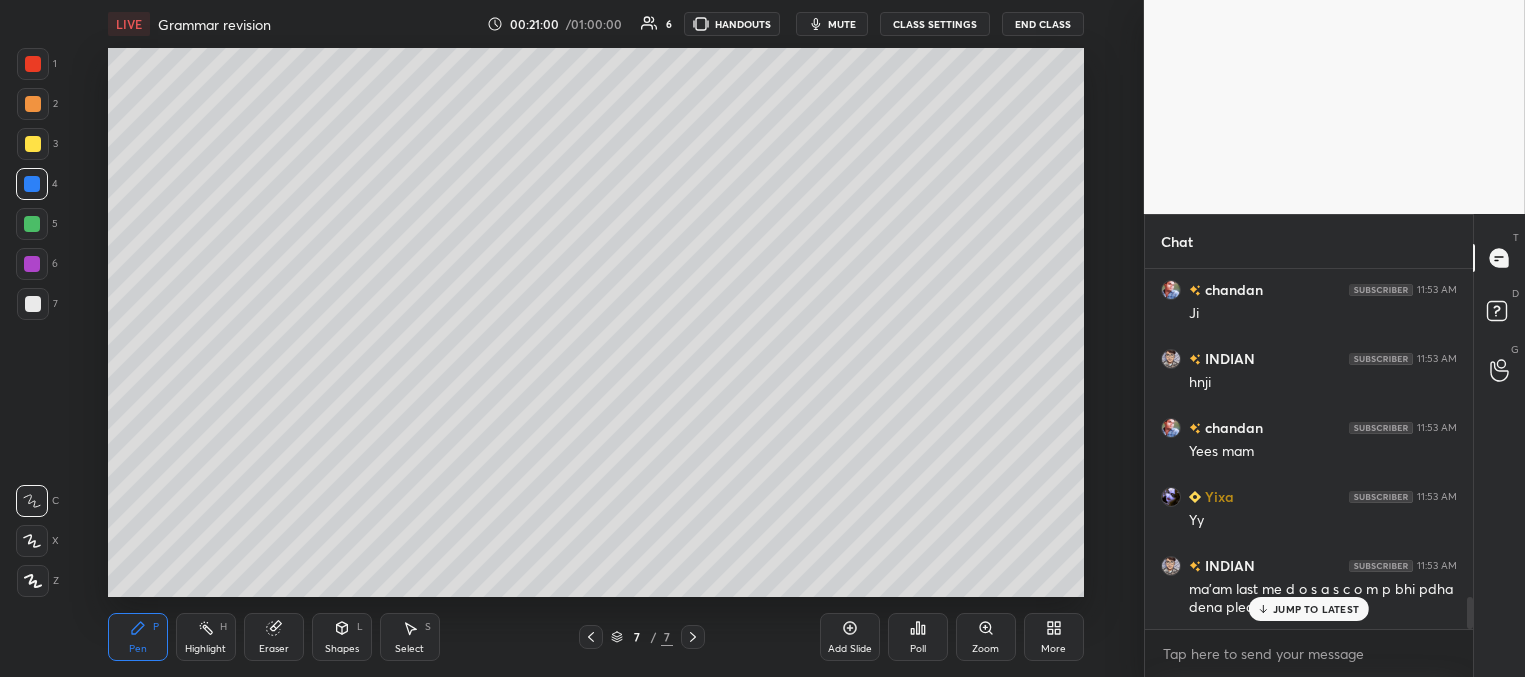 scroll, scrollTop: 3758, scrollLeft: 0, axis: vertical 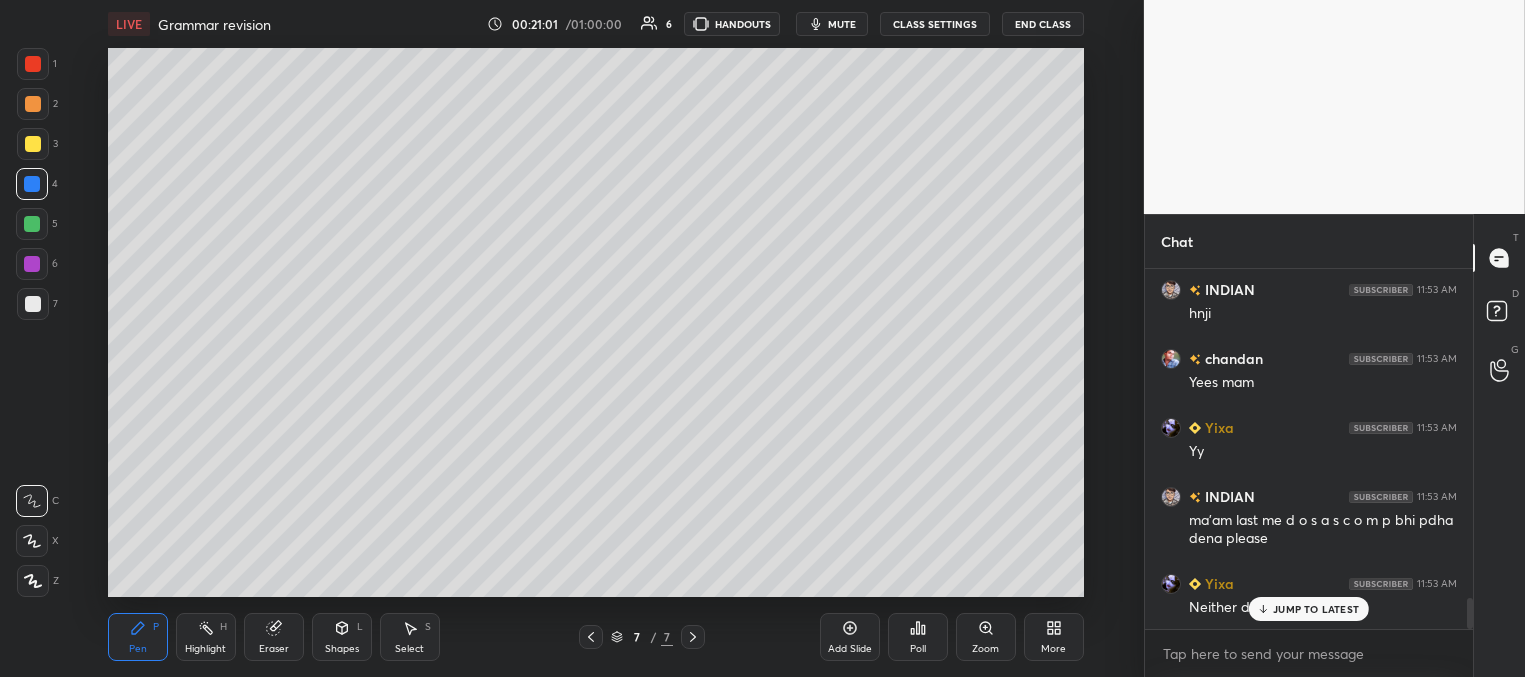 click at bounding box center (32, 224) 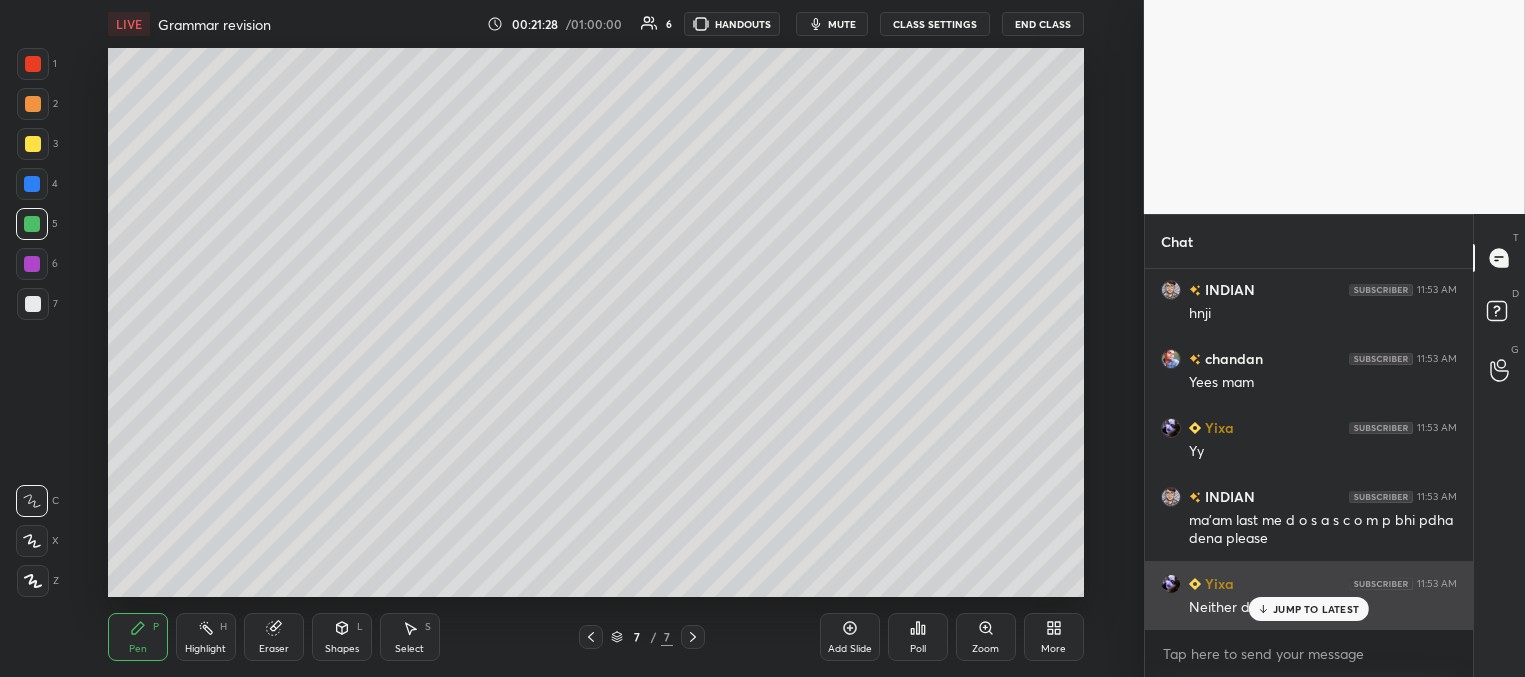 click 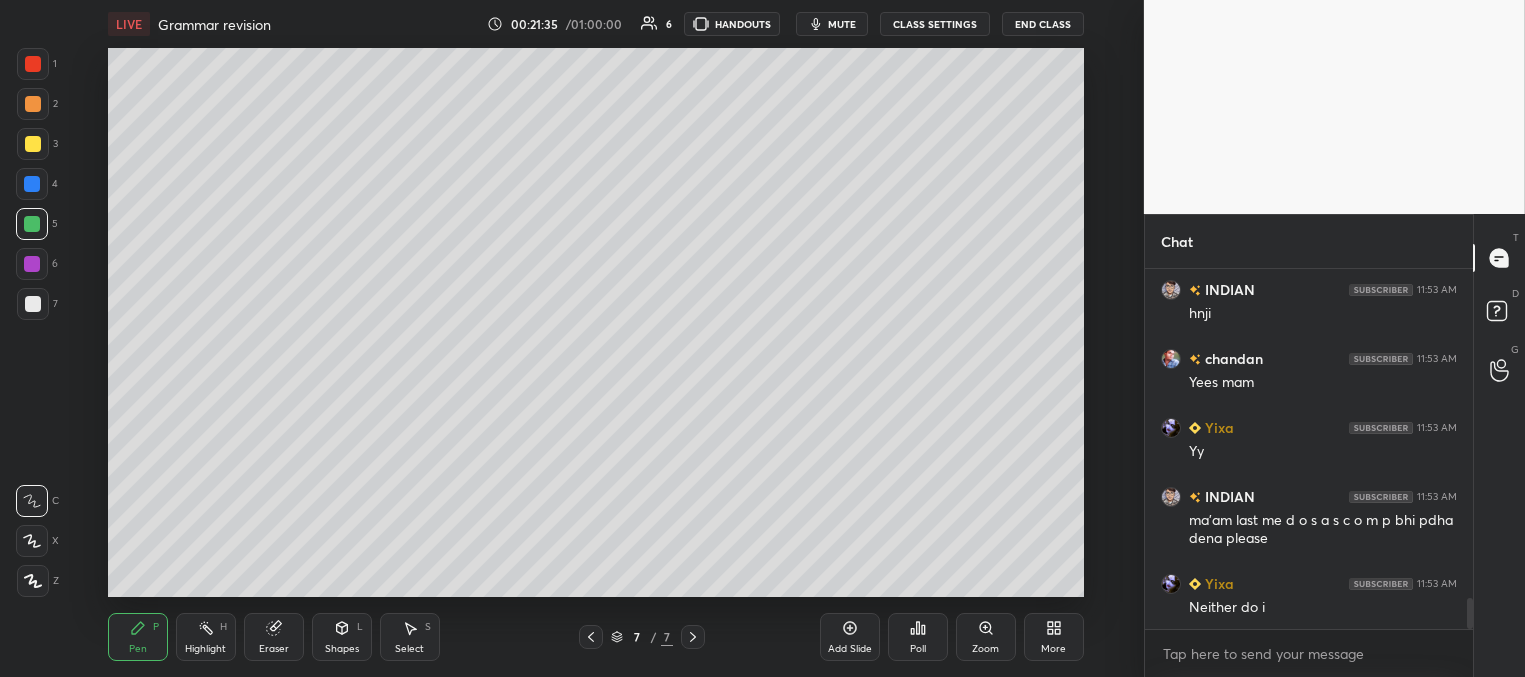 click at bounding box center [32, 184] 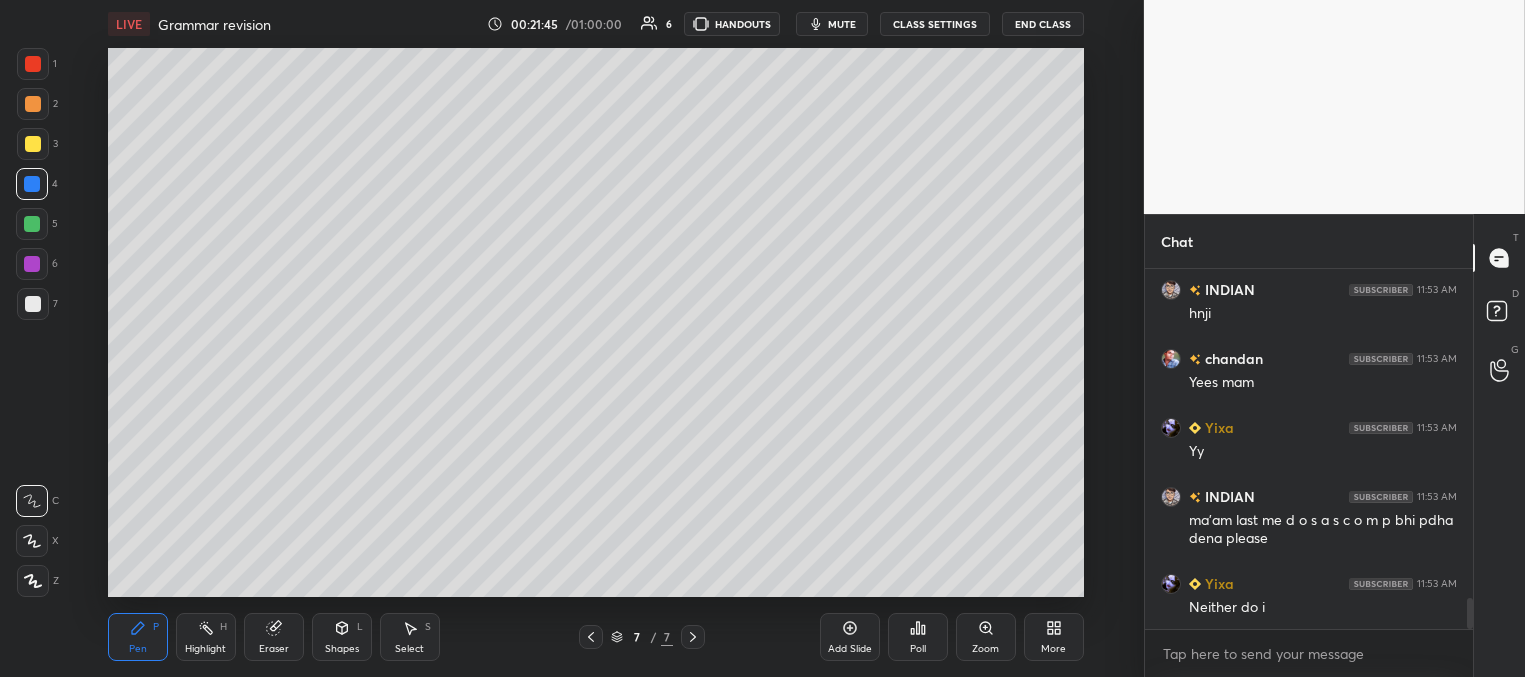 drag, startPoint x: 35, startPoint y: 222, endPoint x: 27, endPoint y: 256, distance: 34.928497 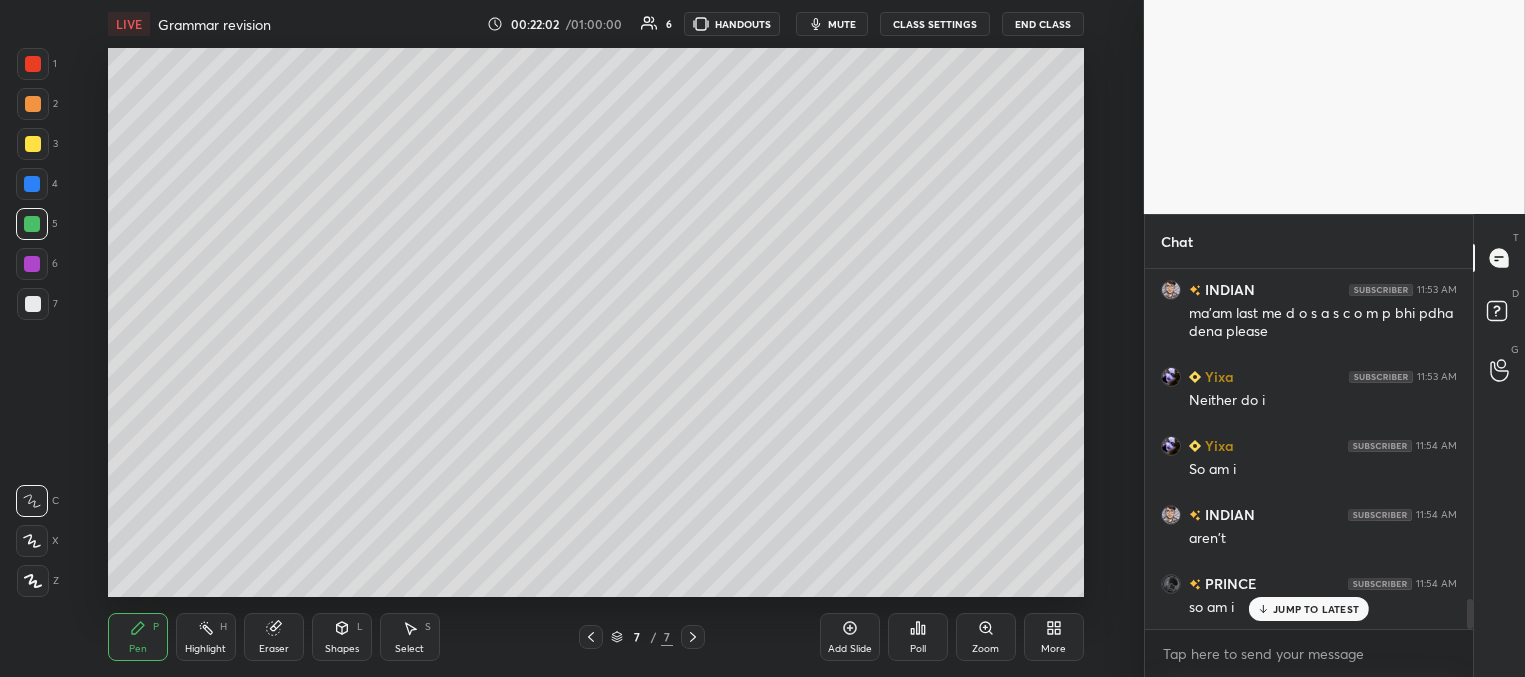 scroll, scrollTop: 4034, scrollLeft: 0, axis: vertical 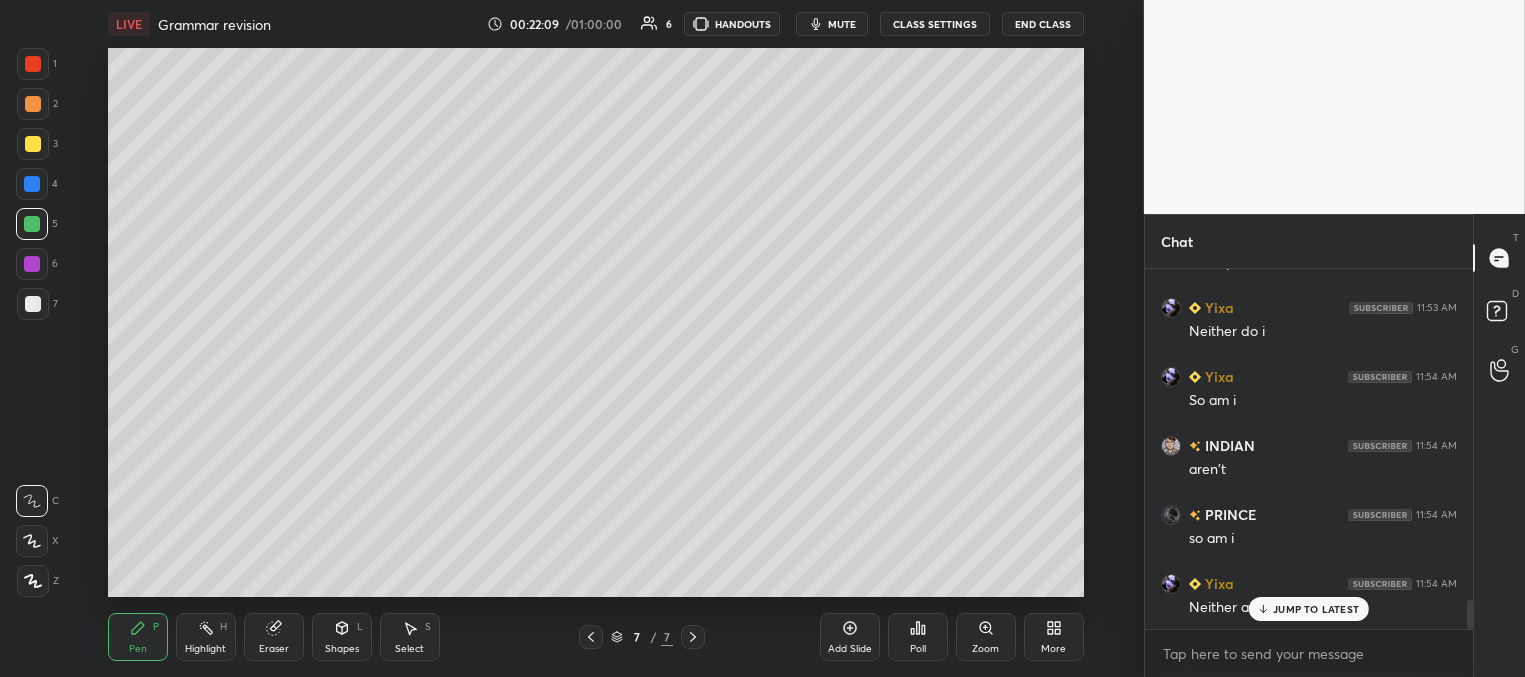 drag, startPoint x: 32, startPoint y: 144, endPoint x: 66, endPoint y: 160, distance: 37.576588 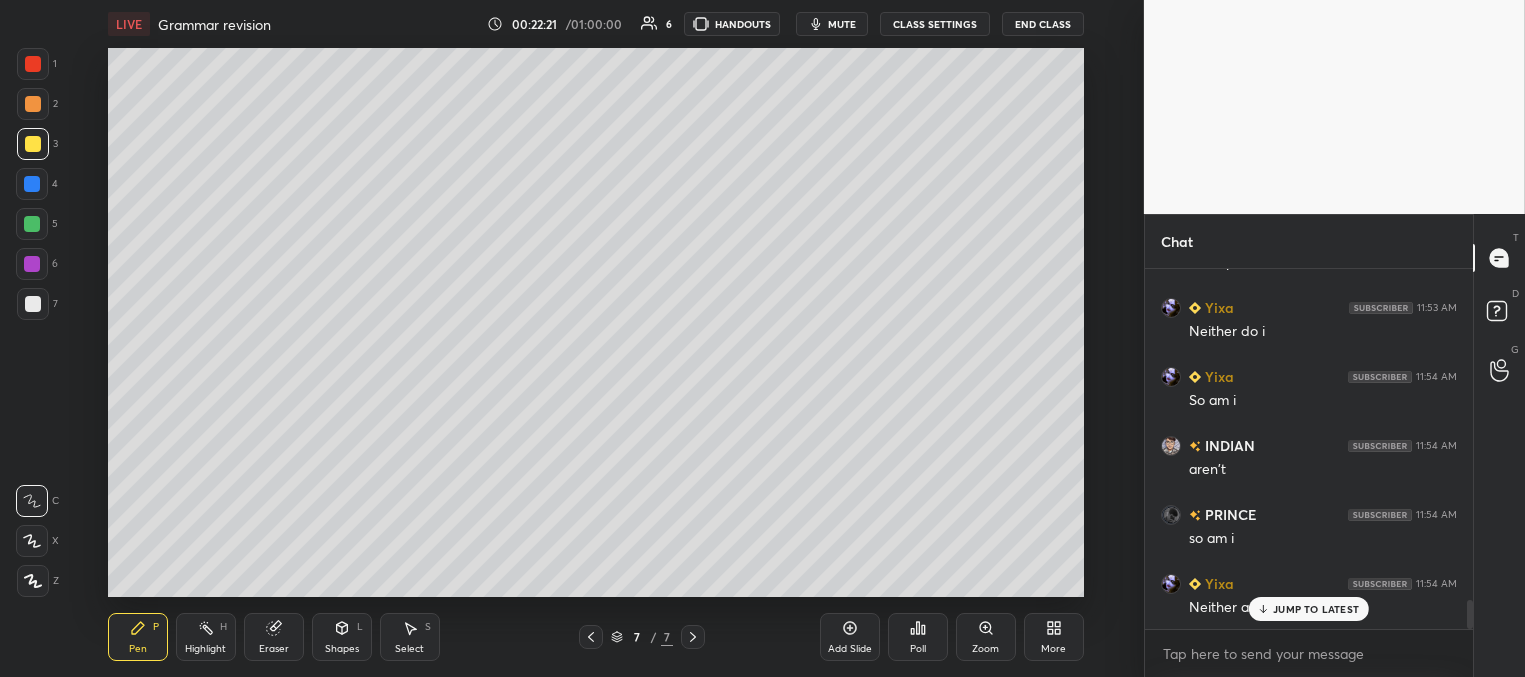 click at bounding box center [32, 184] 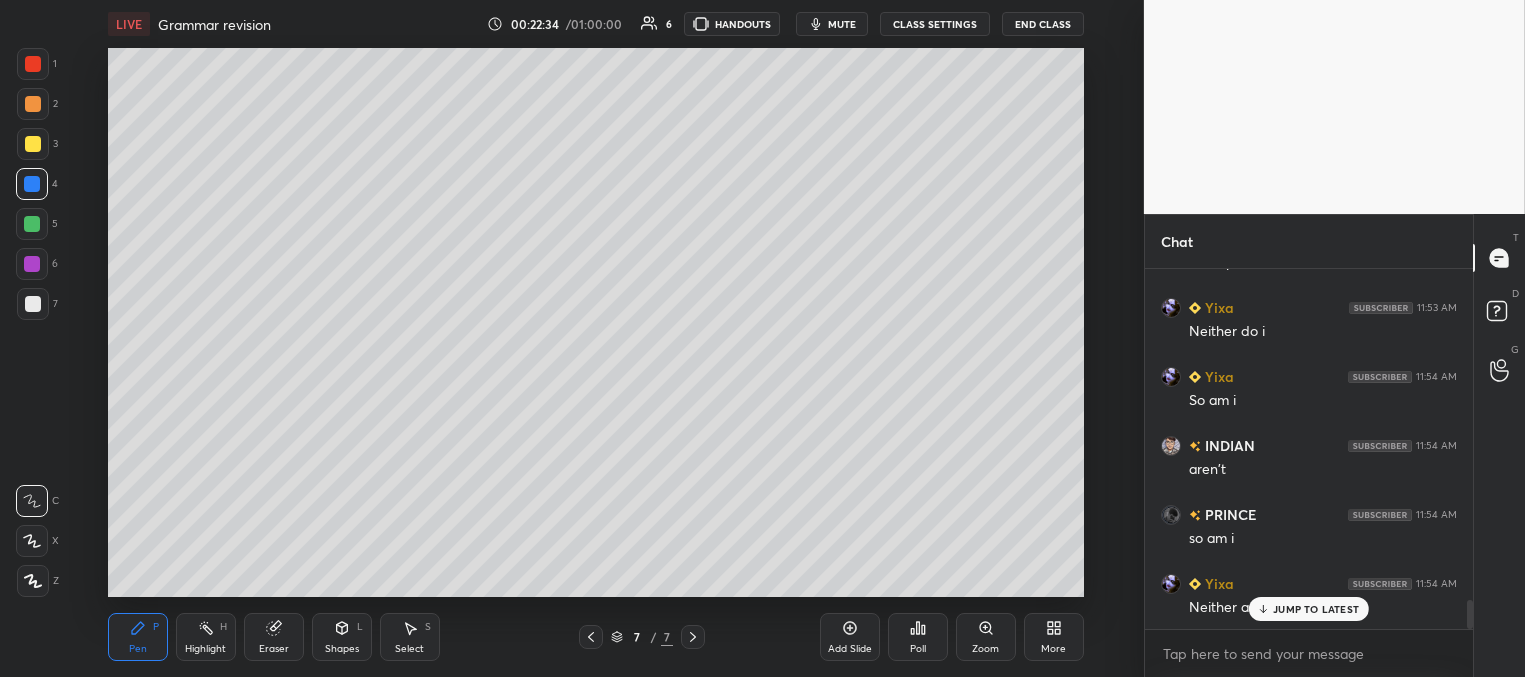 drag, startPoint x: 34, startPoint y: 222, endPoint x: 46, endPoint y: 240, distance: 21.633308 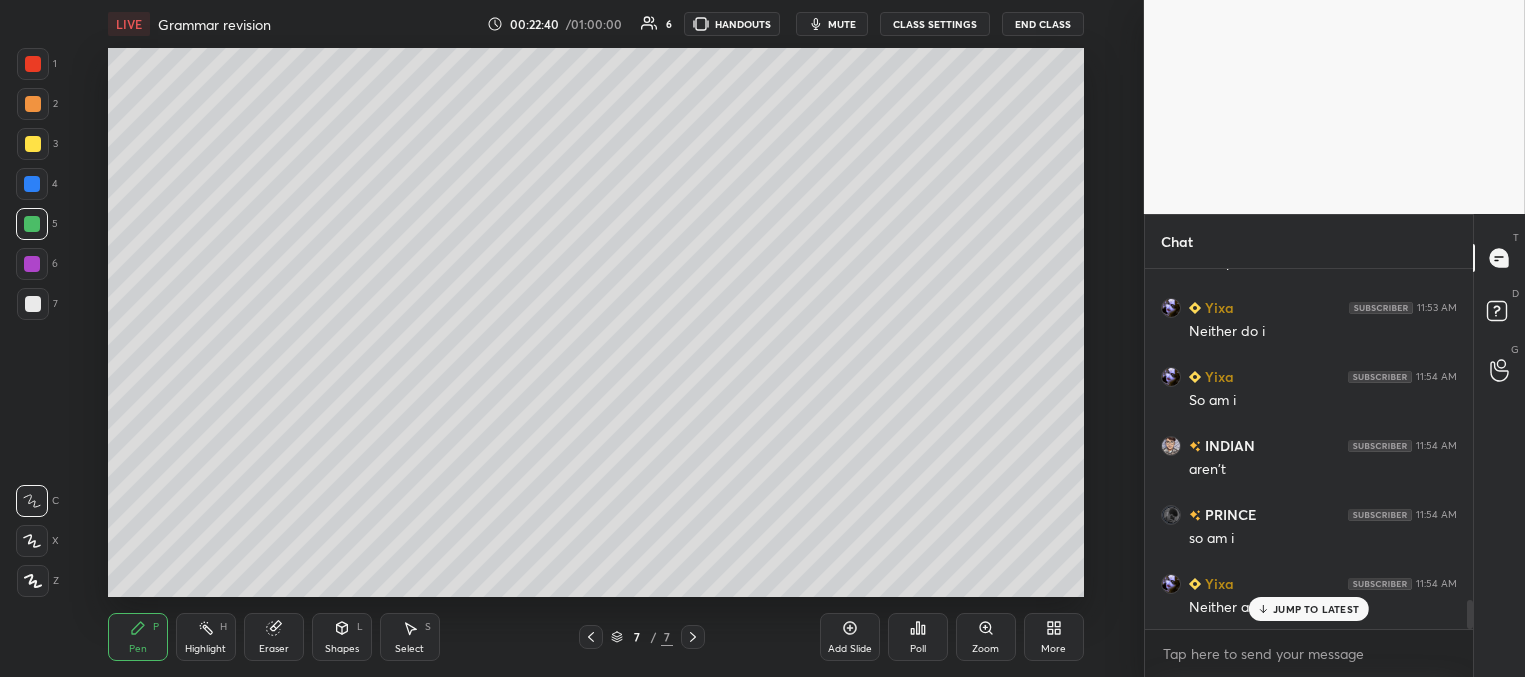 click on "JUMP TO LATEST" at bounding box center (1316, 609) 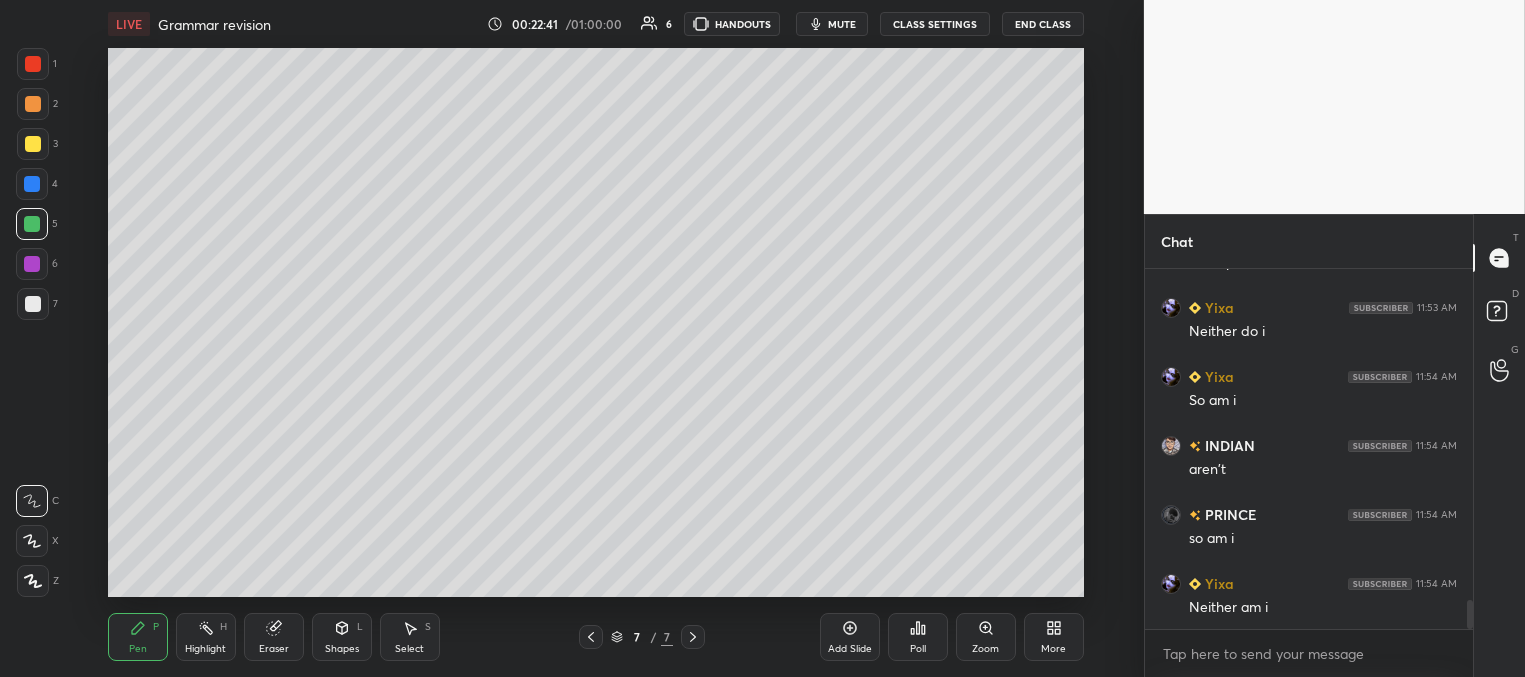 scroll, scrollTop: 4103, scrollLeft: 0, axis: vertical 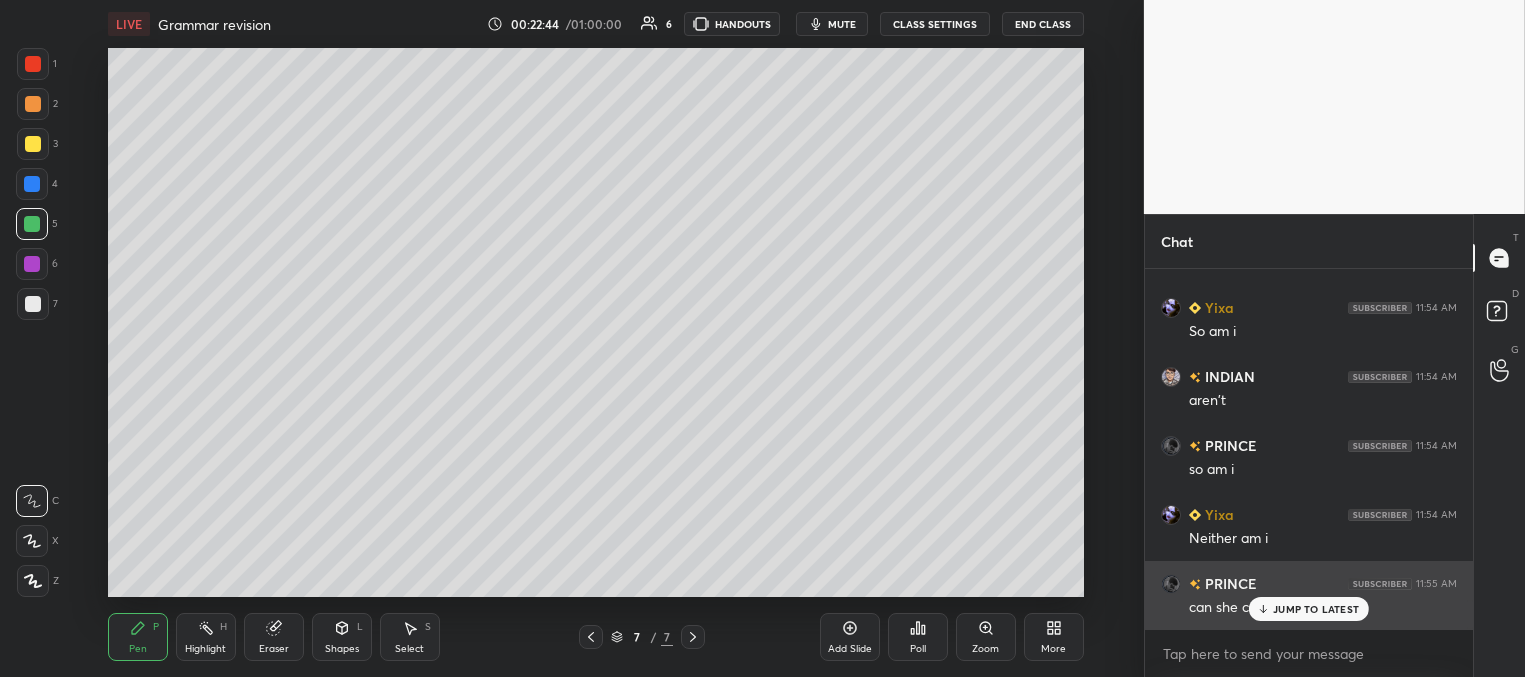 click on "JUMP TO LATEST" at bounding box center (1309, 609) 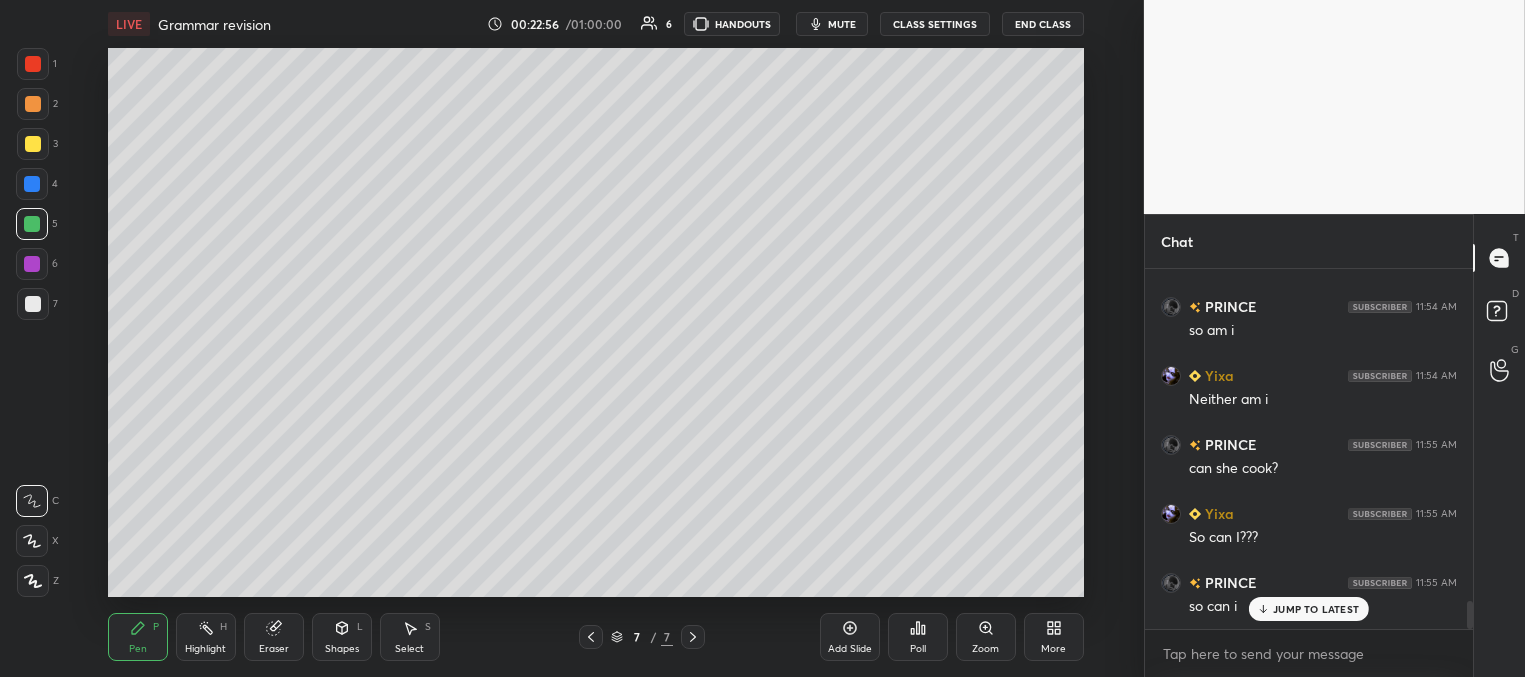 scroll, scrollTop: 4310, scrollLeft: 0, axis: vertical 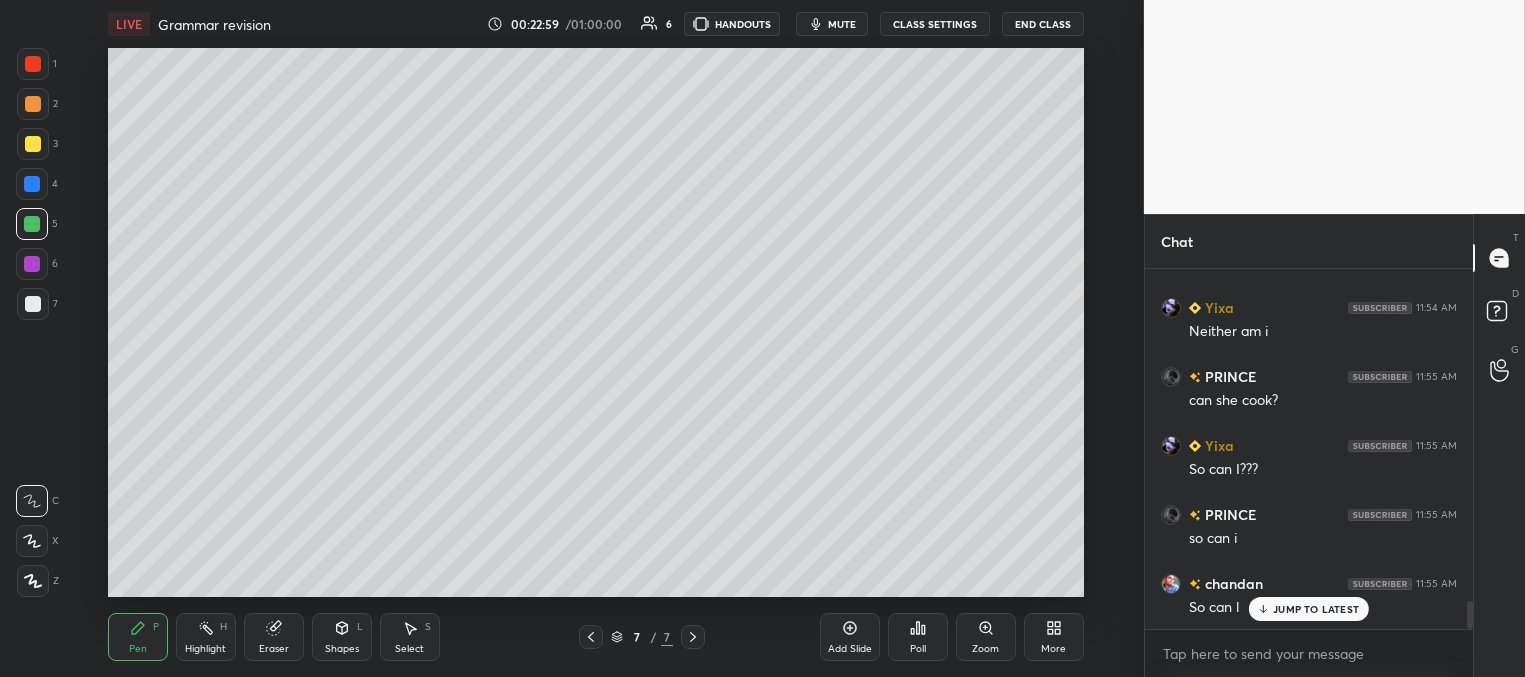 click at bounding box center [32, 184] 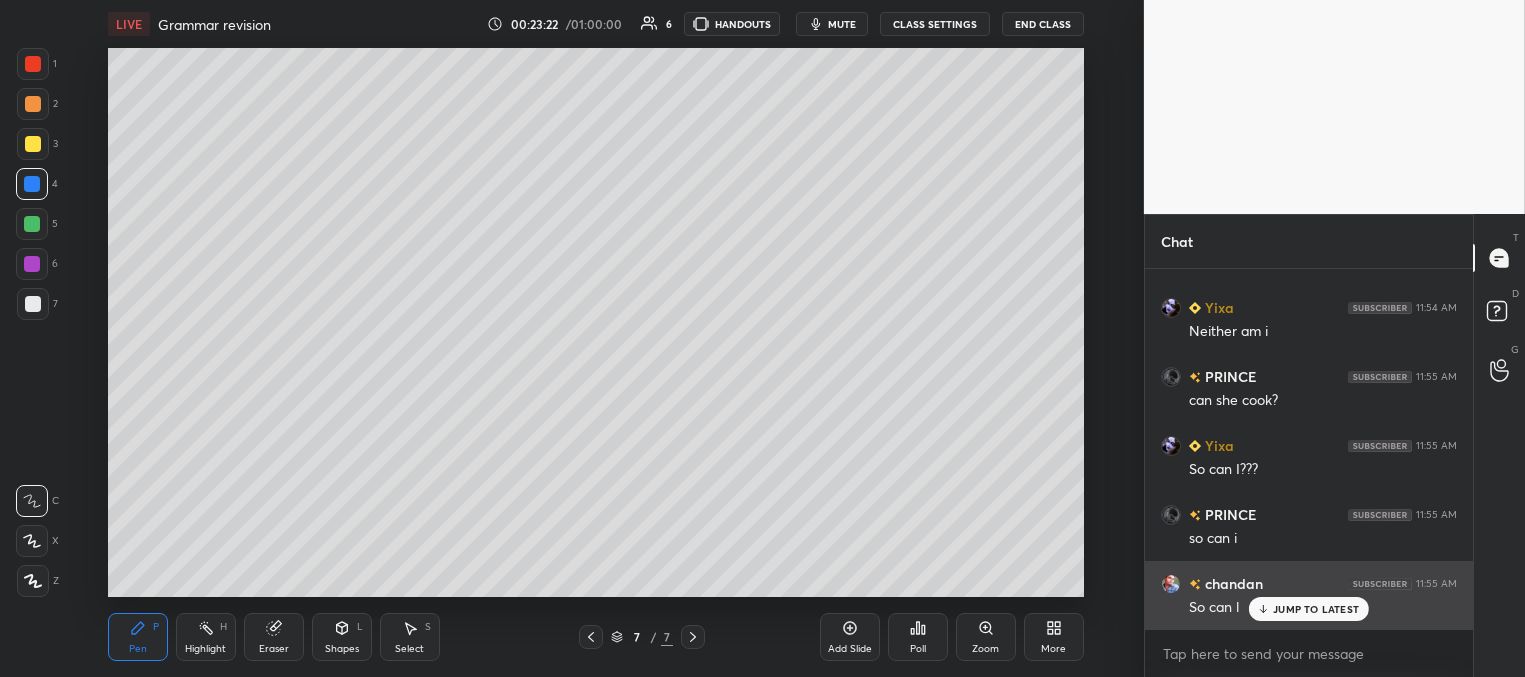 click on "JUMP TO LATEST" at bounding box center (1316, 609) 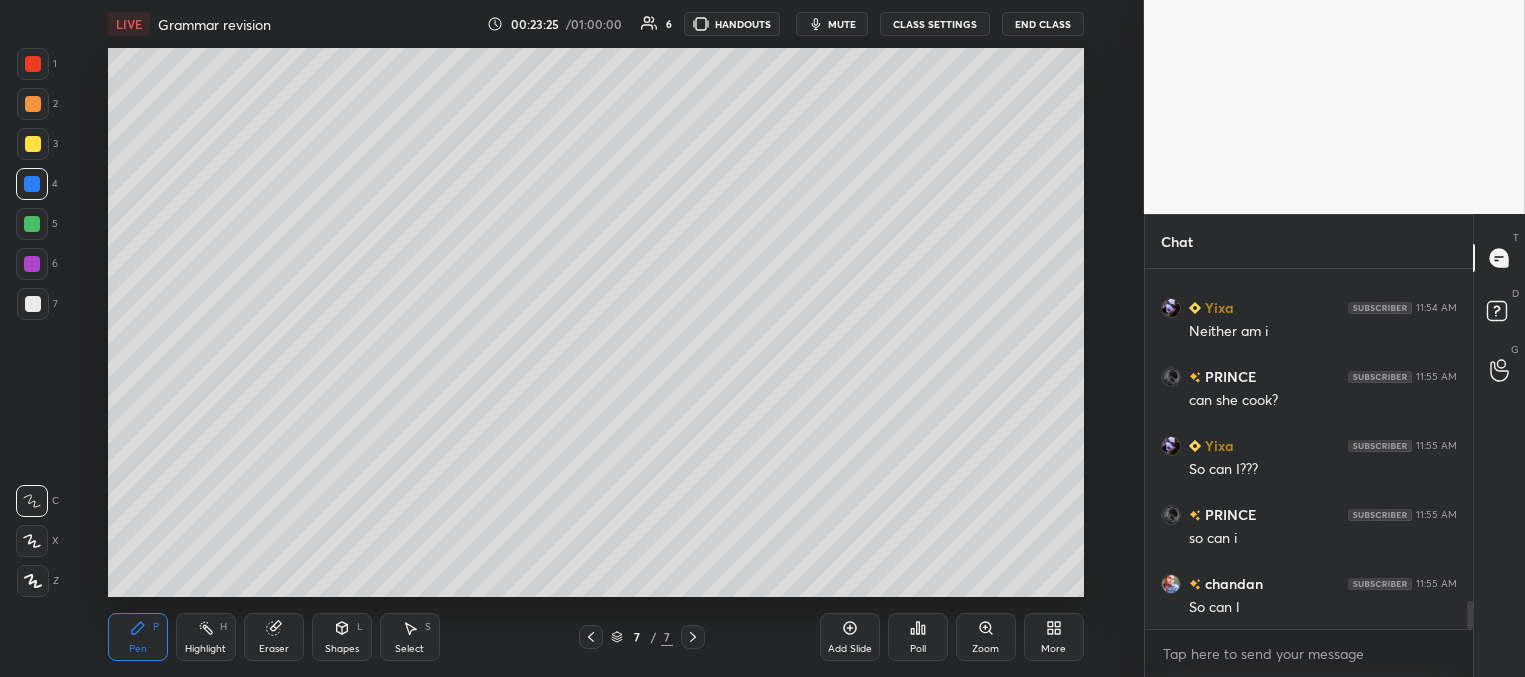click at bounding box center [32, 224] 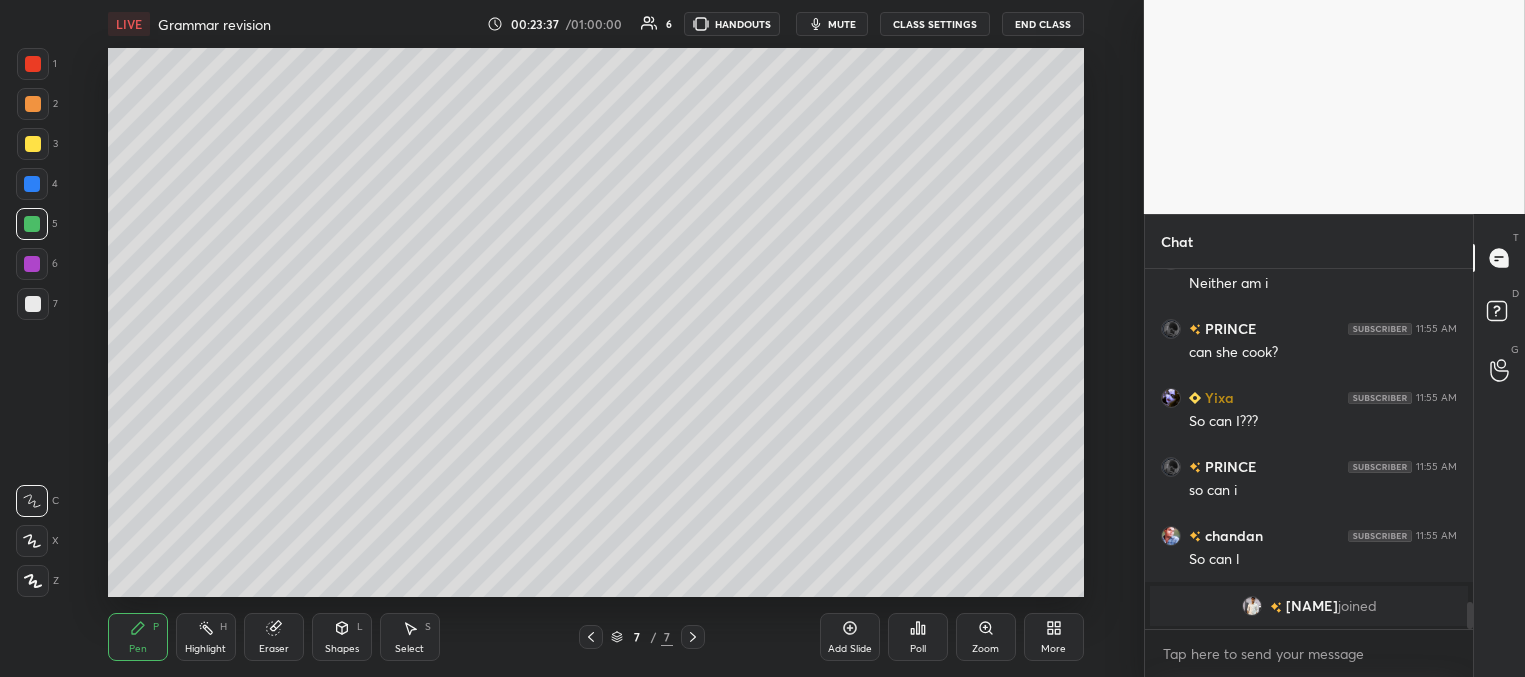scroll, scrollTop: 3609, scrollLeft: 0, axis: vertical 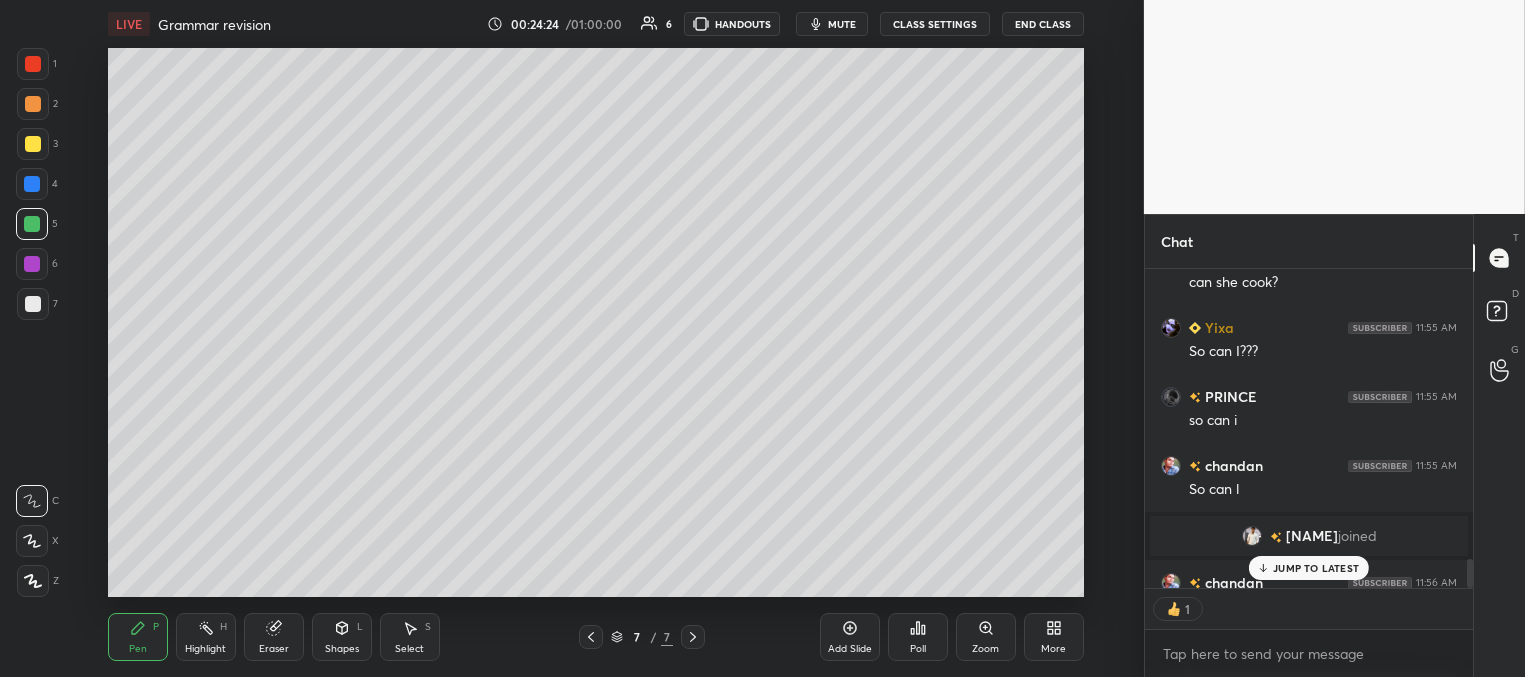 drag, startPoint x: 1289, startPoint y: 567, endPoint x: 1227, endPoint y: 559, distance: 62.514 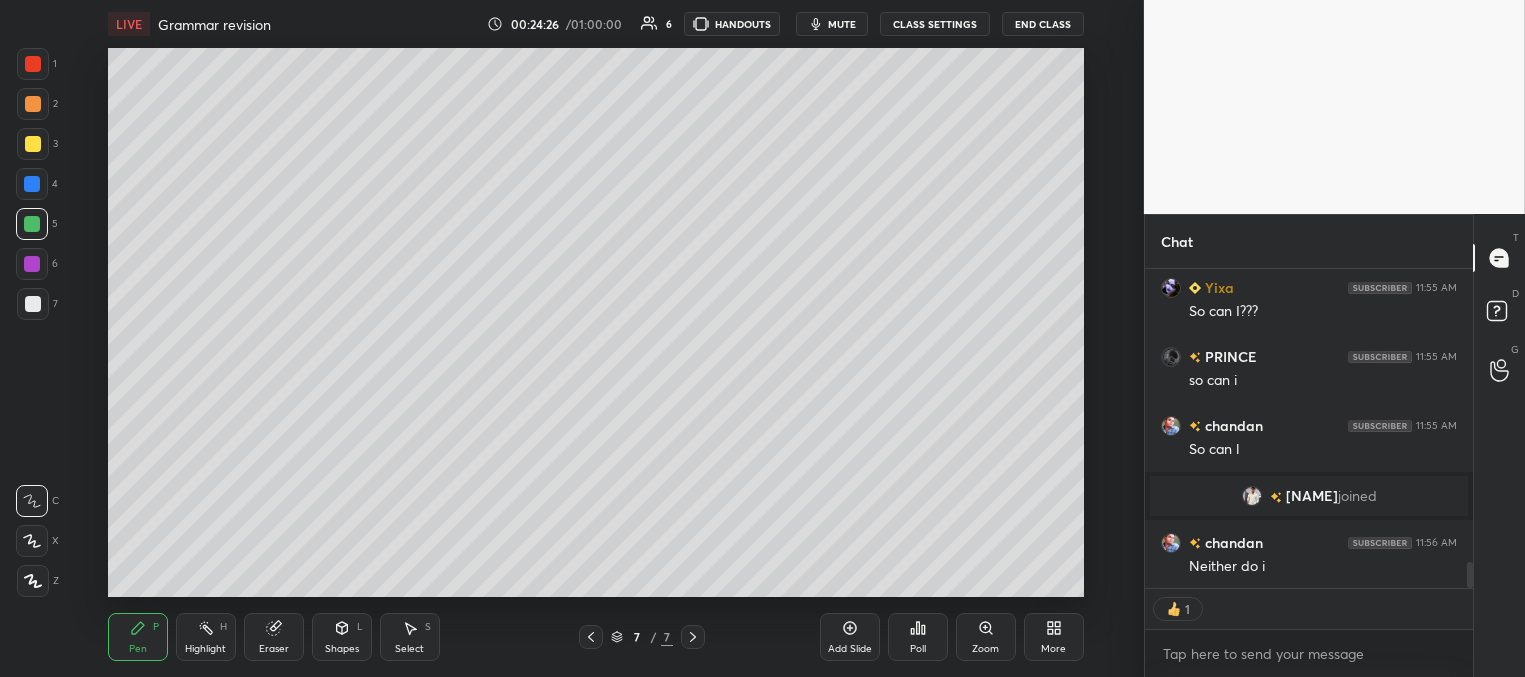 scroll, scrollTop: 3719, scrollLeft: 0, axis: vertical 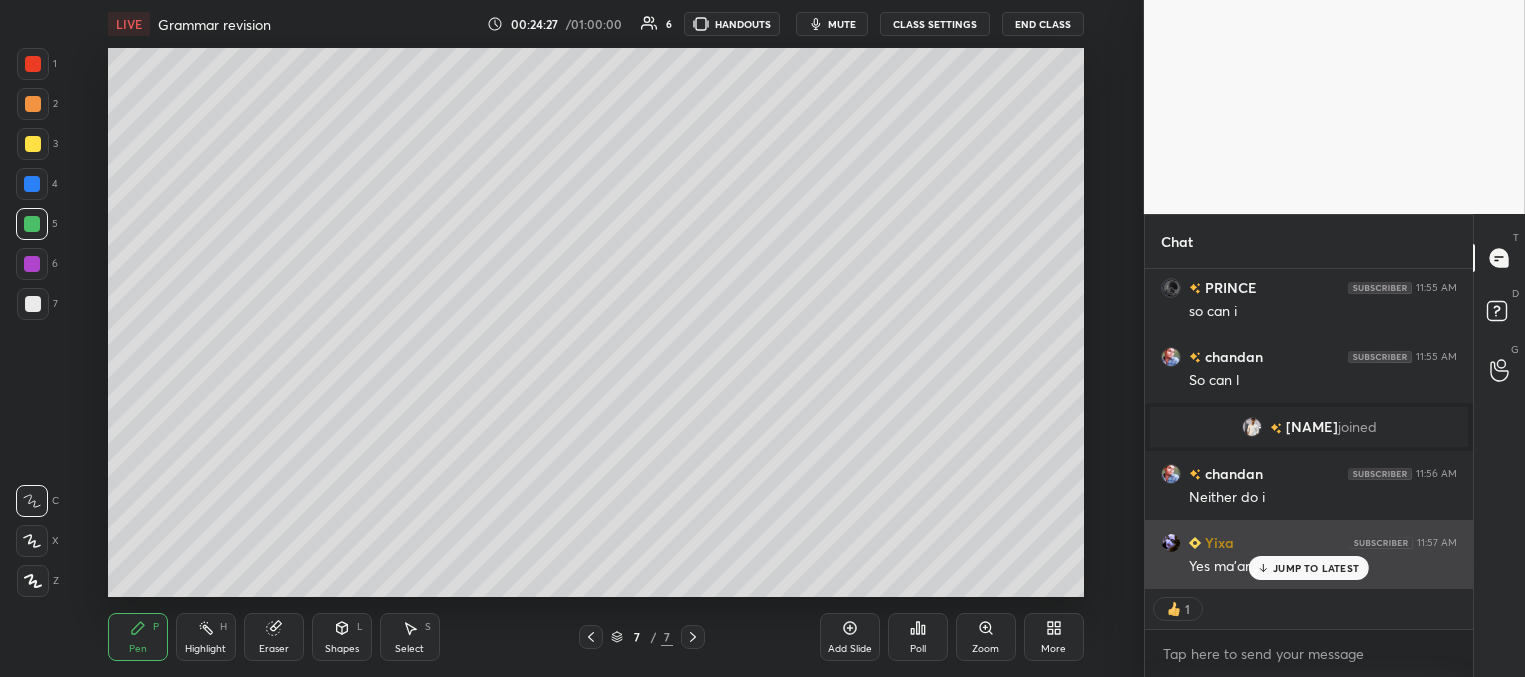 drag, startPoint x: 1289, startPoint y: 567, endPoint x: 1227, endPoint y: 536, distance: 69.31811 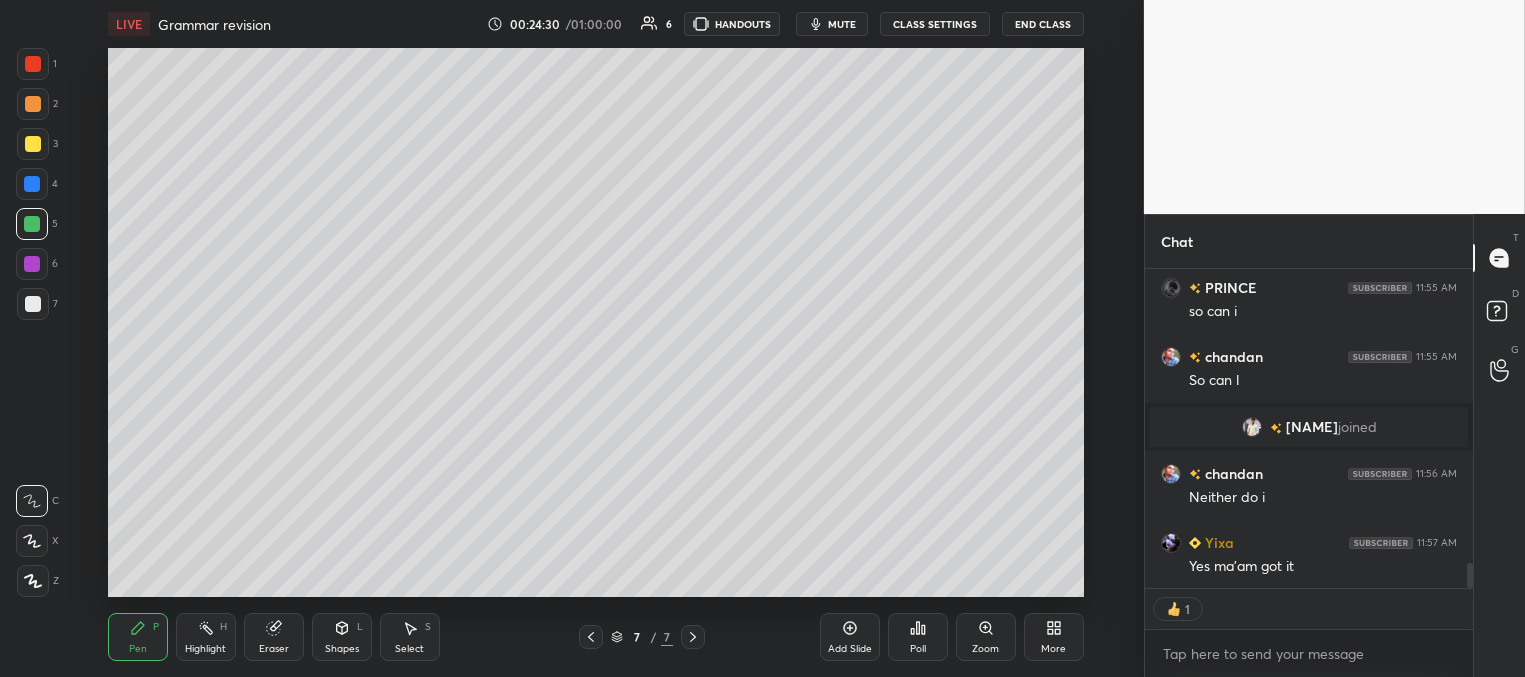 click on "Add Slide" at bounding box center (850, 637) 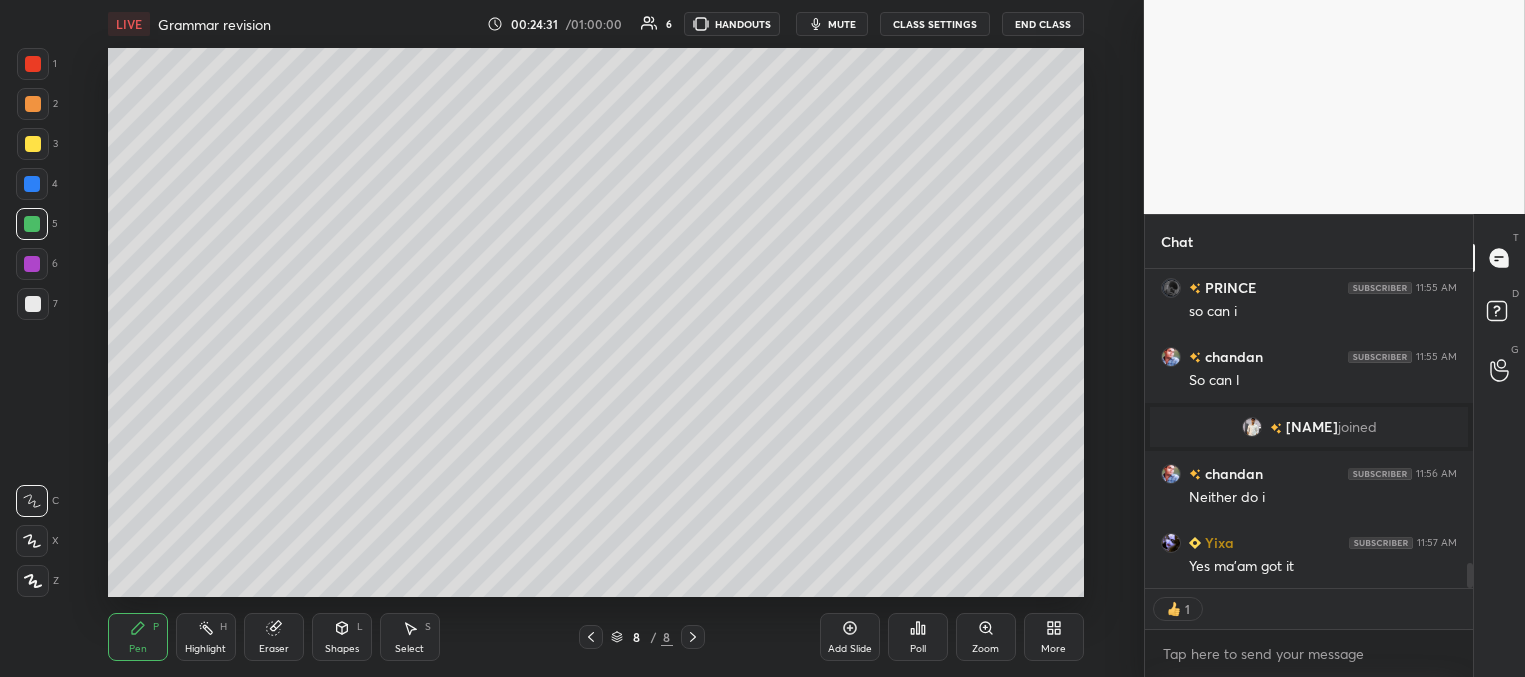 click at bounding box center (33, 144) 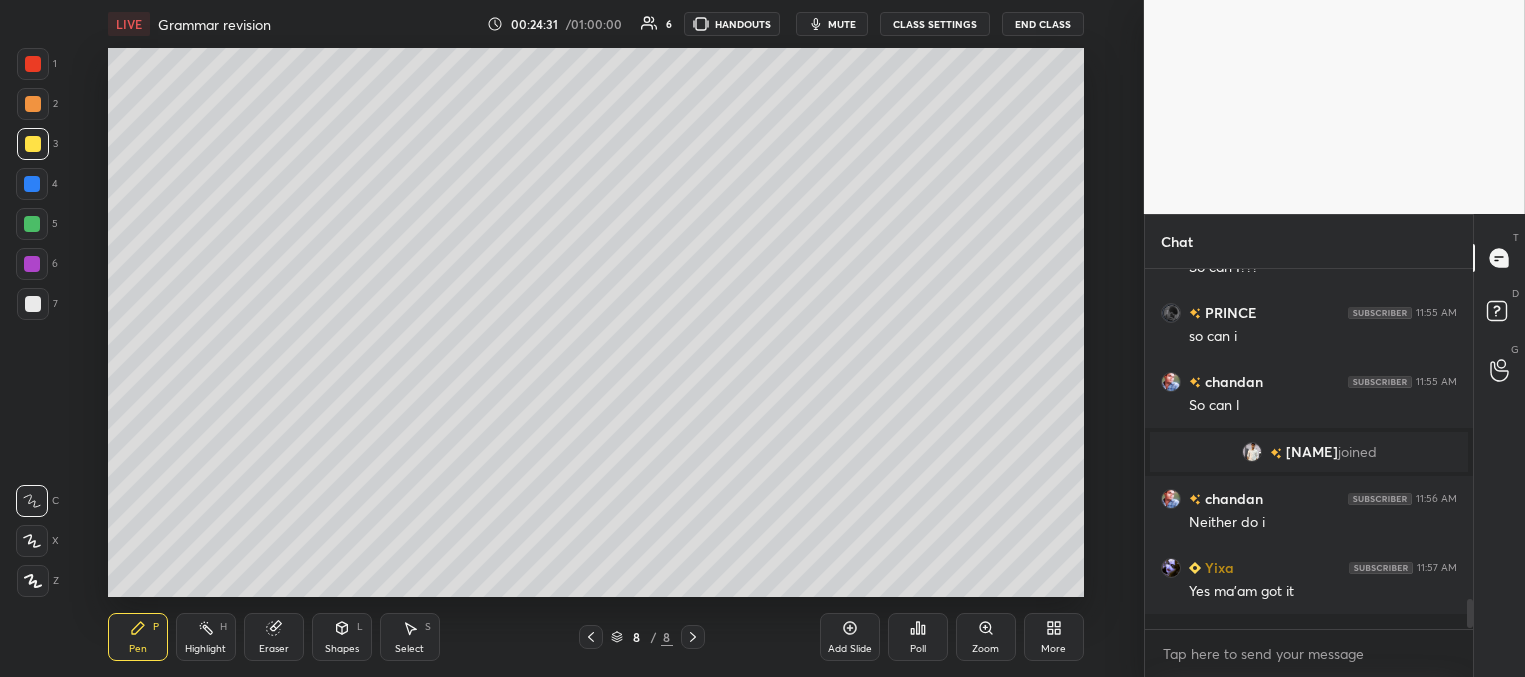 scroll, scrollTop: 7, scrollLeft: 6, axis: both 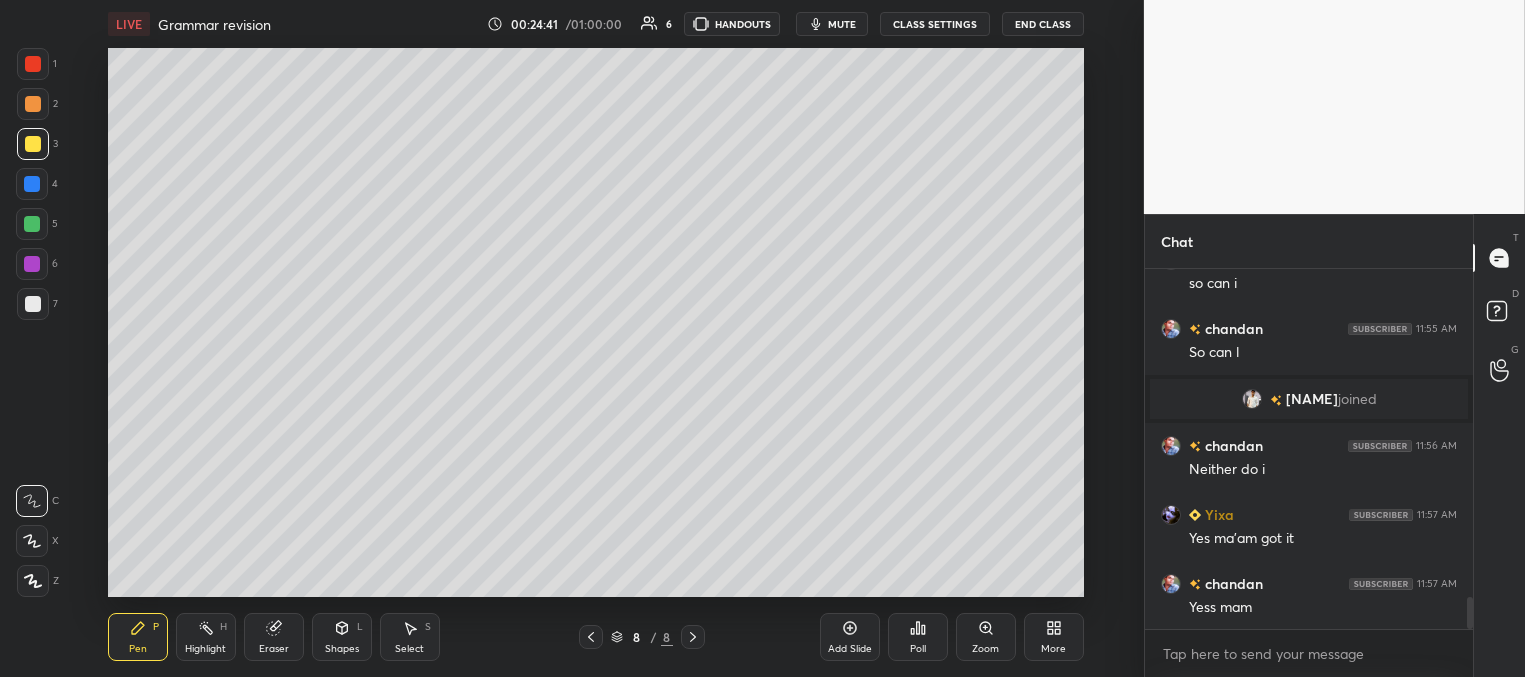 click at bounding box center [32, 184] 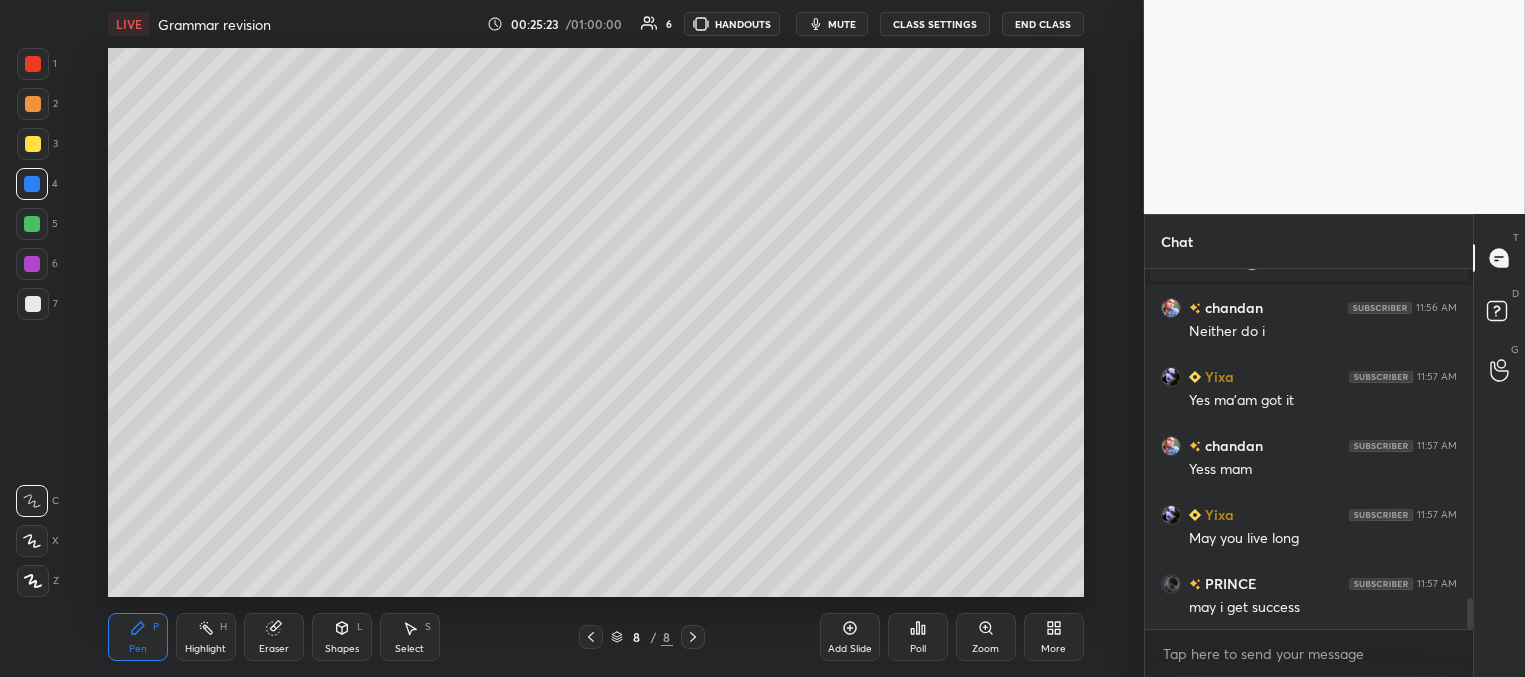 scroll, scrollTop: 3954, scrollLeft: 0, axis: vertical 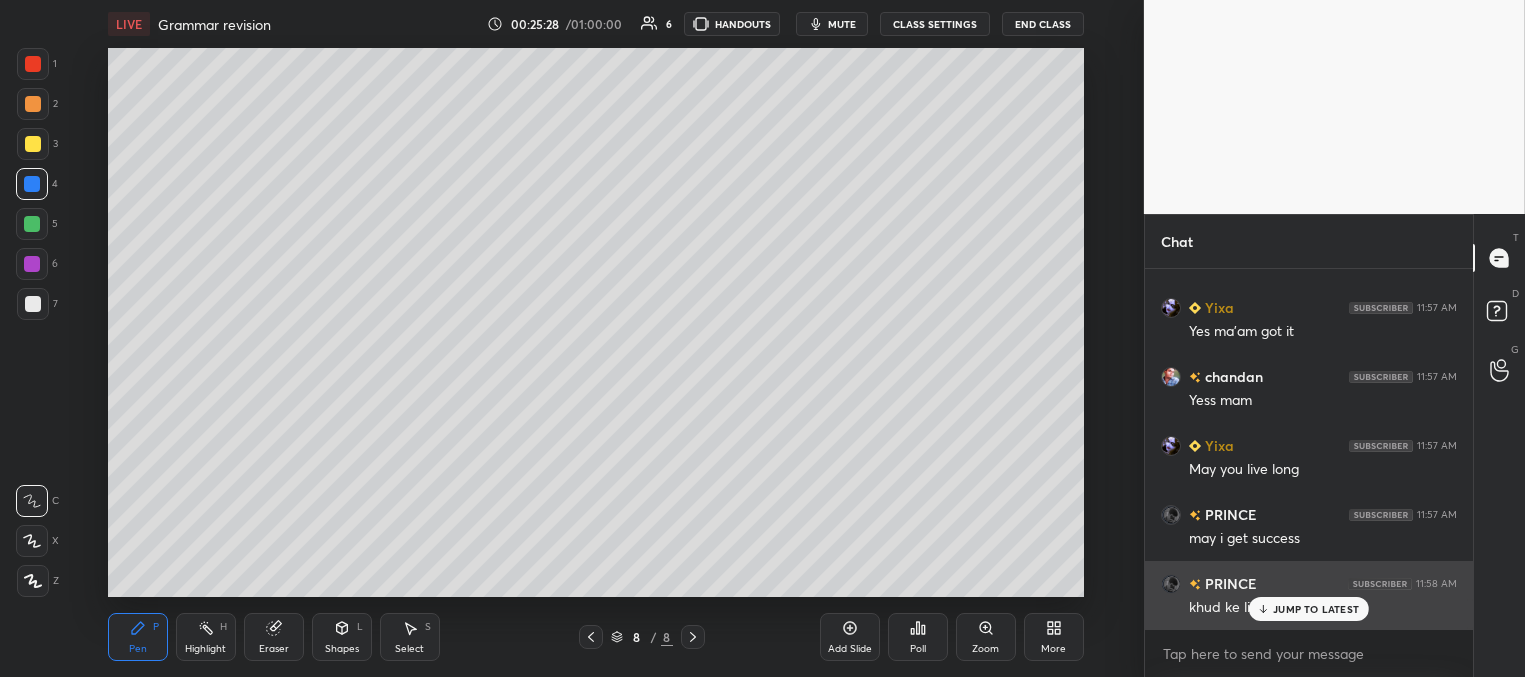 click on "JUMP TO LATEST" at bounding box center (1316, 609) 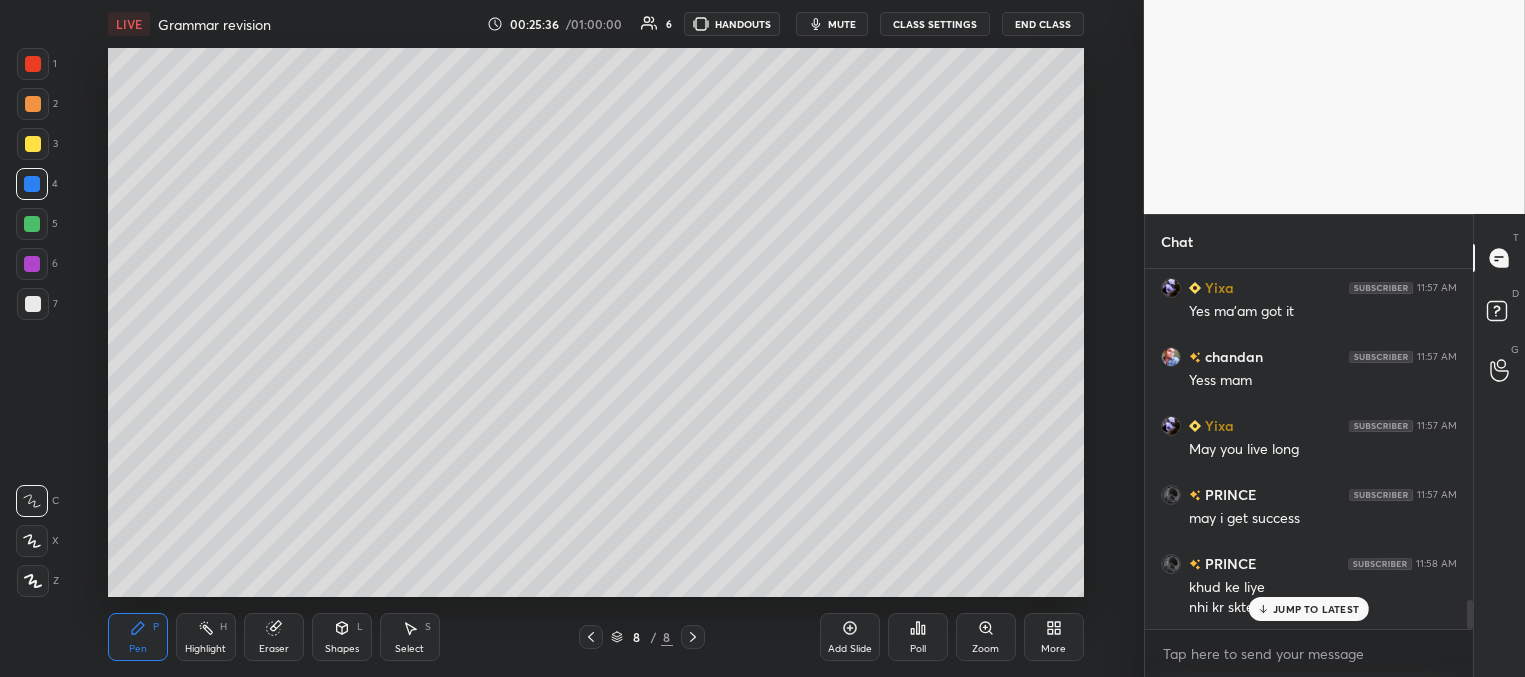 scroll, scrollTop: 4043, scrollLeft: 0, axis: vertical 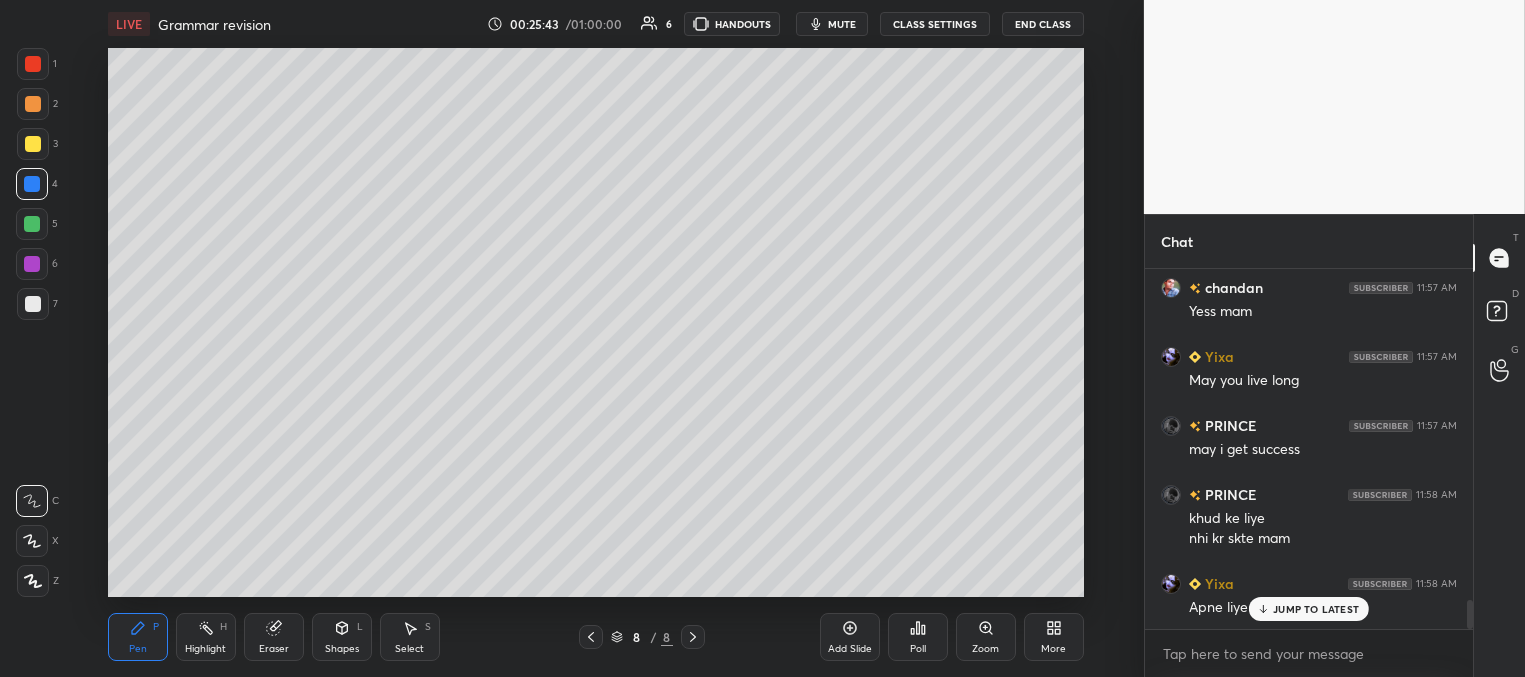 drag, startPoint x: 1270, startPoint y: 606, endPoint x: 1230, endPoint y: 583, distance: 46.141087 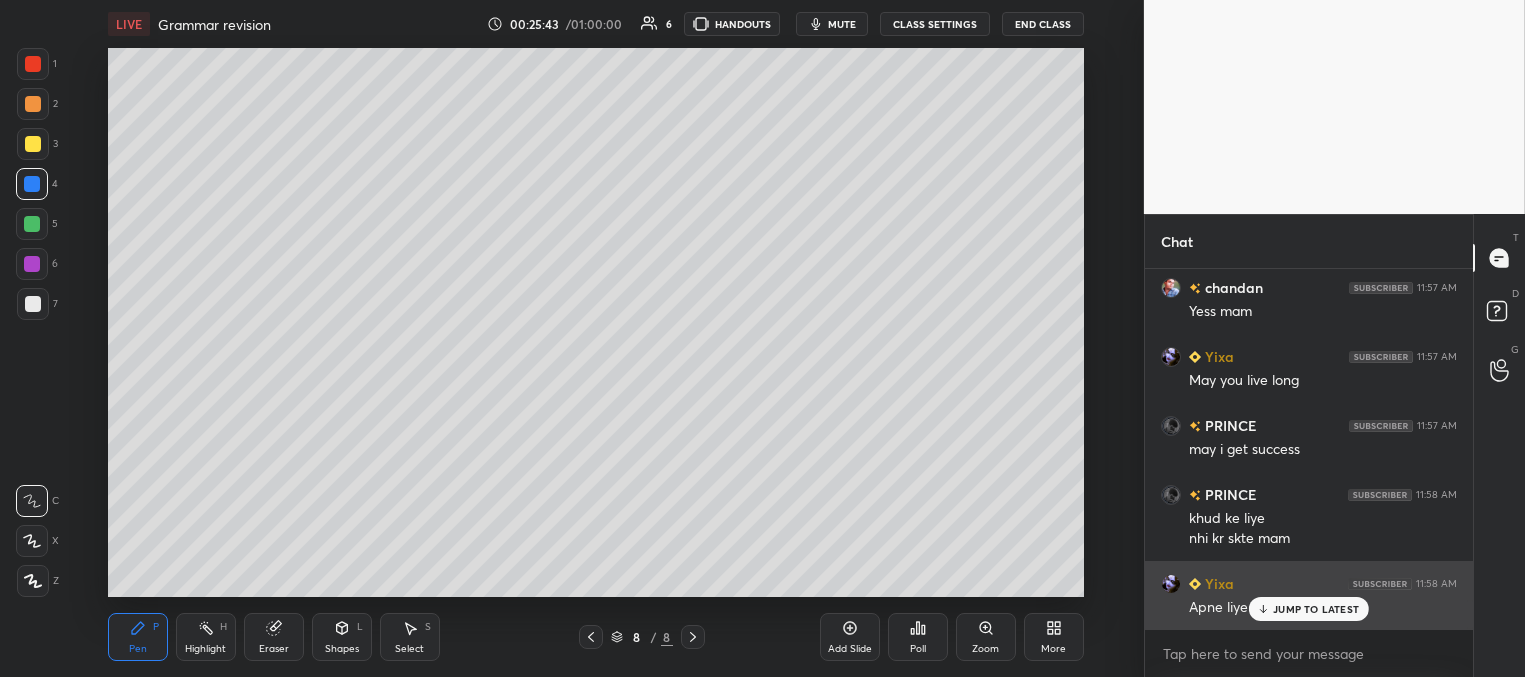click on "JUMP TO LATEST" at bounding box center (1309, 609) 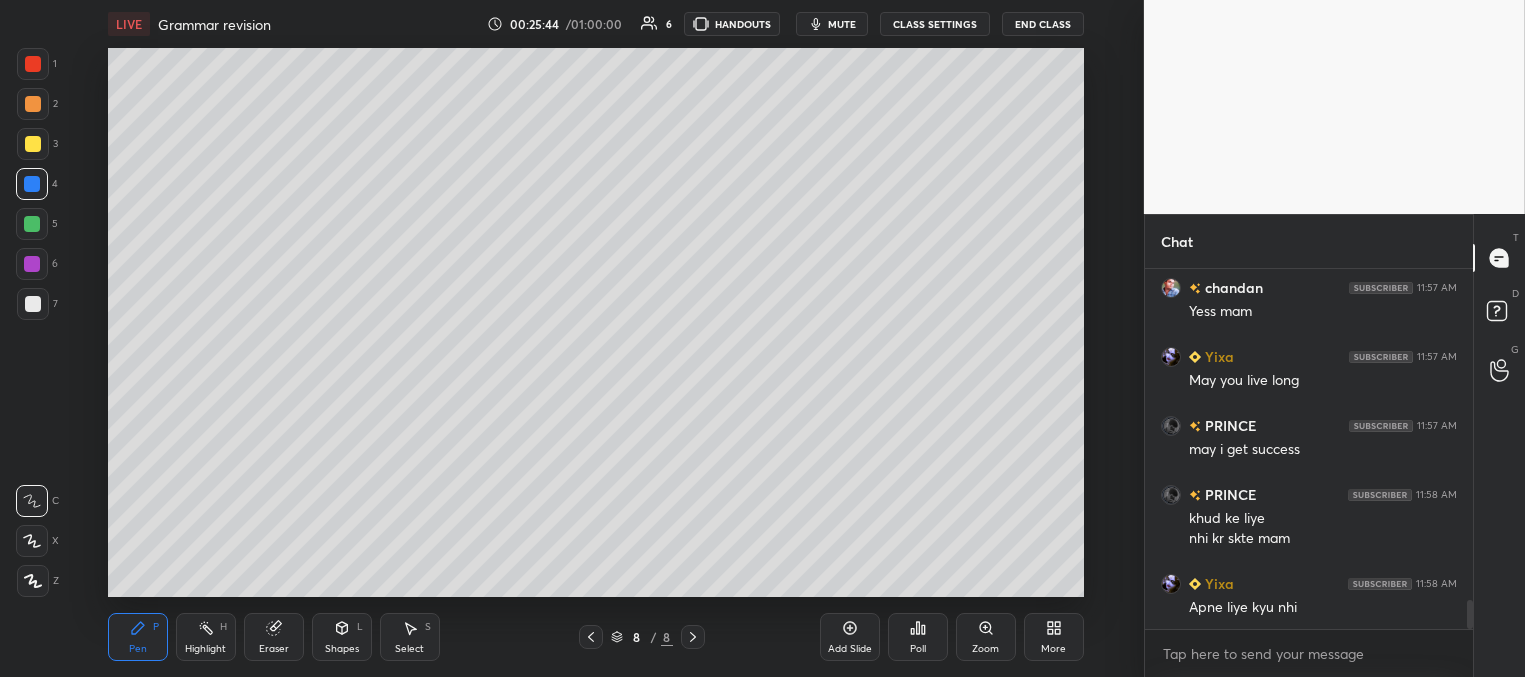 scroll, scrollTop: 4112, scrollLeft: 0, axis: vertical 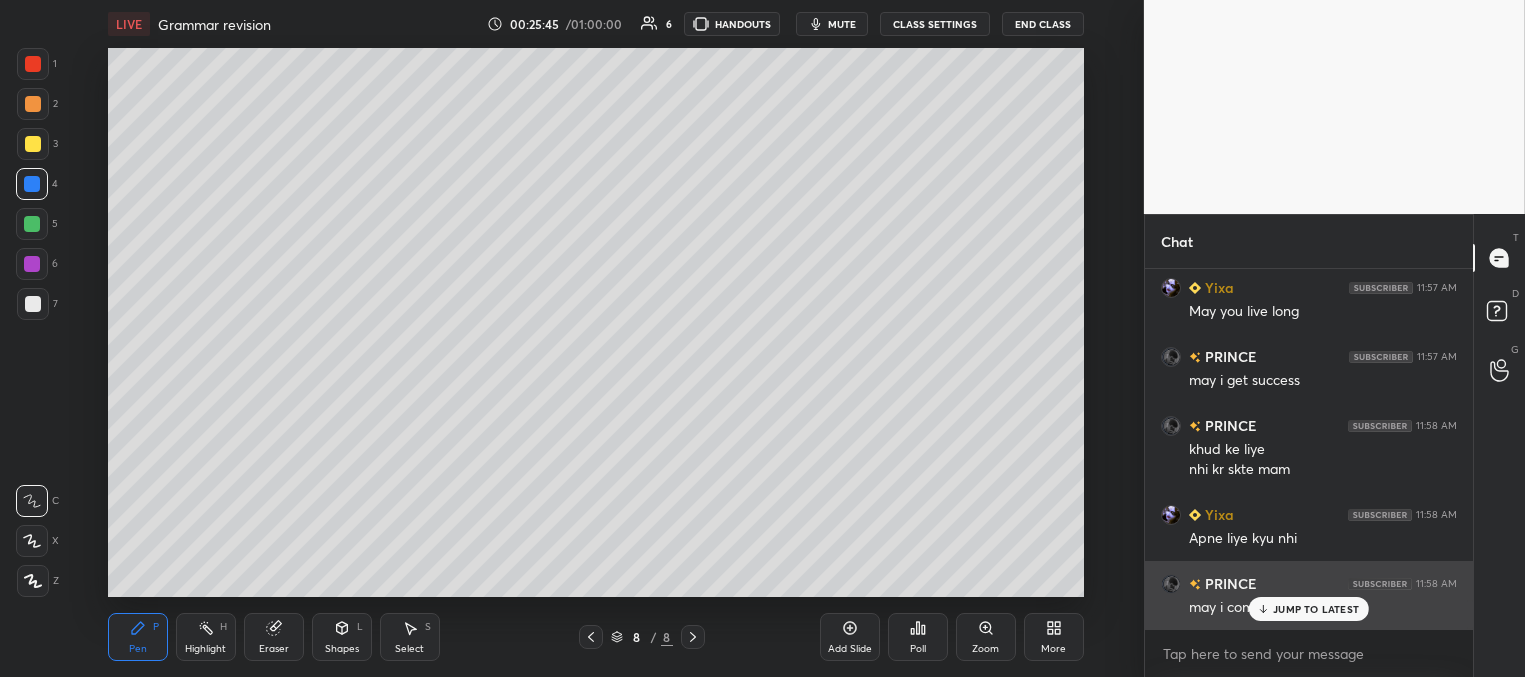 drag, startPoint x: 1278, startPoint y: 608, endPoint x: 1222, endPoint y: 566, distance: 70 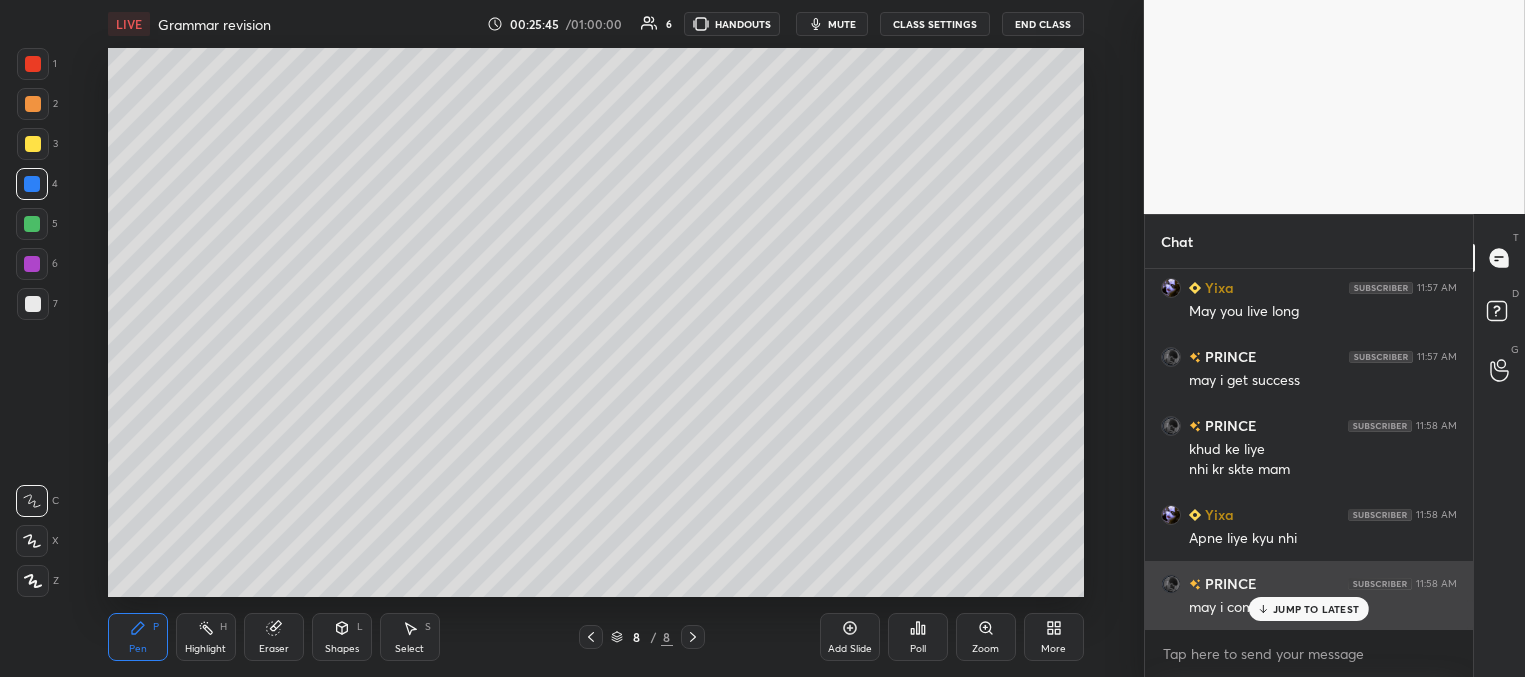 click on "JUMP TO LATEST" at bounding box center (1316, 609) 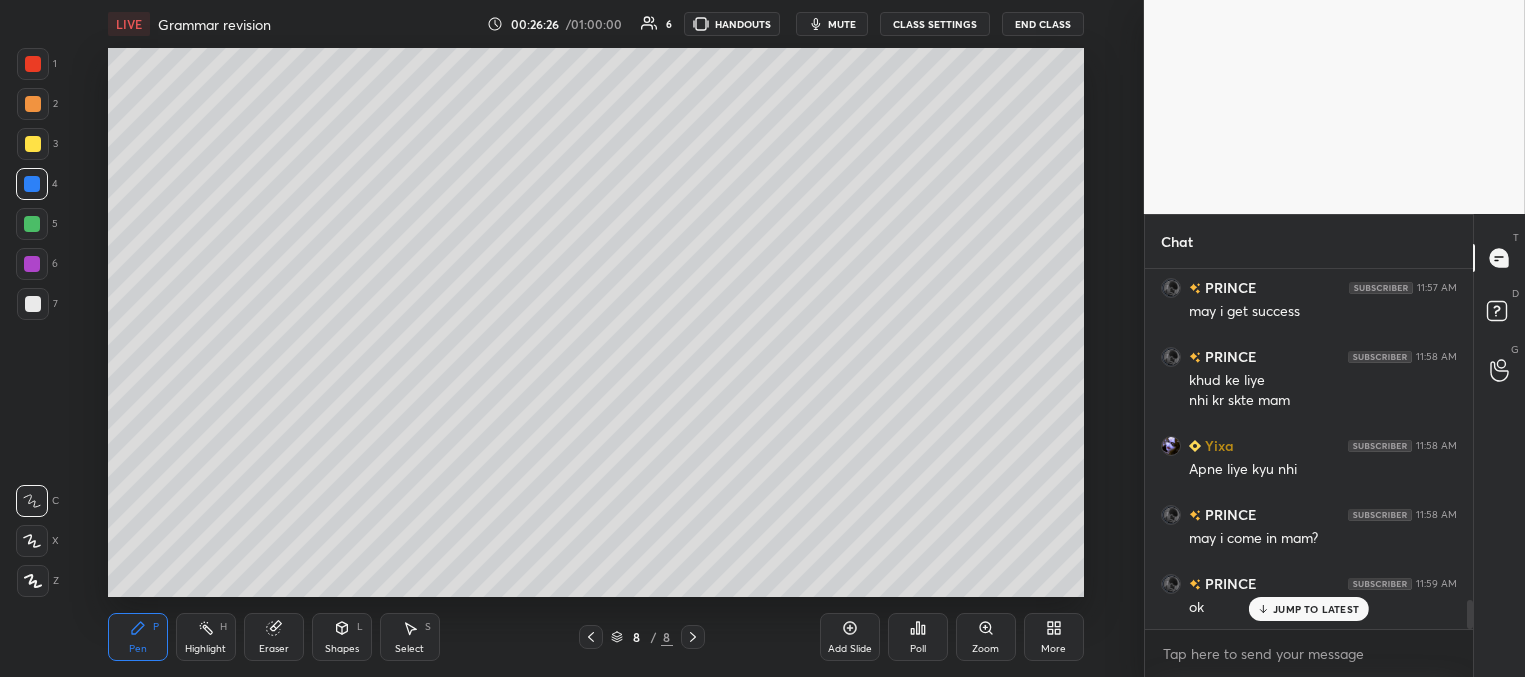 scroll, scrollTop: 4201, scrollLeft: 0, axis: vertical 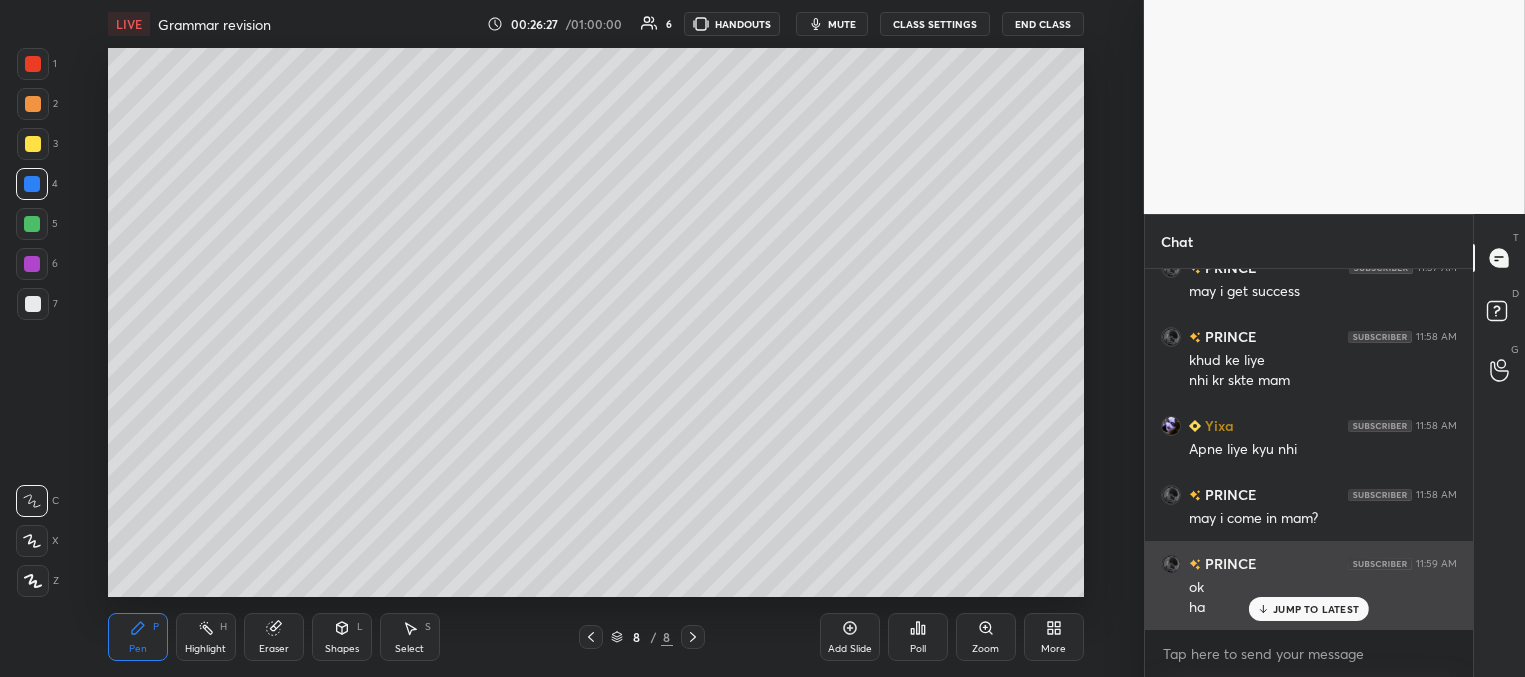 drag, startPoint x: 1316, startPoint y: 604, endPoint x: 1185, endPoint y: 576, distance: 133.95895 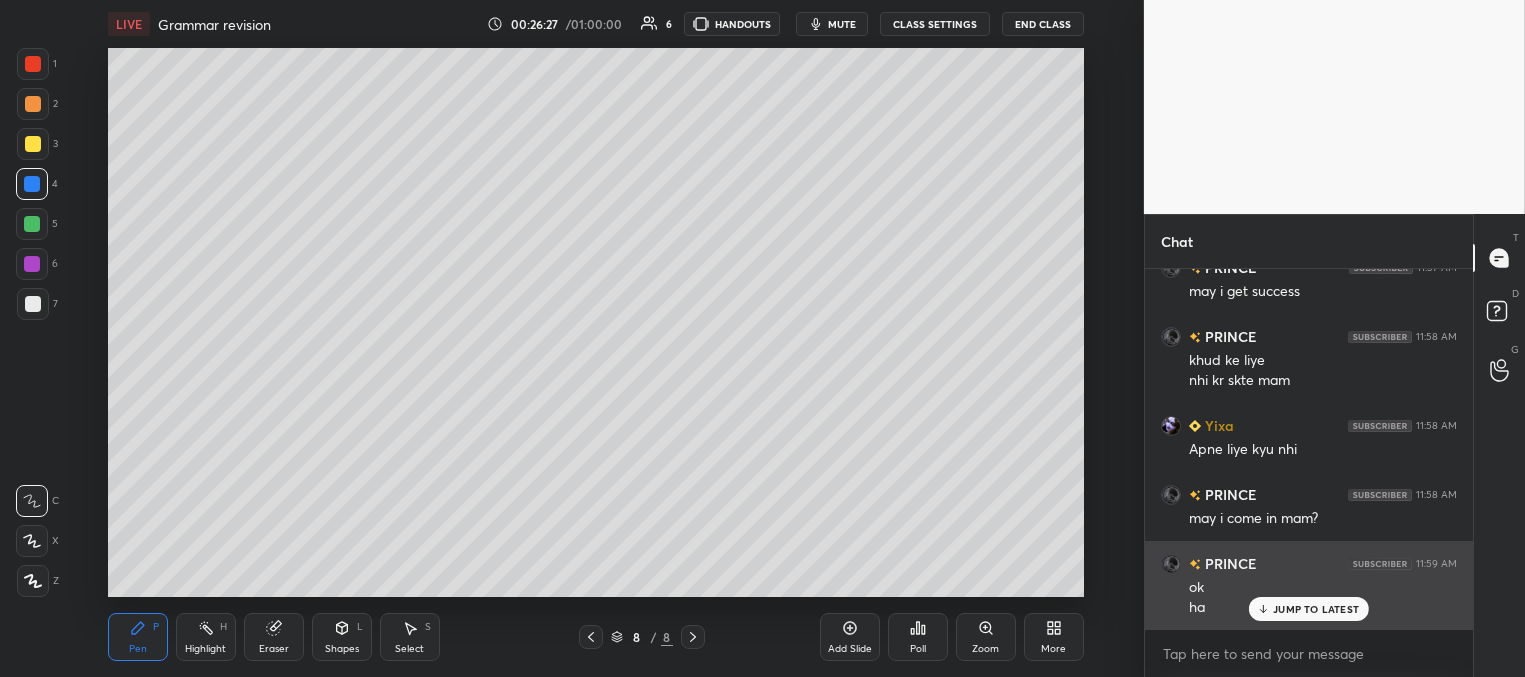 click on "JUMP TO LATEST" at bounding box center (1316, 609) 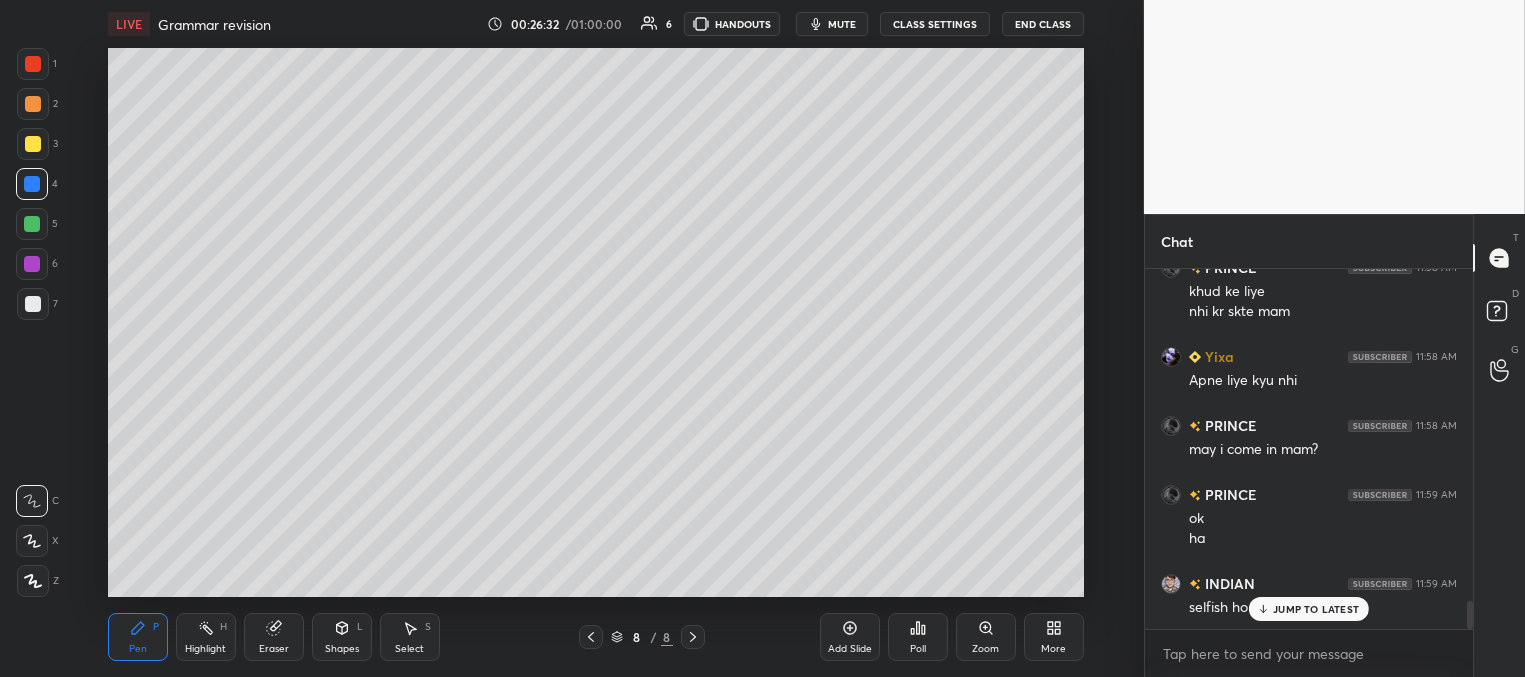 scroll, scrollTop: 4339, scrollLeft: 0, axis: vertical 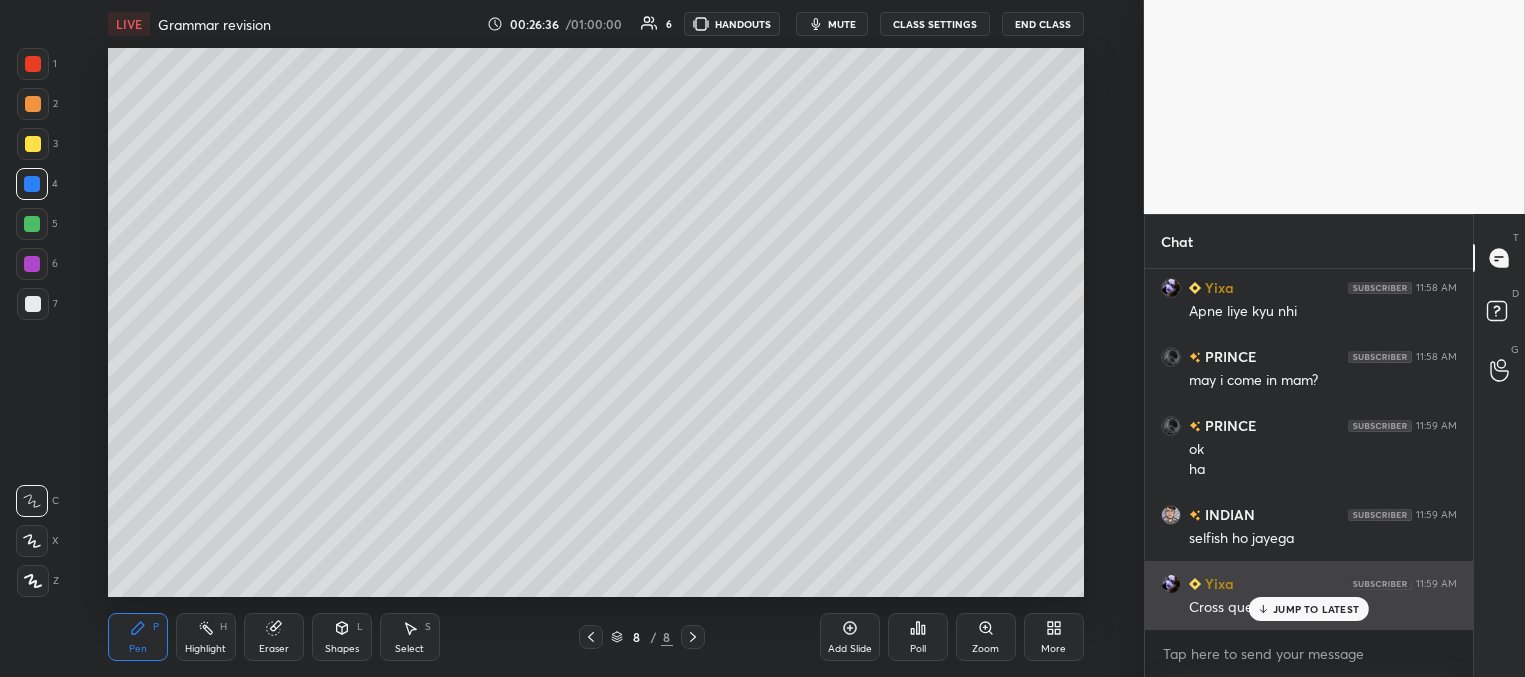 drag, startPoint x: 1286, startPoint y: 605, endPoint x: 1223, endPoint y: 598, distance: 63.387695 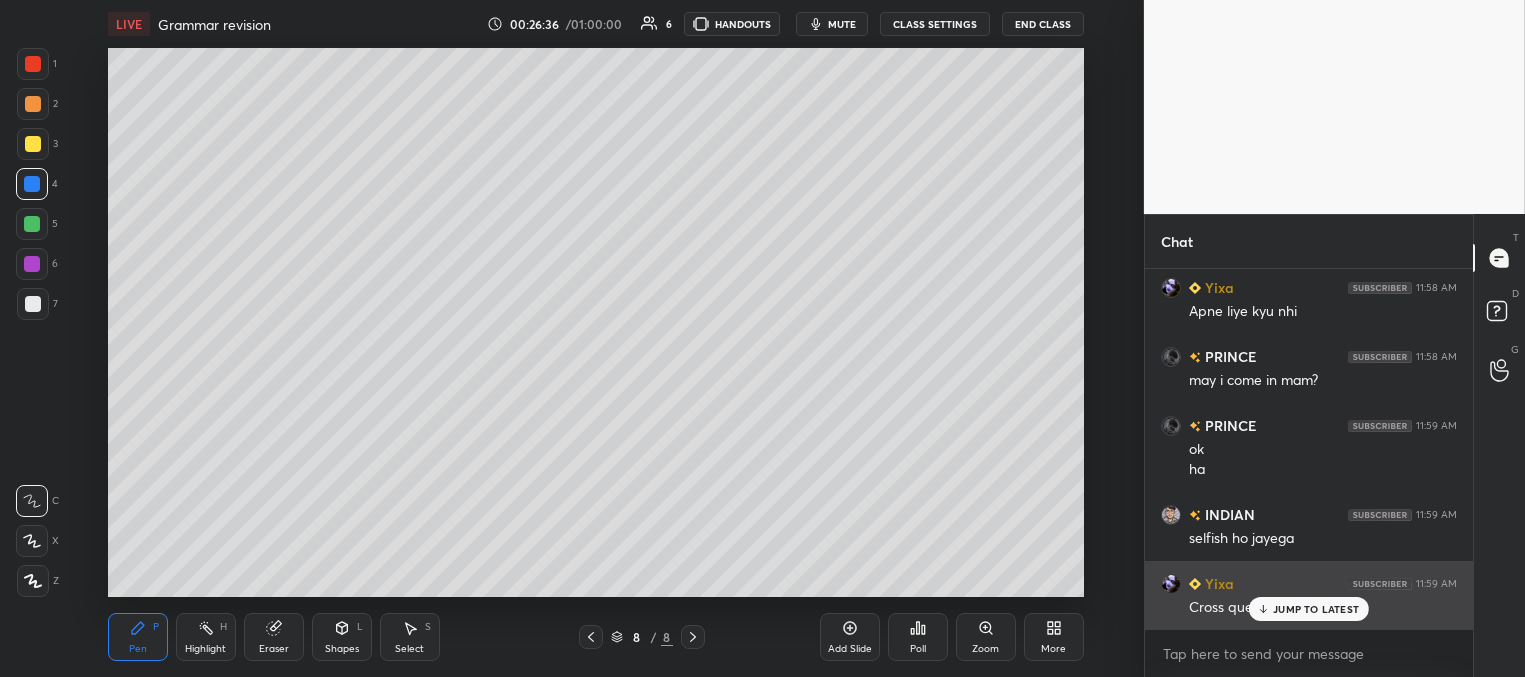 click on "JUMP TO LATEST" at bounding box center [1316, 609] 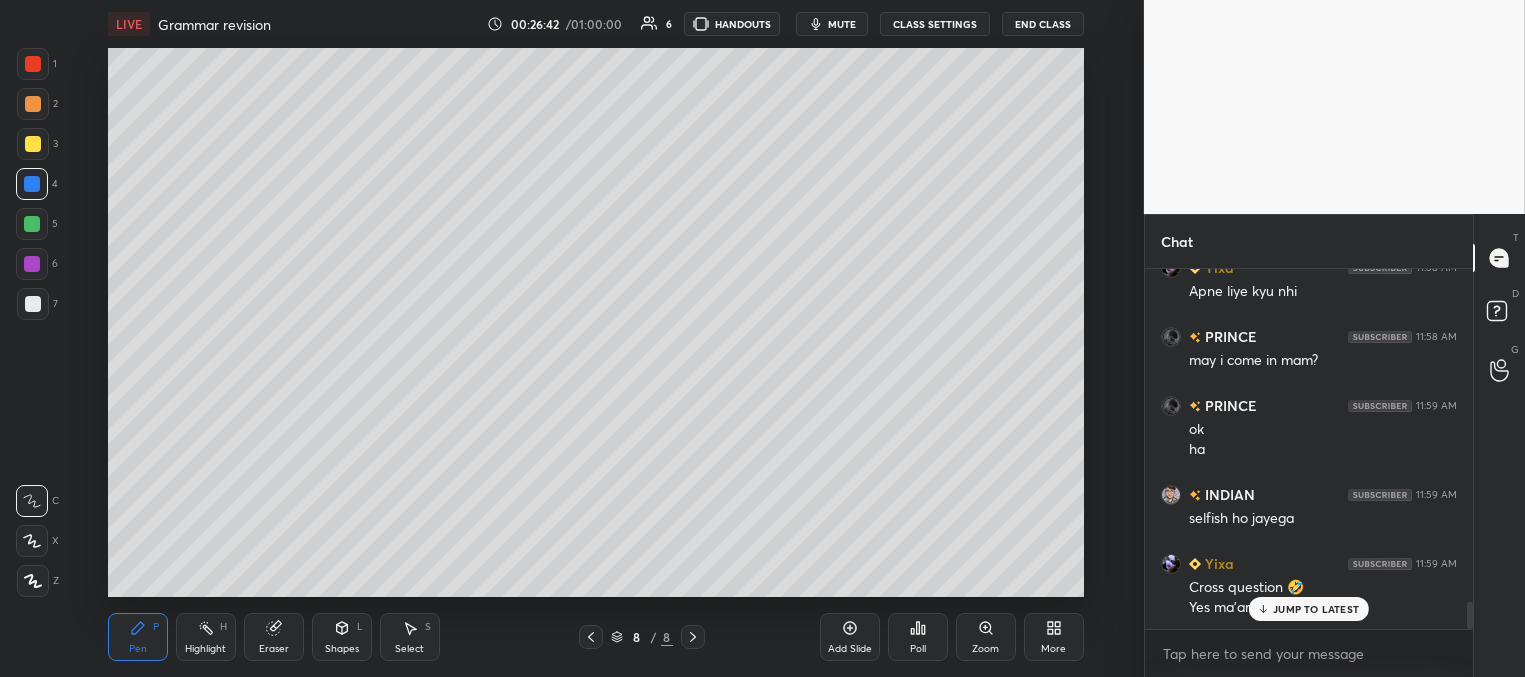 scroll, scrollTop: 4428, scrollLeft: 0, axis: vertical 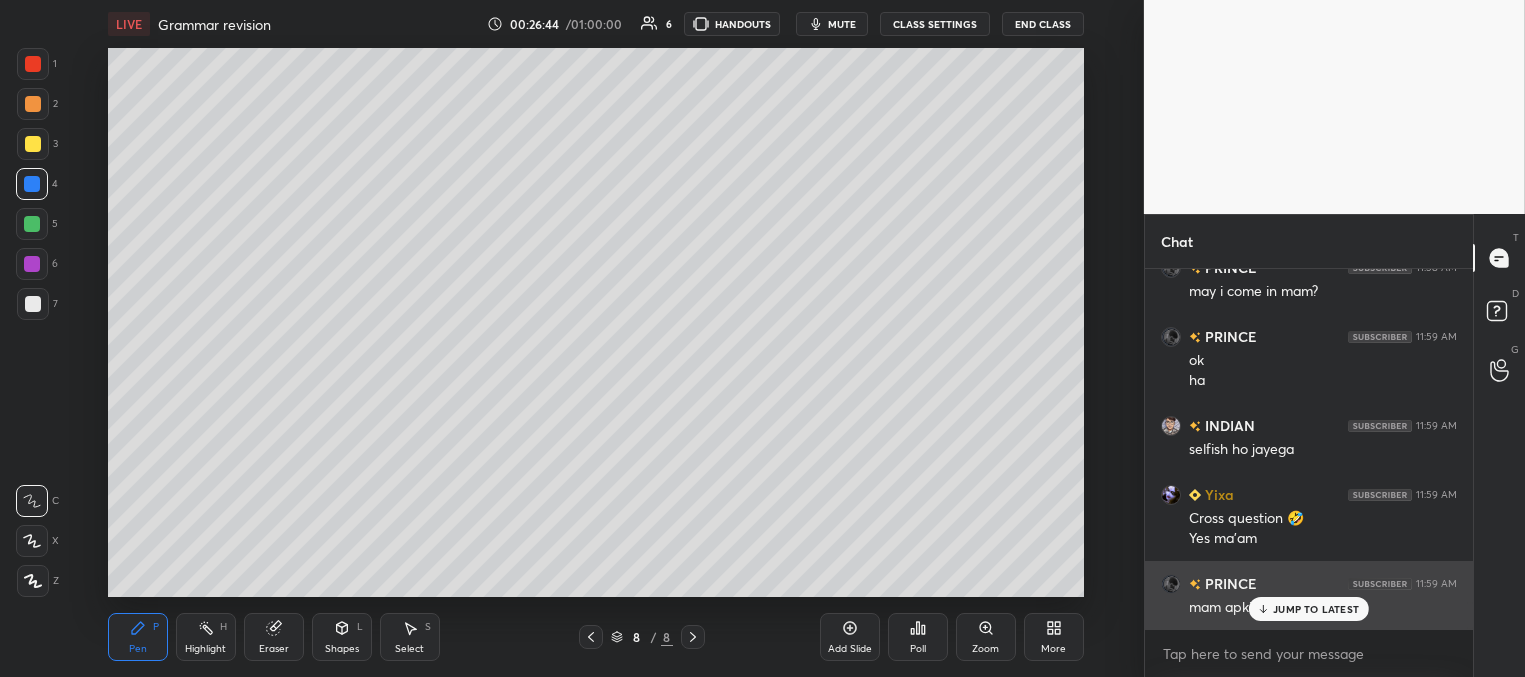 drag, startPoint x: 1269, startPoint y: 612, endPoint x: 1217, endPoint y: 595, distance: 54.708317 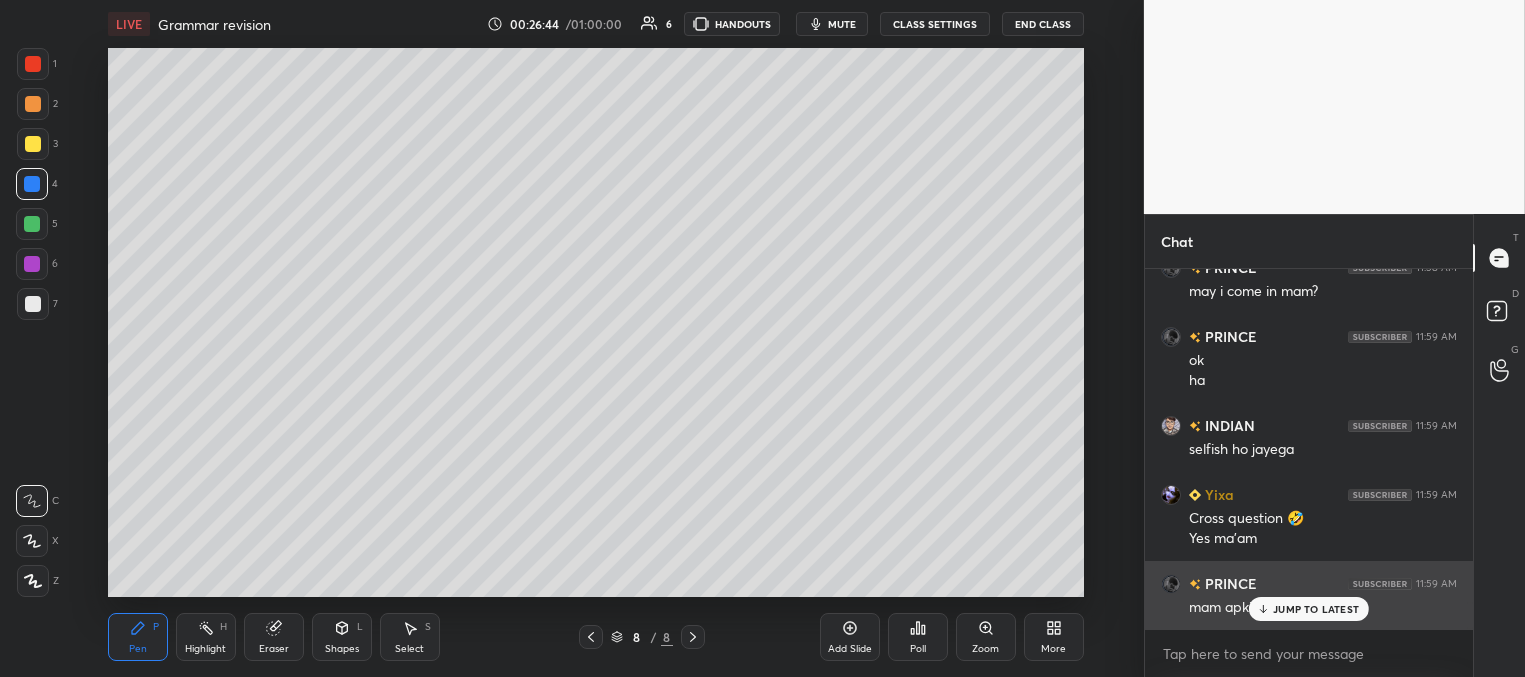 click 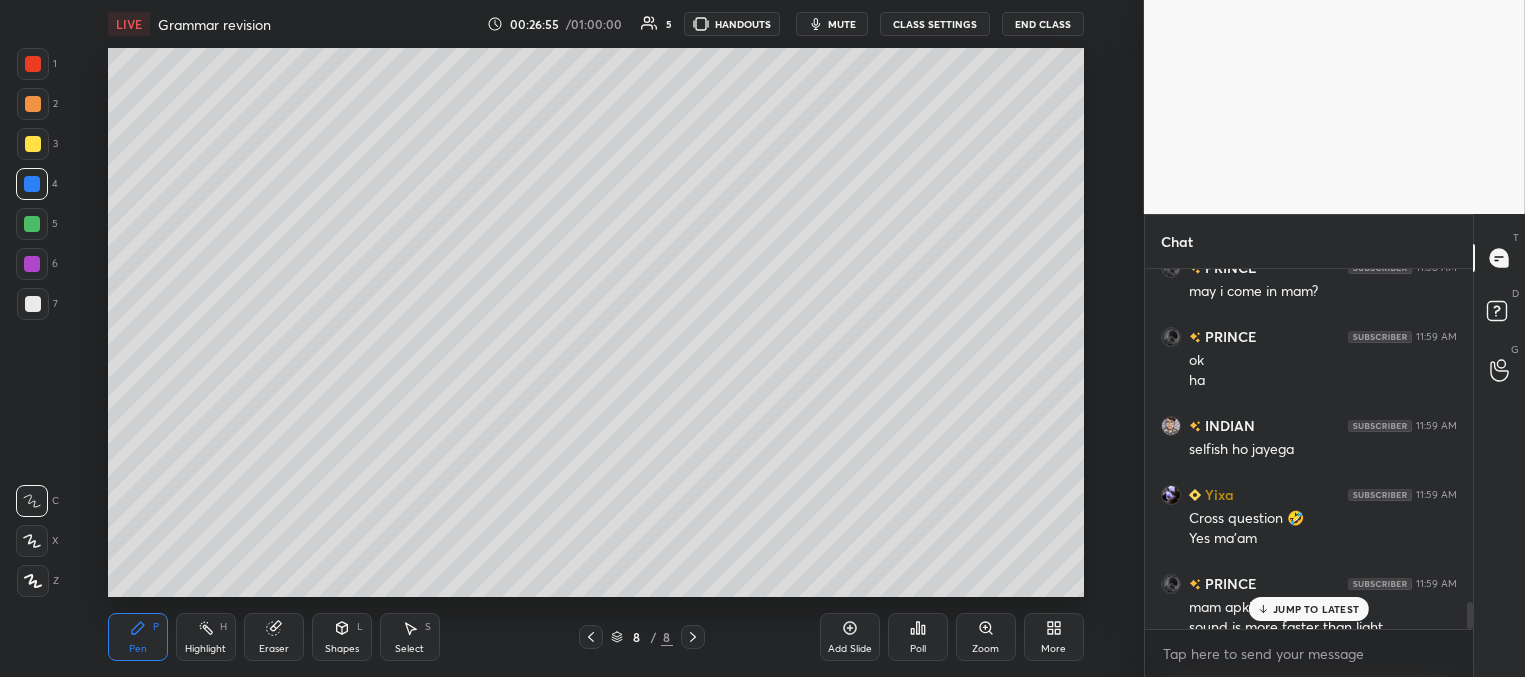 scroll, scrollTop: 4448, scrollLeft: 0, axis: vertical 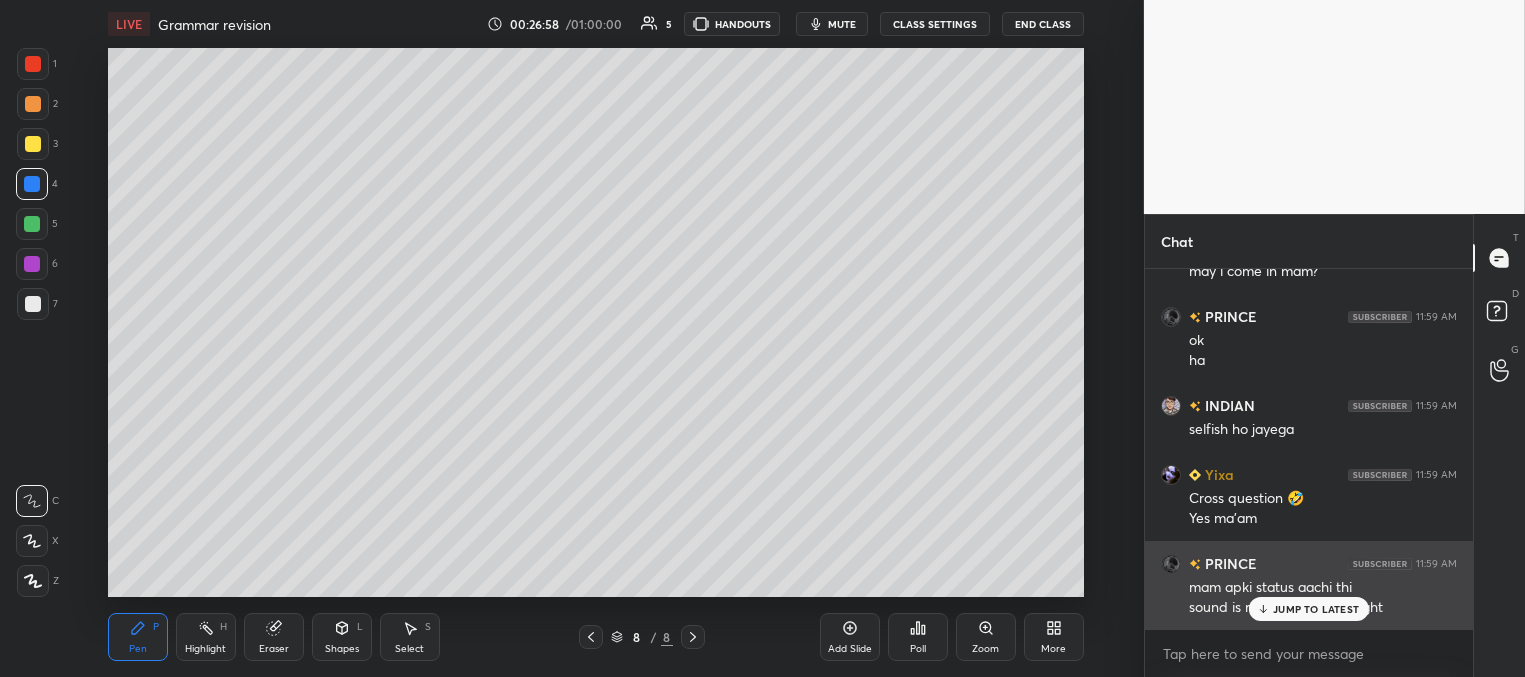 click on "JUMP TO LATEST" at bounding box center (1316, 609) 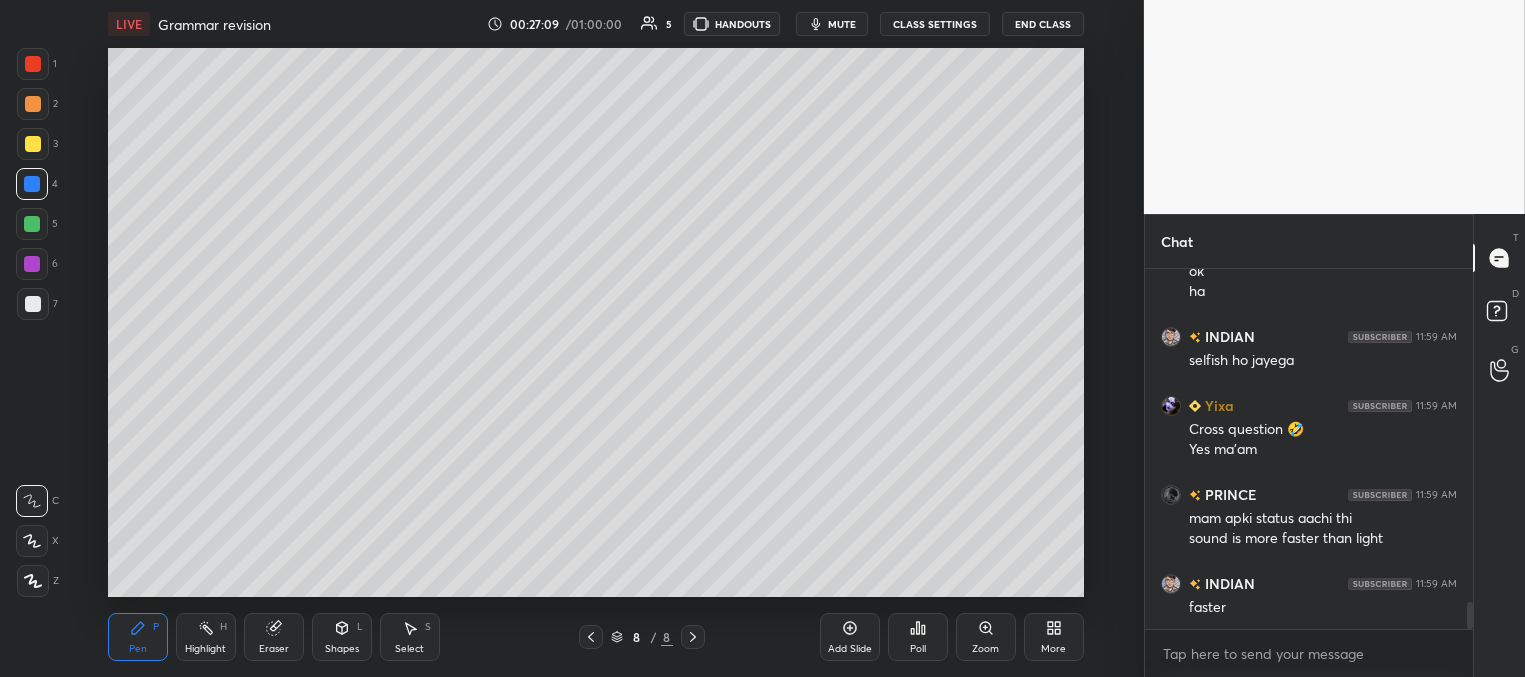 scroll, scrollTop: 4586, scrollLeft: 0, axis: vertical 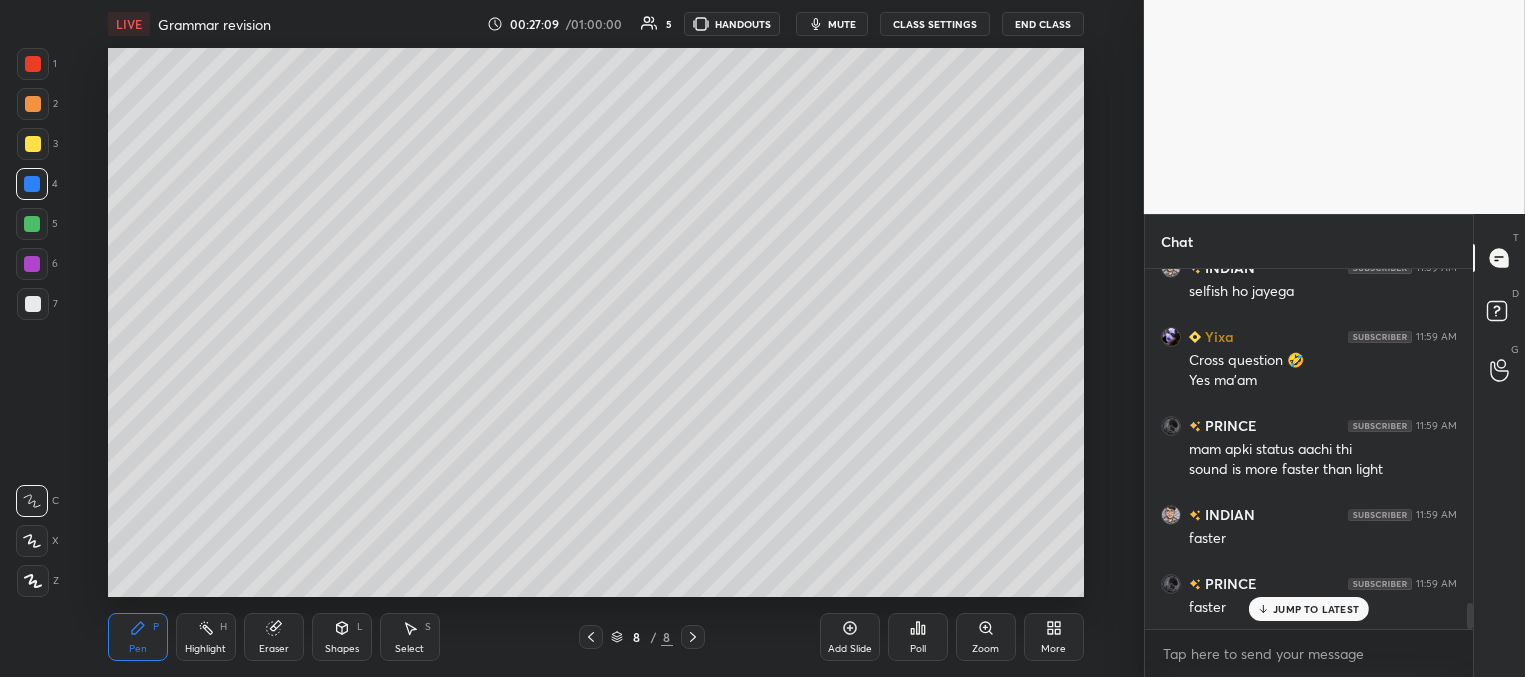 click on "JUMP TO LATEST" at bounding box center (1316, 609) 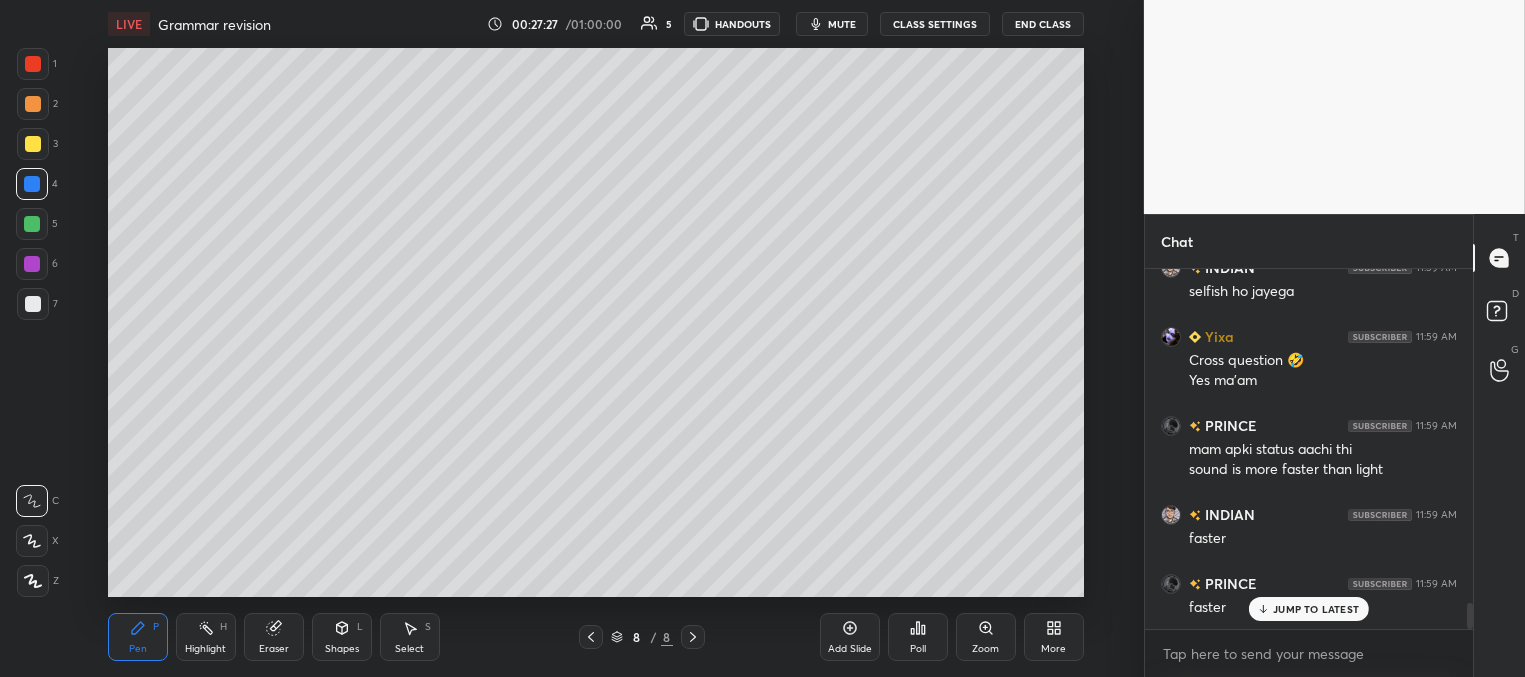 scroll, scrollTop: 4655, scrollLeft: 0, axis: vertical 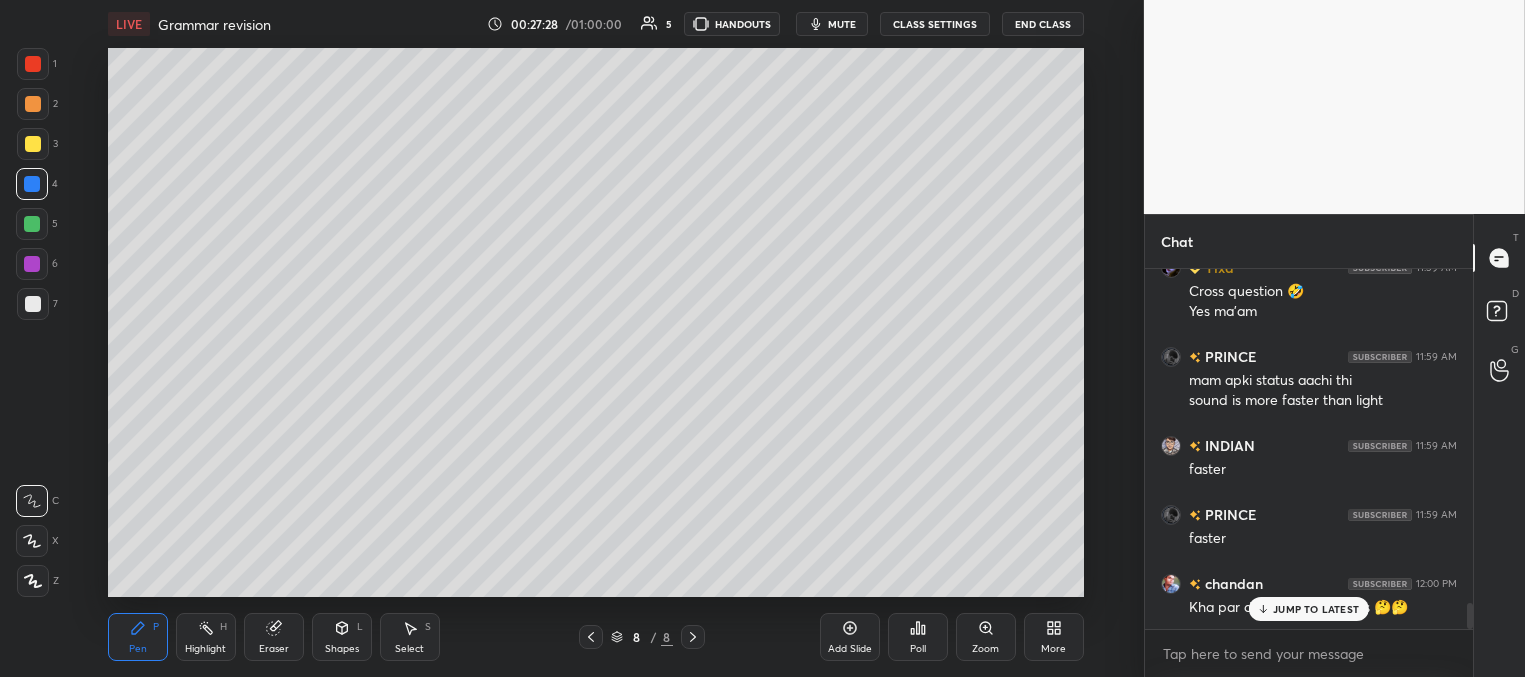 click on "JUMP TO LATEST" at bounding box center [1316, 609] 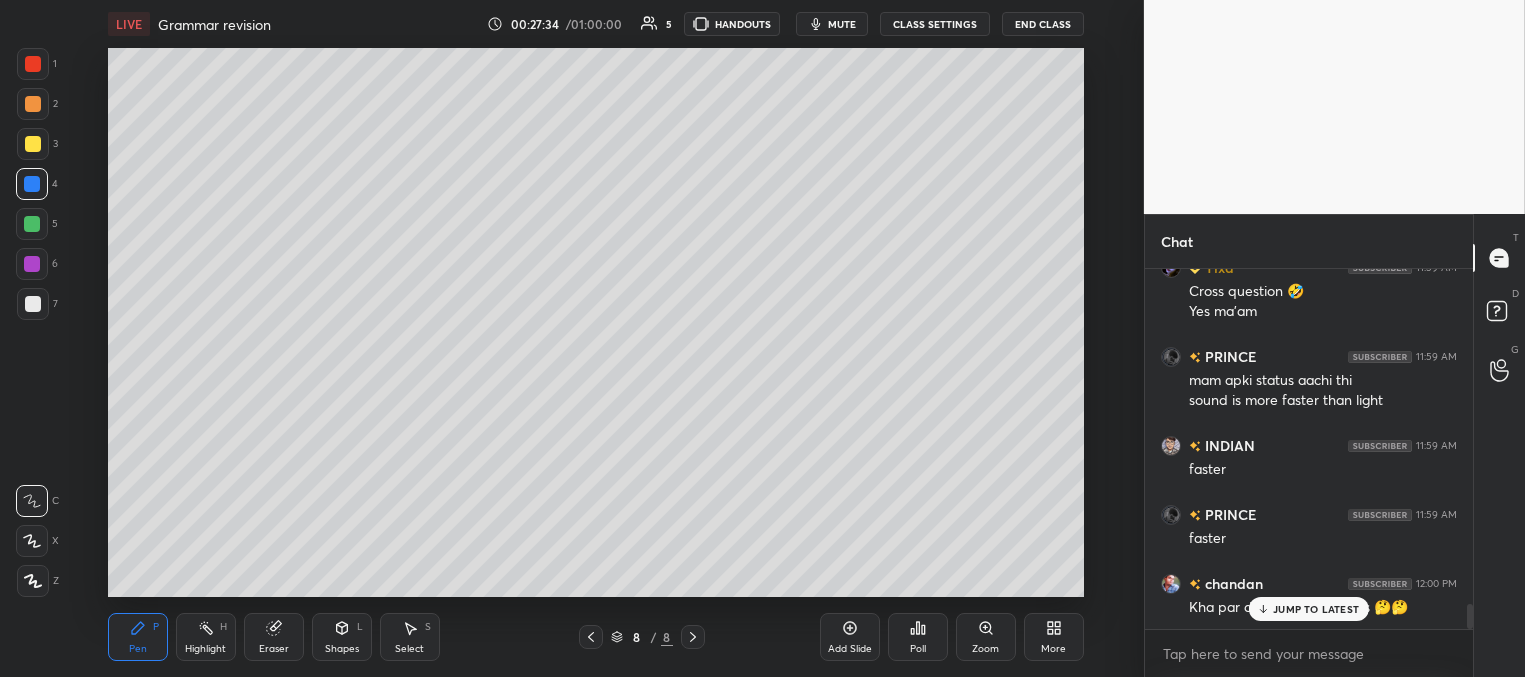 scroll, scrollTop: 4724, scrollLeft: 0, axis: vertical 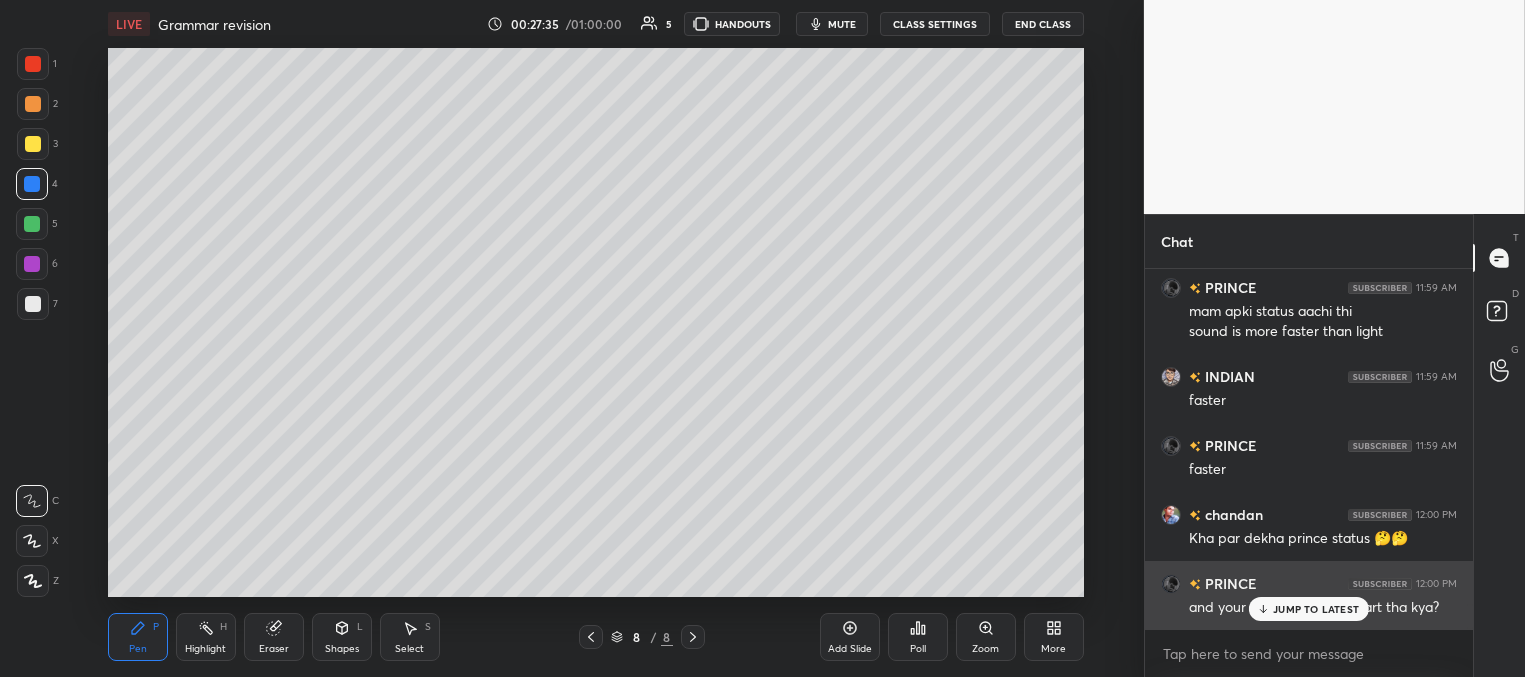 drag, startPoint x: 1287, startPoint y: 609, endPoint x: 1202, endPoint y: 591, distance: 86.88498 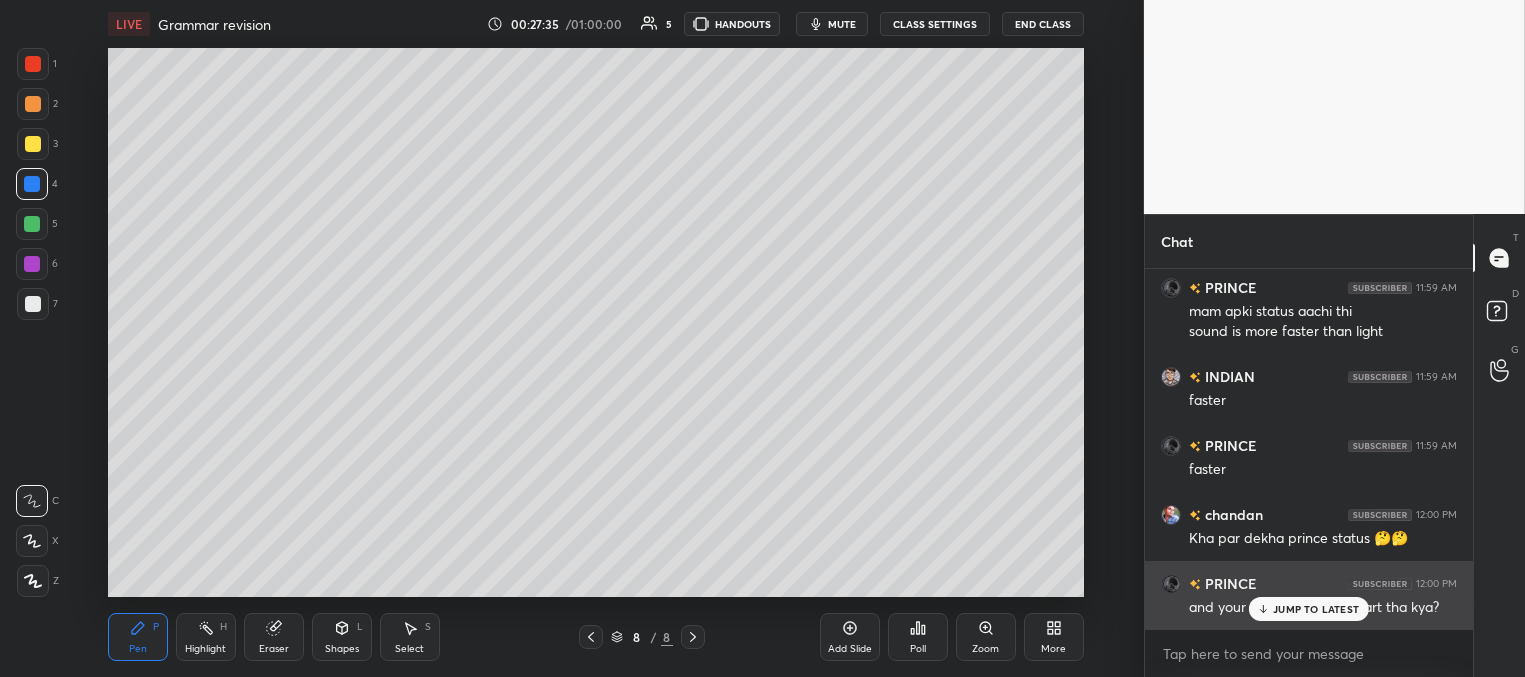 click on "JUMP TO LATEST" at bounding box center (1316, 609) 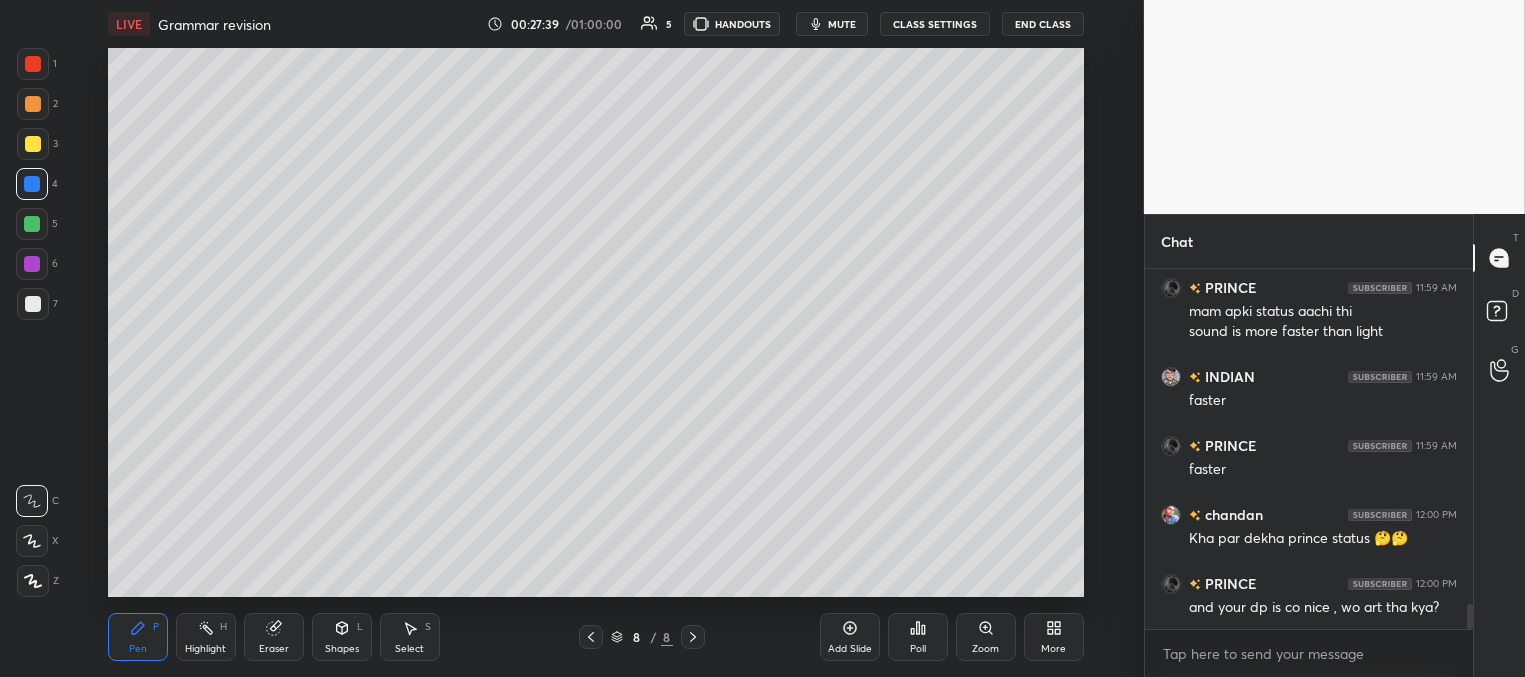 scroll, scrollTop: 4811, scrollLeft: 0, axis: vertical 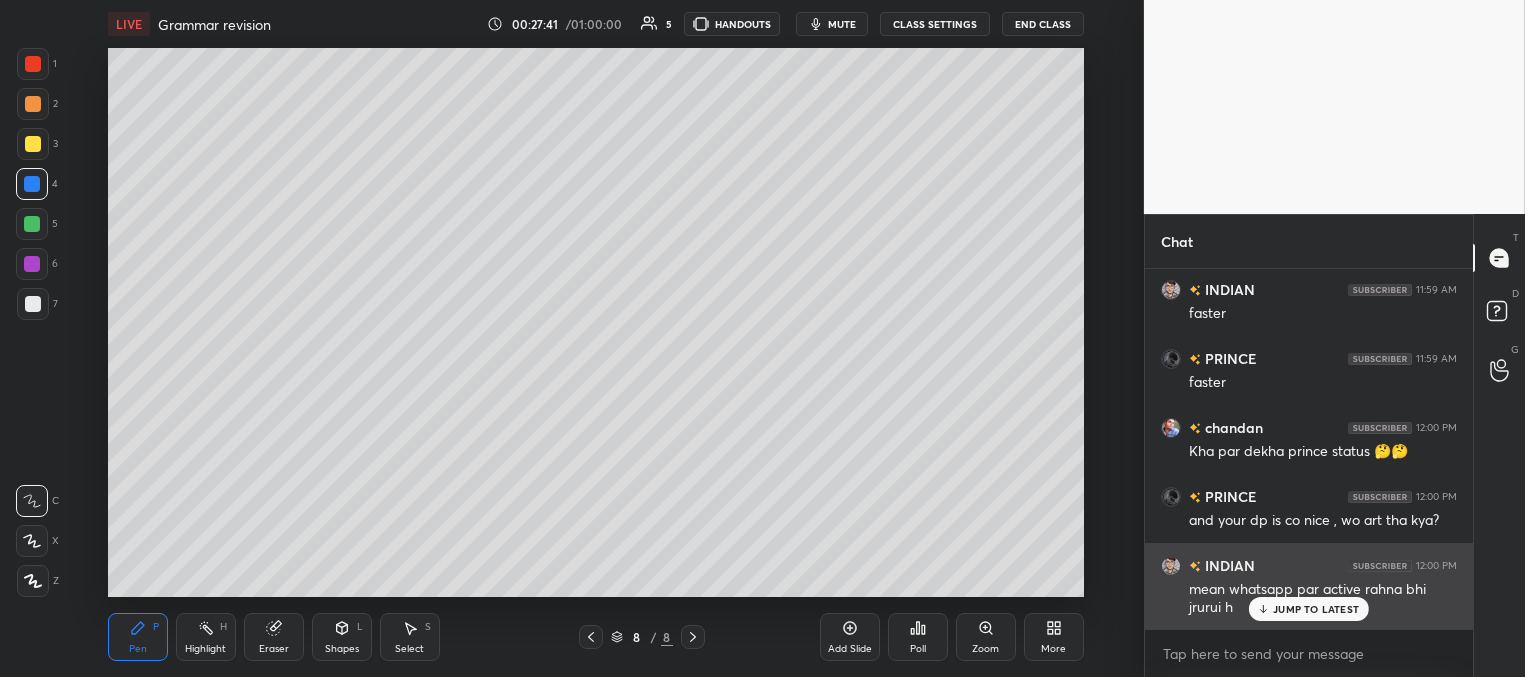 drag, startPoint x: 1286, startPoint y: 607, endPoint x: 1253, endPoint y: 598, distance: 34.20526 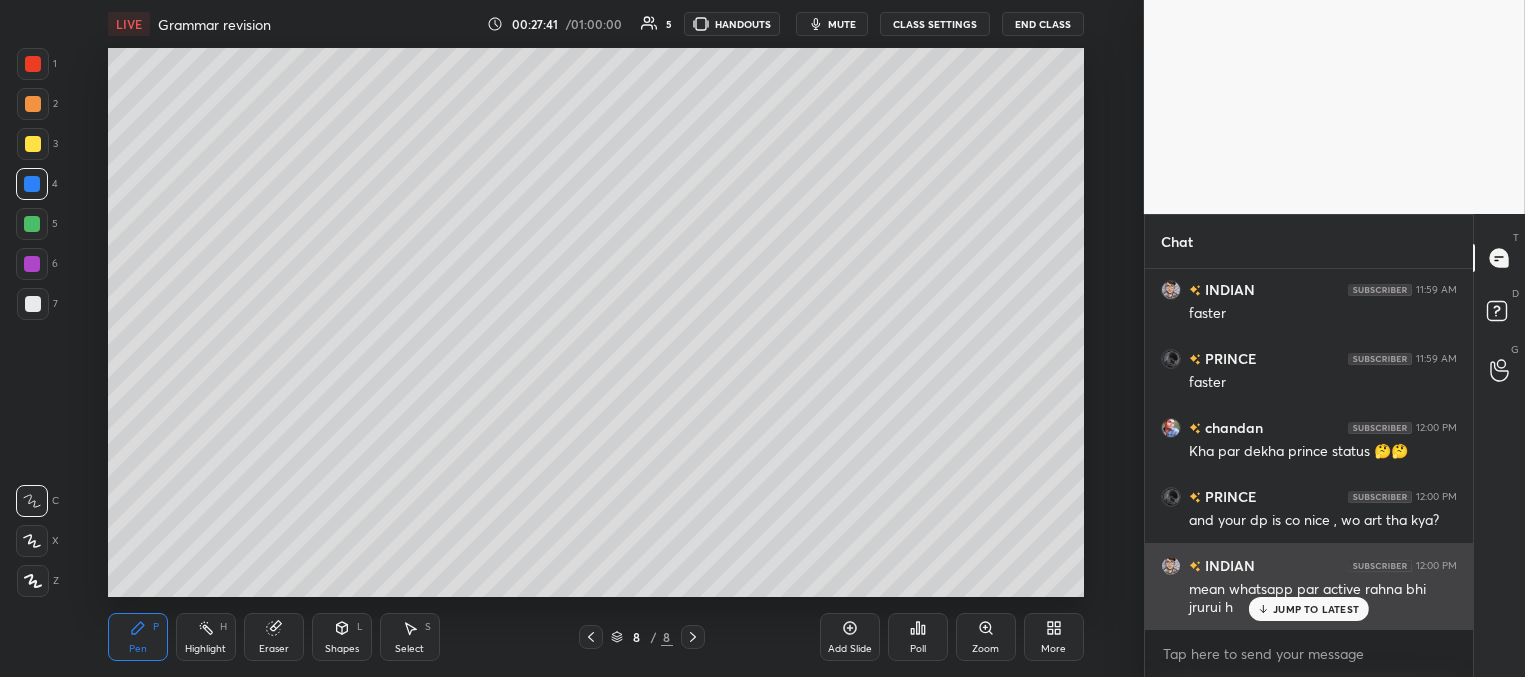 click on "JUMP TO LATEST" at bounding box center [1316, 609] 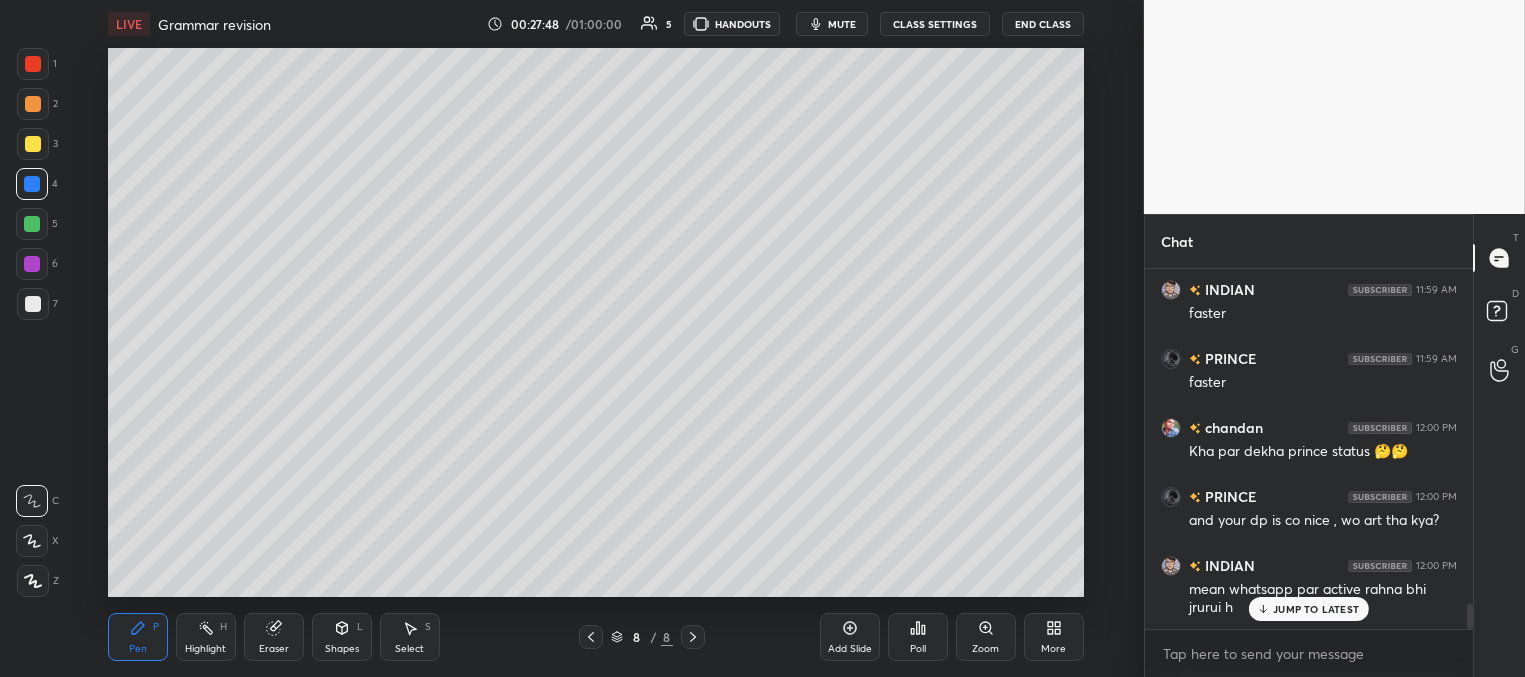 scroll, scrollTop: 4880, scrollLeft: 0, axis: vertical 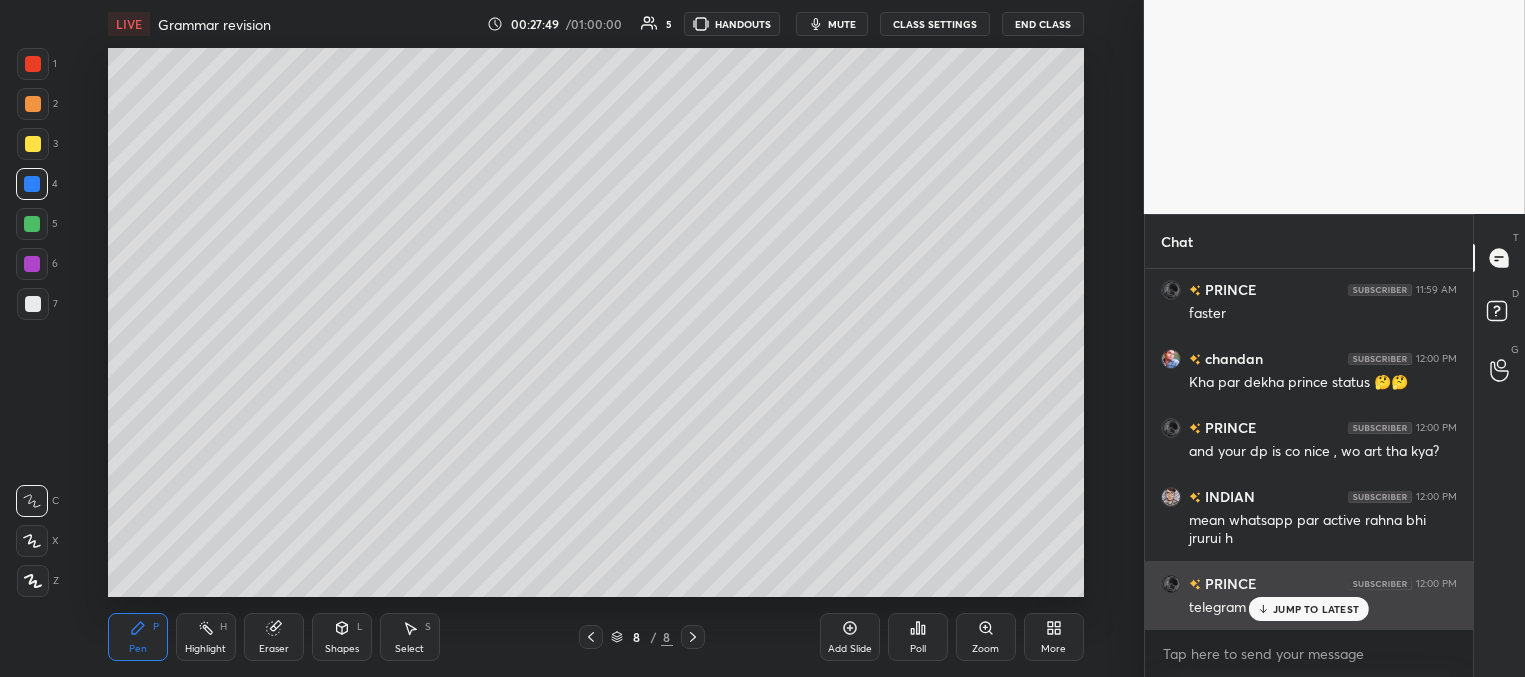 click on "JUMP TO LATEST" at bounding box center [1316, 609] 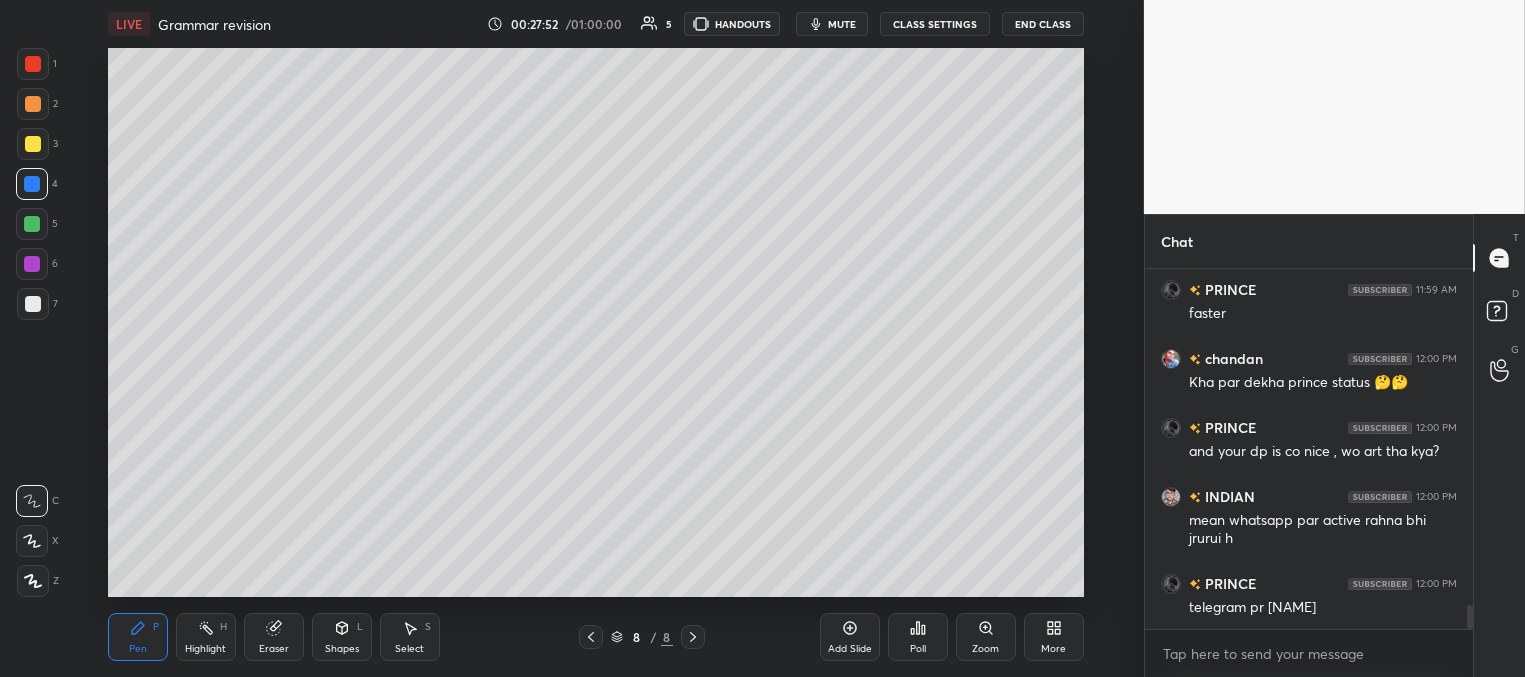 scroll, scrollTop: 4950, scrollLeft: 0, axis: vertical 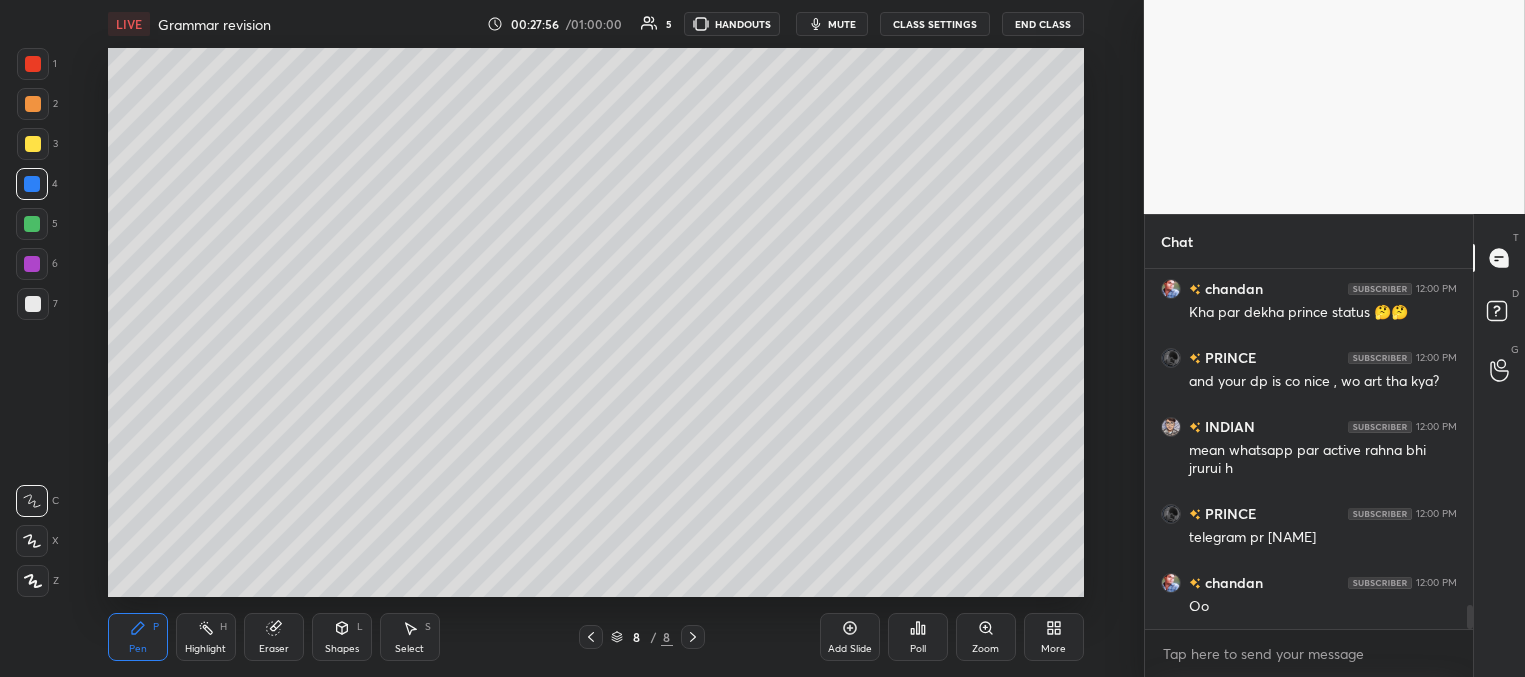 click on "Add Slide" at bounding box center (850, 637) 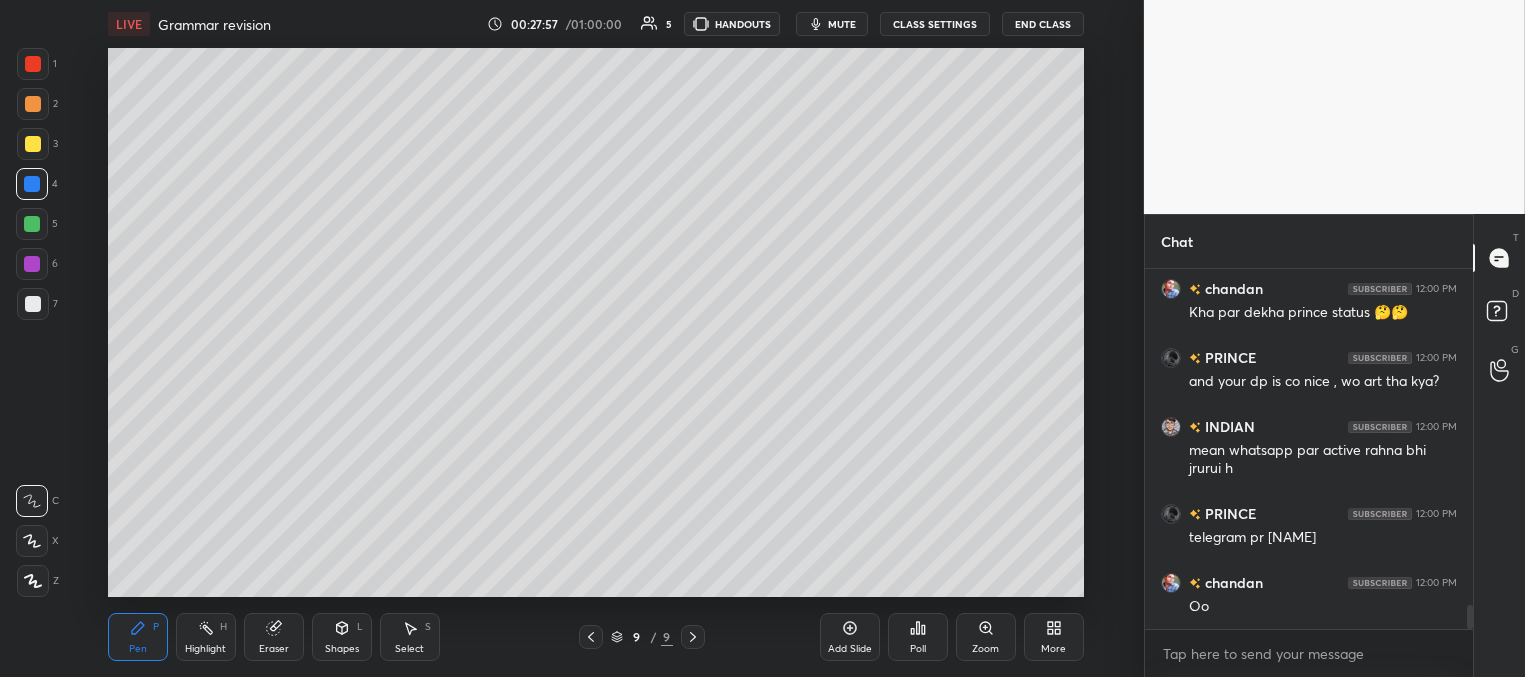 drag, startPoint x: 33, startPoint y: 136, endPoint x: 49, endPoint y: 132, distance: 16.492422 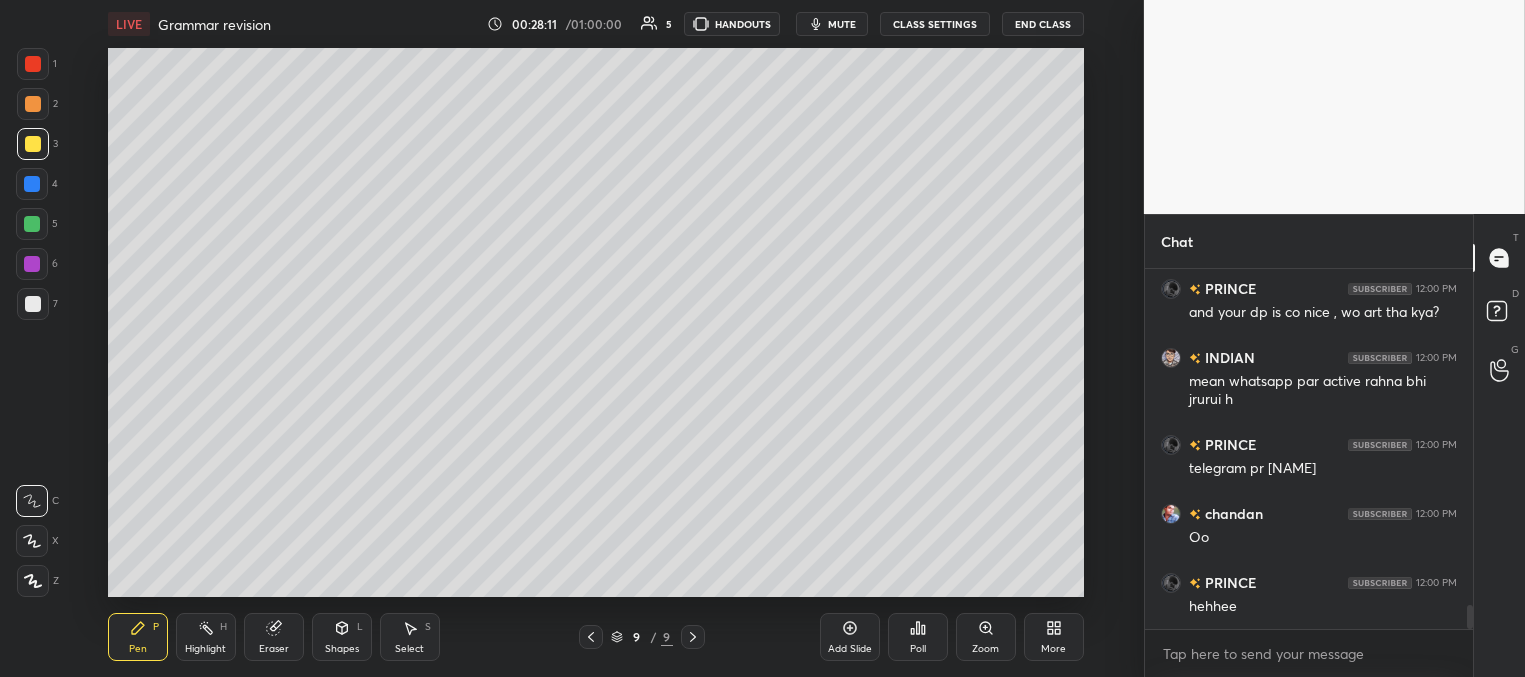 scroll, scrollTop: 5087, scrollLeft: 0, axis: vertical 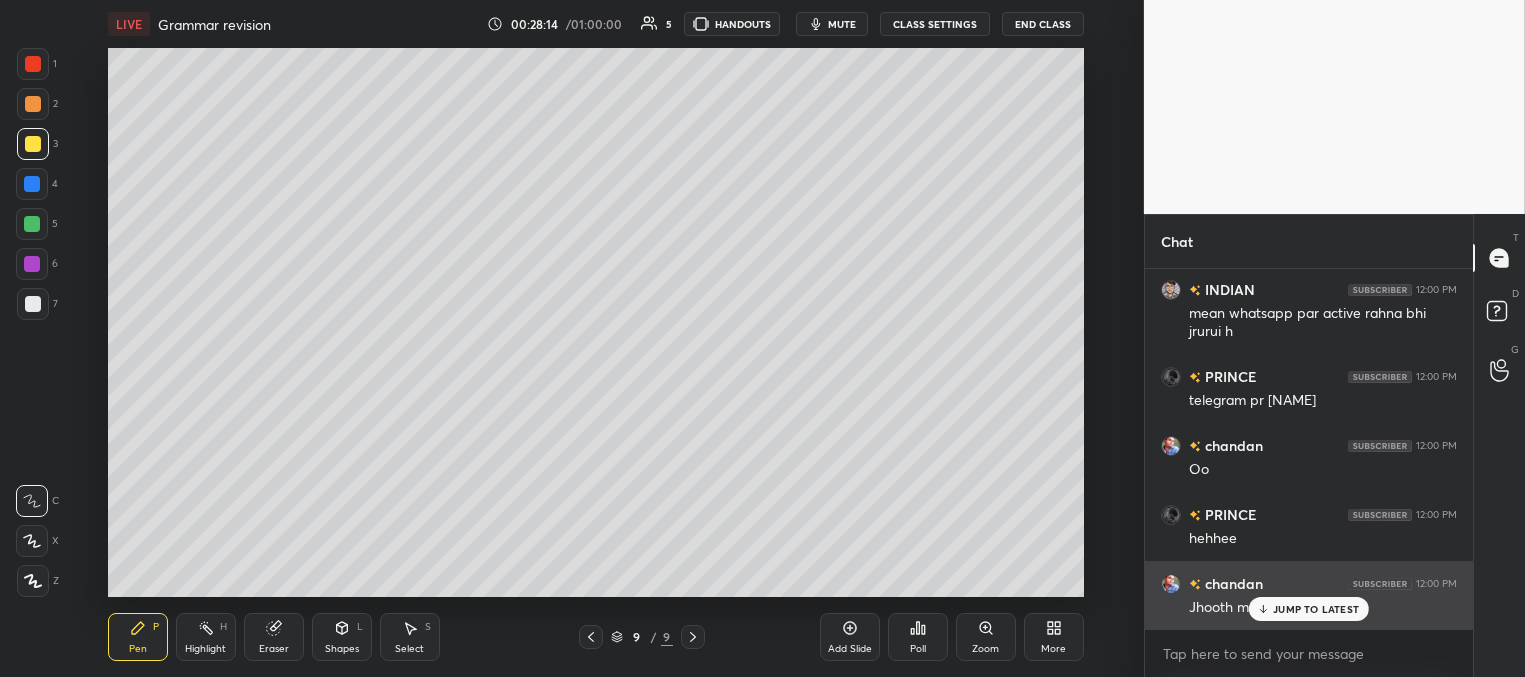 click on "JUMP TO LATEST" at bounding box center [1316, 609] 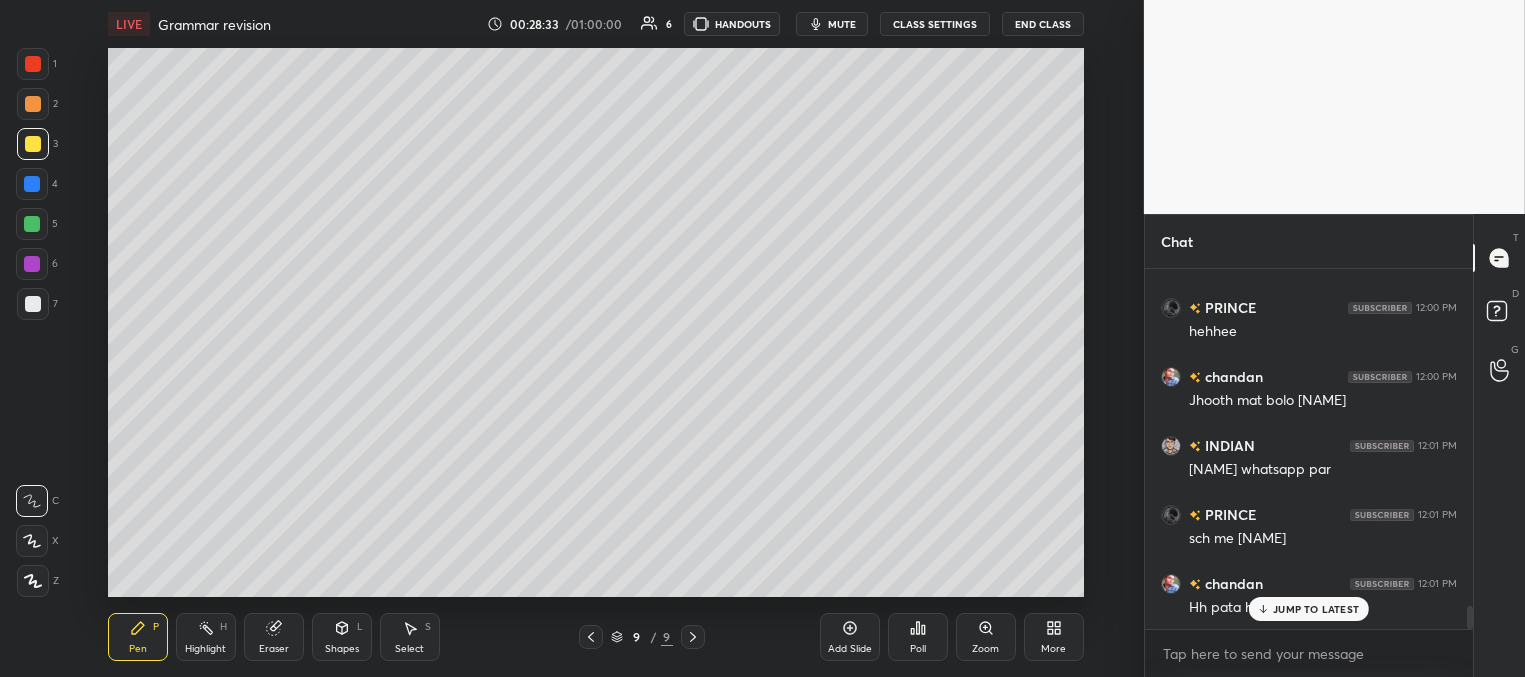 scroll, scrollTop: 5363, scrollLeft: 0, axis: vertical 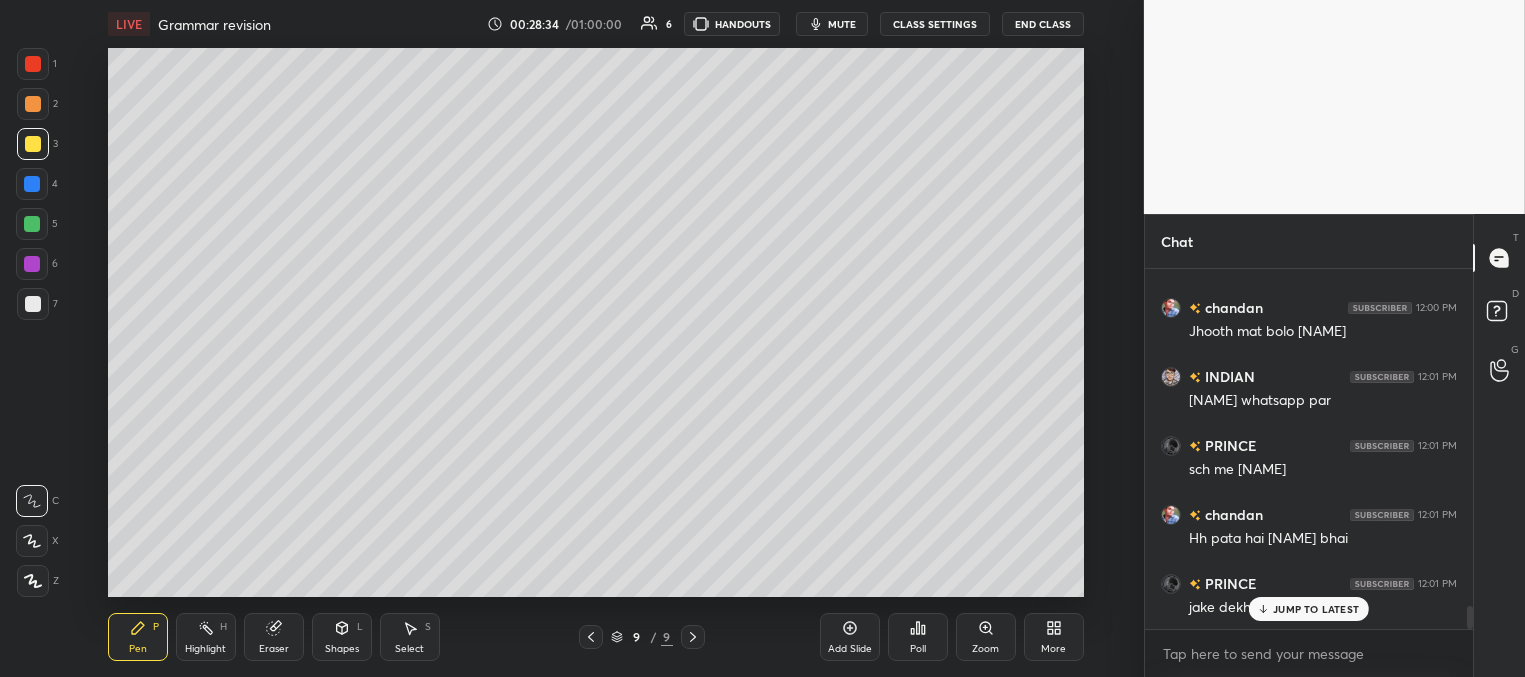 click on "JUMP TO LATEST" at bounding box center [1316, 609] 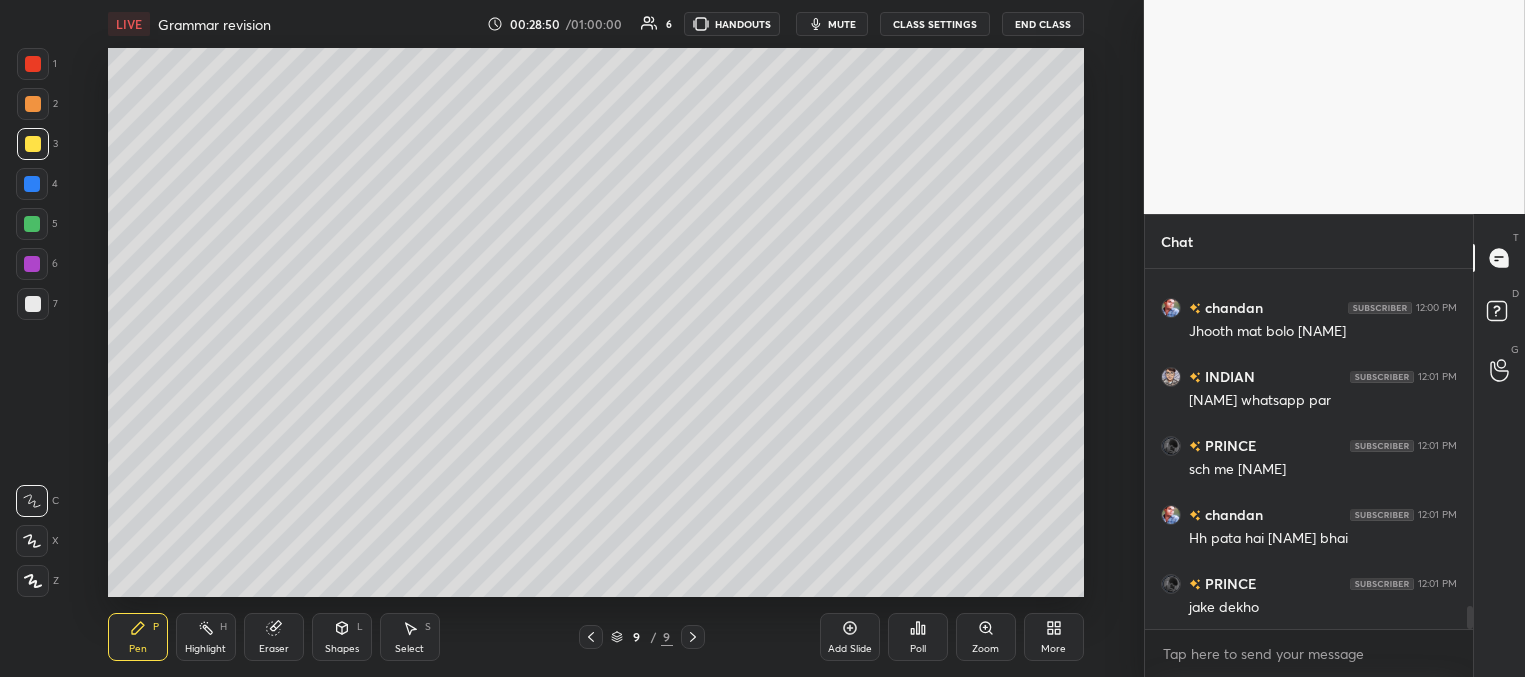 scroll, scrollTop: 5383, scrollLeft: 0, axis: vertical 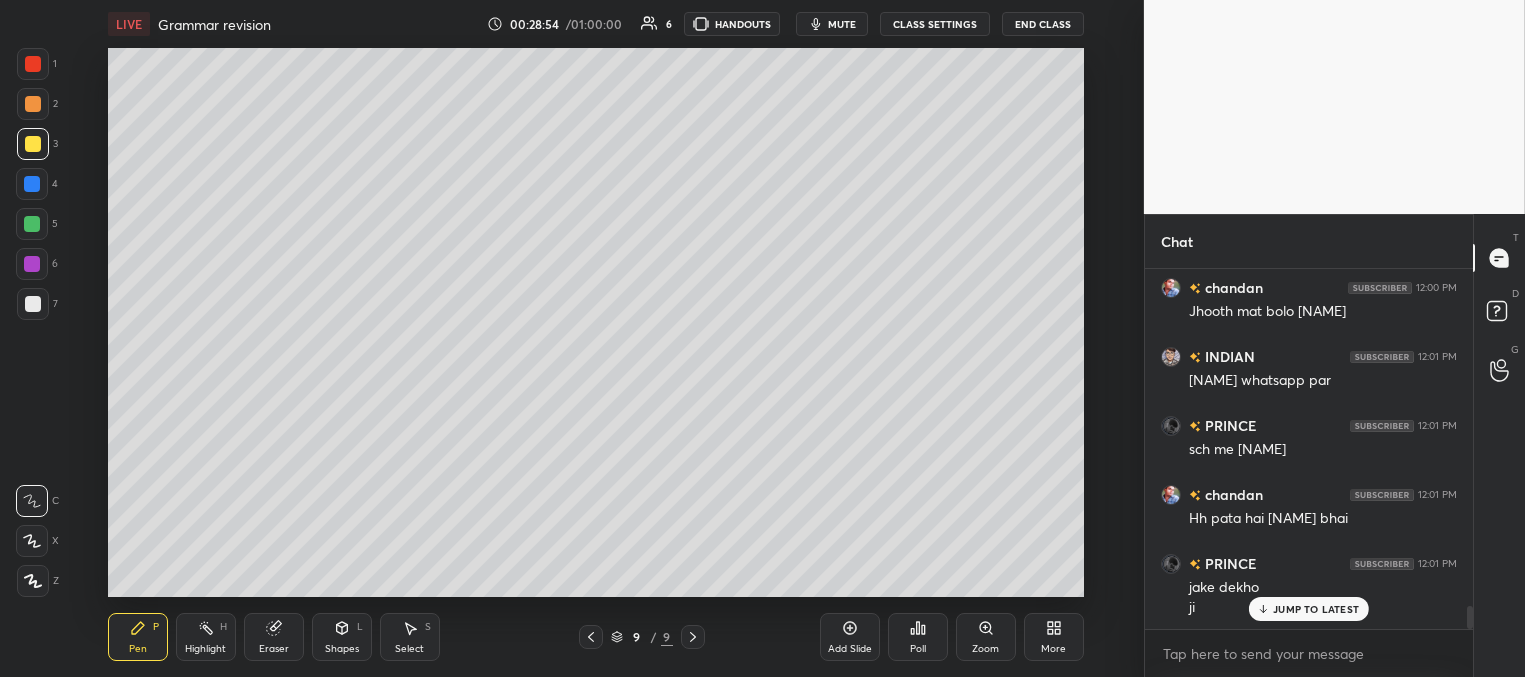 click at bounding box center (32, 184) 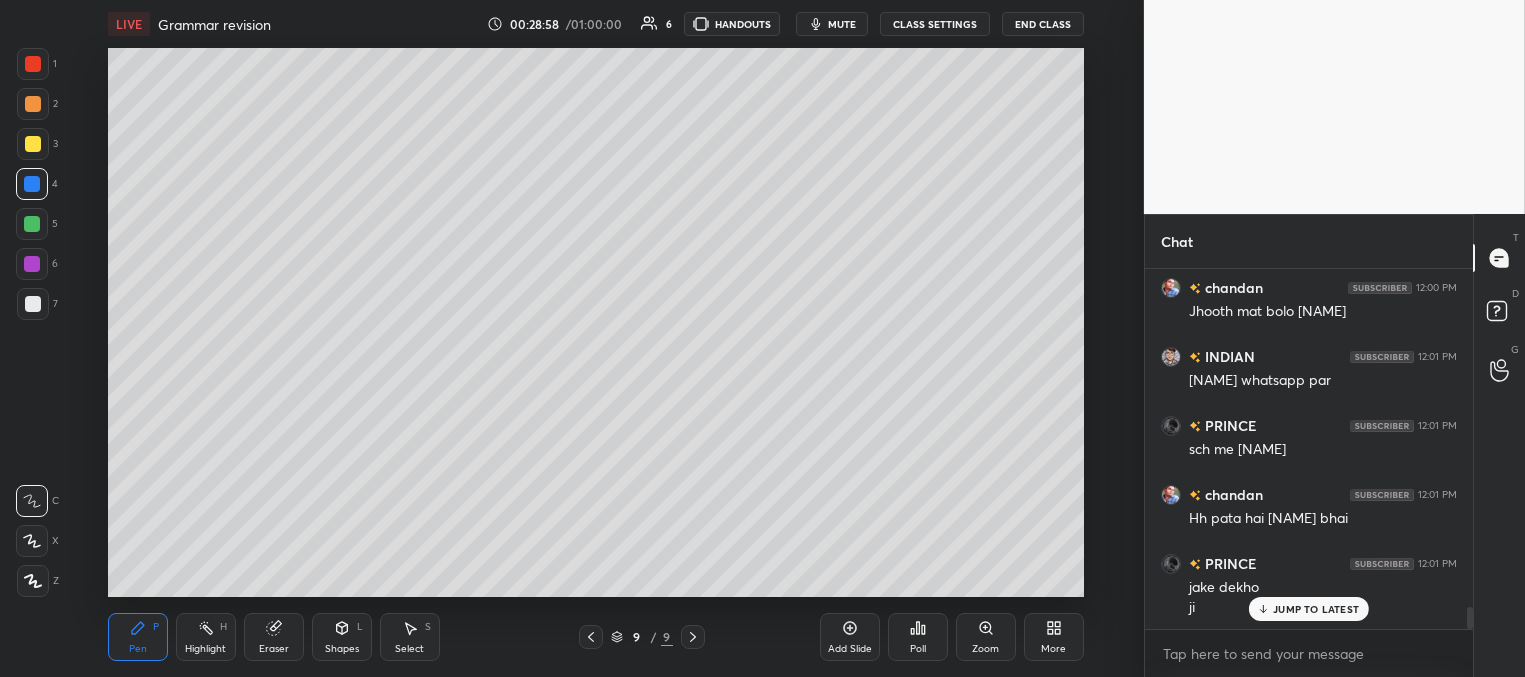 scroll, scrollTop: 5470, scrollLeft: 0, axis: vertical 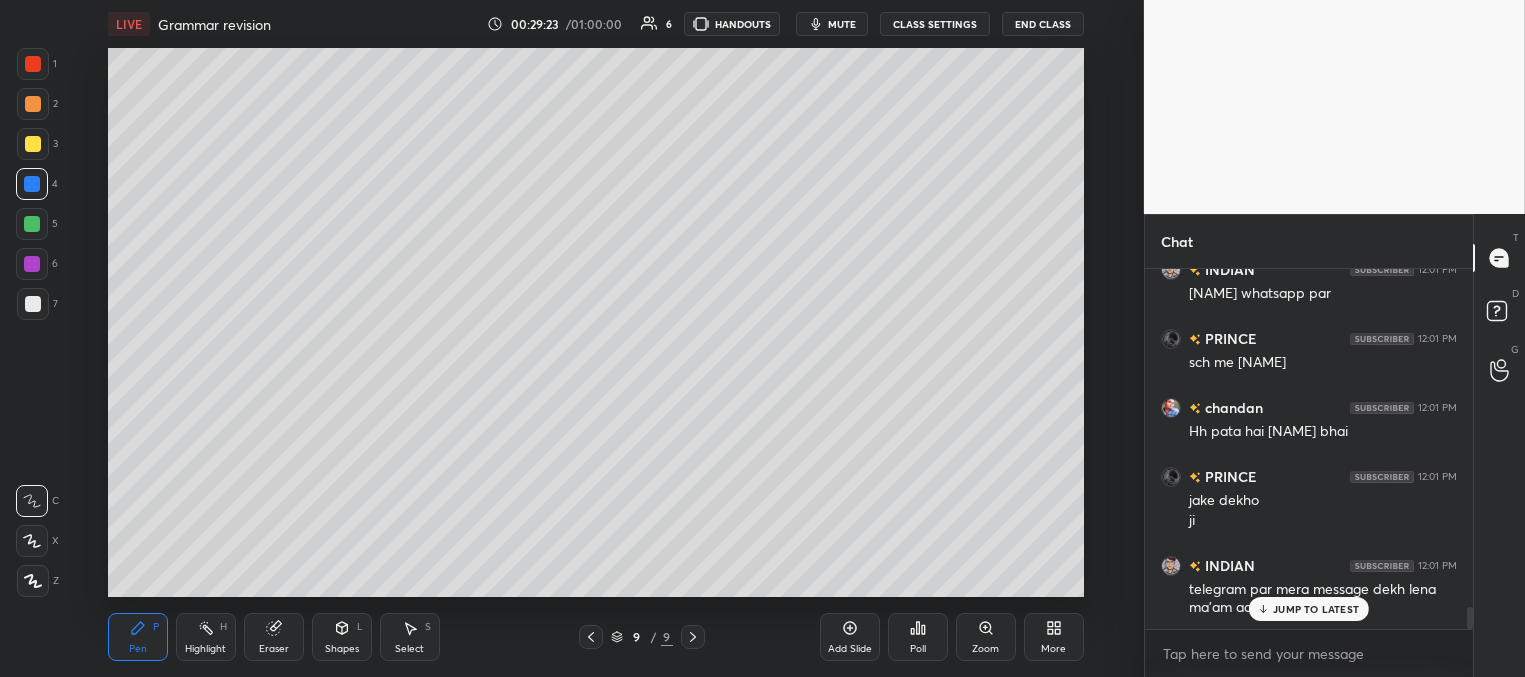 drag, startPoint x: 1271, startPoint y: 606, endPoint x: 1115, endPoint y: 506, distance: 185.29976 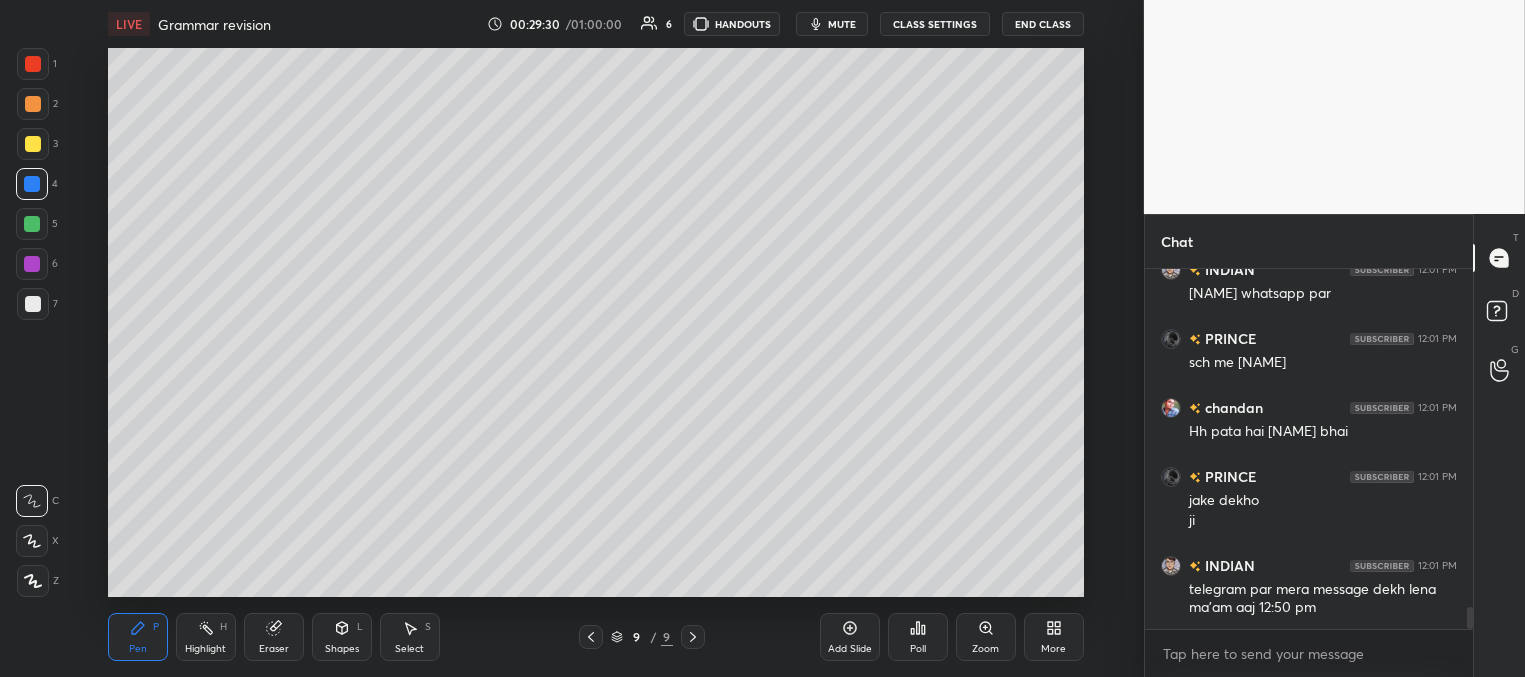 click at bounding box center (33, 104) 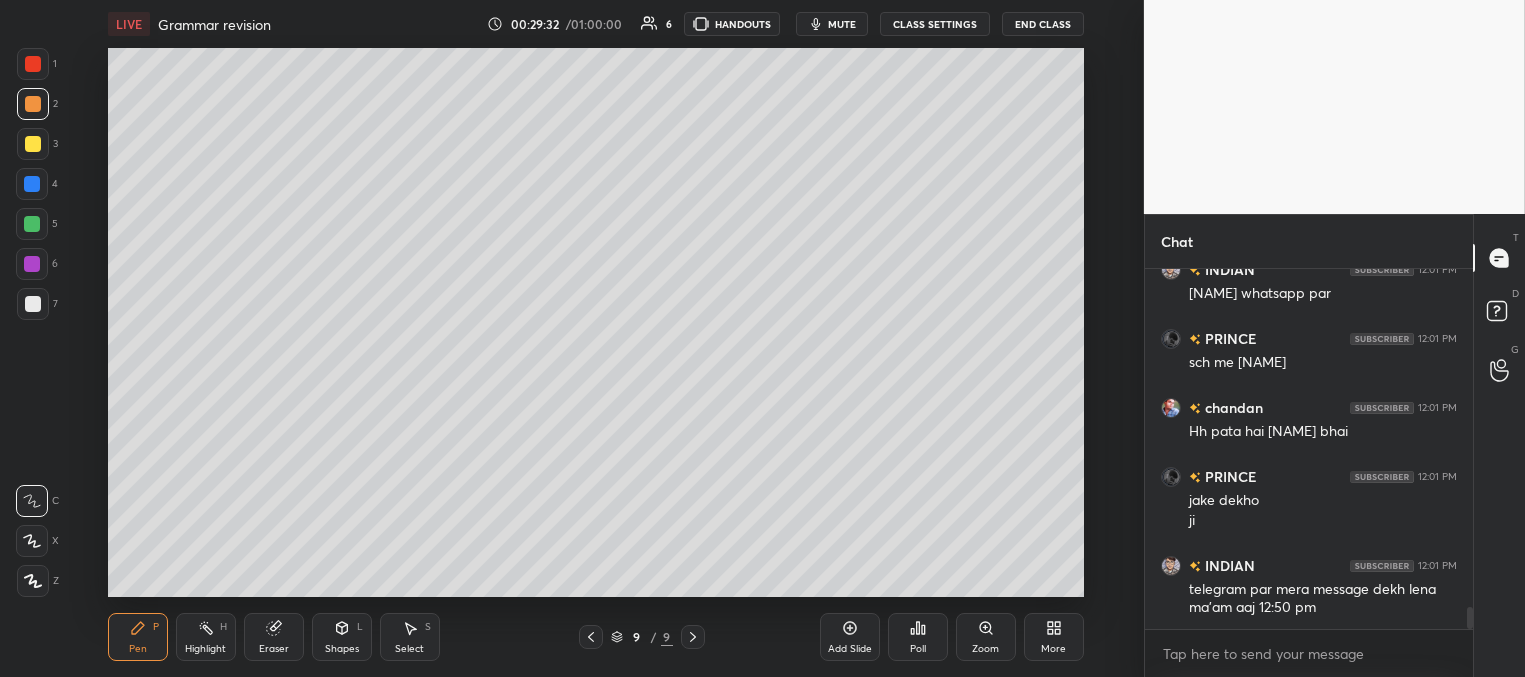 scroll, scrollTop: 5539, scrollLeft: 0, axis: vertical 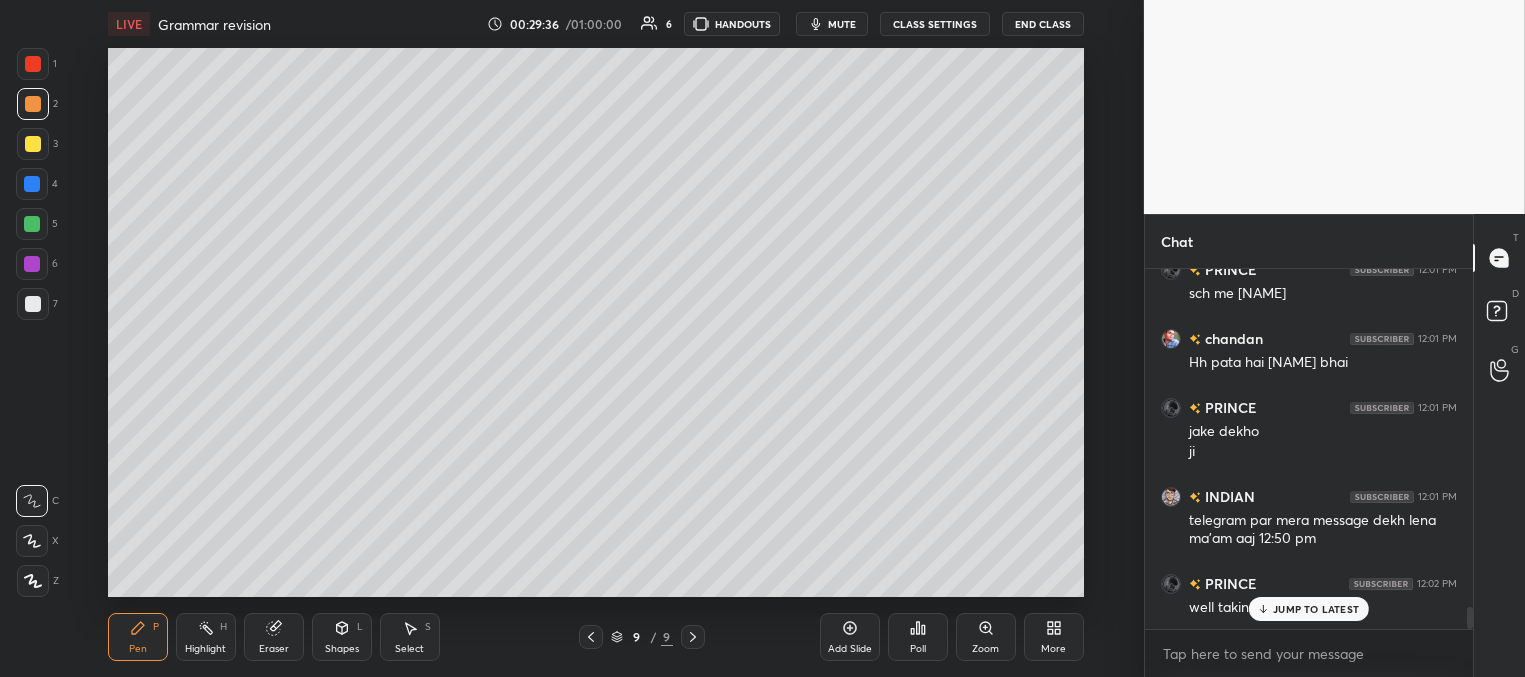 drag, startPoint x: 1273, startPoint y: 608, endPoint x: 1096, endPoint y: 539, distance: 189.97368 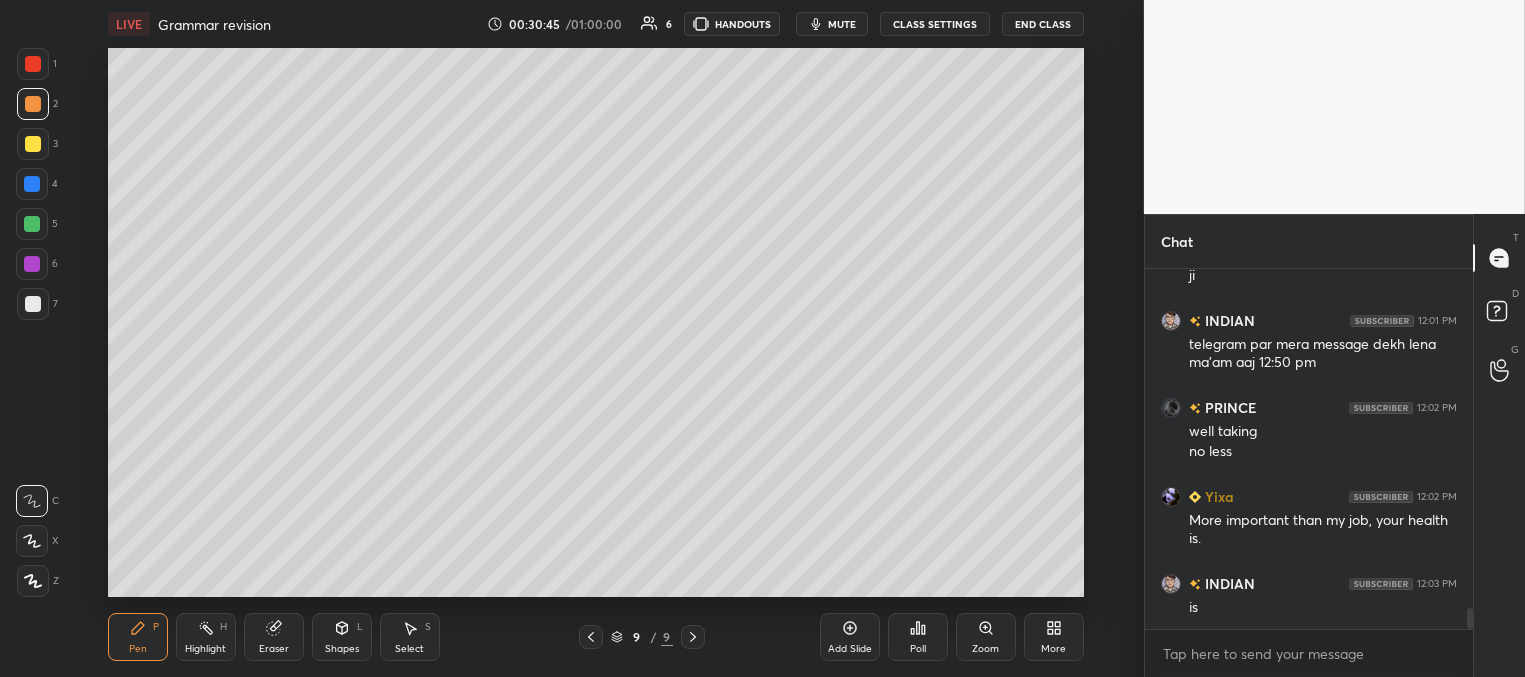 scroll, scrollTop: 5802, scrollLeft: 0, axis: vertical 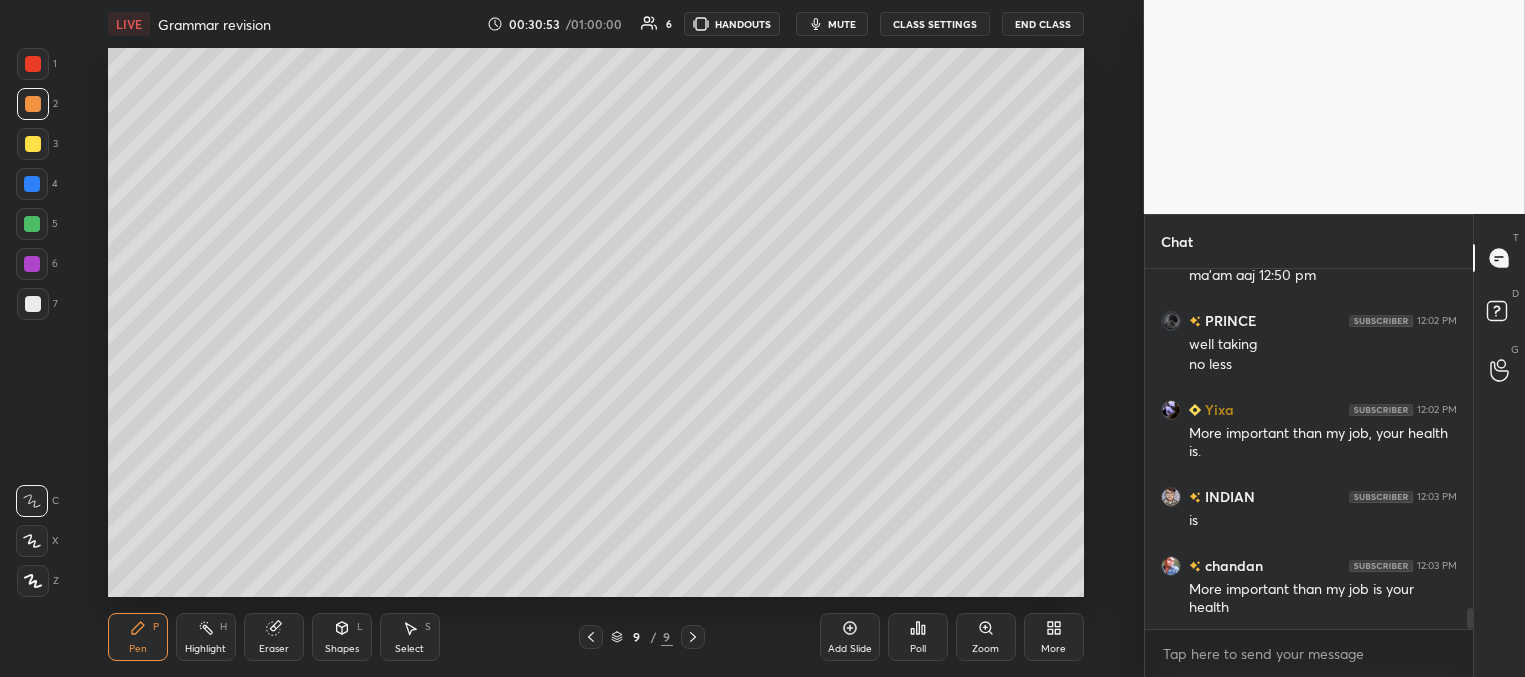 click at bounding box center (32, 184) 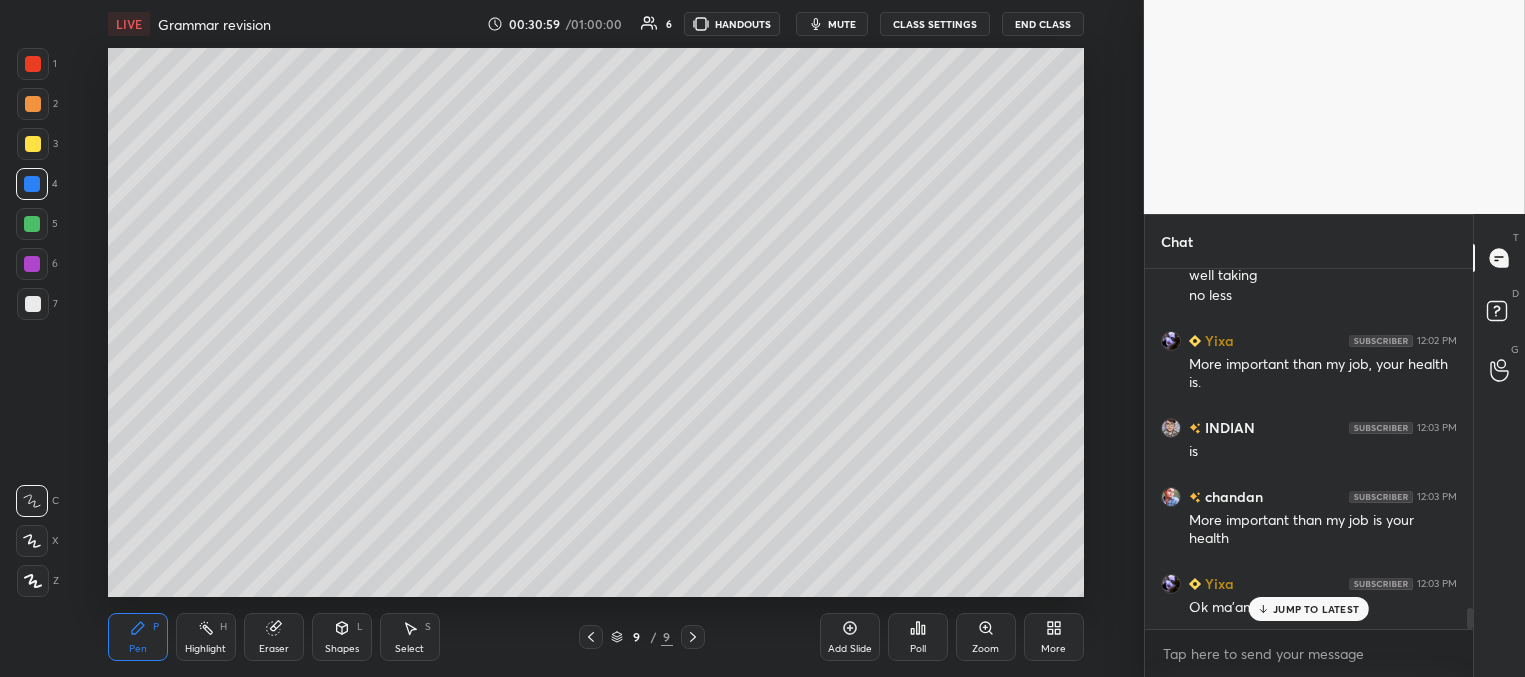 scroll, scrollTop: 5940, scrollLeft: 0, axis: vertical 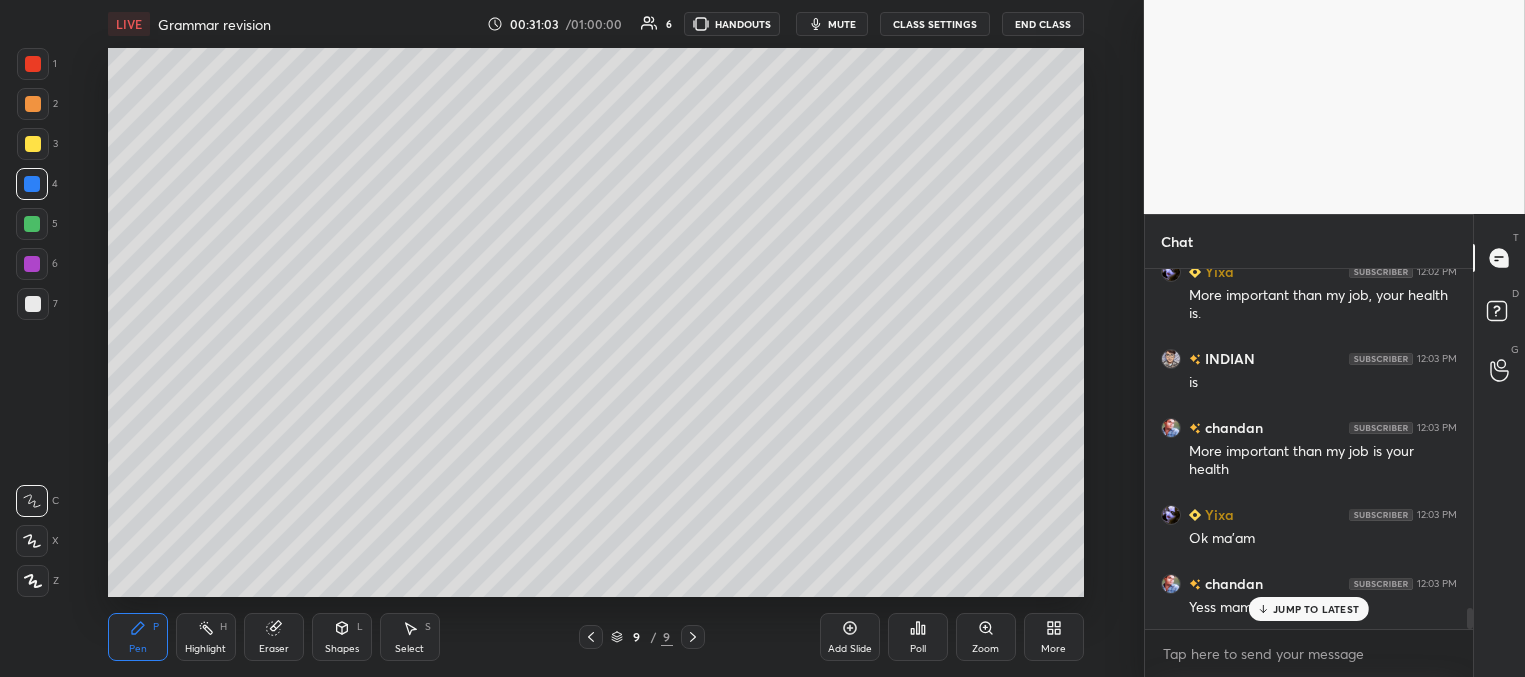 click on "JUMP TO LATEST" at bounding box center [1316, 609] 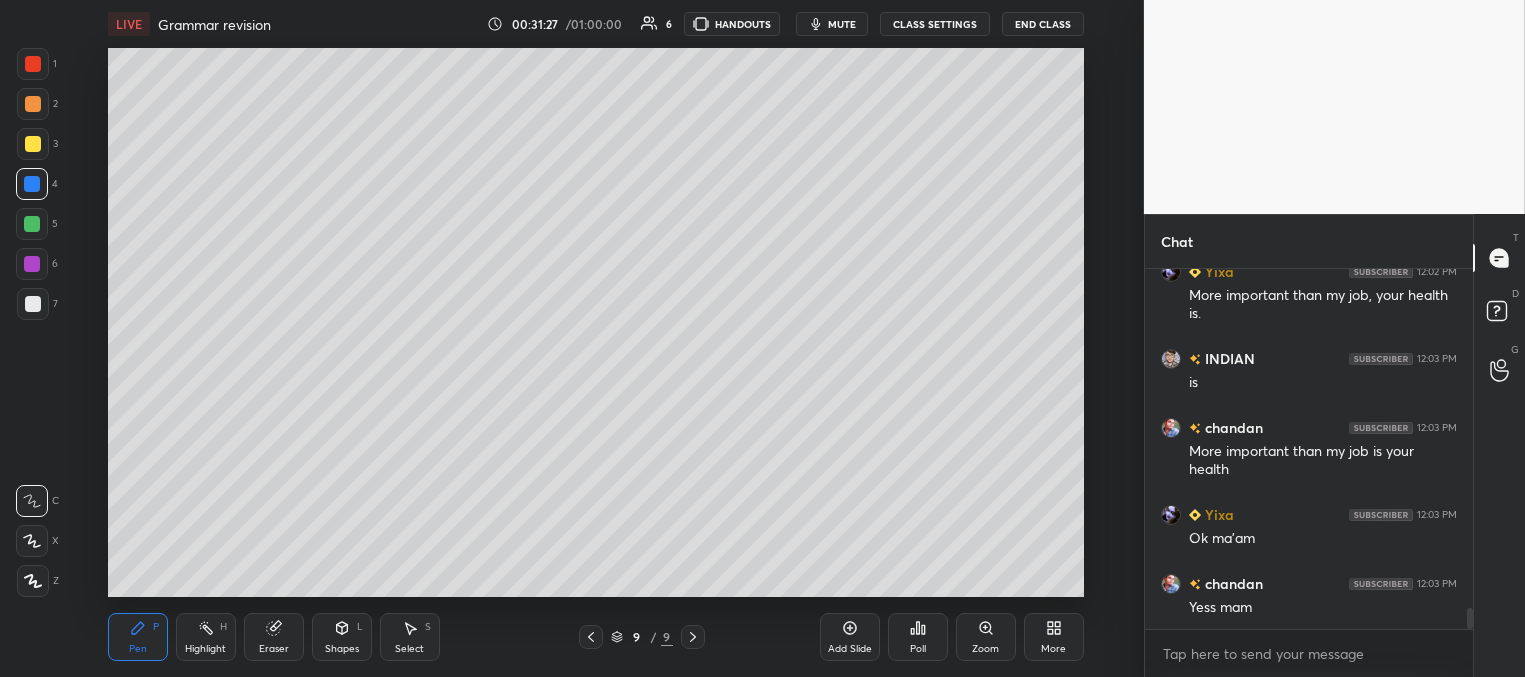 scroll, scrollTop: 6009, scrollLeft: 0, axis: vertical 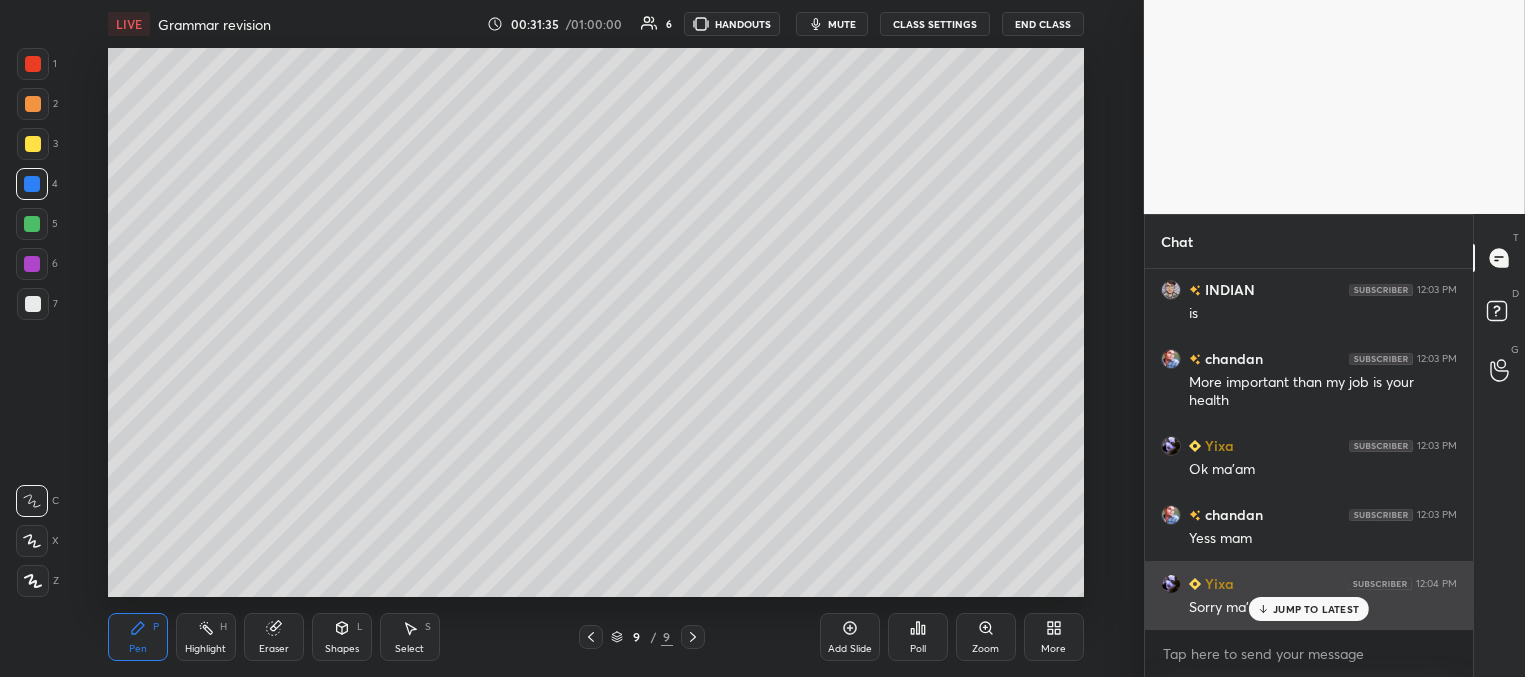 drag, startPoint x: 1270, startPoint y: 608, endPoint x: 1258, endPoint y: 602, distance: 13.416408 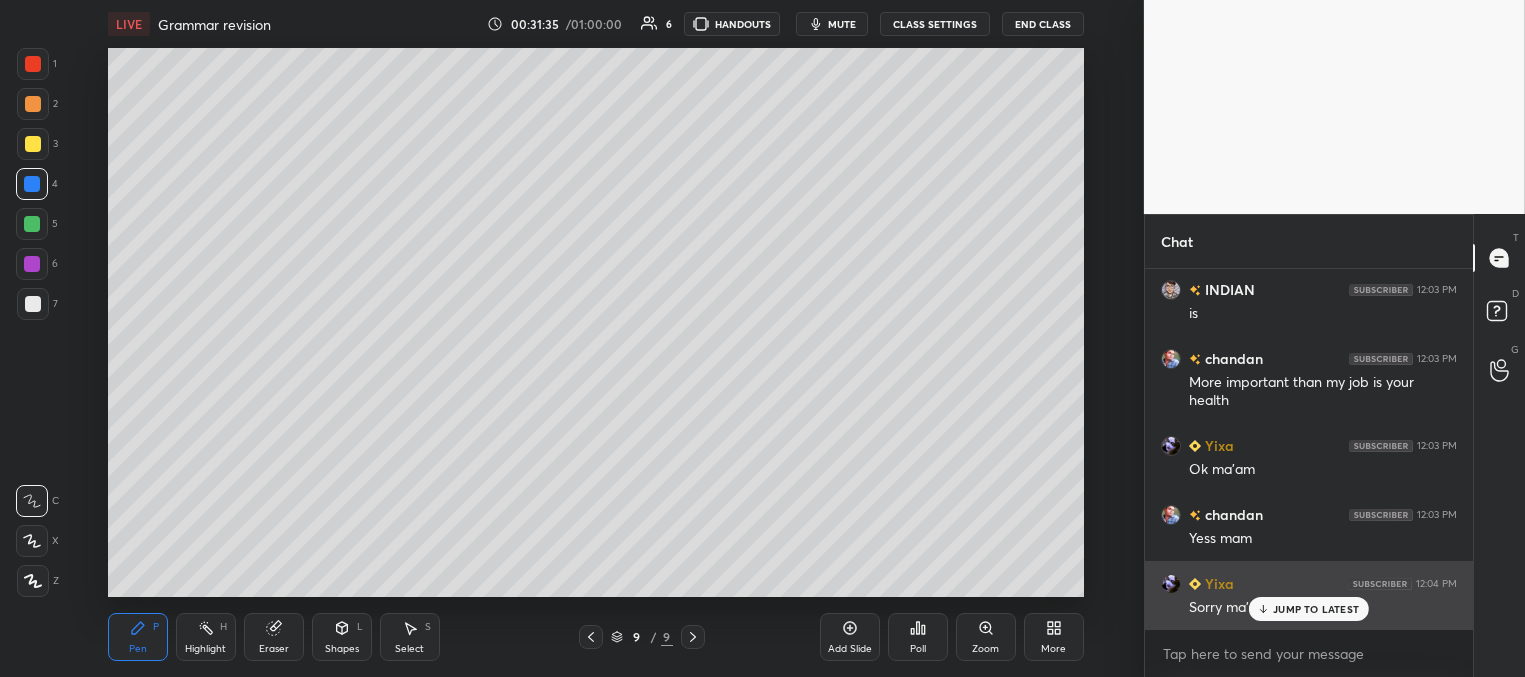 click on "JUMP TO LATEST" at bounding box center (1309, 609) 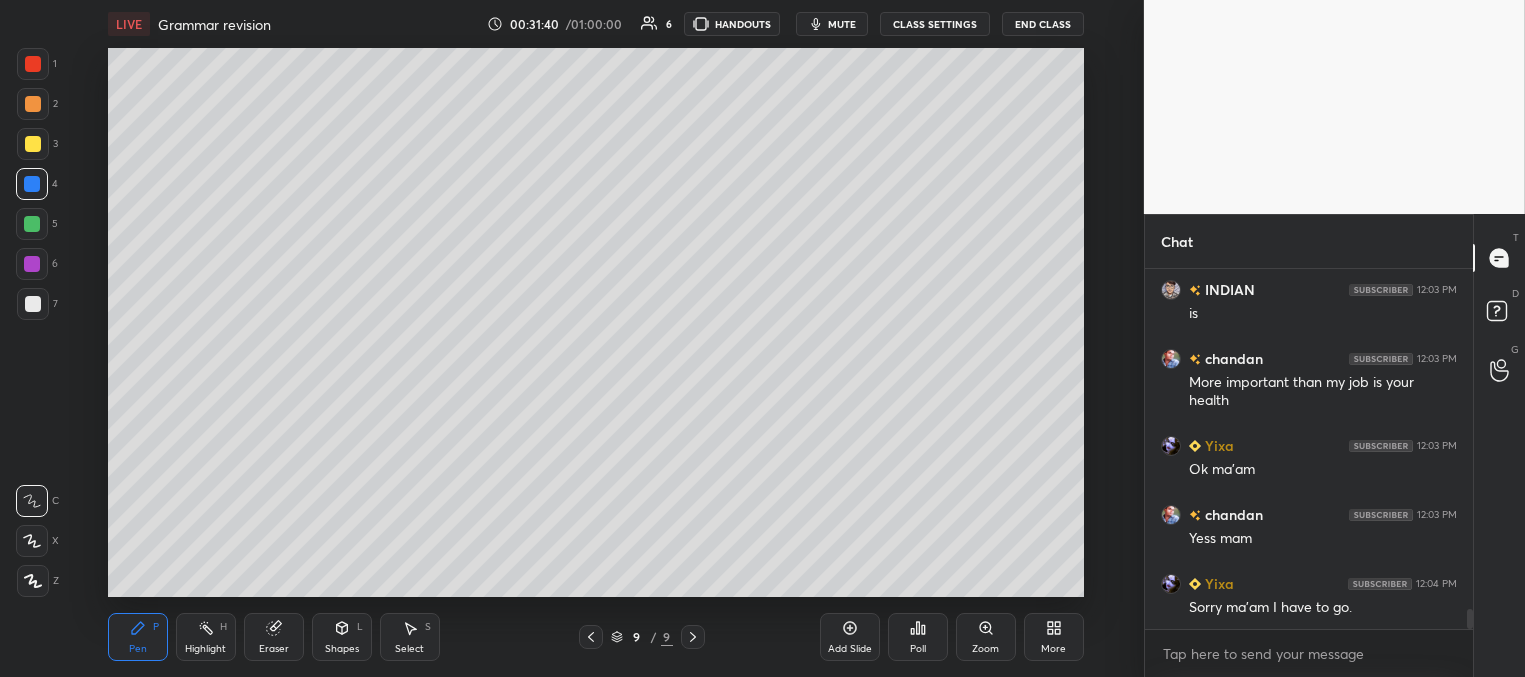 scroll, scrollTop: 6029, scrollLeft: 0, axis: vertical 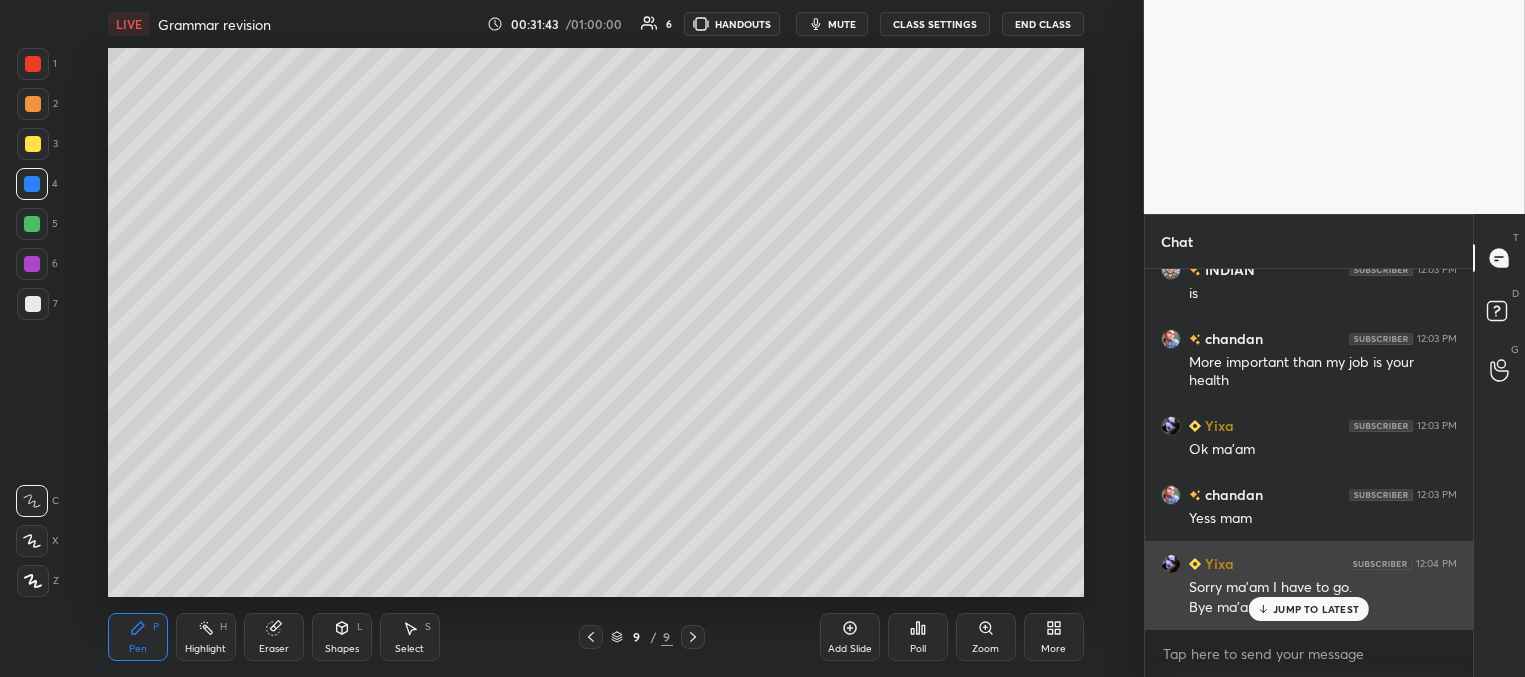 click on "JUMP TO LATEST" at bounding box center [1316, 609] 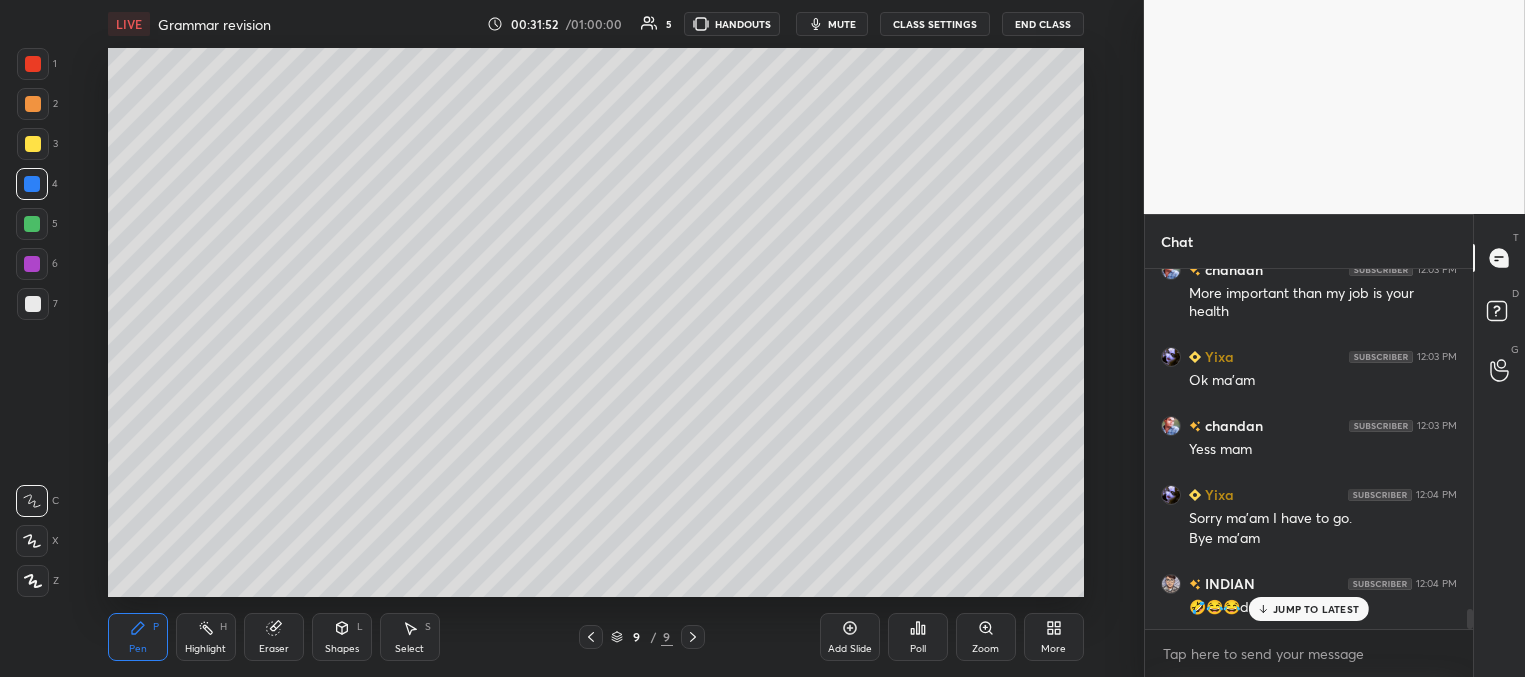 scroll, scrollTop: 6167, scrollLeft: 0, axis: vertical 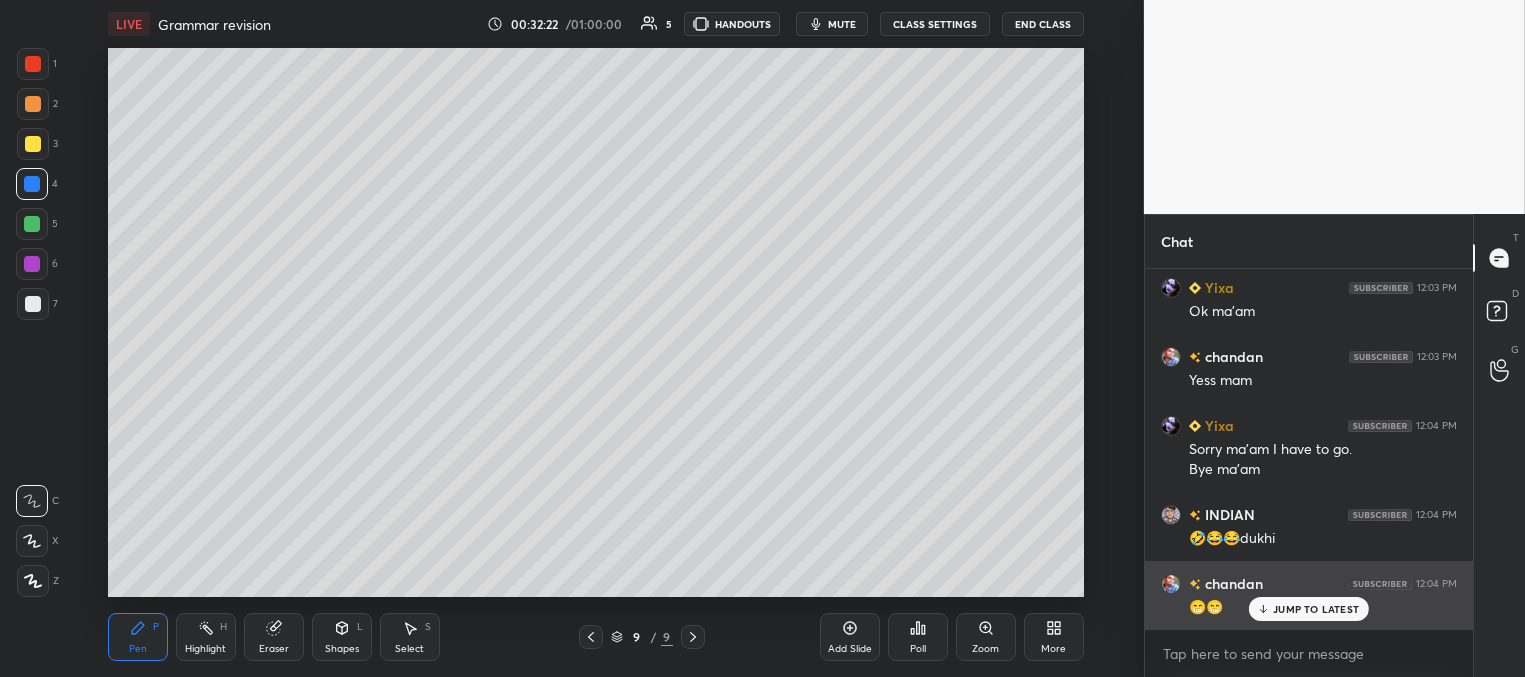 click on "JUMP TO LATEST" at bounding box center [1316, 609] 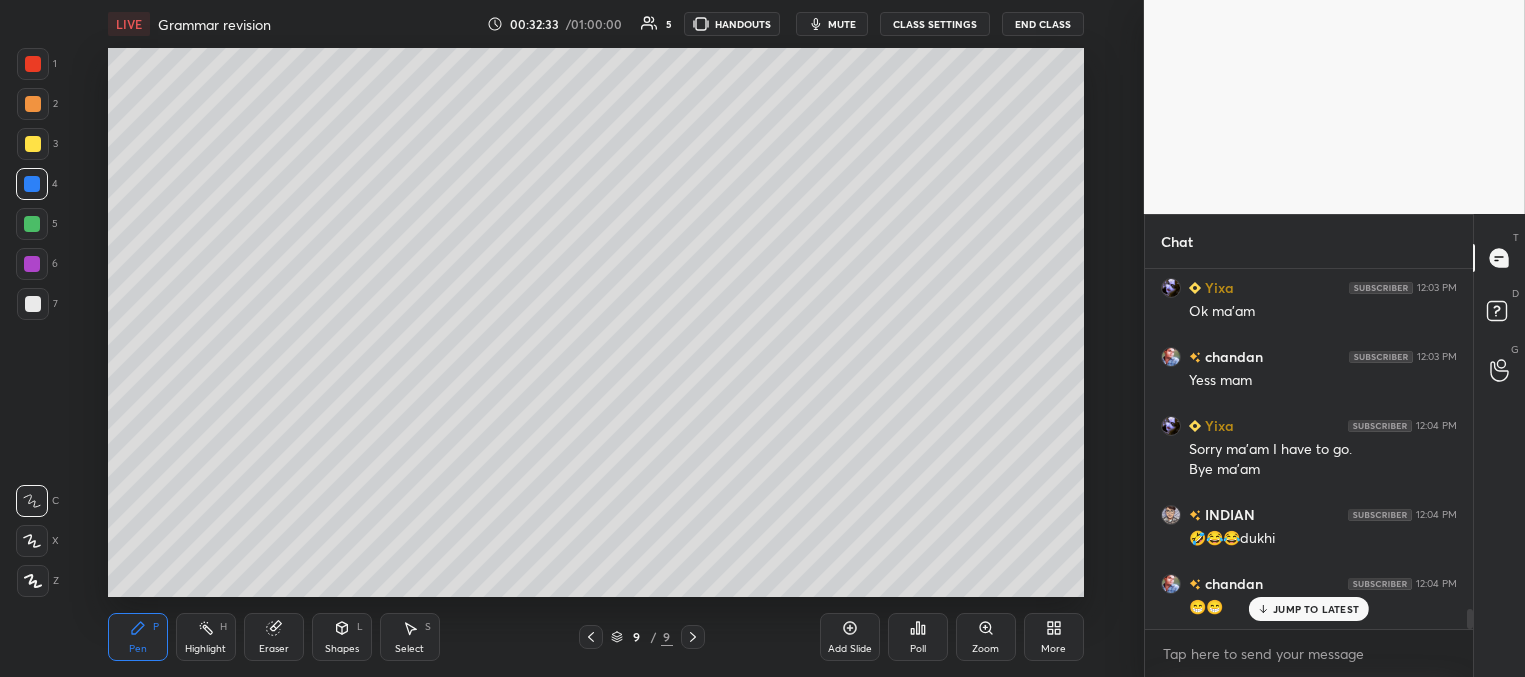 scroll, scrollTop: 6254, scrollLeft: 0, axis: vertical 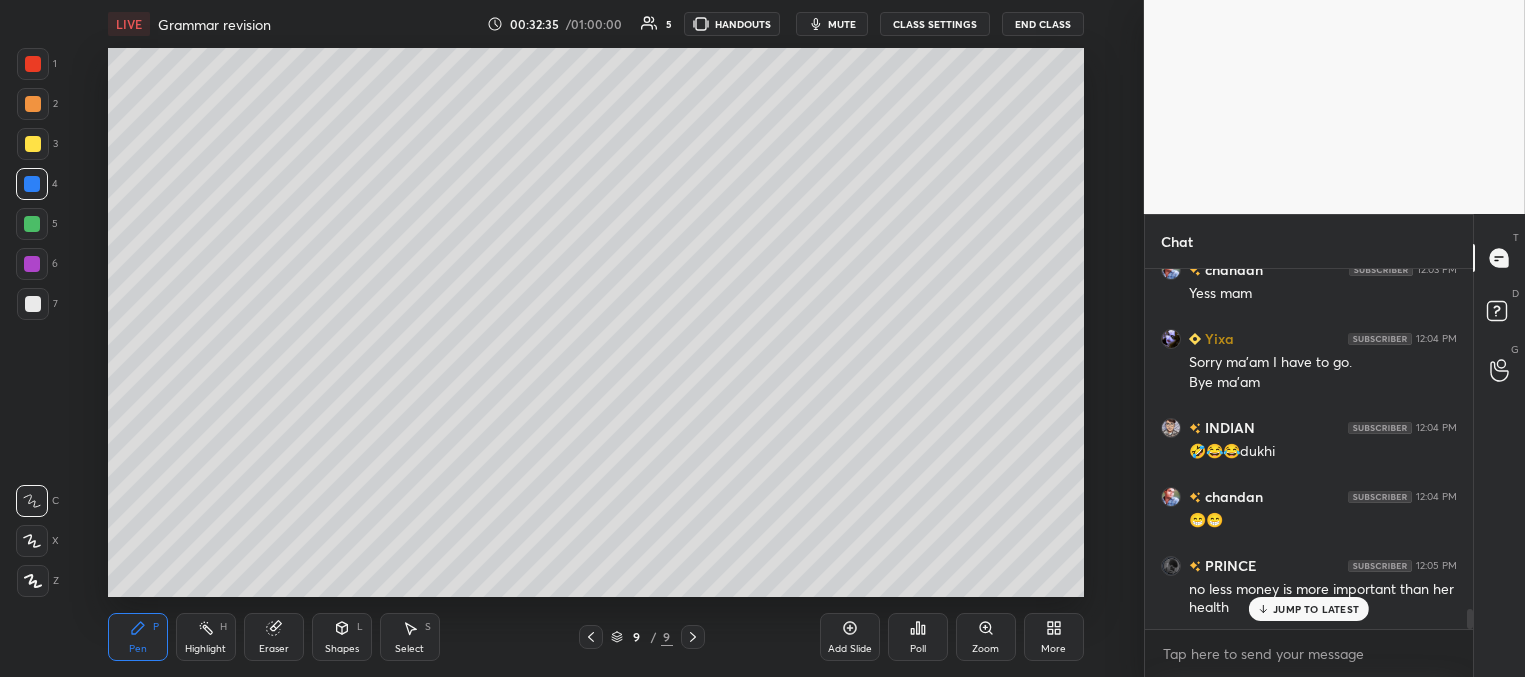 click on "JUMP TO LATEST" at bounding box center (1316, 609) 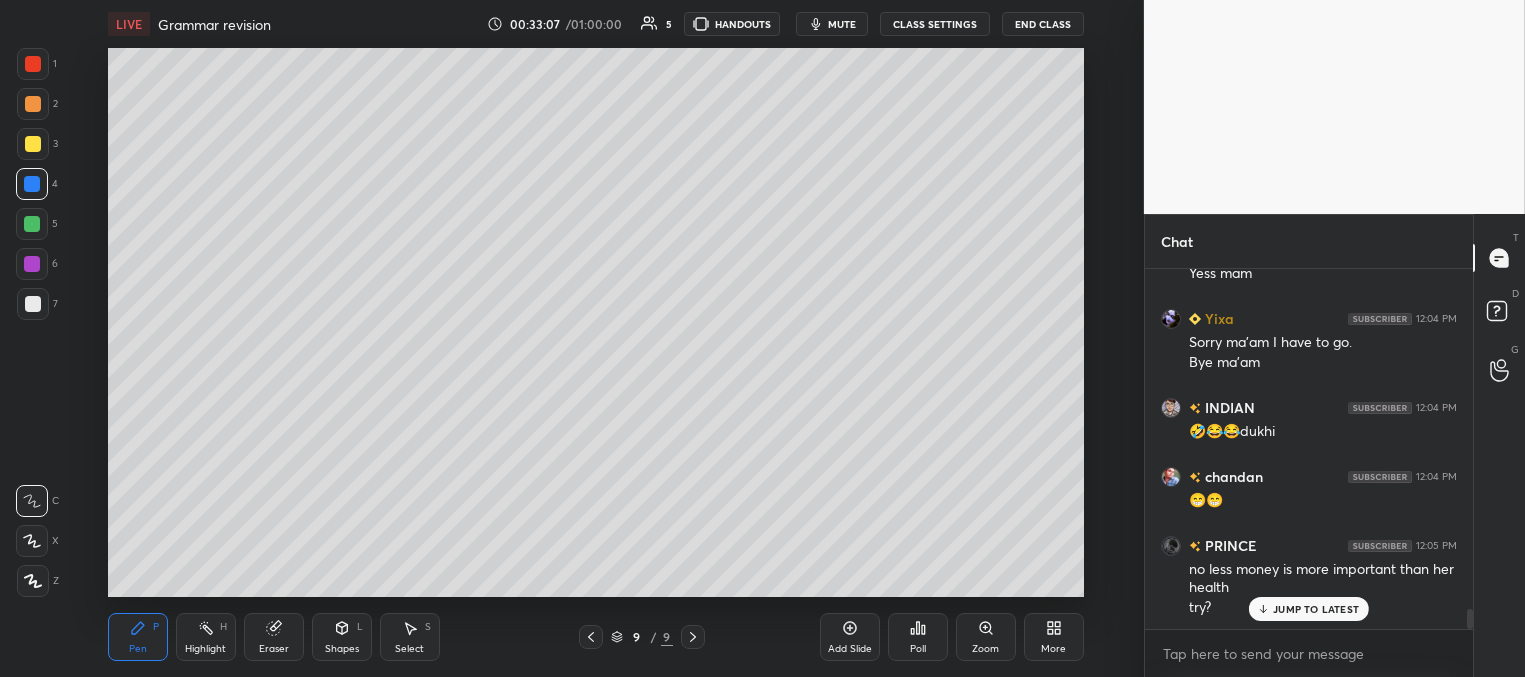 scroll, scrollTop: 6294, scrollLeft: 0, axis: vertical 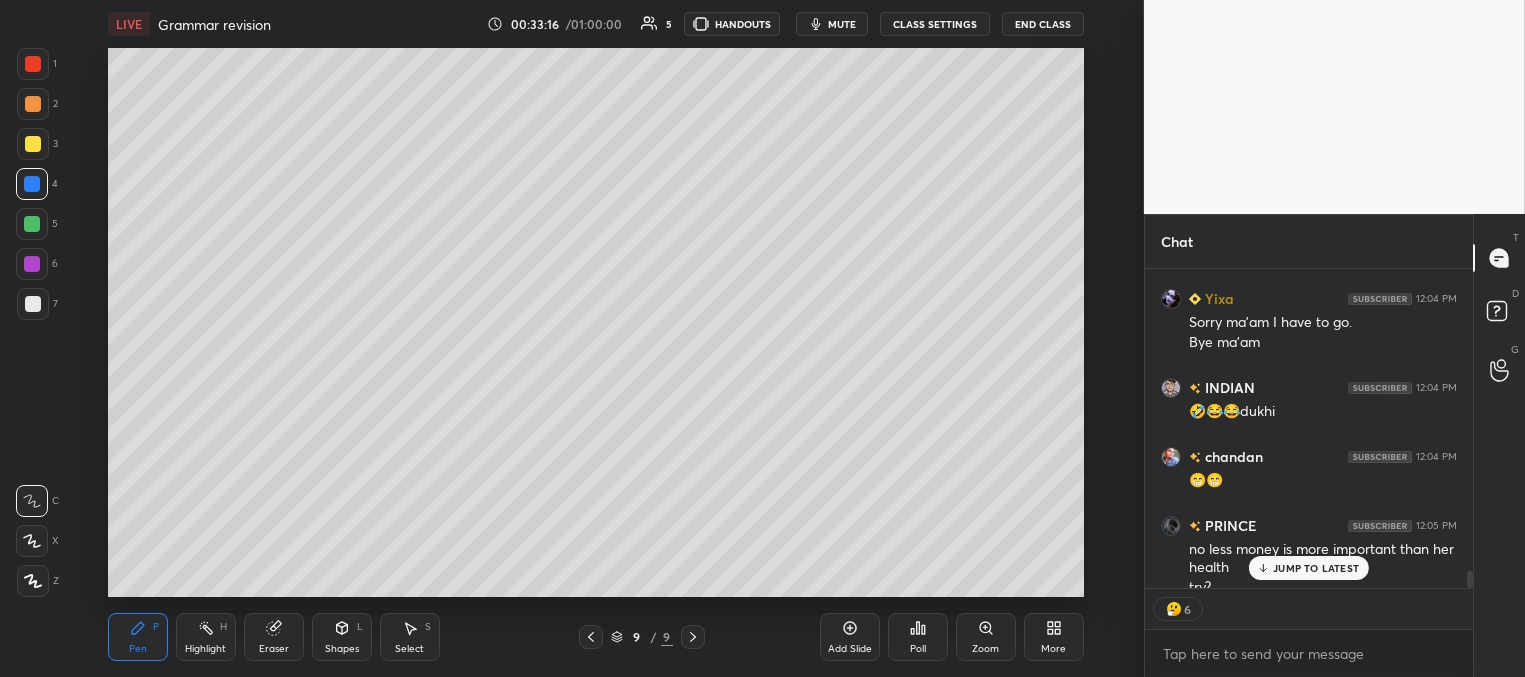drag, startPoint x: 1286, startPoint y: 563, endPoint x: 1275, endPoint y: 566, distance: 11.401754 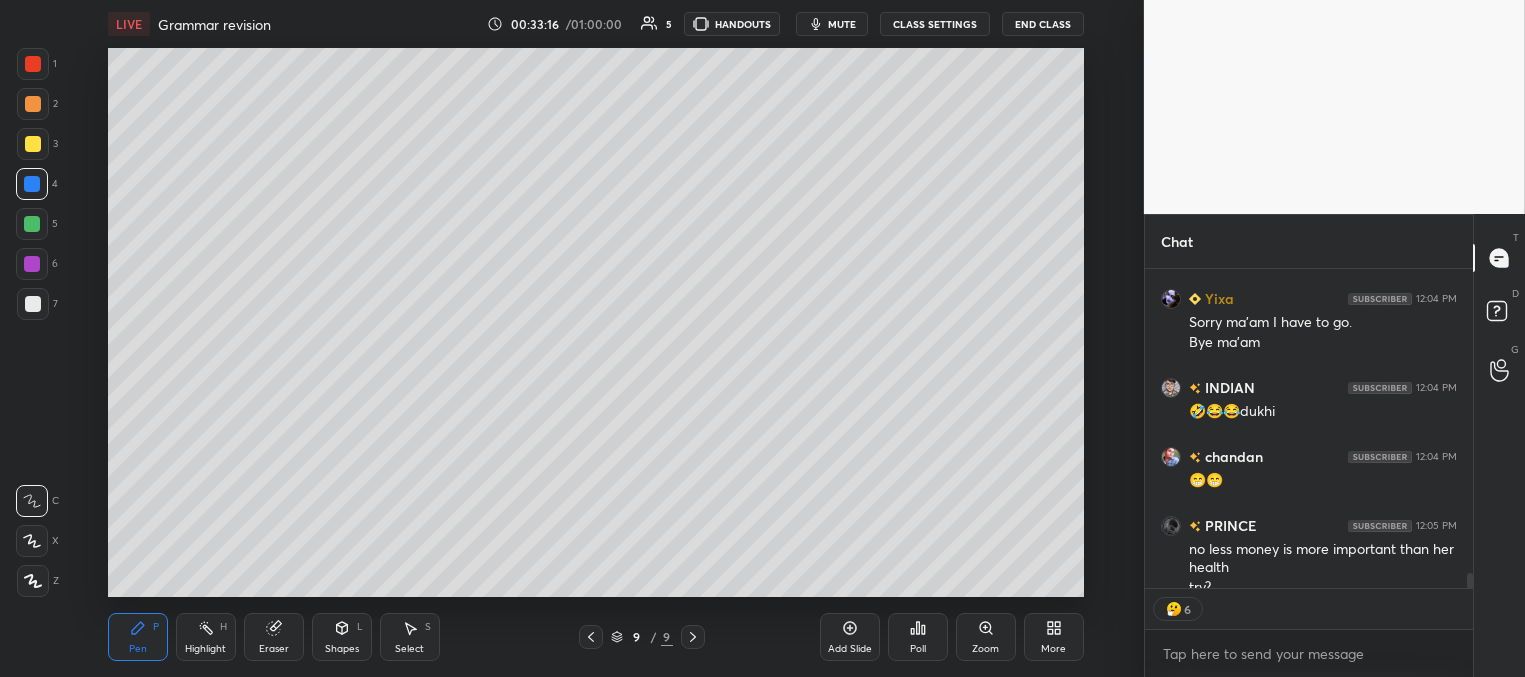 scroll, scrollTop: 6335, scrollLeft: 0, axis: vertical 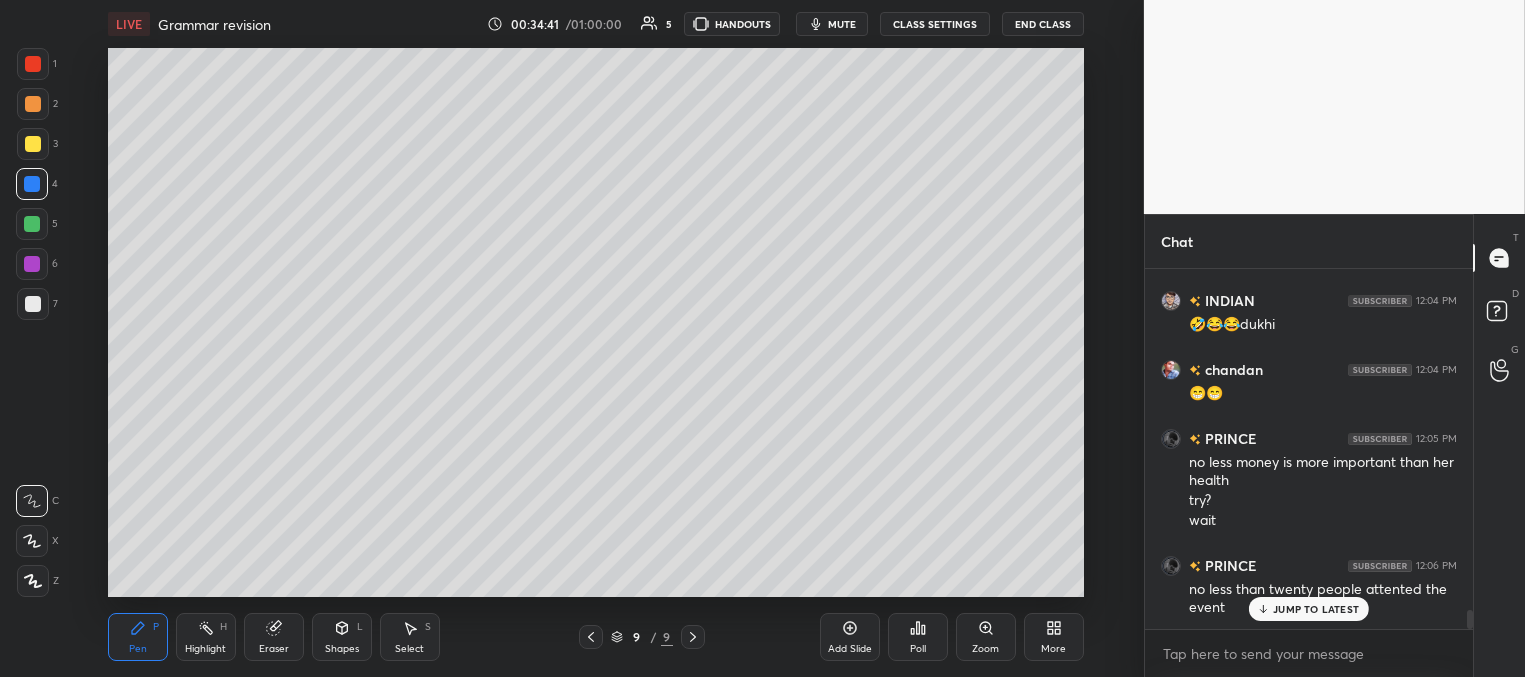 drag, startPoint x: 37, startPoint y: 105, endPoint x: 42, endPoint y: 95, distance: 11.18034 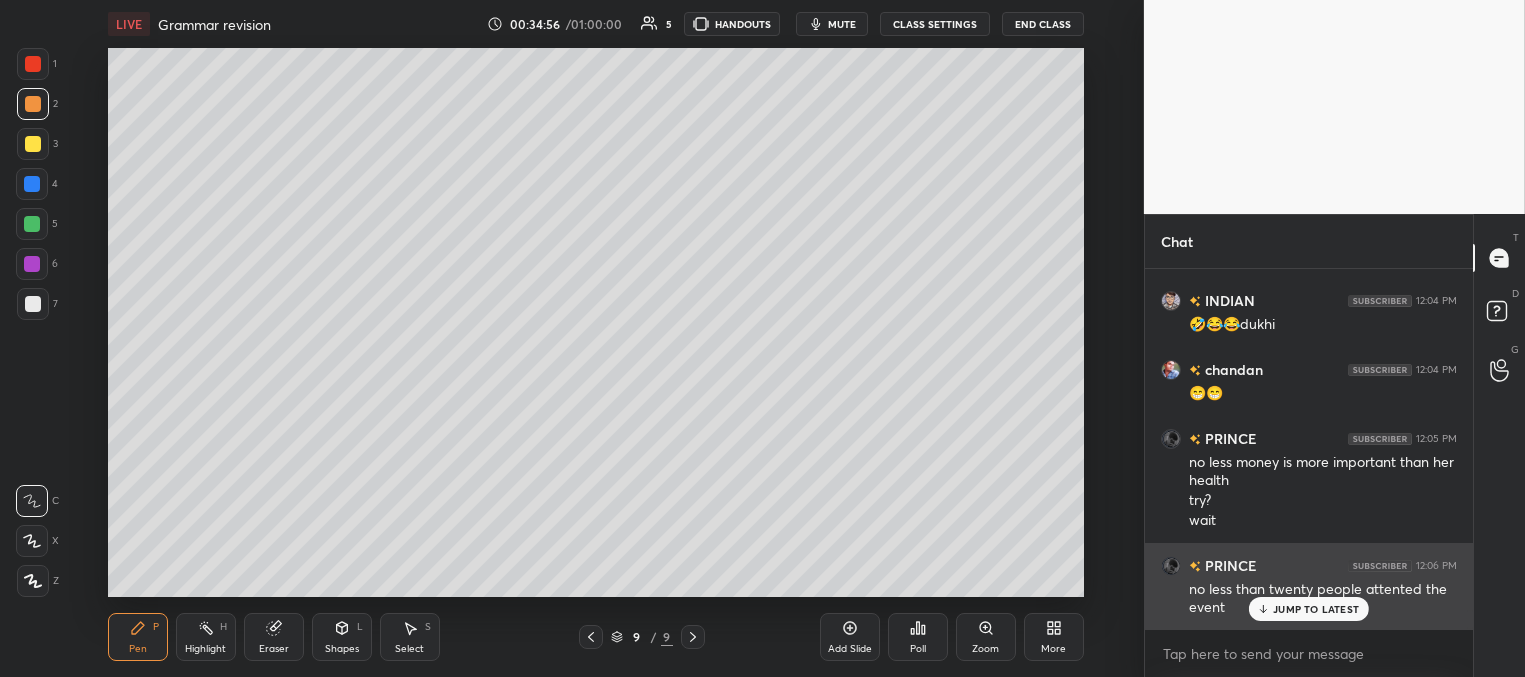 drag, startPoint x: 1278, startPoint y: 606, endPoint x: 1226, endPoint y: 586, distance: 55.713554 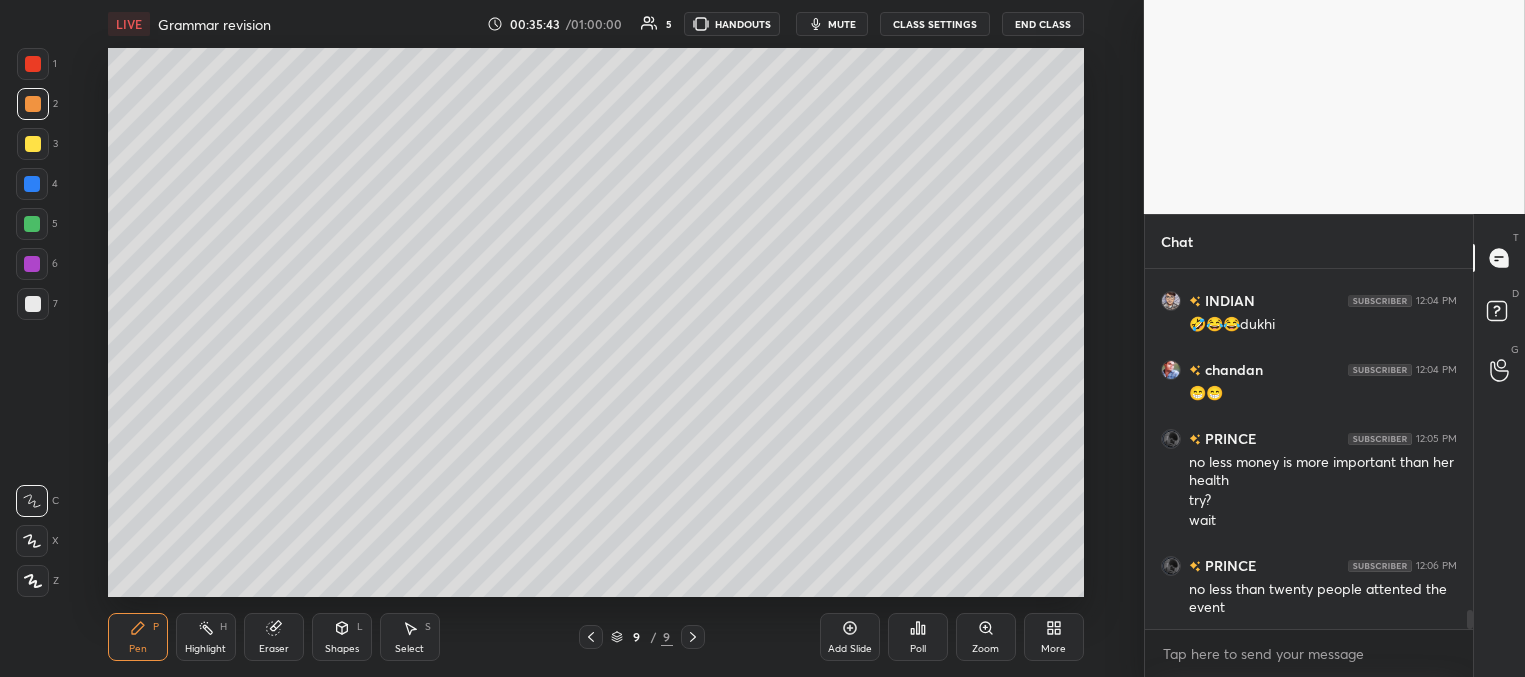 drag, startPoint x: 27, startPoint y: 217, endPoint x: 104, endPoint y: 199, distance: 79.07591 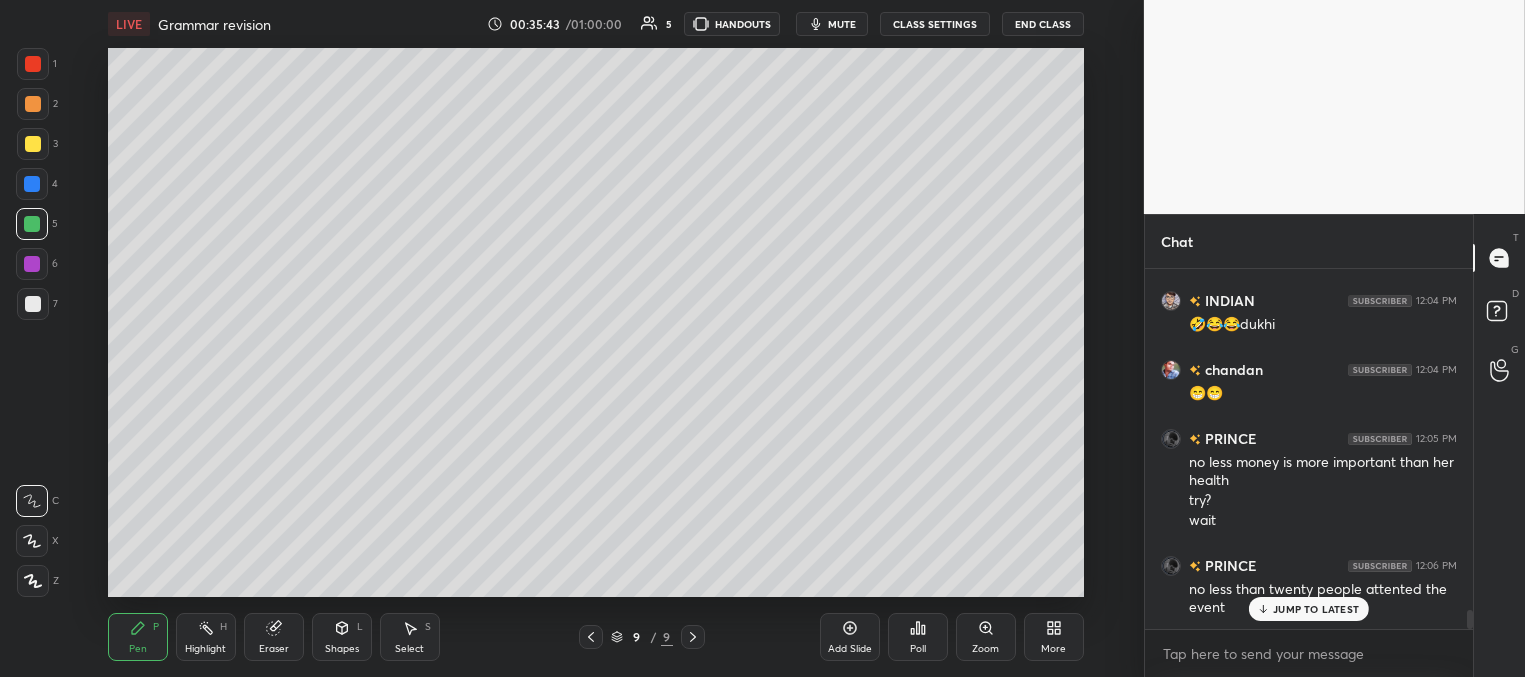 scroll, scrollTop: 6450, scrollLeft: 0, axis: vertical 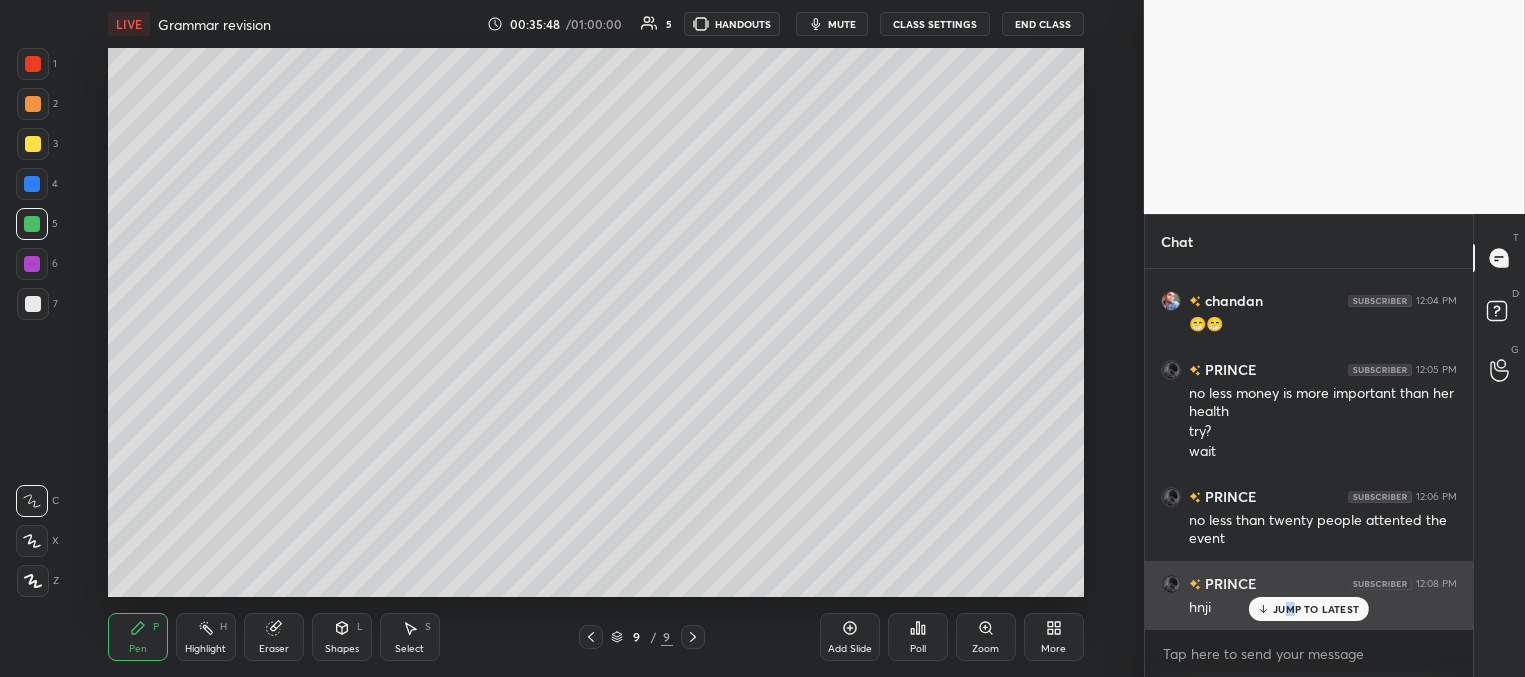 drag, startPoint x: 1292, startPoint y: 606, endPoint x: 1223, endPoint y: 588, distance: 71.30919 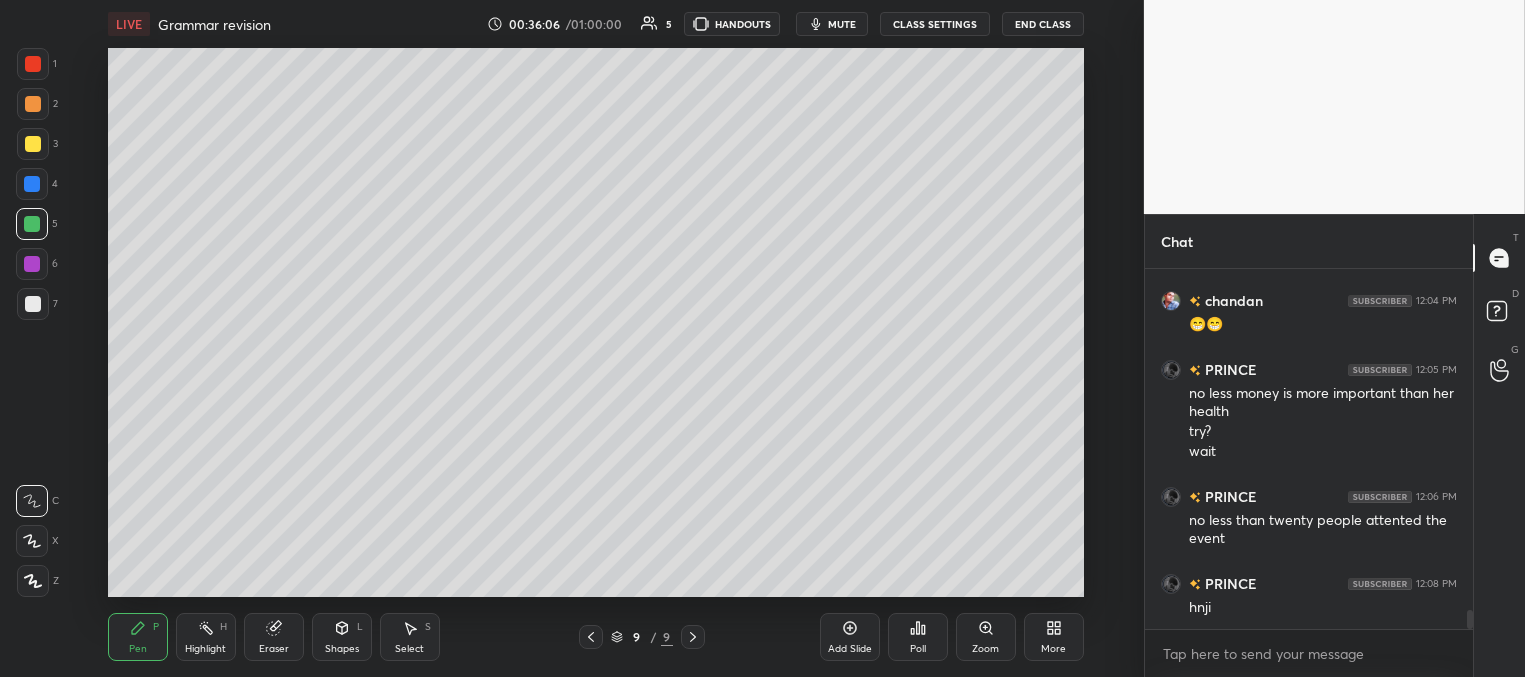 scroll, scrollTop: 6519, scrollLeft: 0, axis: vertical 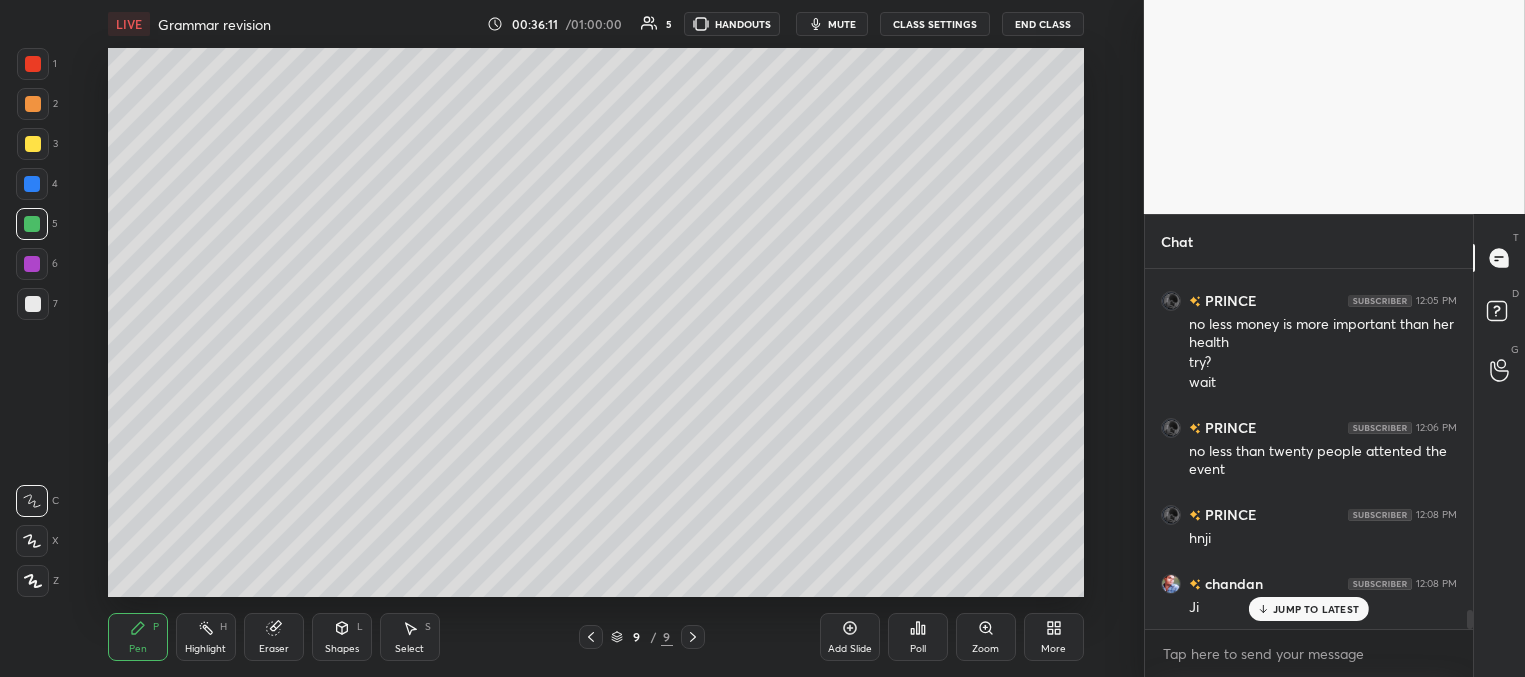 click on "mute" at bounding box center [842, 24] 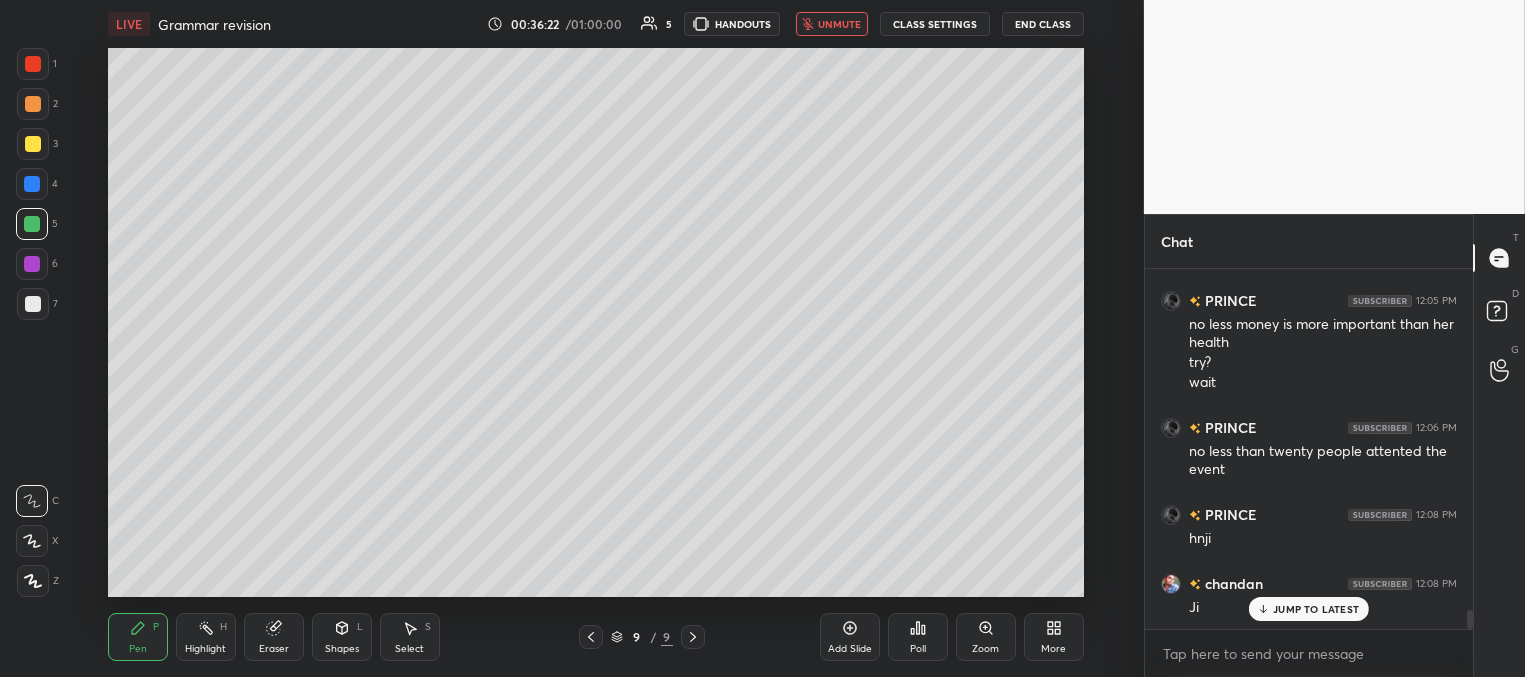 click on "unmute" at bounding box center (839, 24) 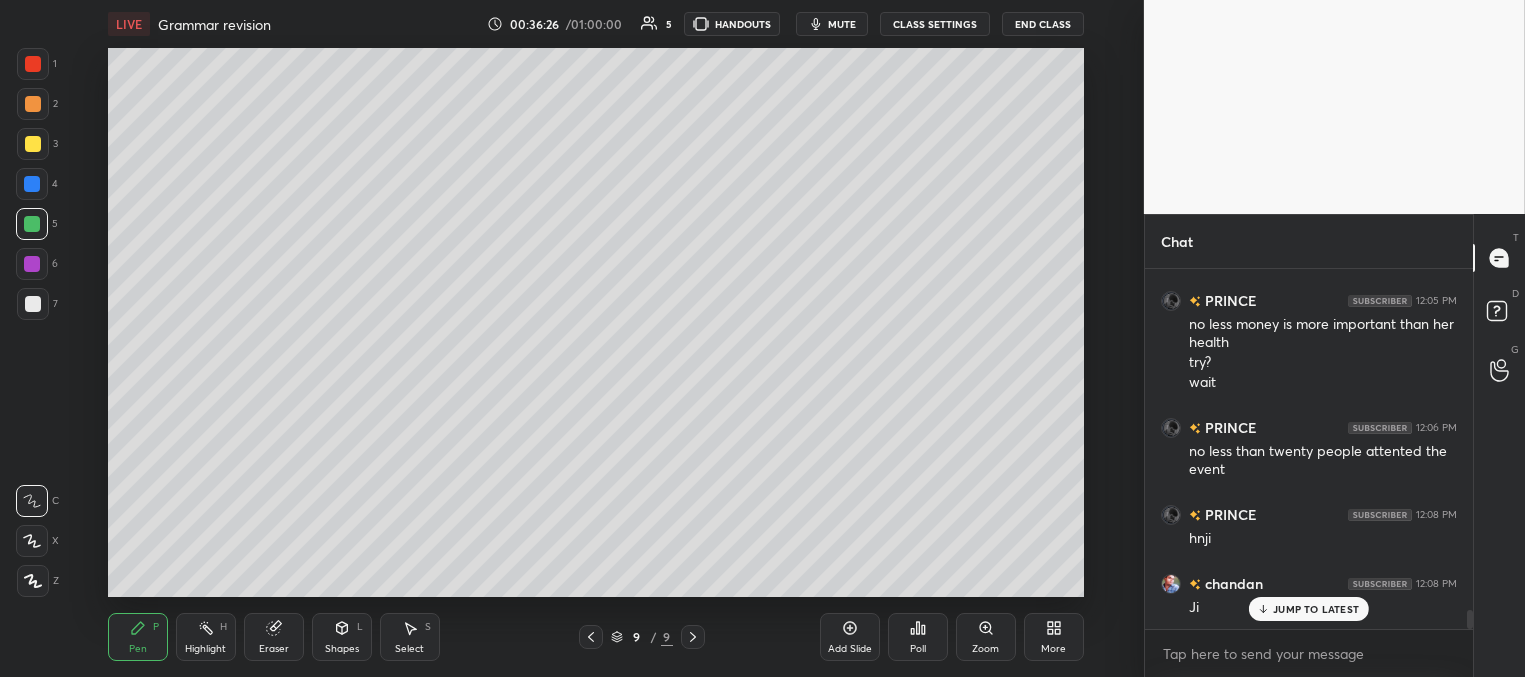 drag, startPoint x: 1296, startPoint y: 614, endPoint x: 1275, endPoint y: 606, distance: 22.472204 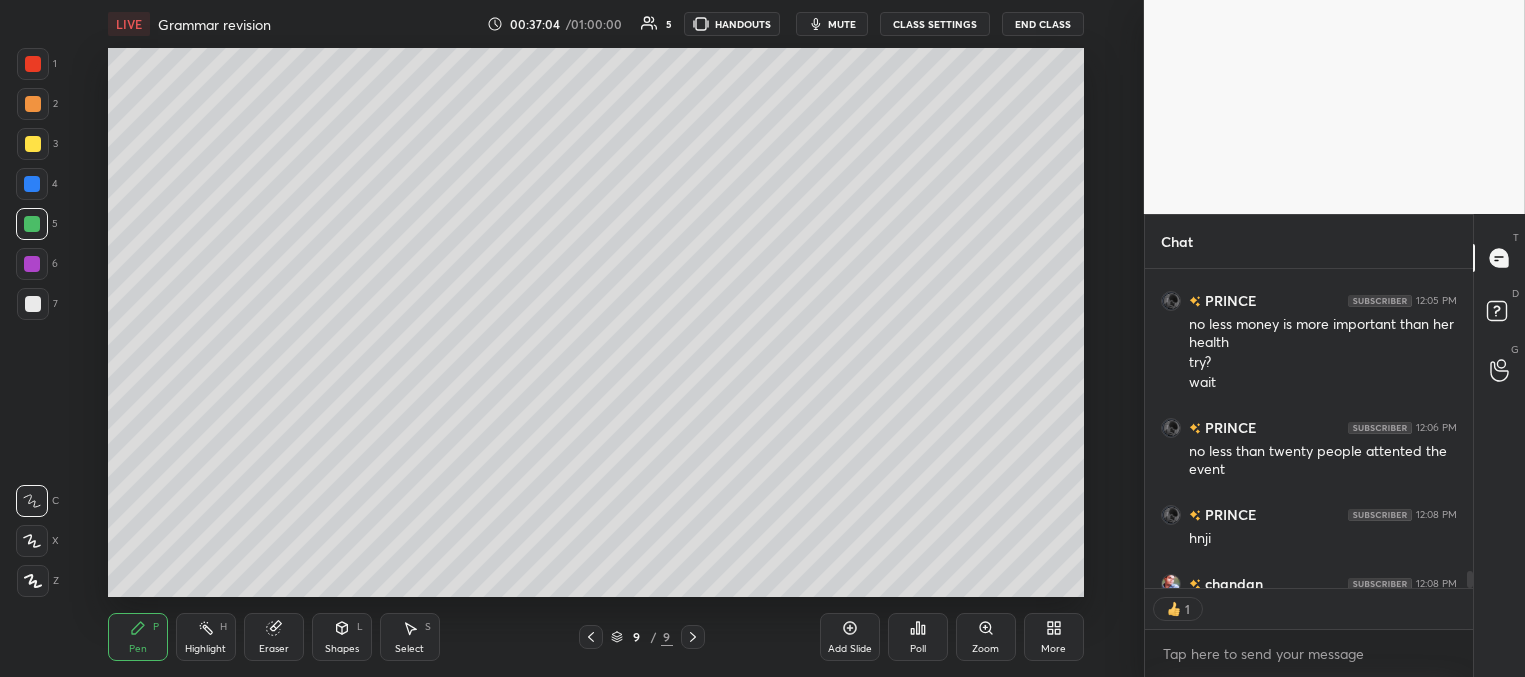 scroll, scrollTop: 312, scrollLeft: 322, axis: both 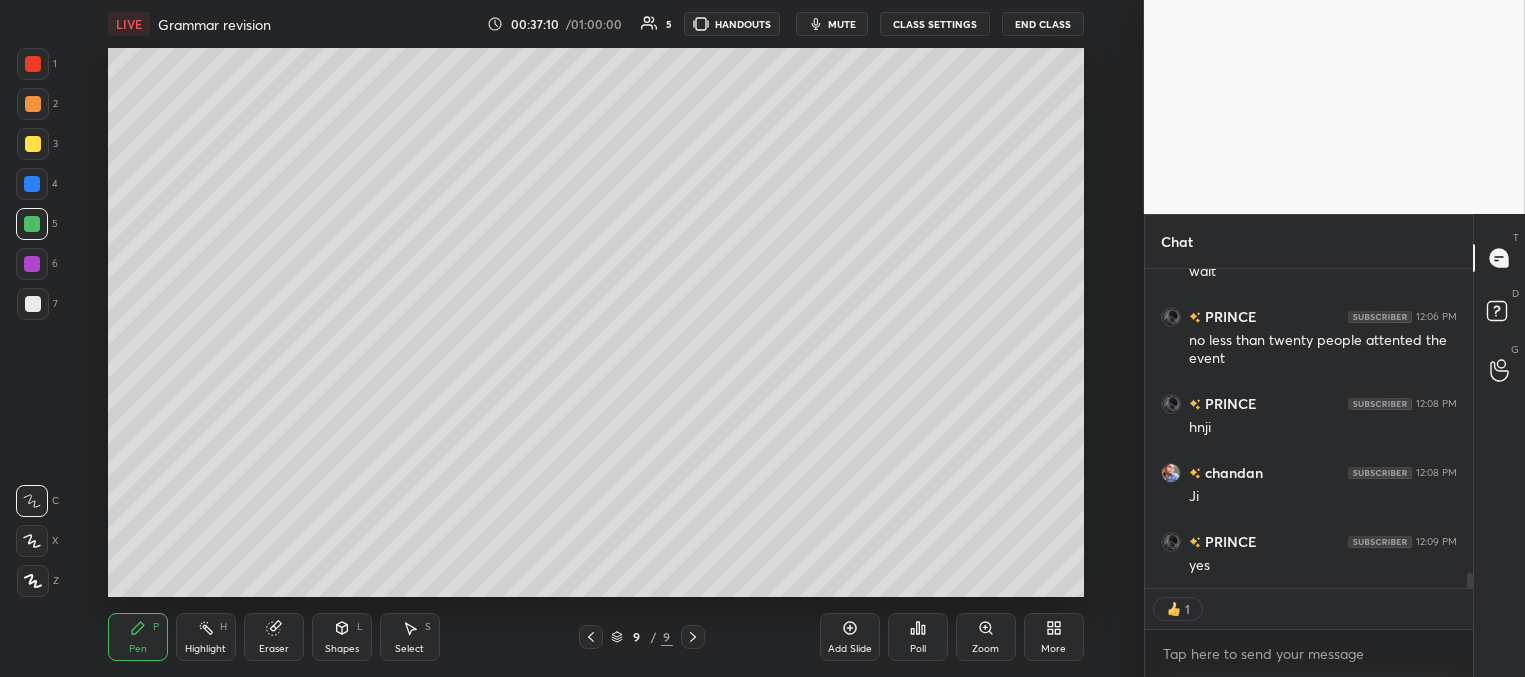 click at bounding box center [33, 144] 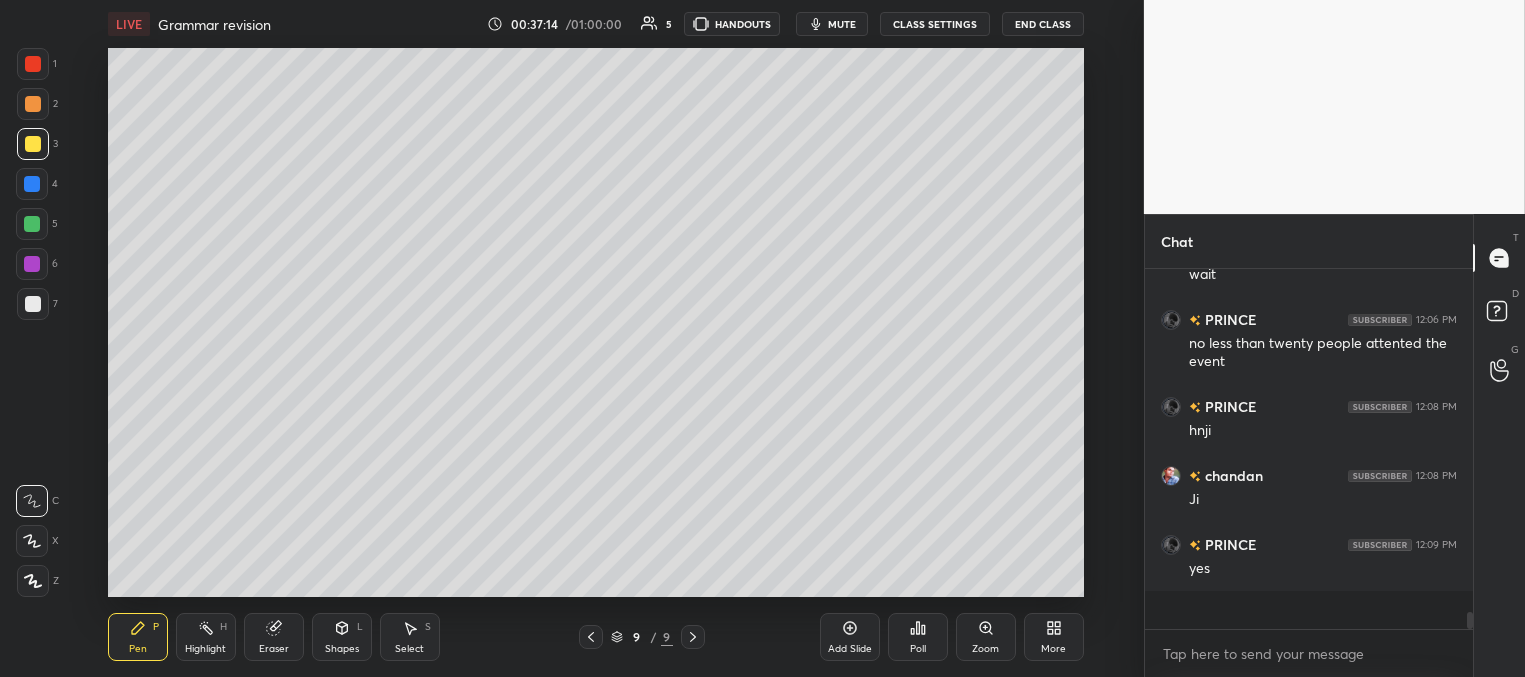 scroll, scrollTop: 7, scrollLeft: 6, axis: both 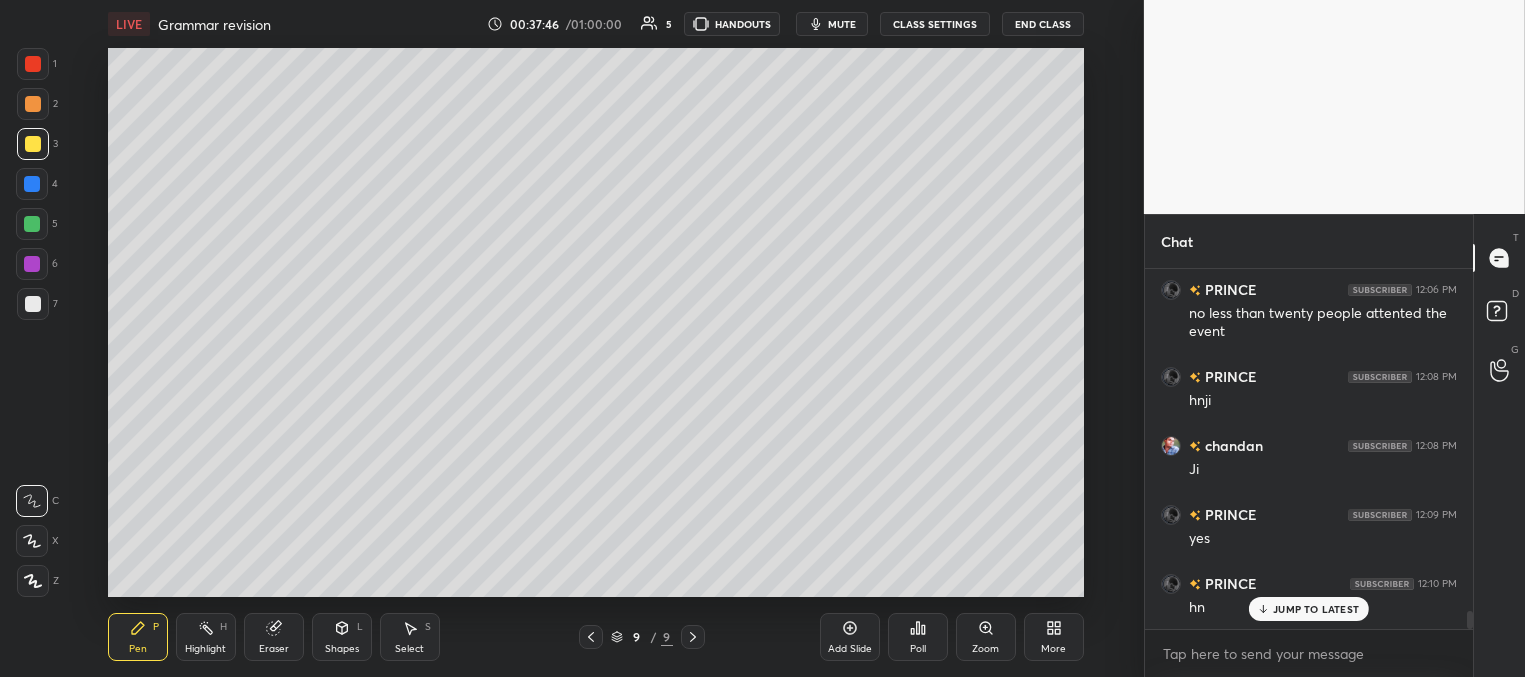 drag, startPoint x: 854, startPoint y: 633, endPoint x: 828, endPoint y: 585, distance: 54.589375 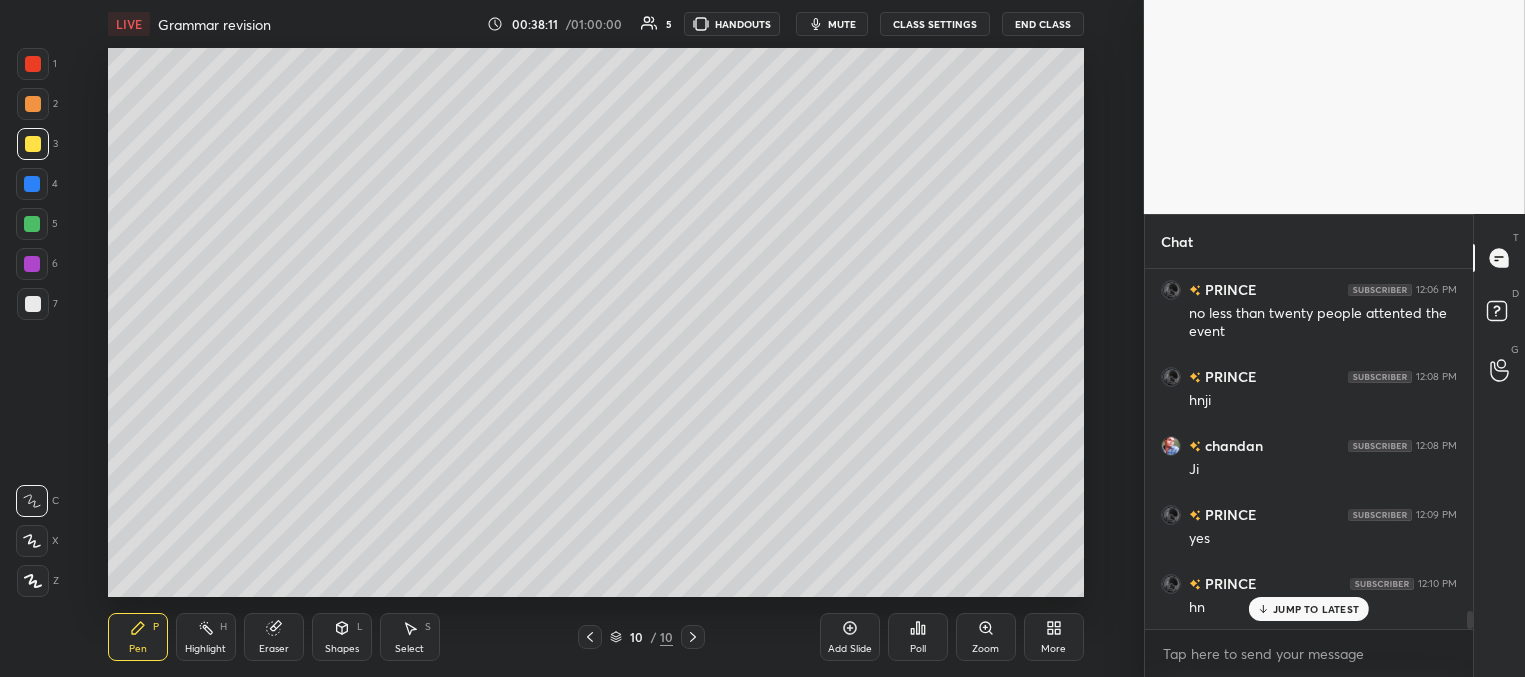click at bounding box center (32, 184) 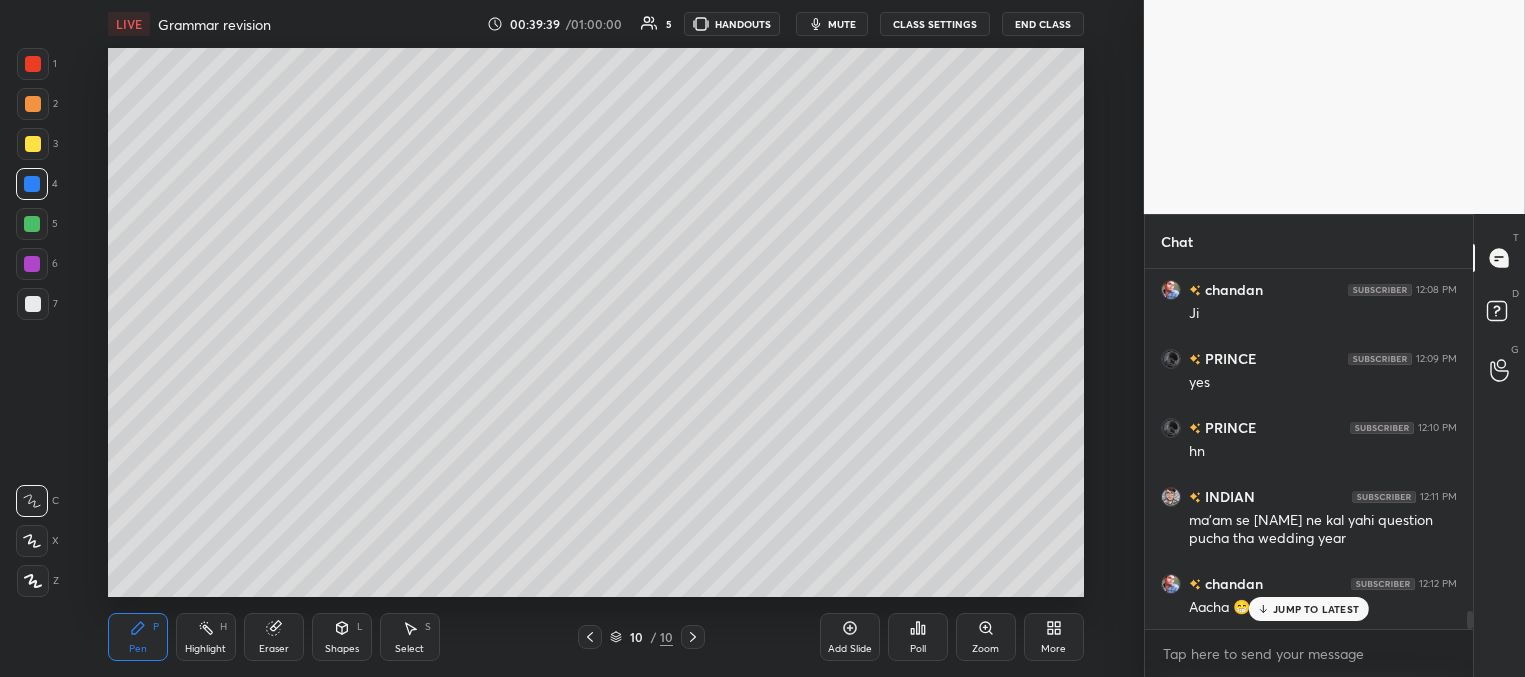 scroll, scrollTop: 6882, scrollLeft: 0, axis: vertical 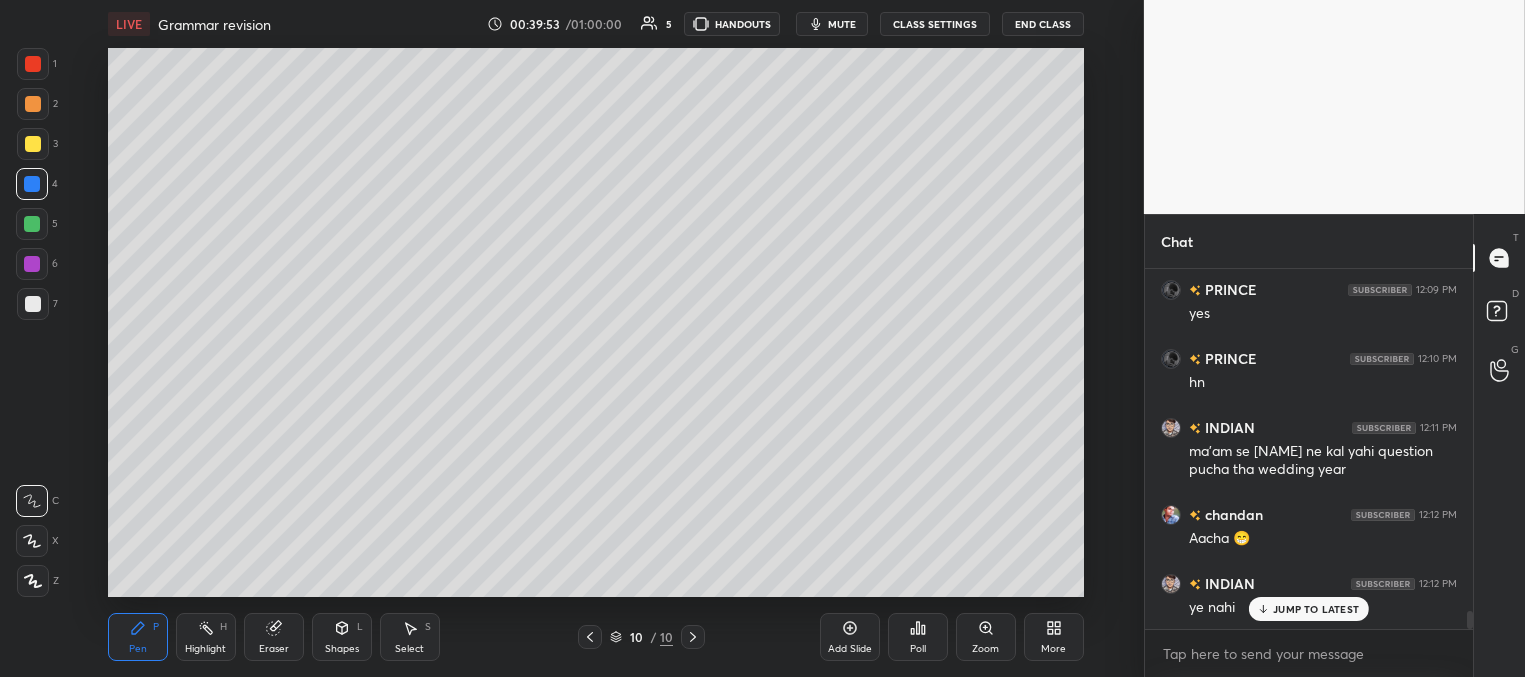 click at bounding box center [32, 224] 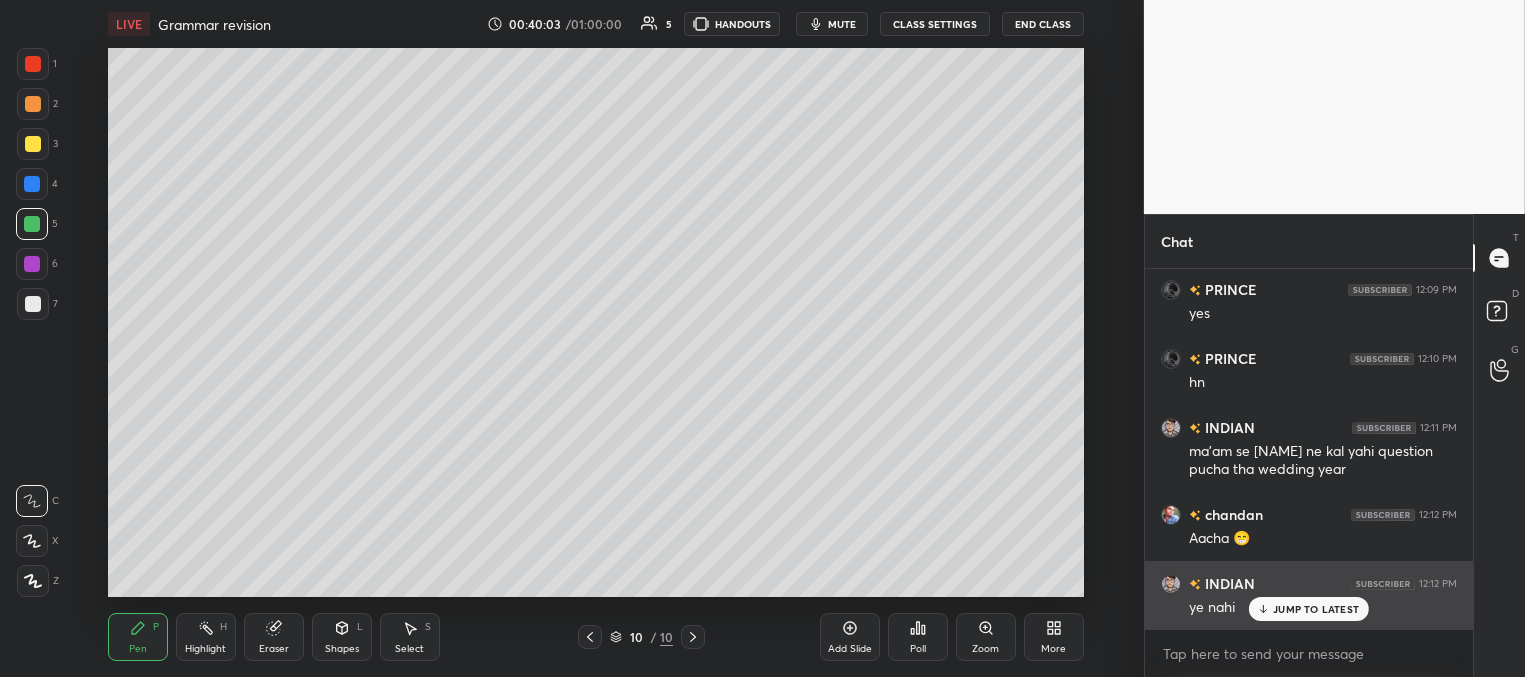 click on "JUMP TO LATEST" at bounding box center (1316, 609) 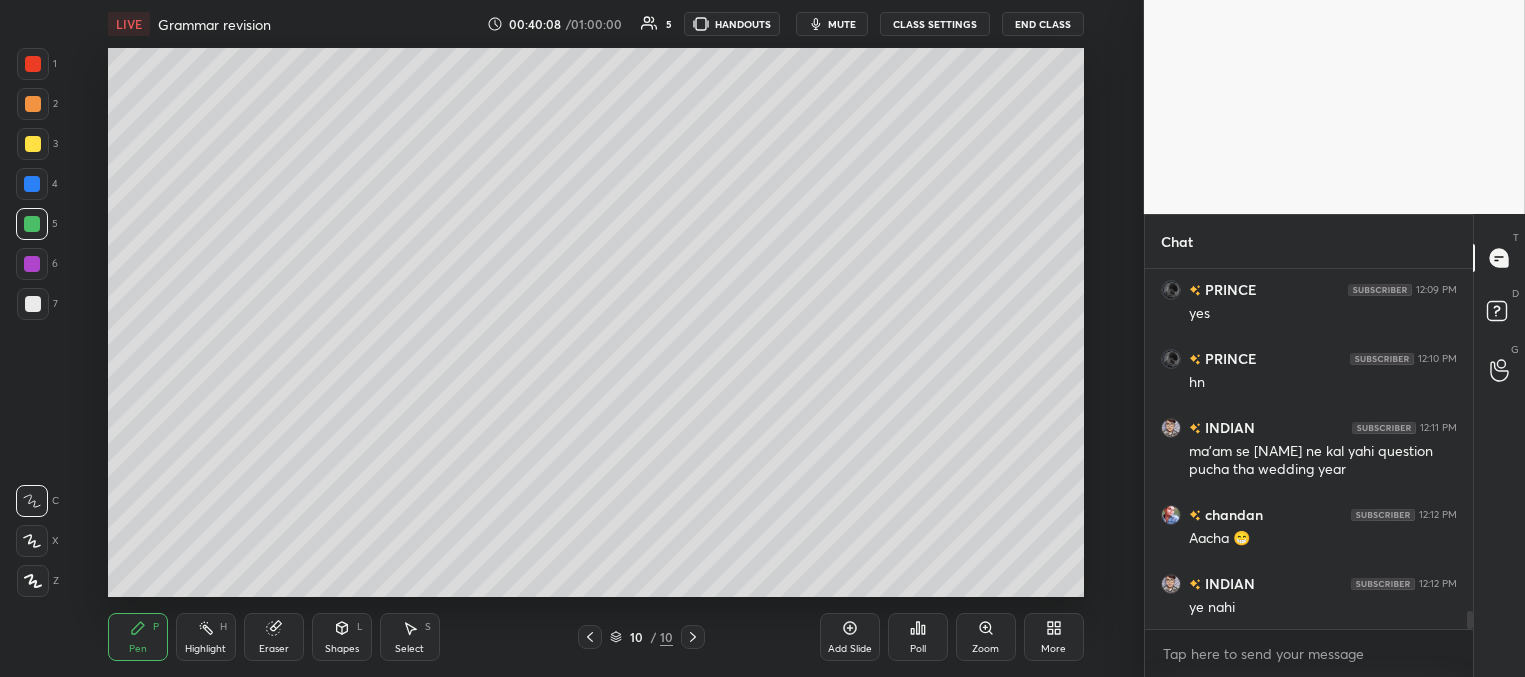 click at bounding box center (32, 184) 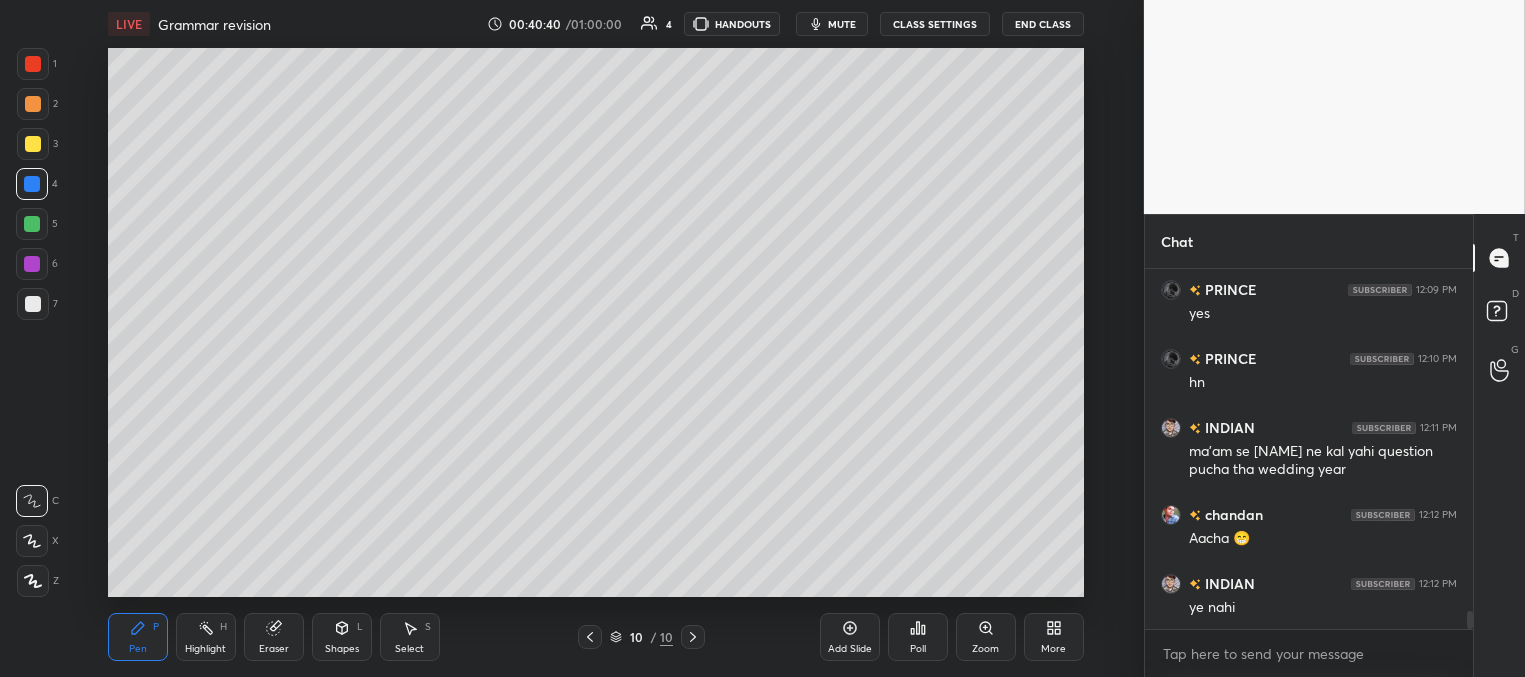 drag, startPoint x: 33, startPoint y: 224, endPoint x: 80, endPoint y: 240, distance: 49.648766 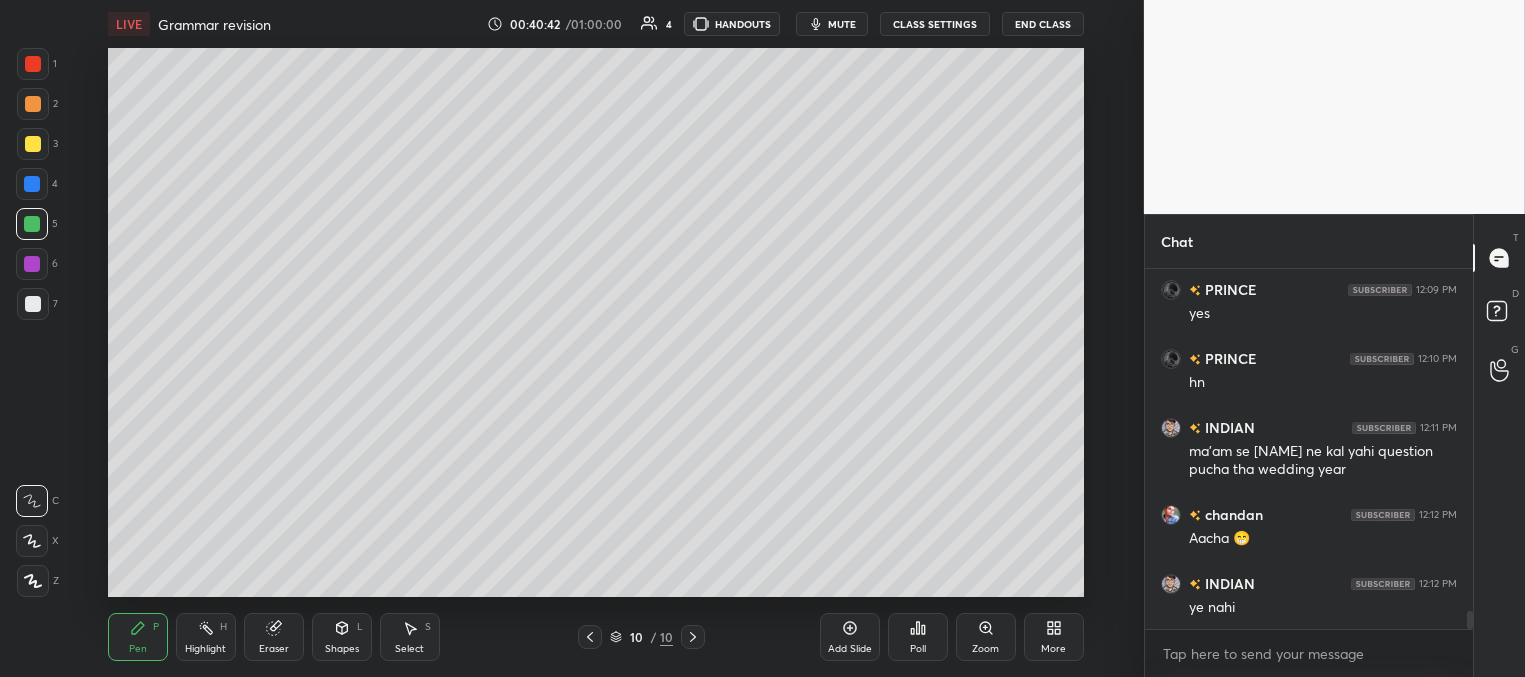 drag, startPoint x: 40, startPoint y: 304, endPoint x: 70, endPoint y: 294, distance: 31.622776 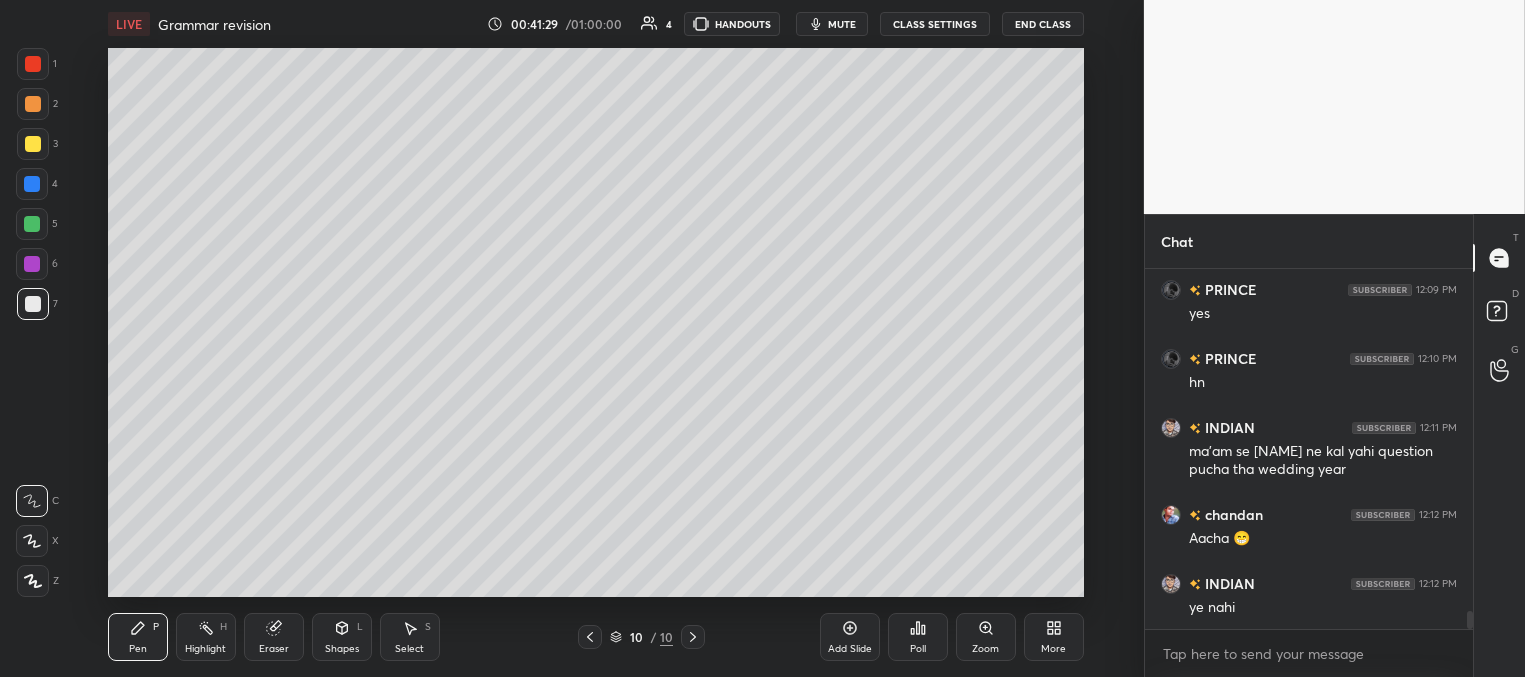 click at bounding box center (32, 224) 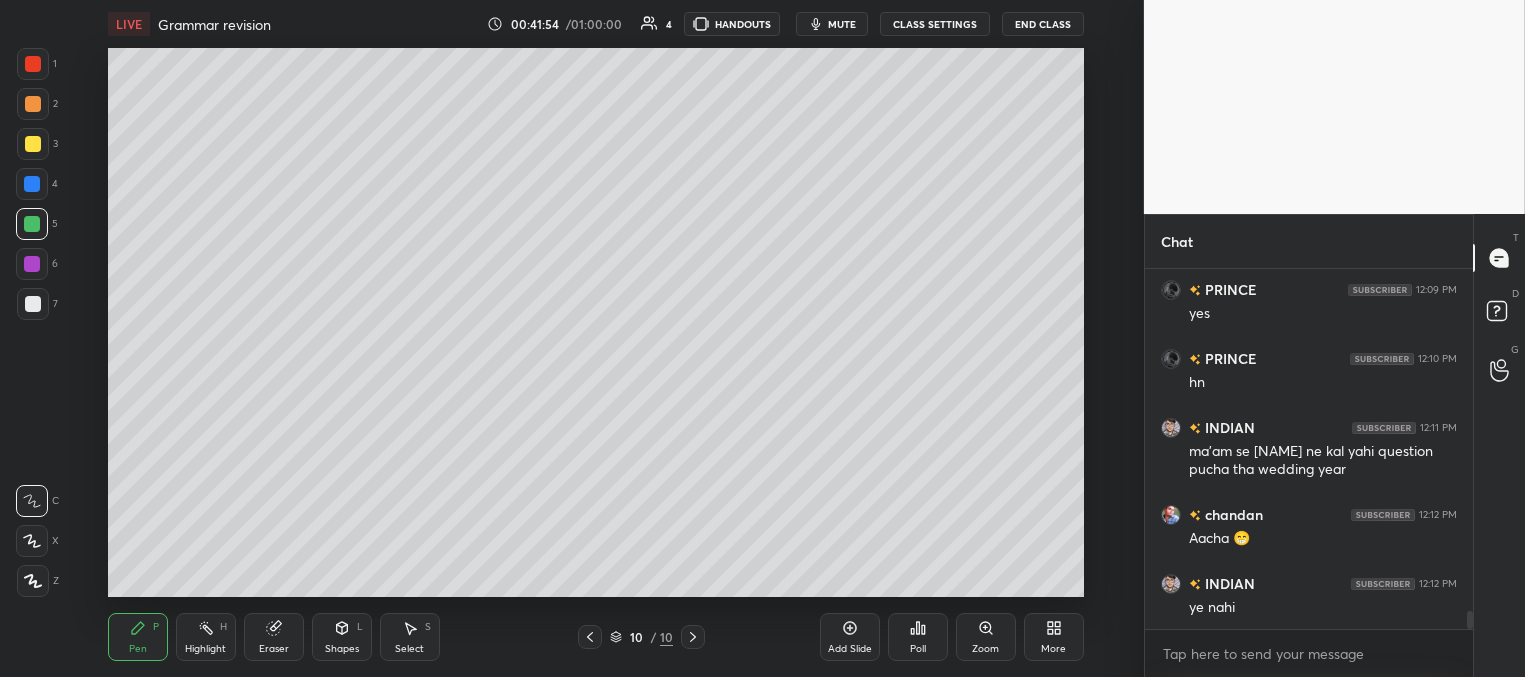 click at bounding box center [33, 304] 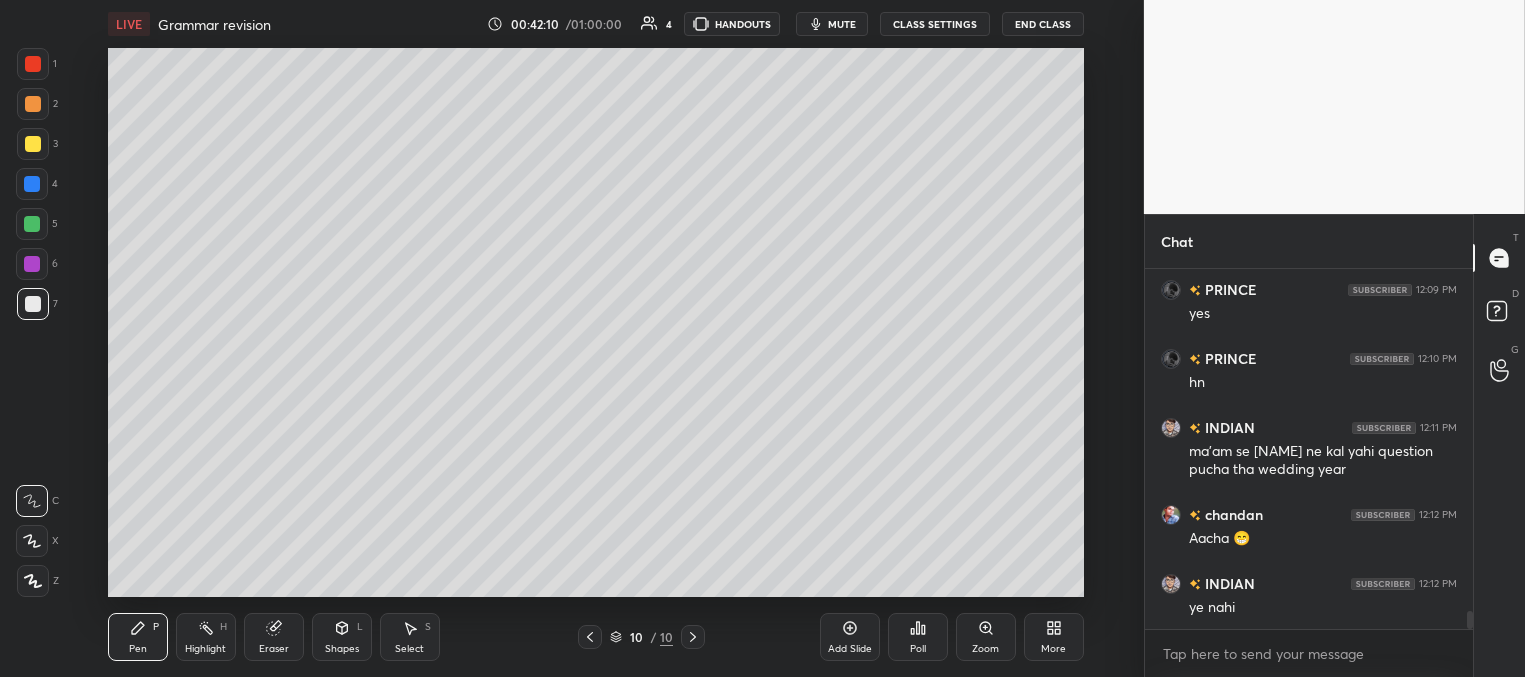 scroll, scrollTop: 6951, scrollLeft: 0, axis: vertical 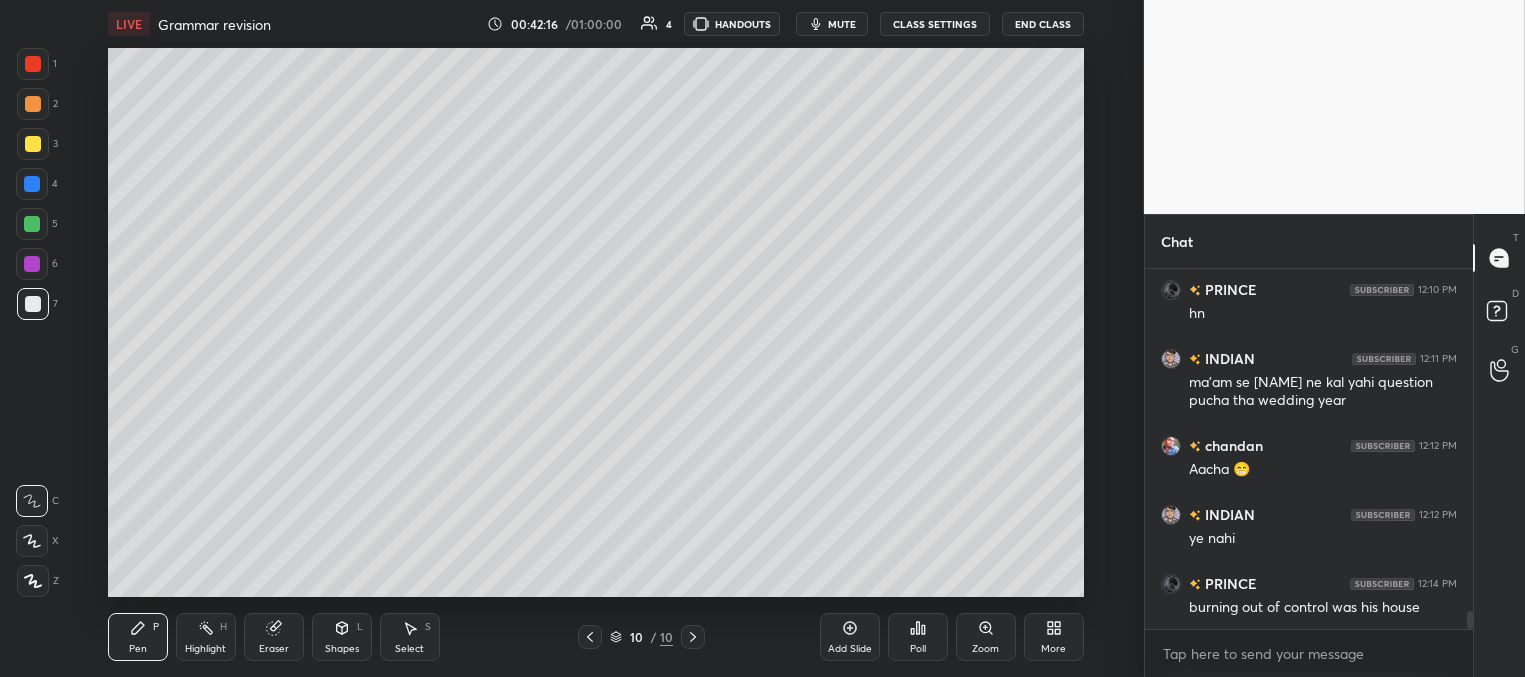 click 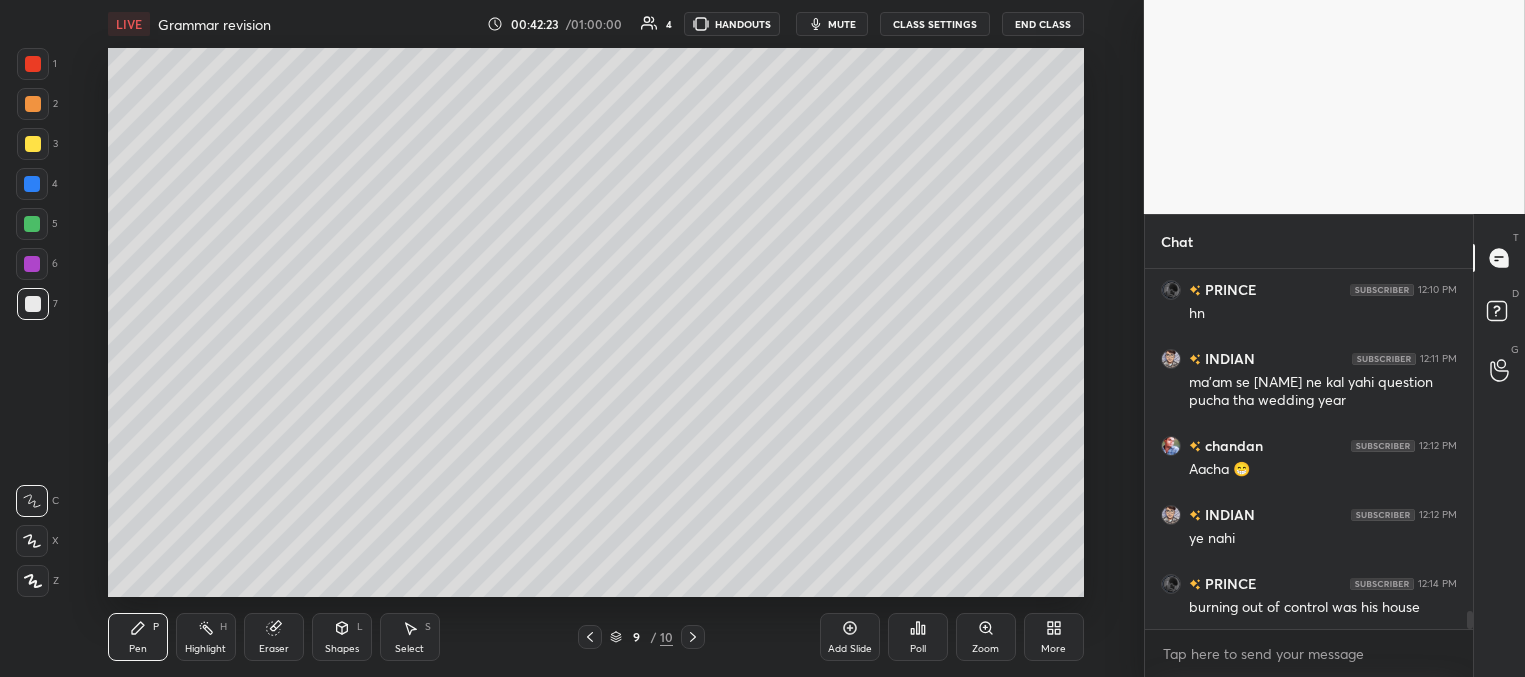 click 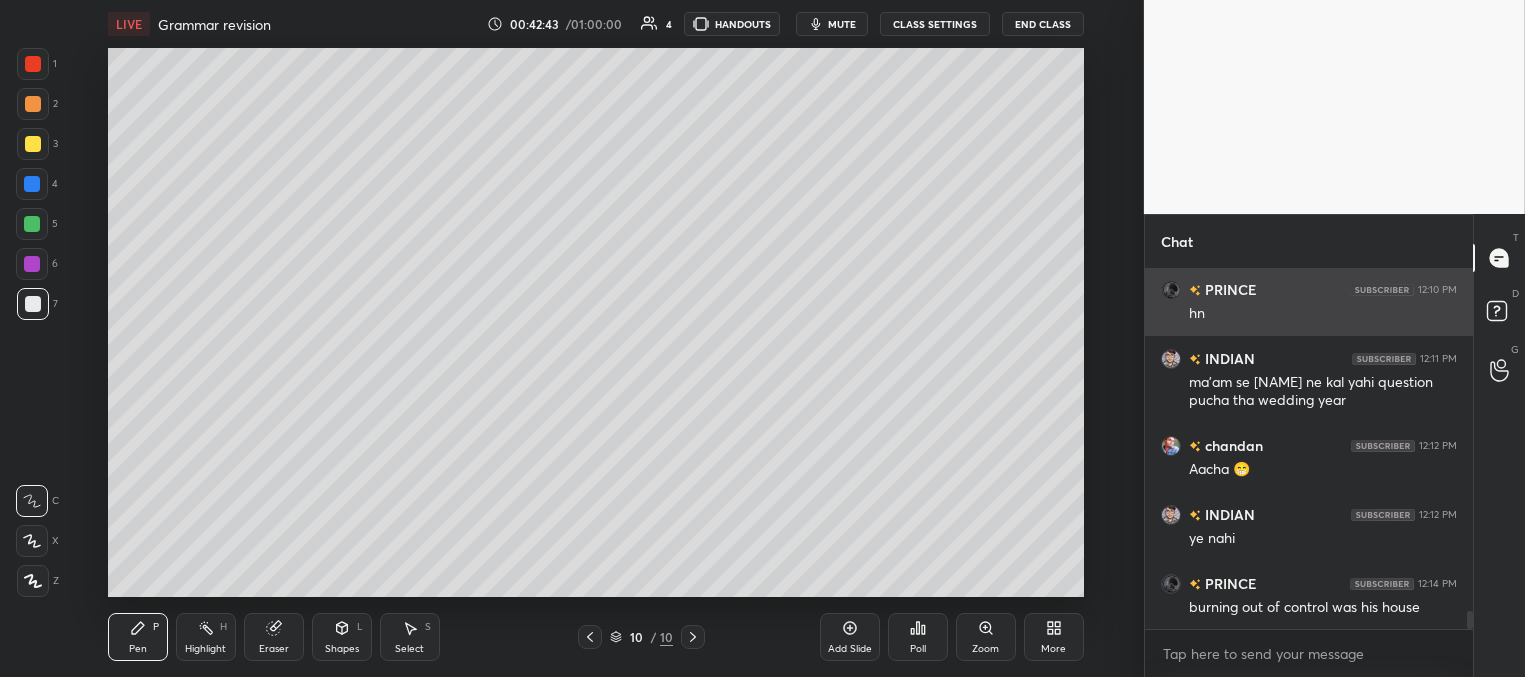 scroll, scrollTop: 7020, scrollLeft: 0, axis: vertical 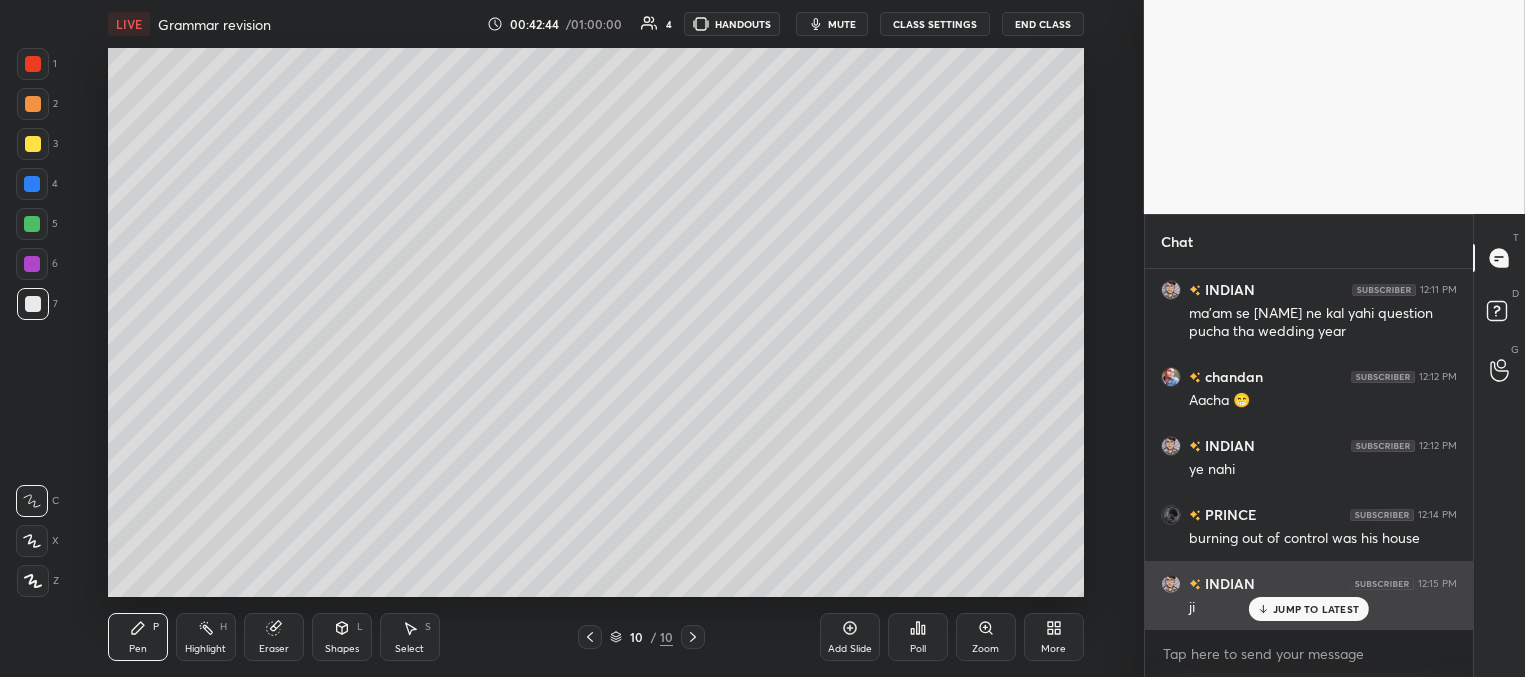 drag, startPoint x: 1274, startPoint y: 605, endPoint x: 1161, endPoint y: 579, distance: 115.952576 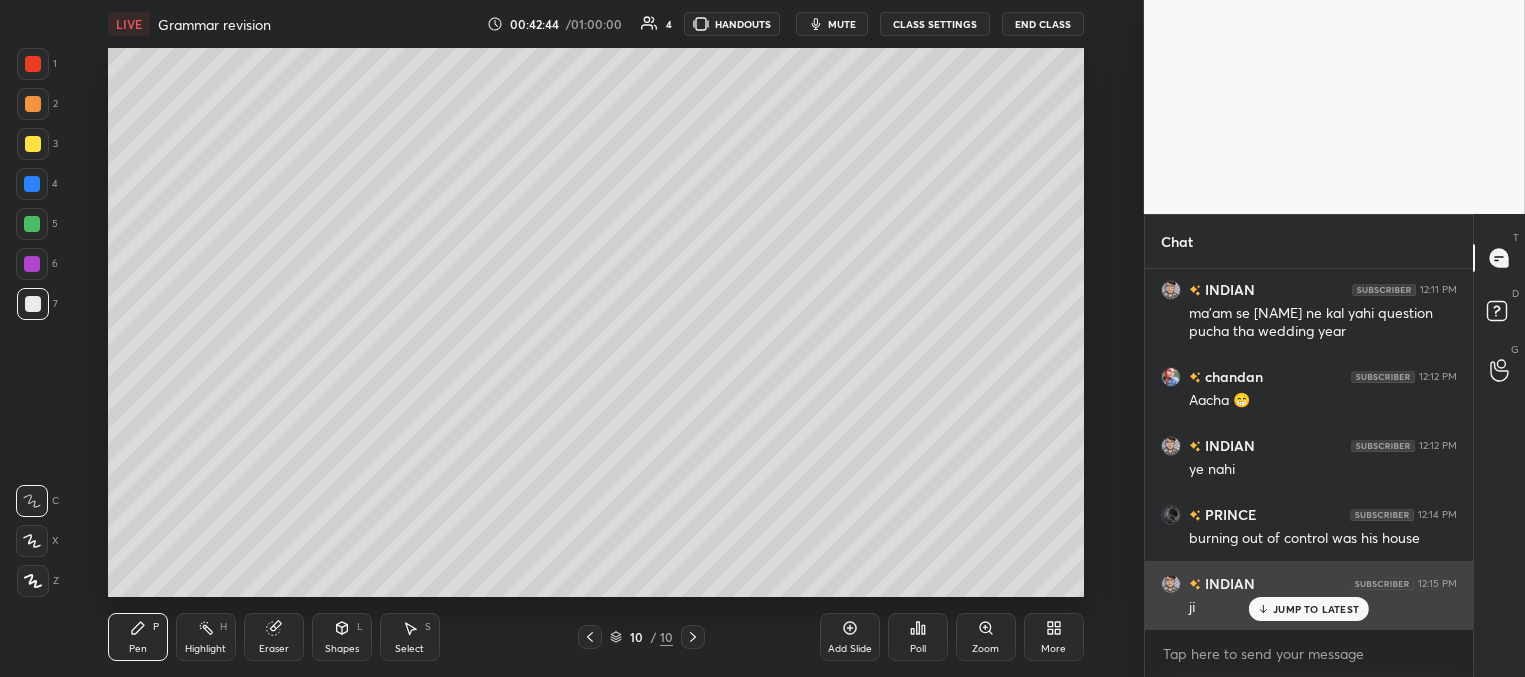 click on "JUMP TO LATEST" at bounding box center (1316, 609) 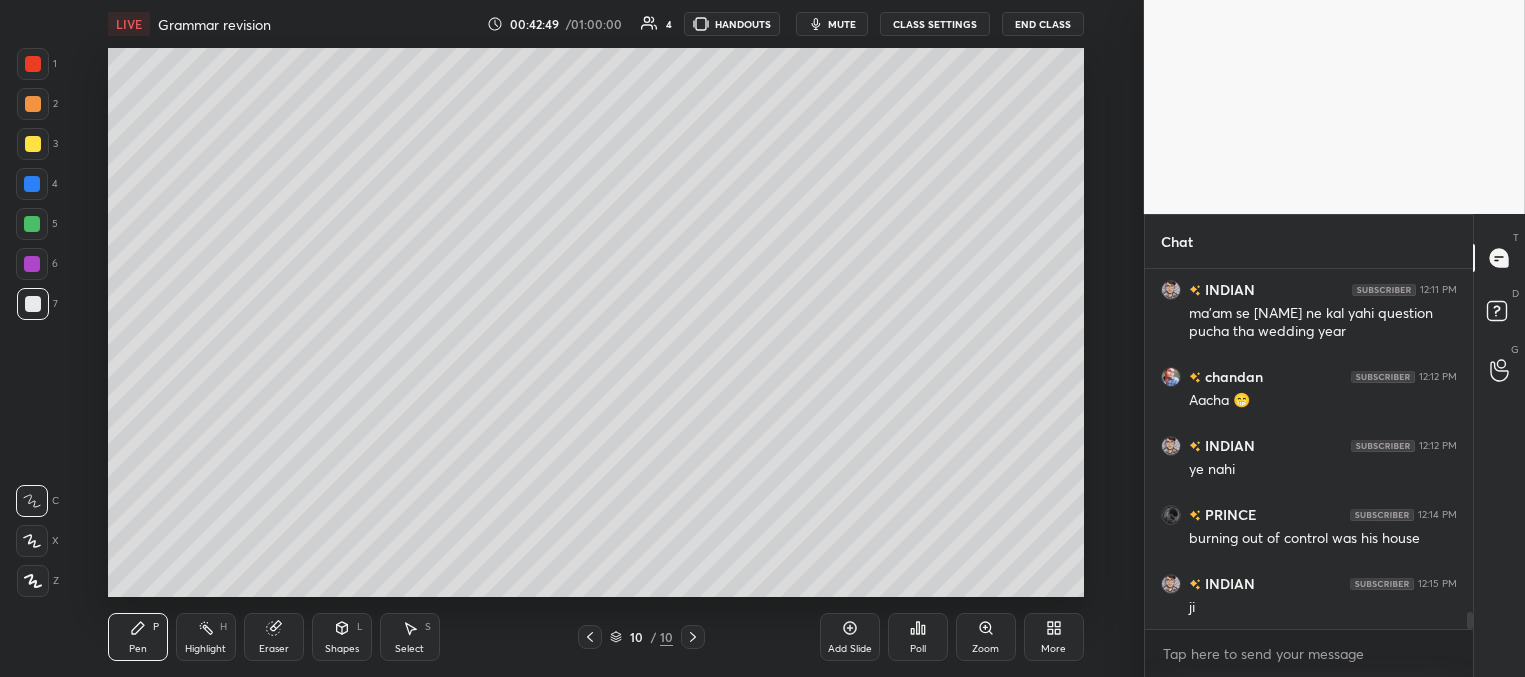 drag, startPoint x: 30, startPoint y: 224, endPoint x: 79, endPoint y: 266, distance: 64.53681 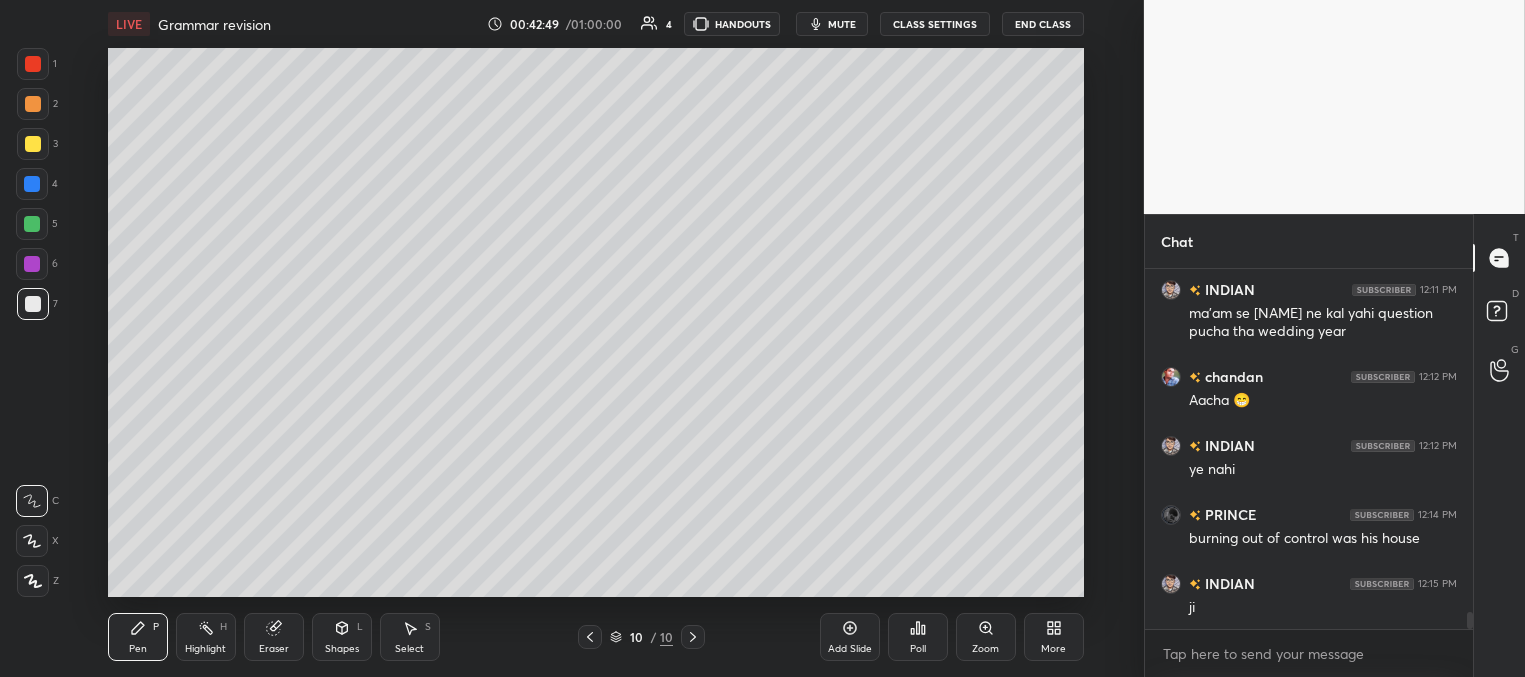 click at bounding box center (32, 224) 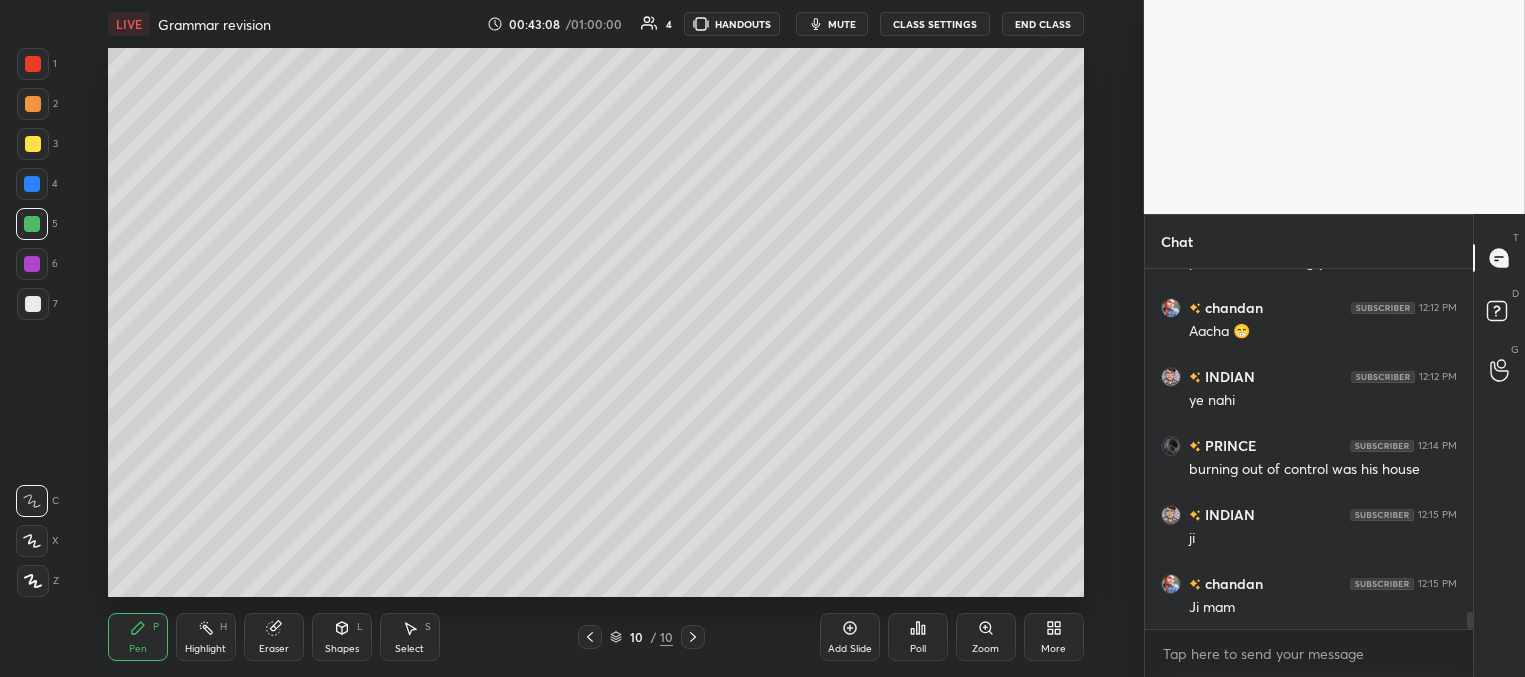 scroll, scrollTop: 7158, scrollLeft: 0, axis: vertical 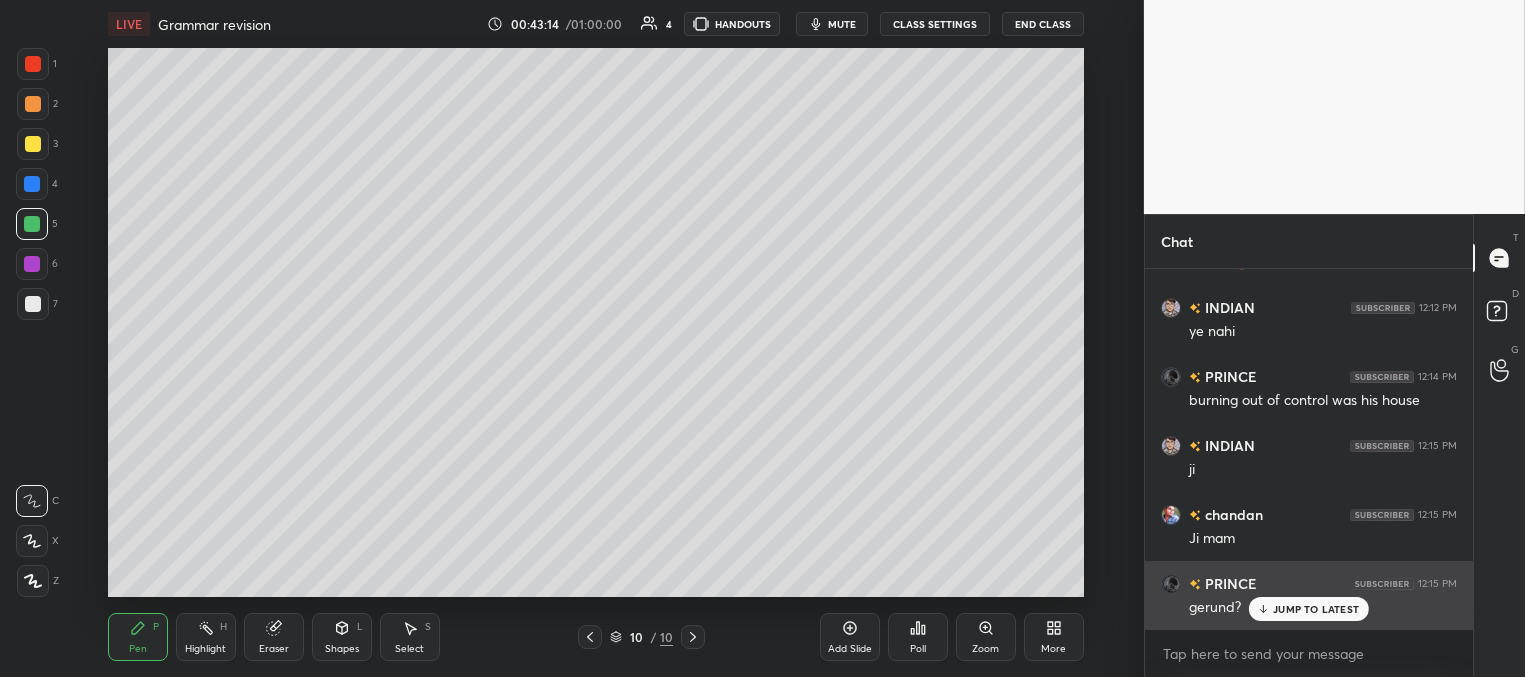drag, startPoint x: 1291, startPoint y: 609, endPoint x: 1182, endPoint y: 583, distance: 112.05802 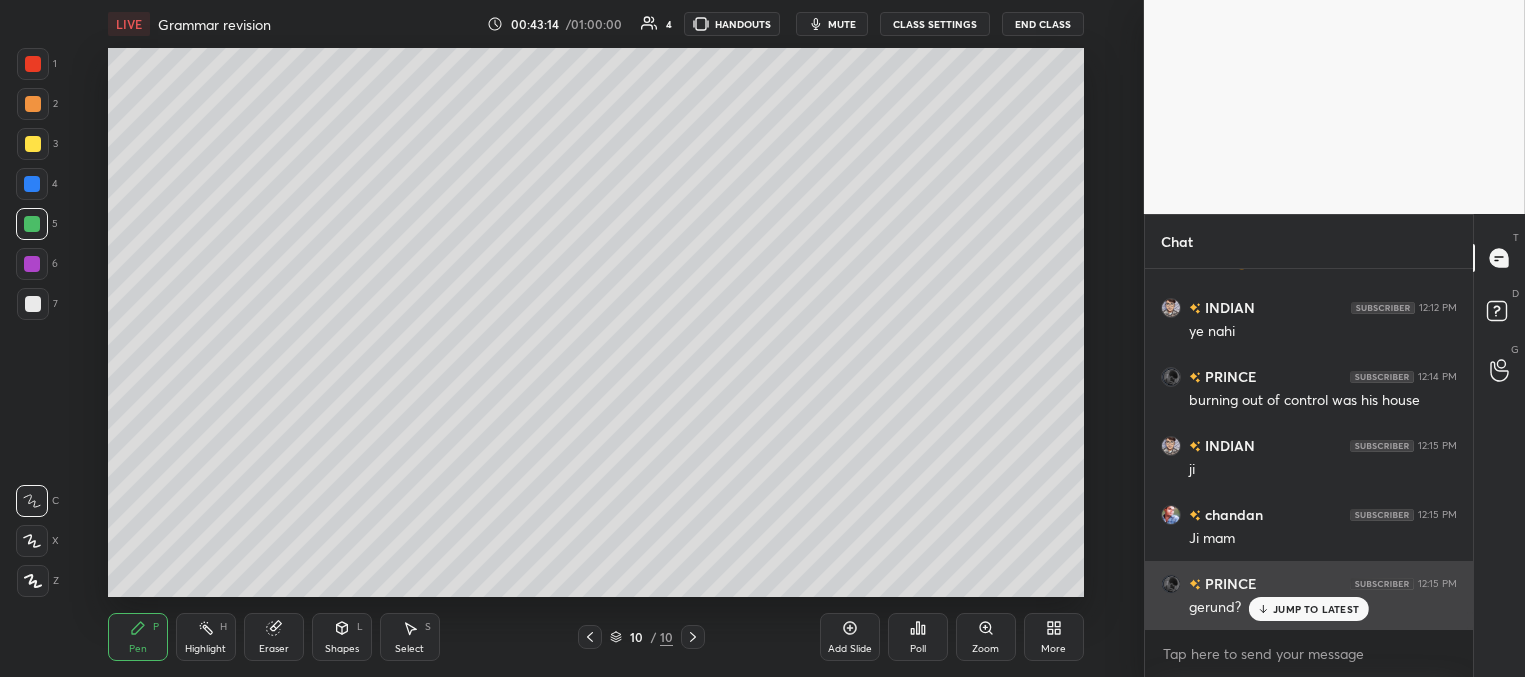 click on "JUMP TO LATEST" at bounding box center [1316, 609] 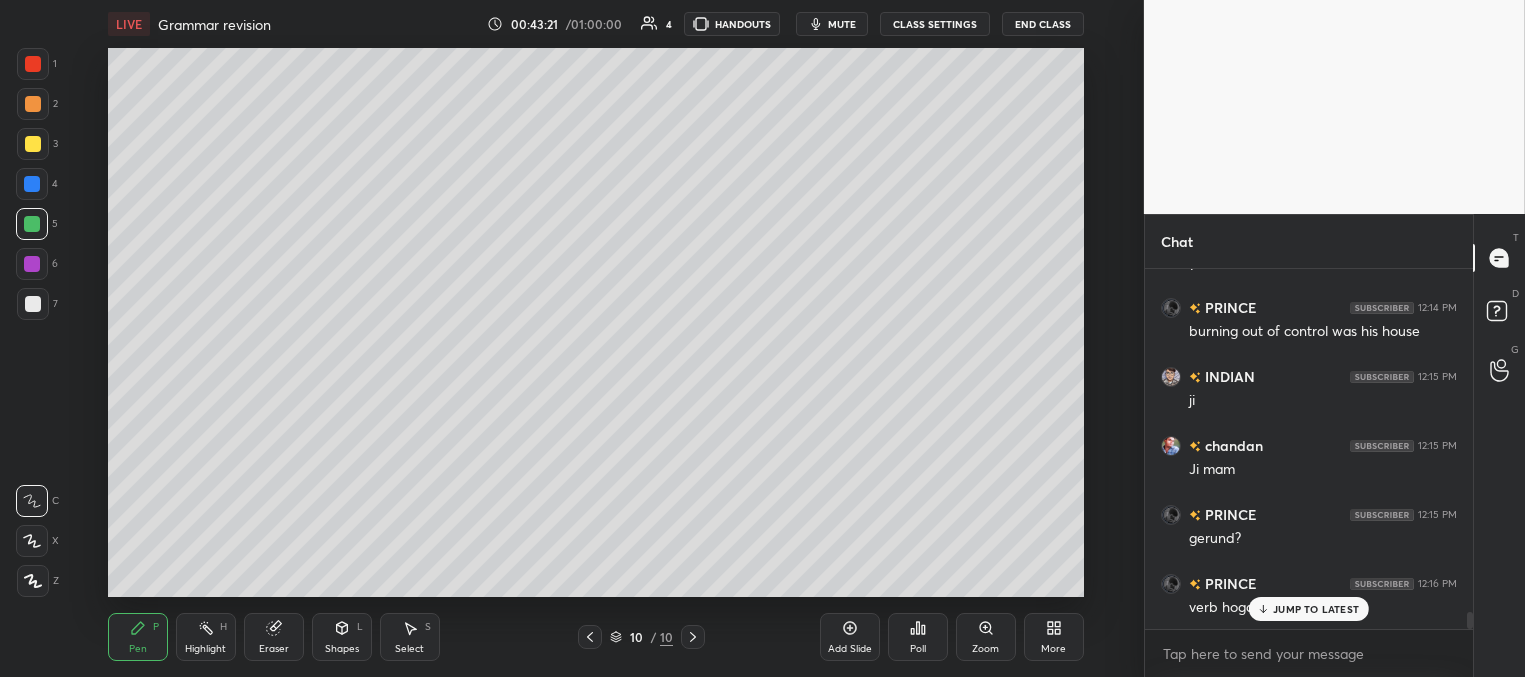 scroll, scrollTop: 7296, scrollLeft: 0, axis: vertical 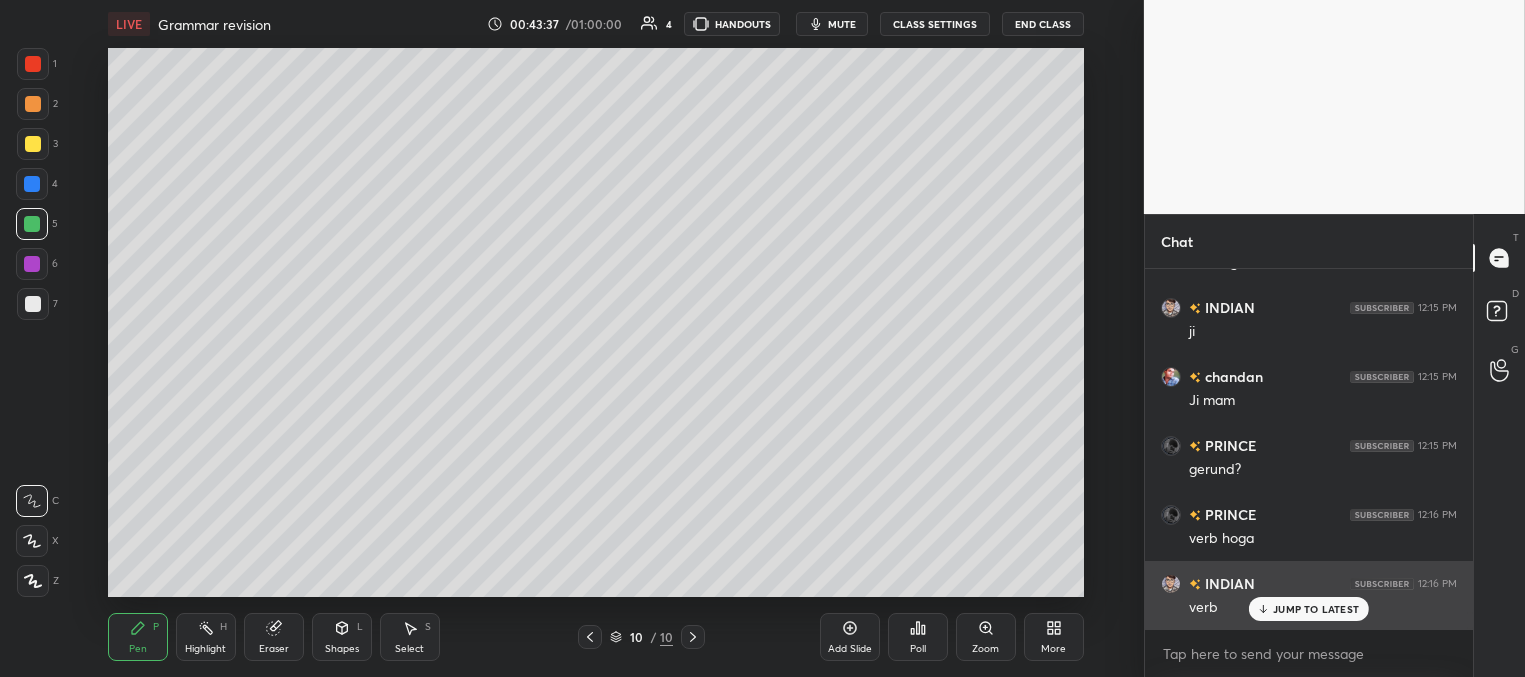 click on "JUMP TO LATEST" at bounding box center [1316, 609] 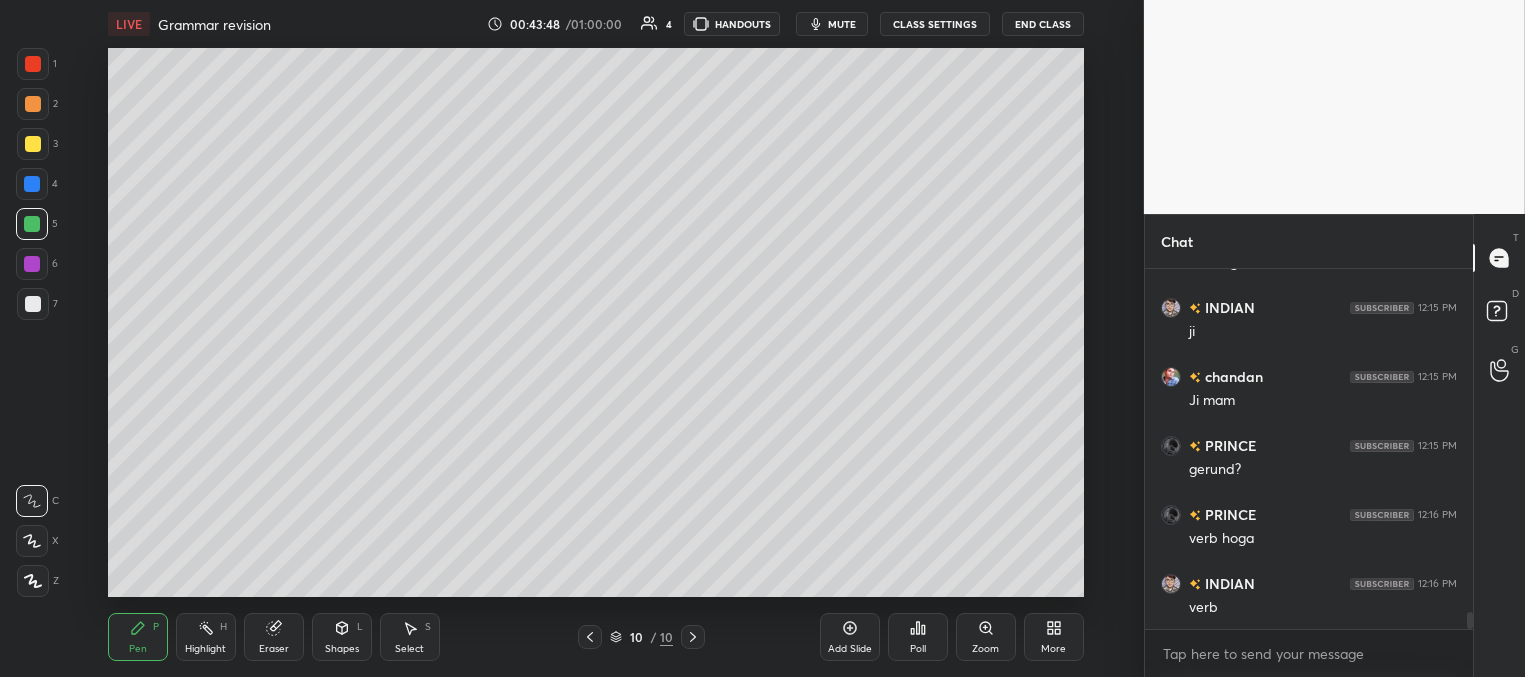 drag, startPoint x: 853, startPoint y: 642, endPoint x: 828, endPoint y: 594, distance: 54.120235 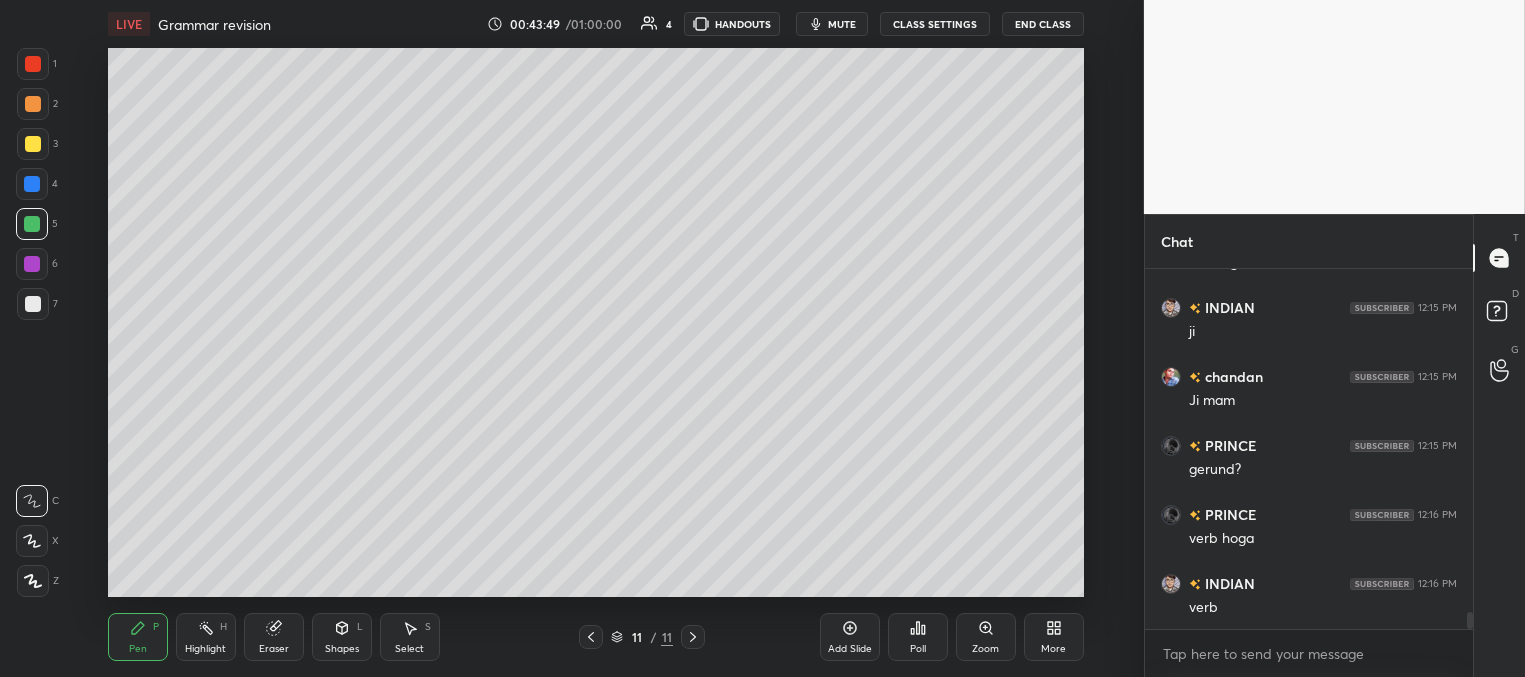 drag, startPoint x: 36, startPoint y: 136, endPoint x: 53, endPoint y: 131, distance: 17.720045 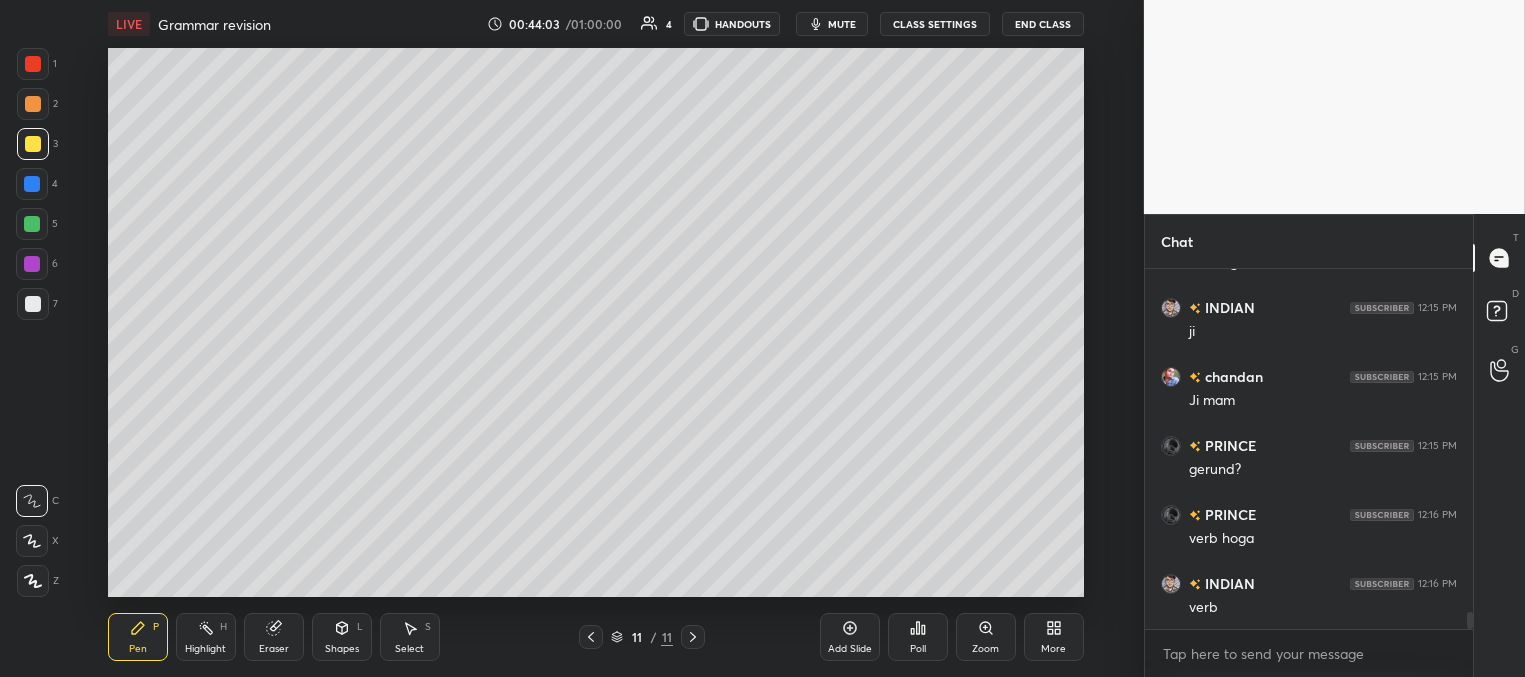 click at bounding box center (32, 184) 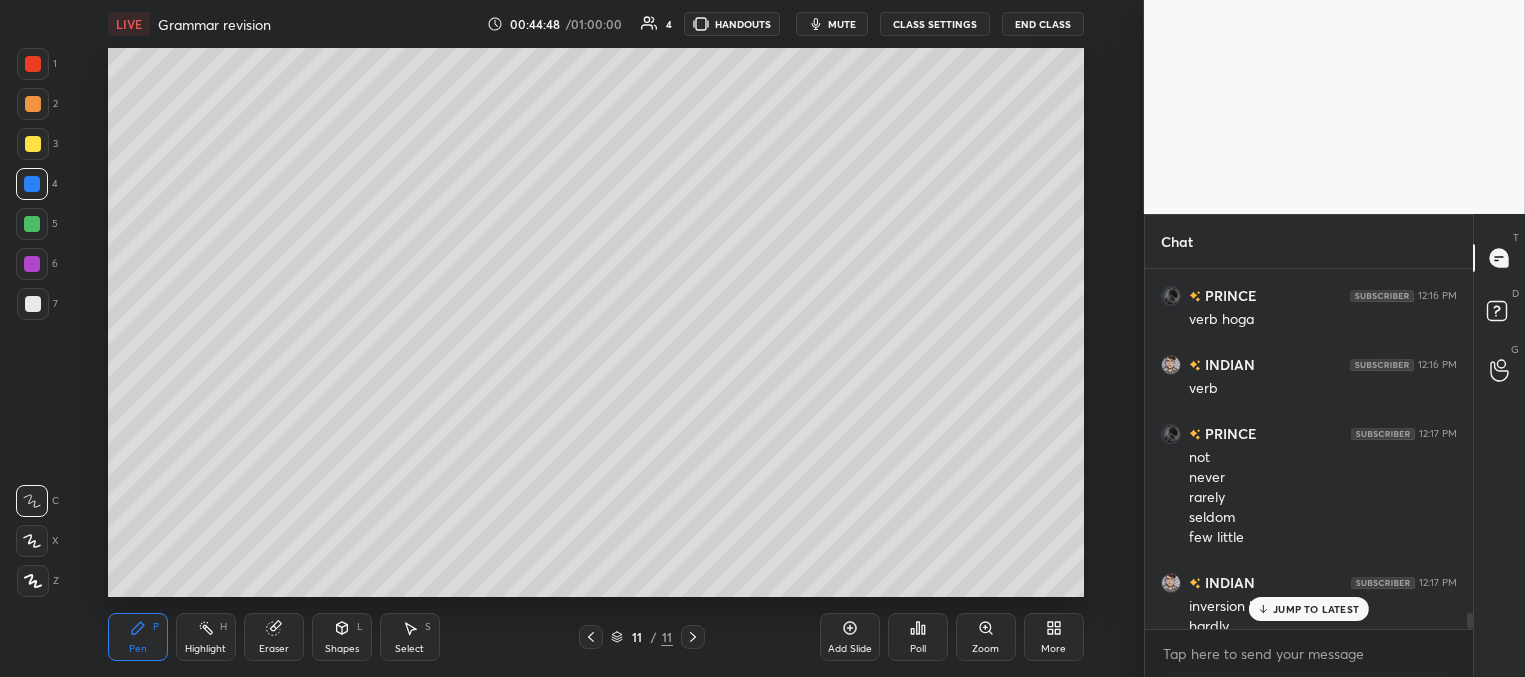 scroll, scrollTop: 7534, scrollLeft: 0, axis: vertical 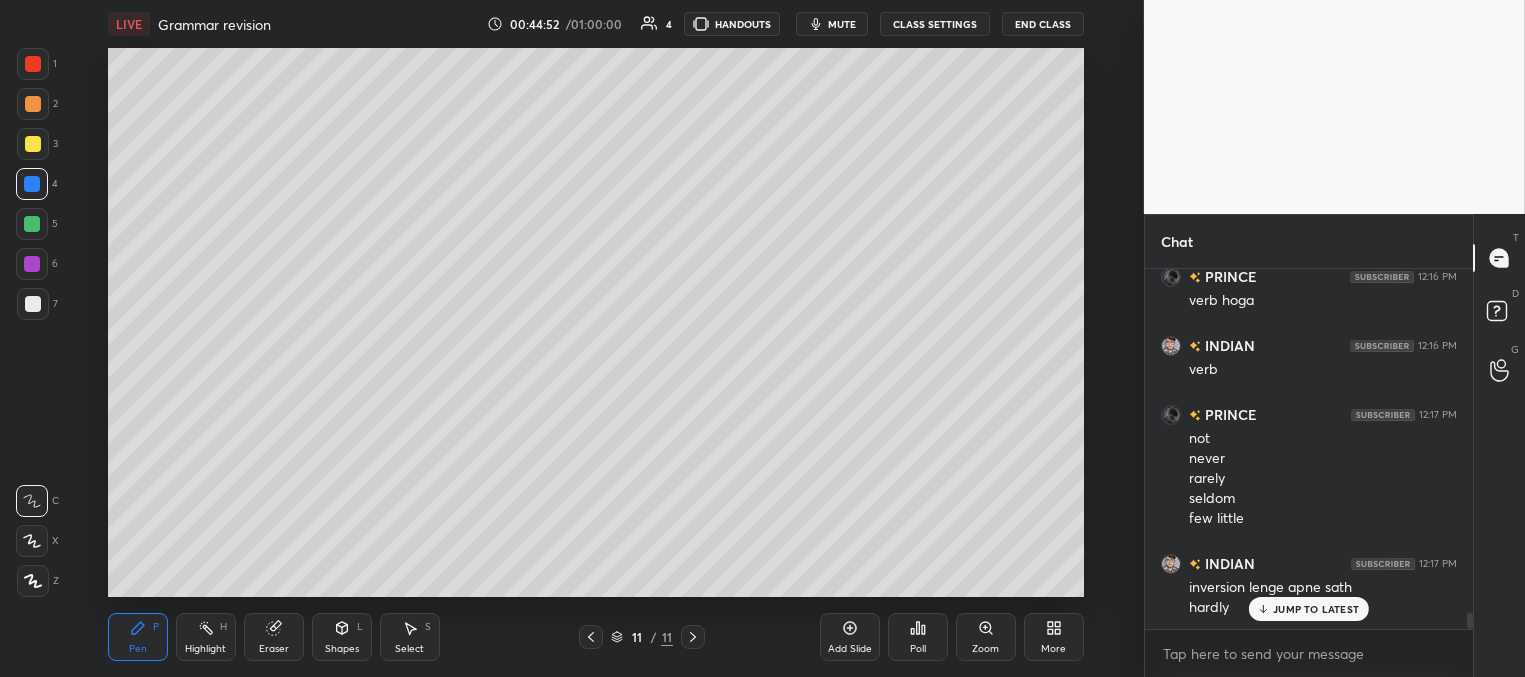 click at bounding box center (33, 304) 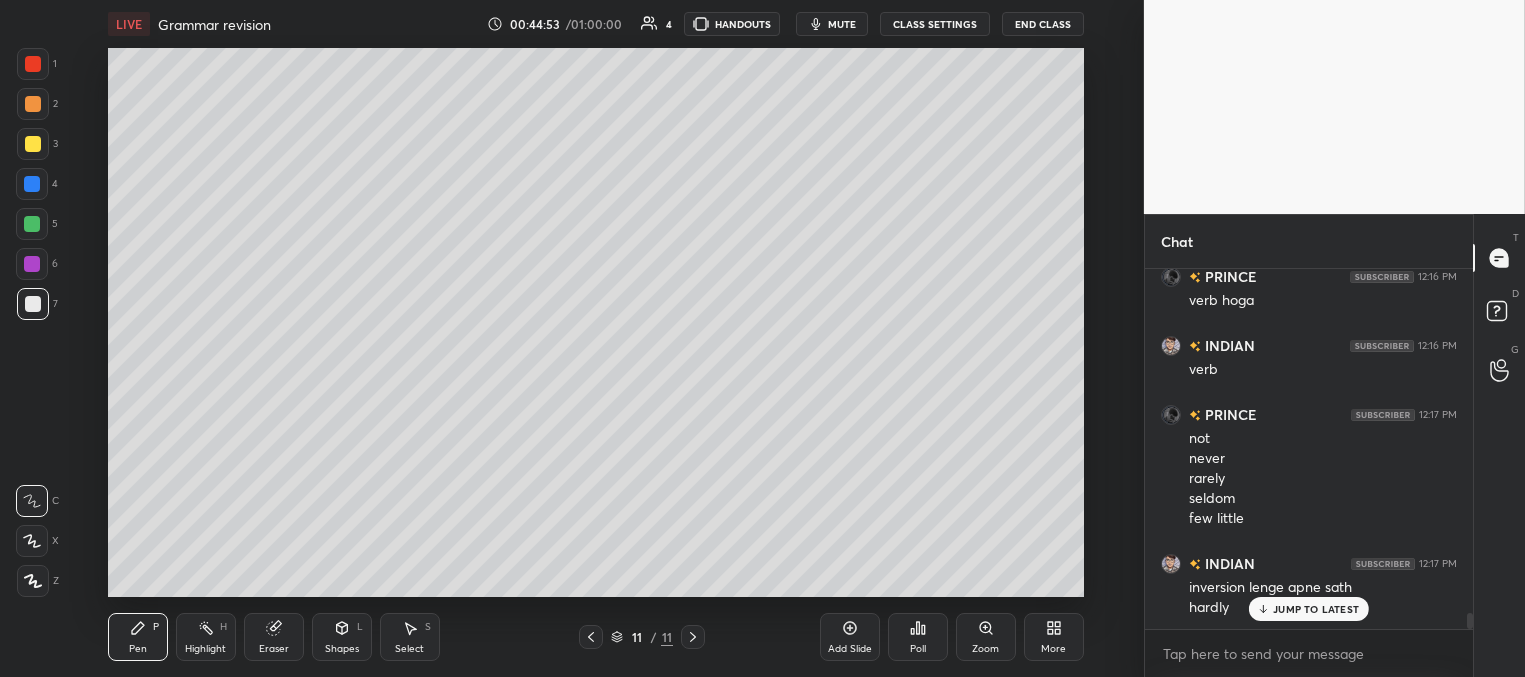 click at bounding box center [33, 304] 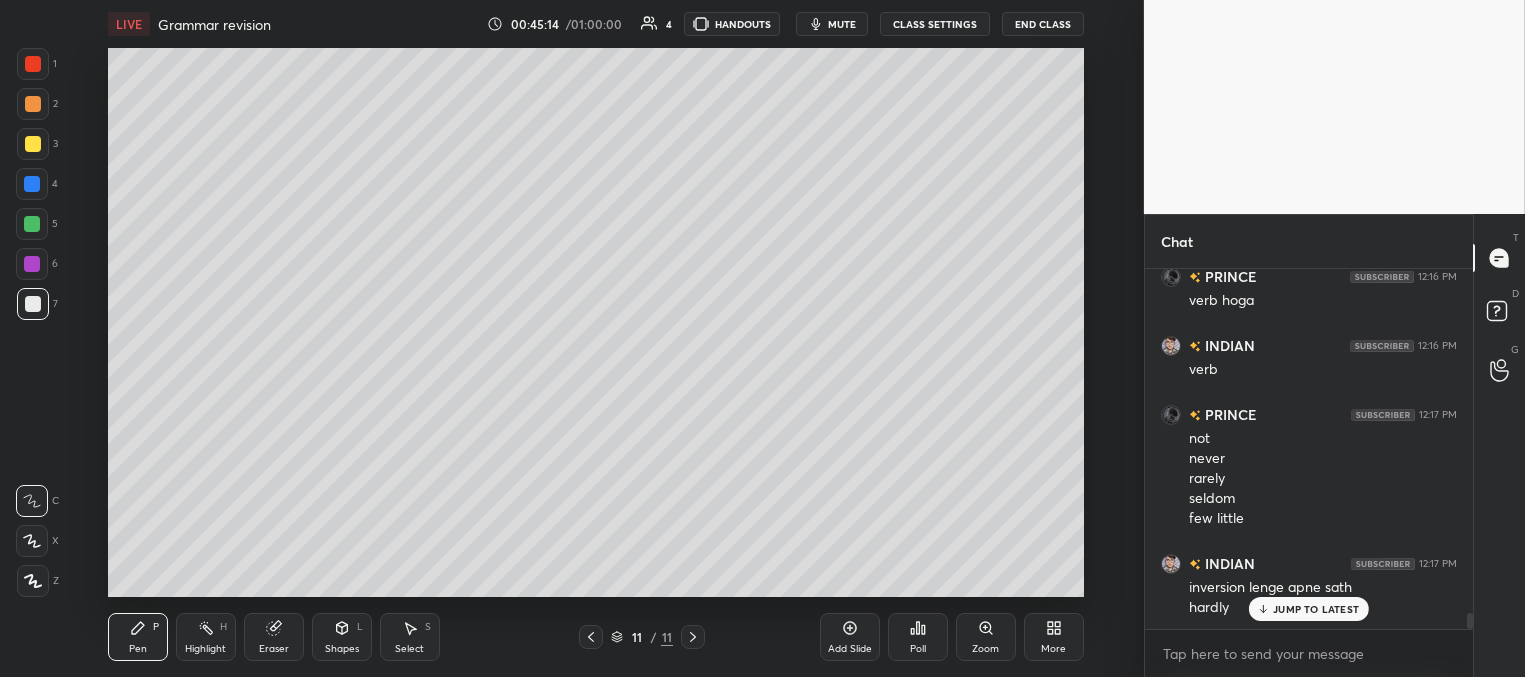 scroll, scrollTop: 7603, scrollLeft: 0, axis: vertical 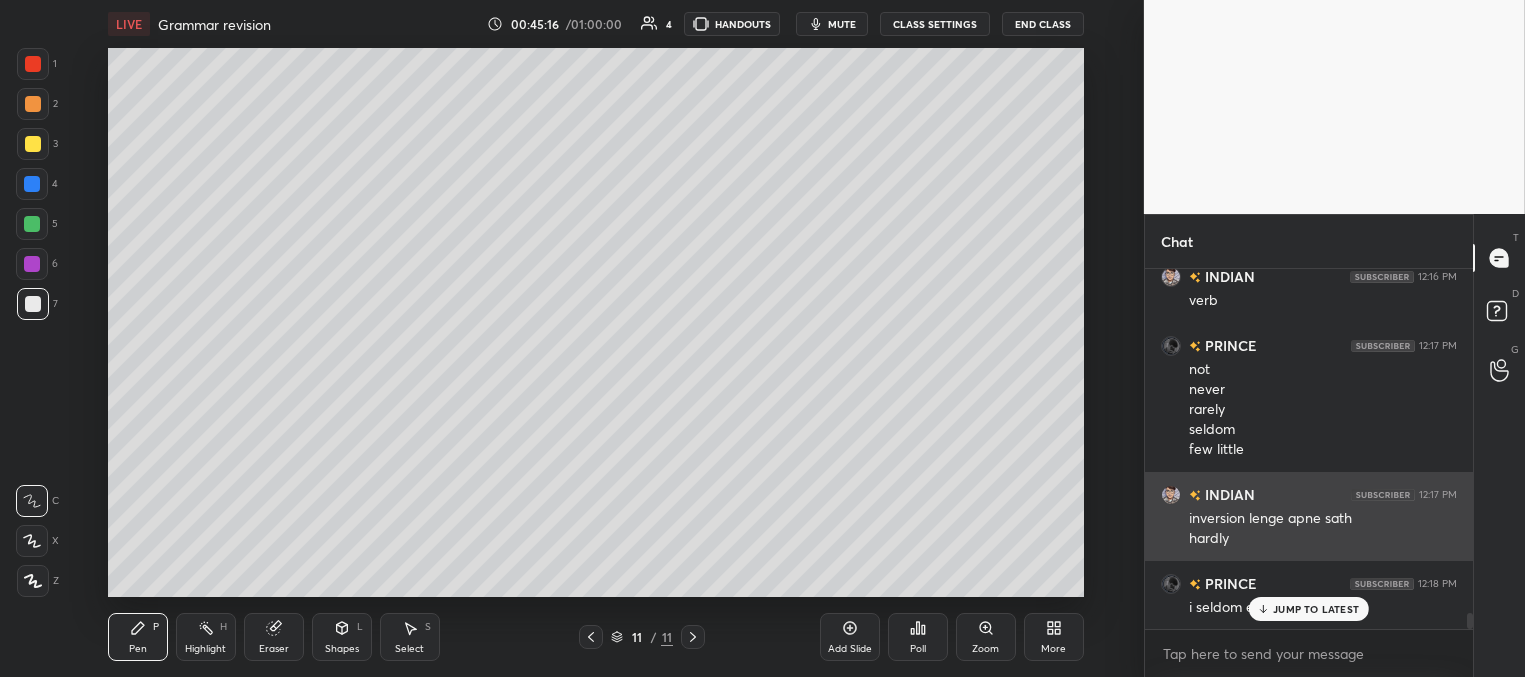 drag, startPoint x: 1297, startPoint y: 599, endPoint x: 1234, endPoint y: 552, distance: 78.60026 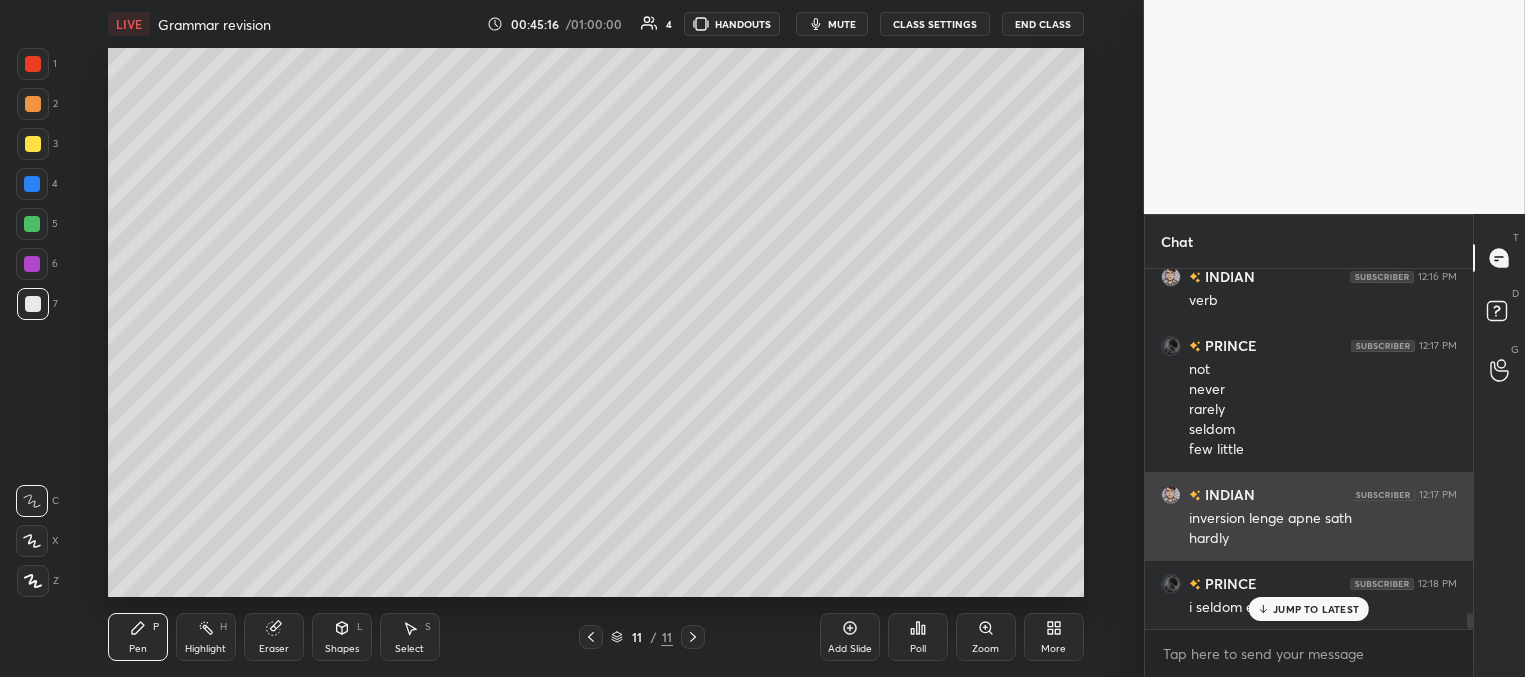 click on "JUMP TO LATEST" at bounding box center (1309, 609) 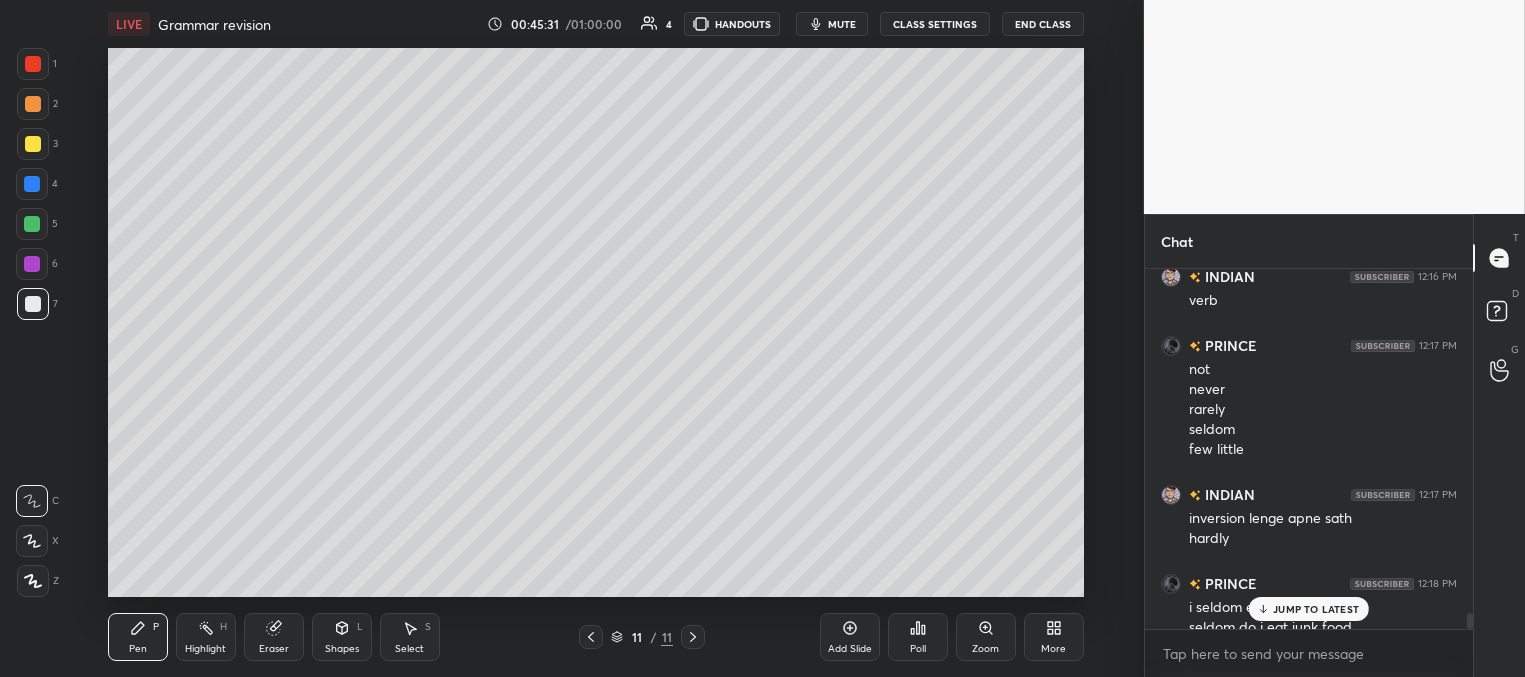 scroll, scrollTop: 7623, scrollLeft: 0, axis: vertical 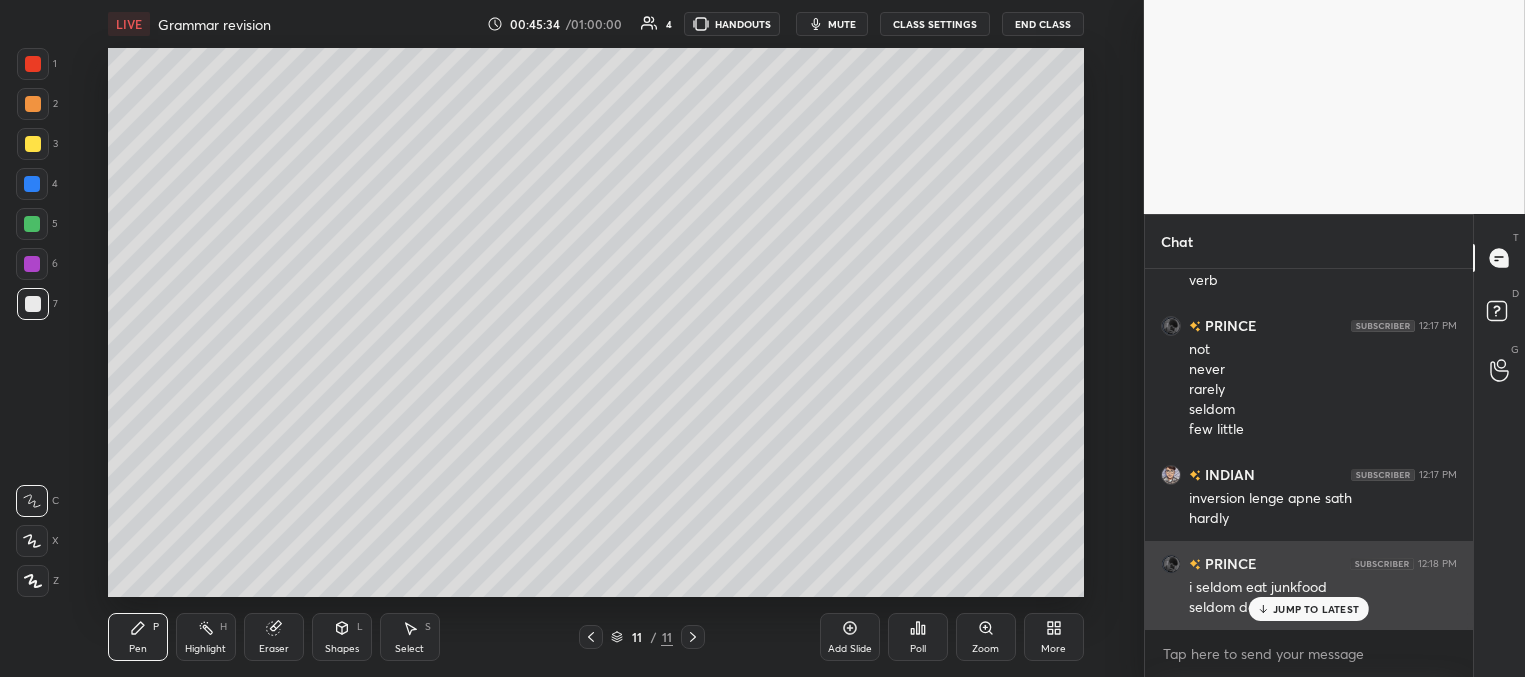 click 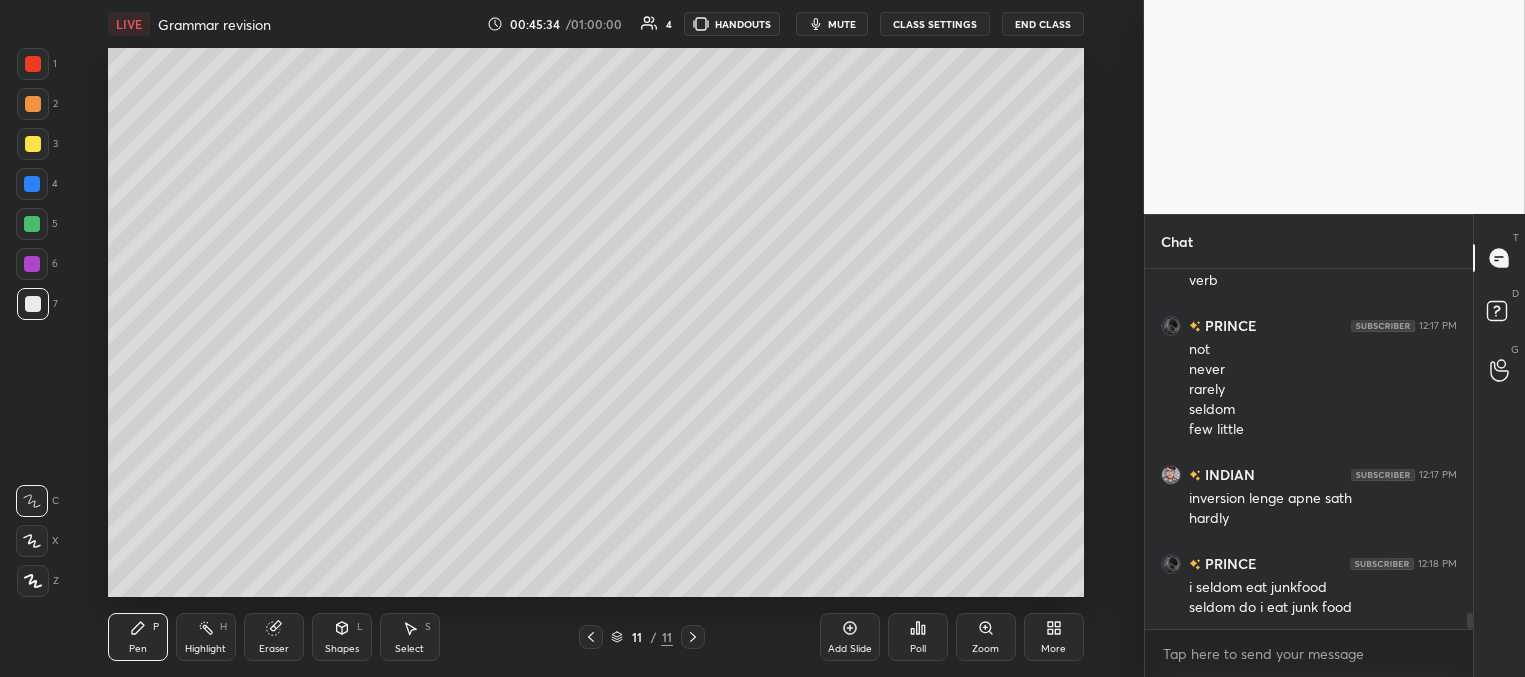 scroll, scrollTop: 7692, scrollLeft: 0, axis: vertical 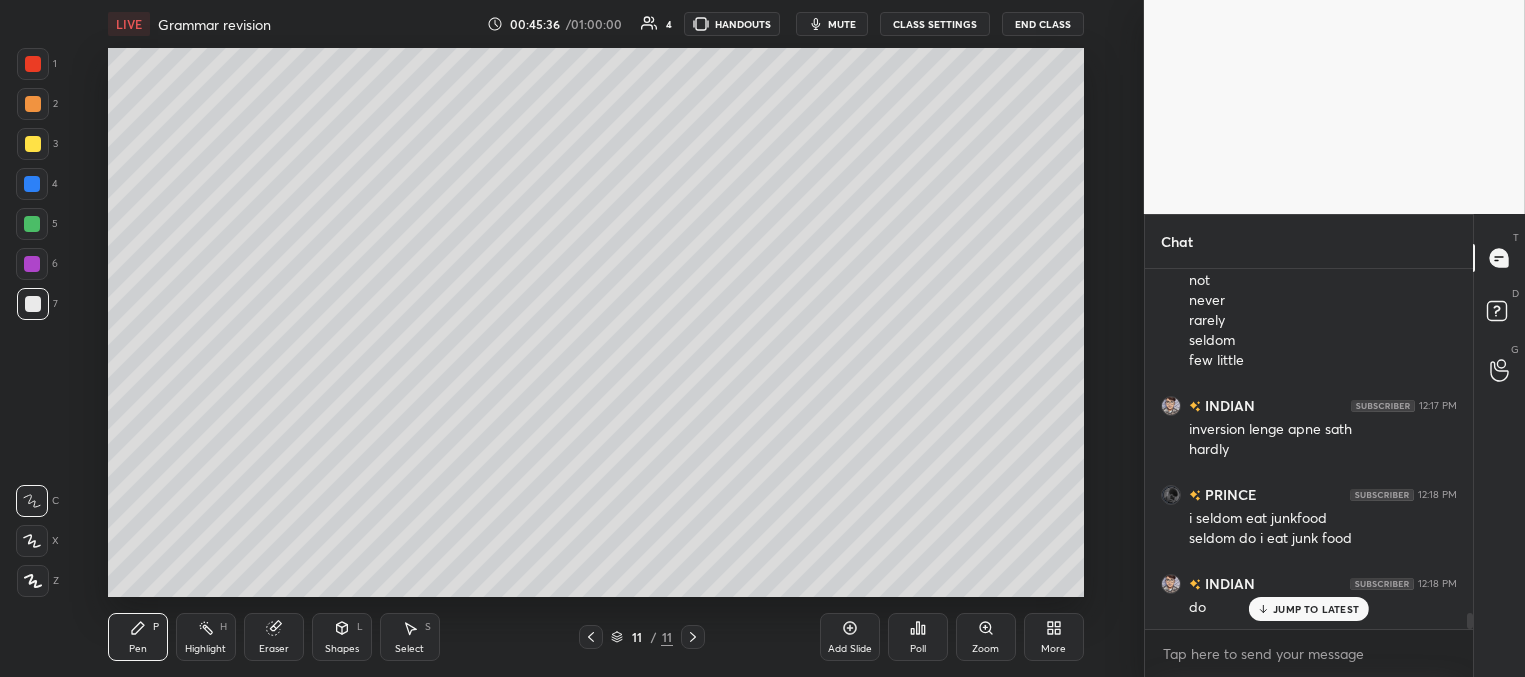 drag, startPoint x: 1269, startPoint y: 607, endPoint x: 1258, endPoint y: 601, distance: 12.529964 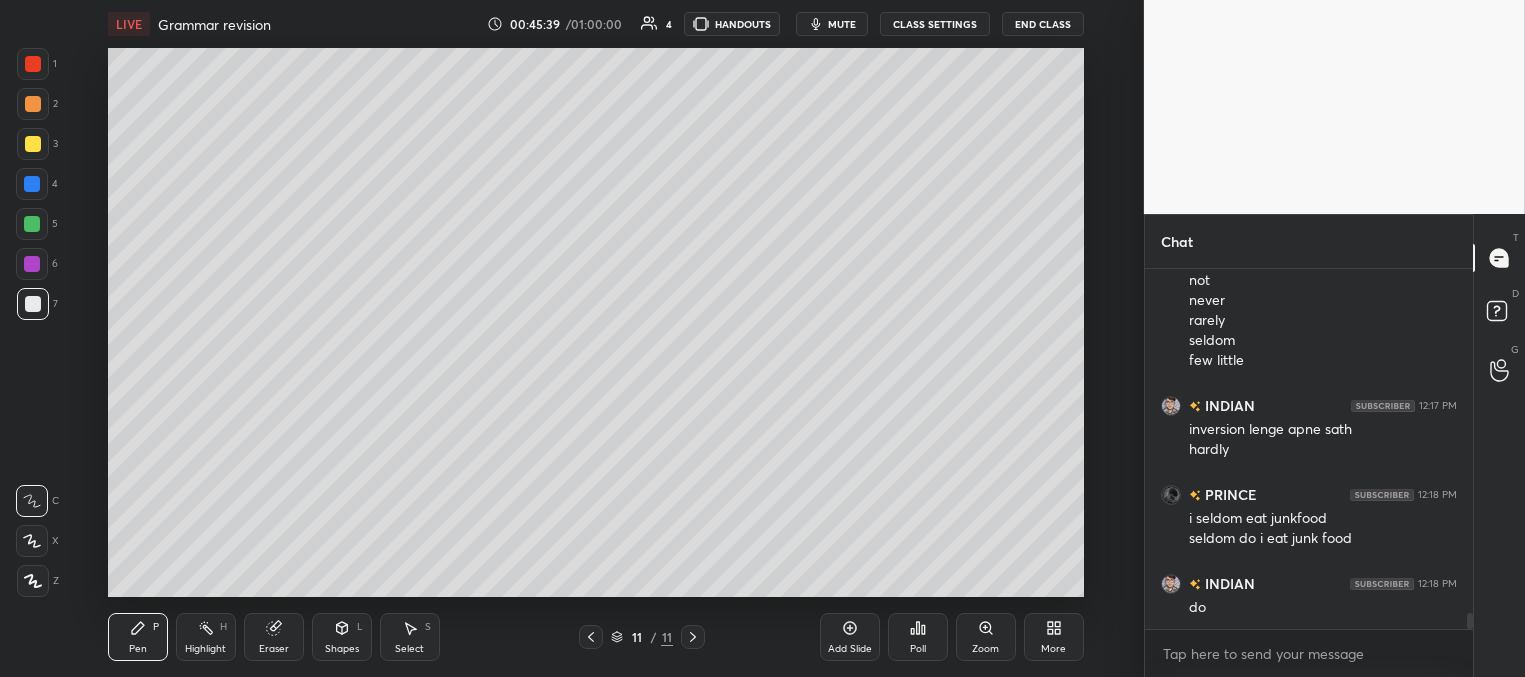 scroll, scrollTop: 7761, scrollLeft: 0, axis: vertical 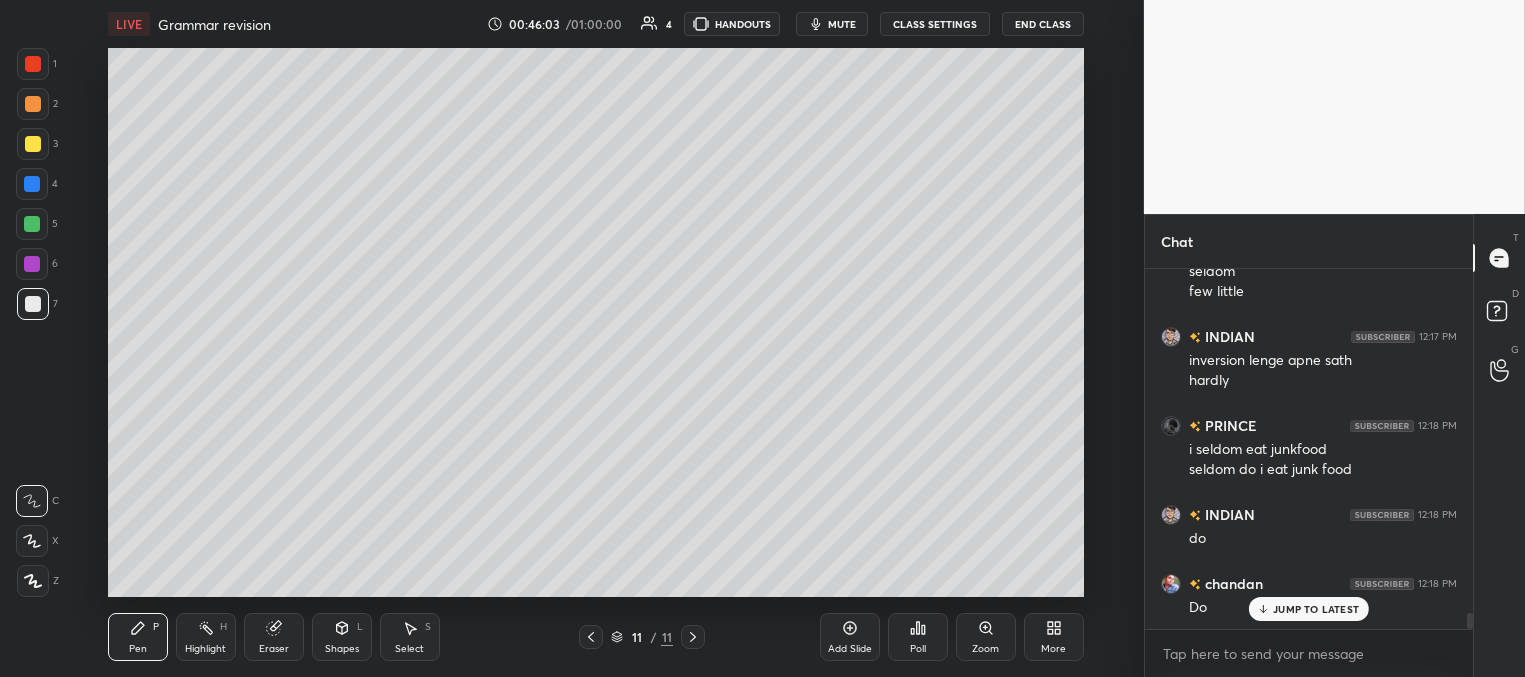 click at bounding box center [32, 224] 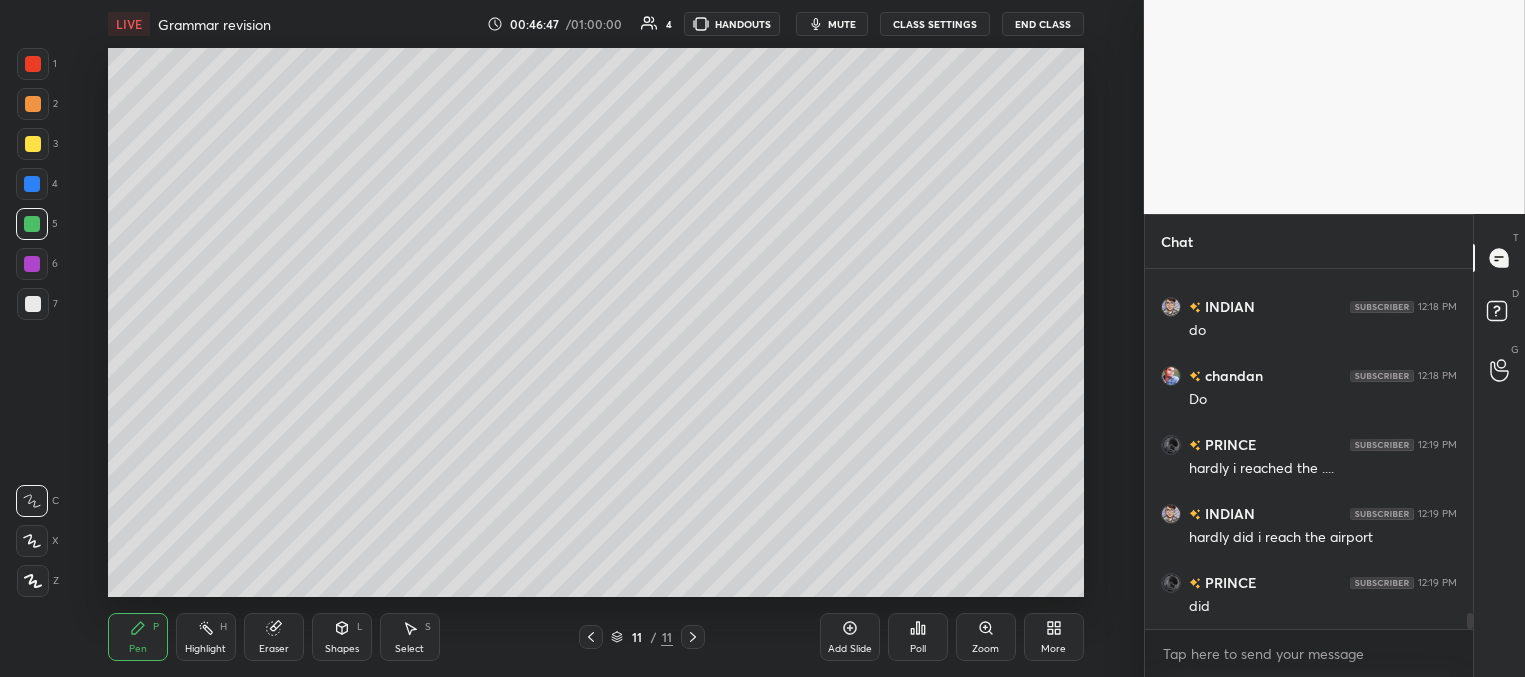 scroll, scrollTop: 7988, scrollLeft: 0, axis: vertical 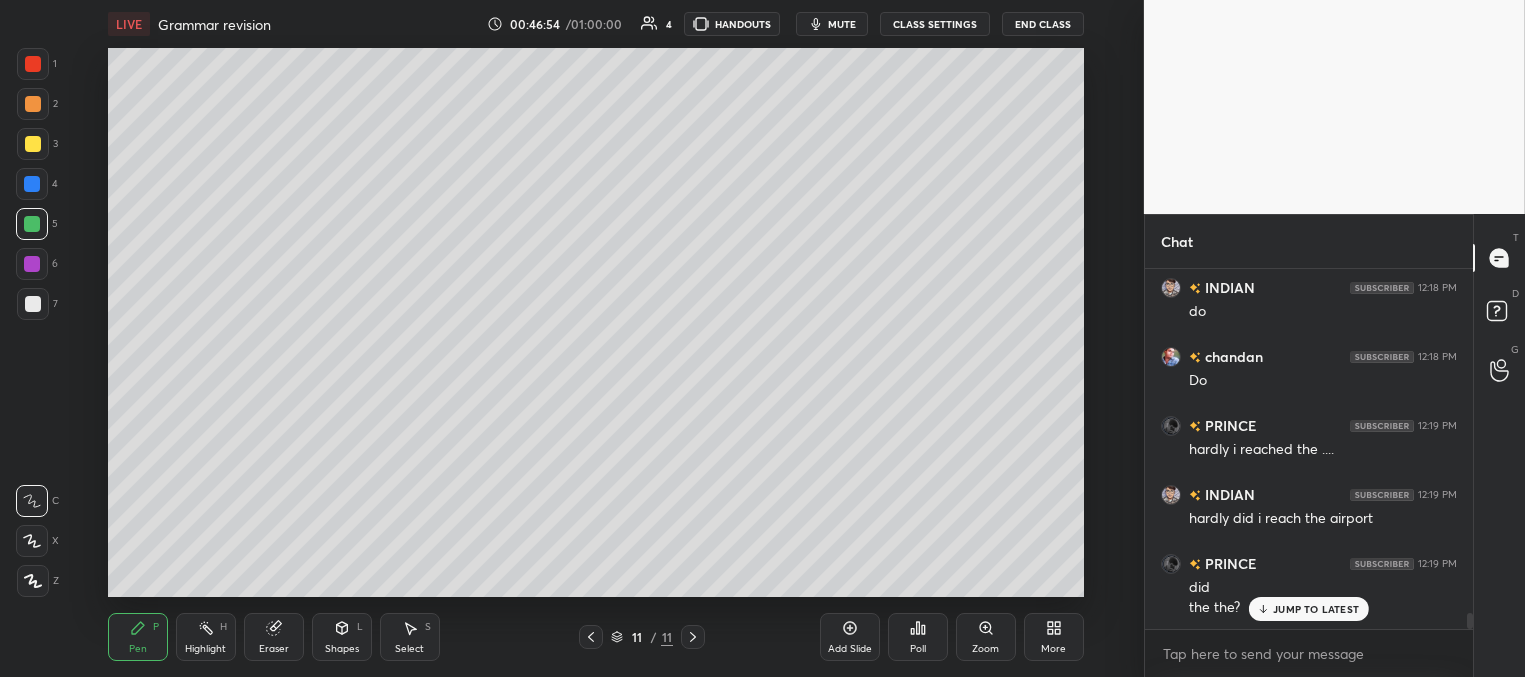 drag, startPoint x: 34, startPoint y: 264, endPoint x: 65, endPoint y: 240, distance: 39.20459 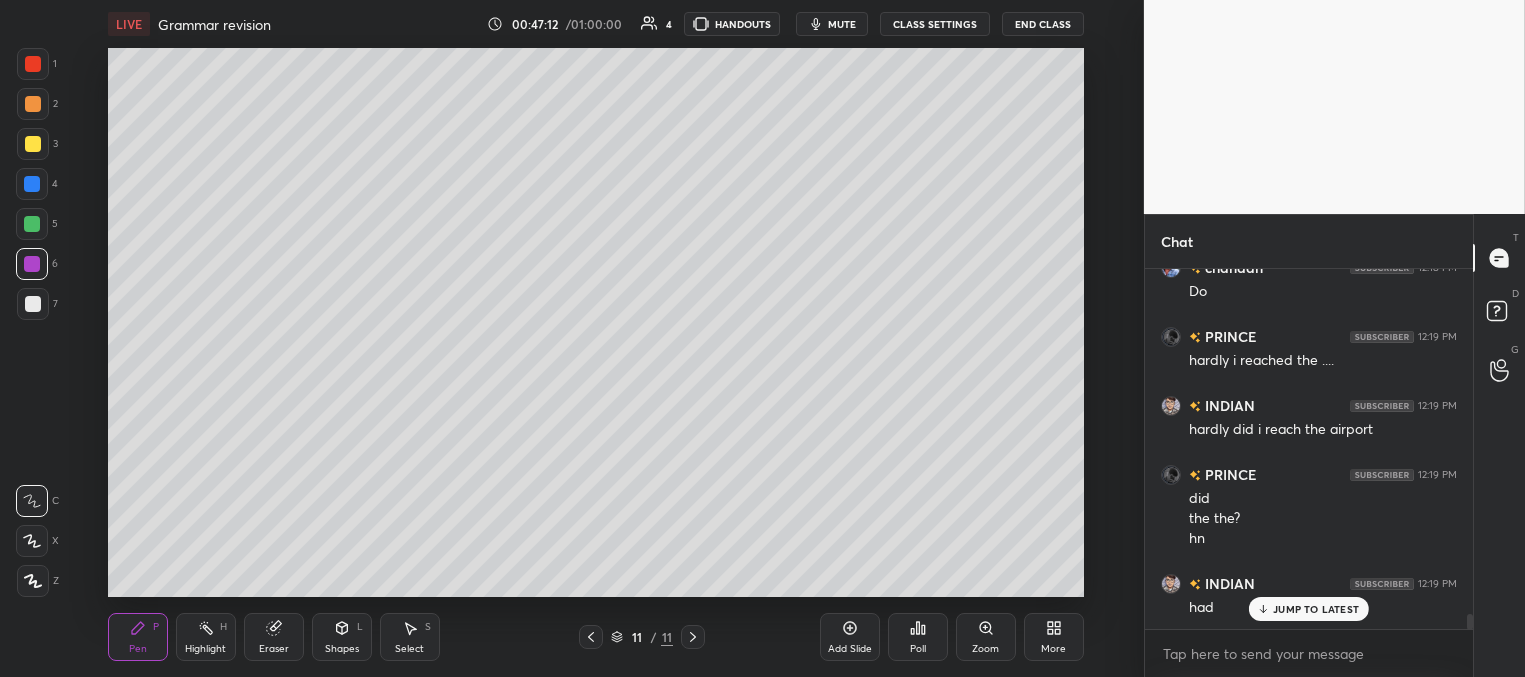 scroll, scrollTop: 8125, scrollLeft: 0, axis: vertical 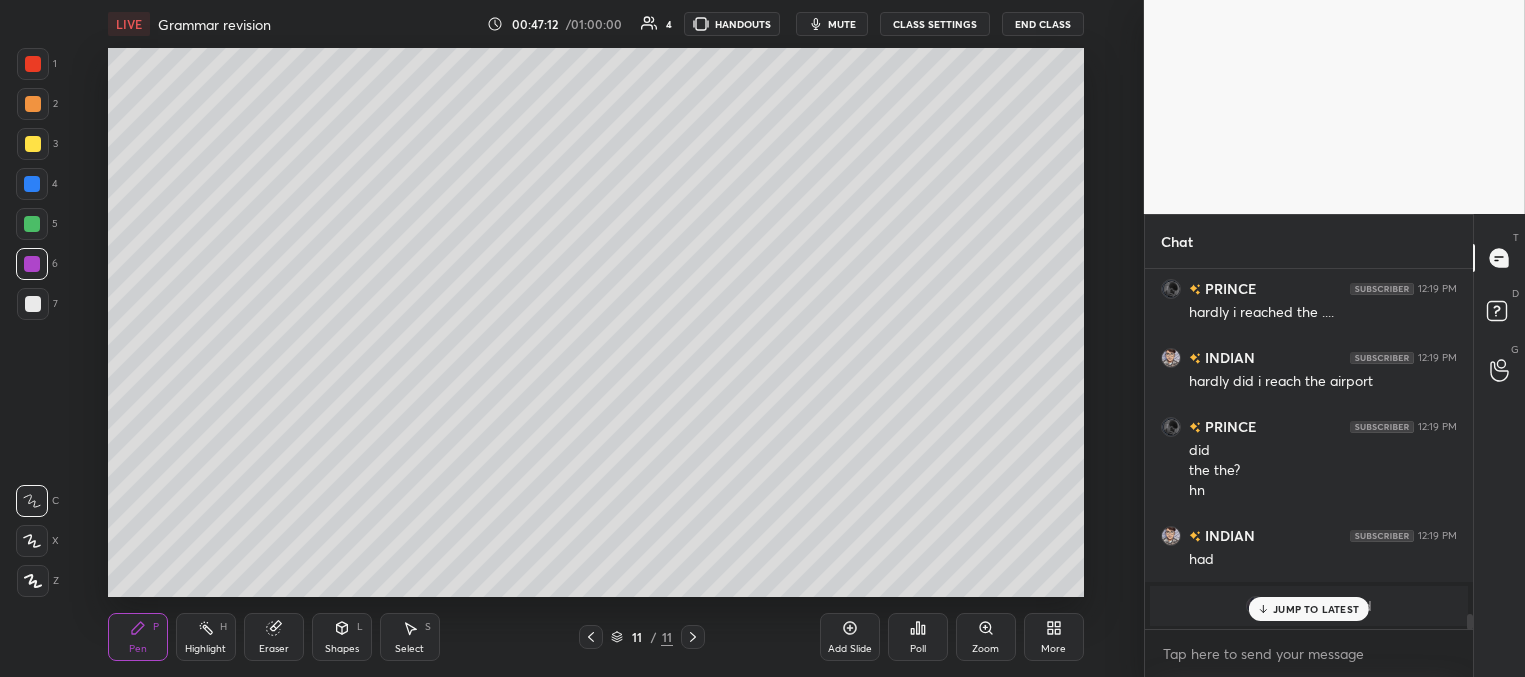 click at bounding box center [33, 304] 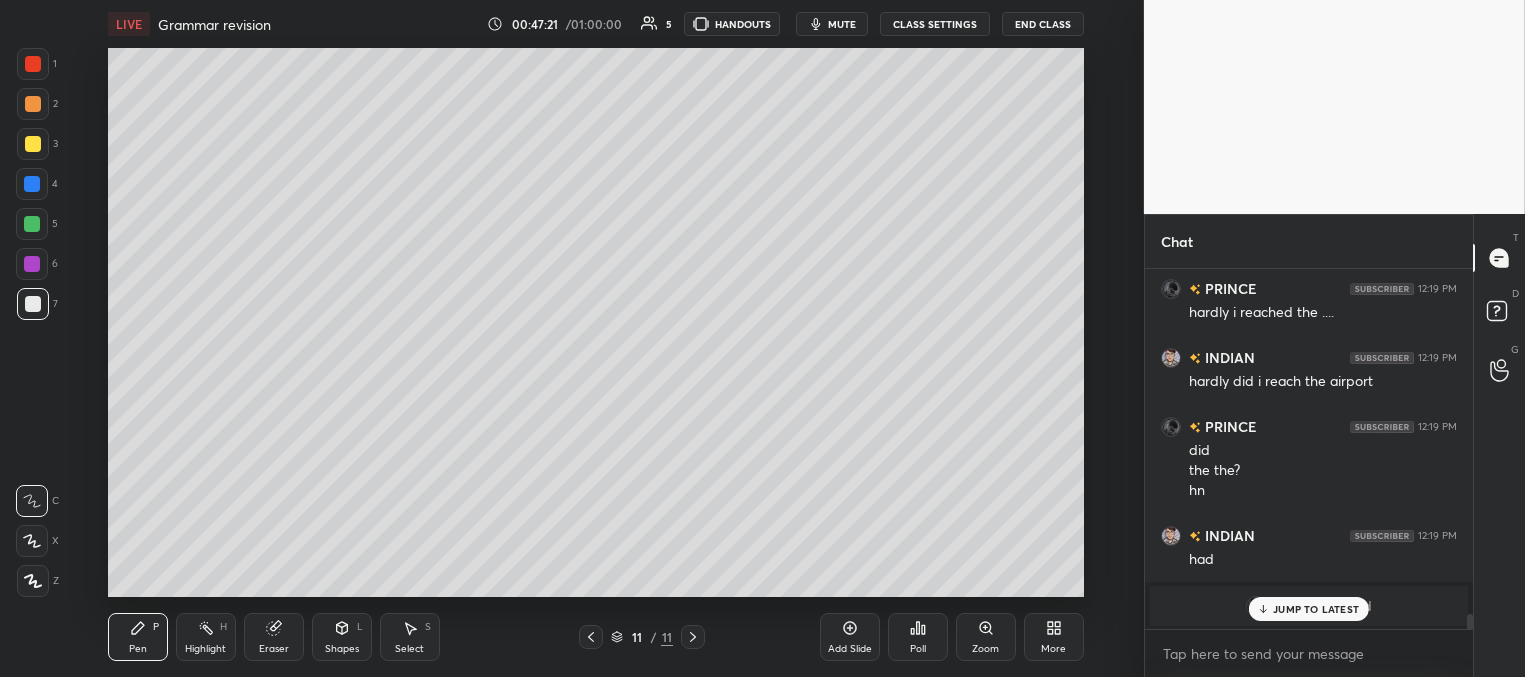 click at bounding box center [32, 224] 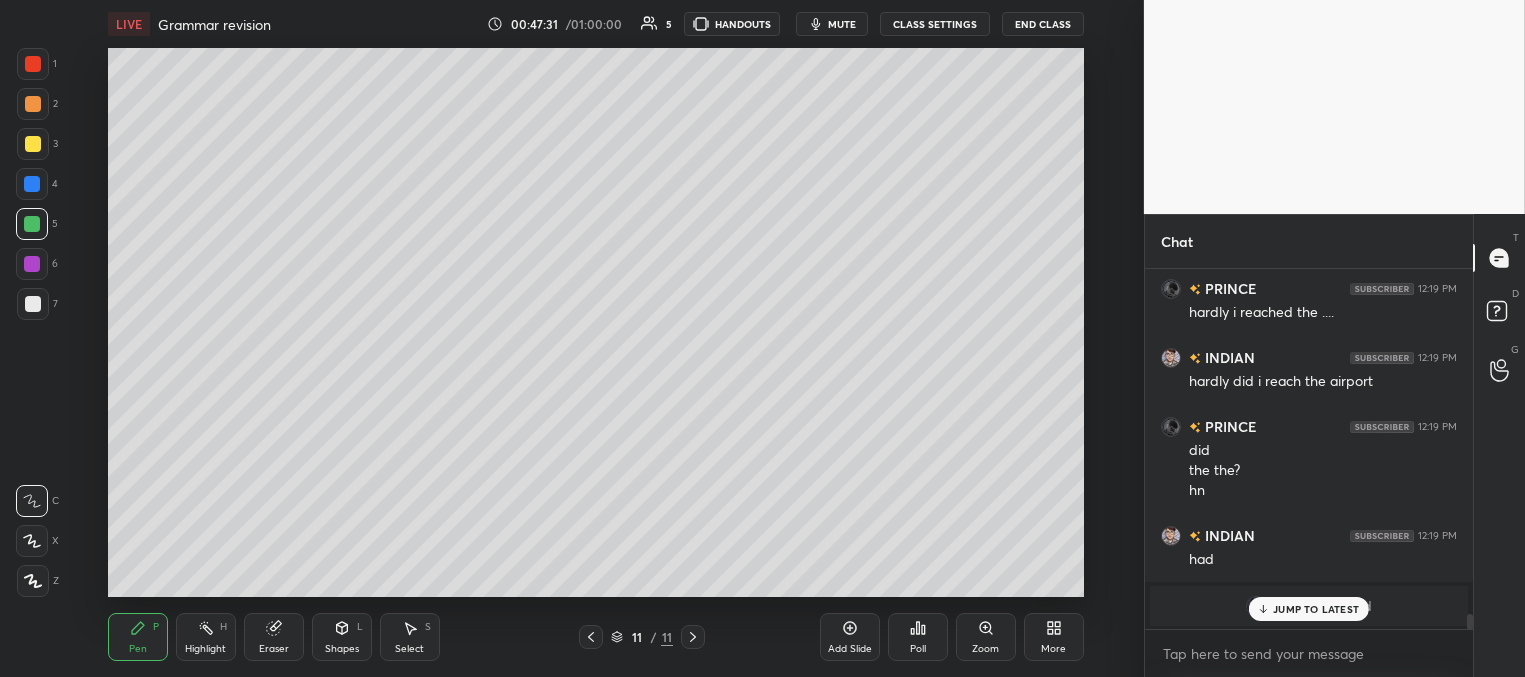 drag, startPoint x: 26, startPoint y: 144, endPoint x: 40, endPoint y: 144, distance: 14 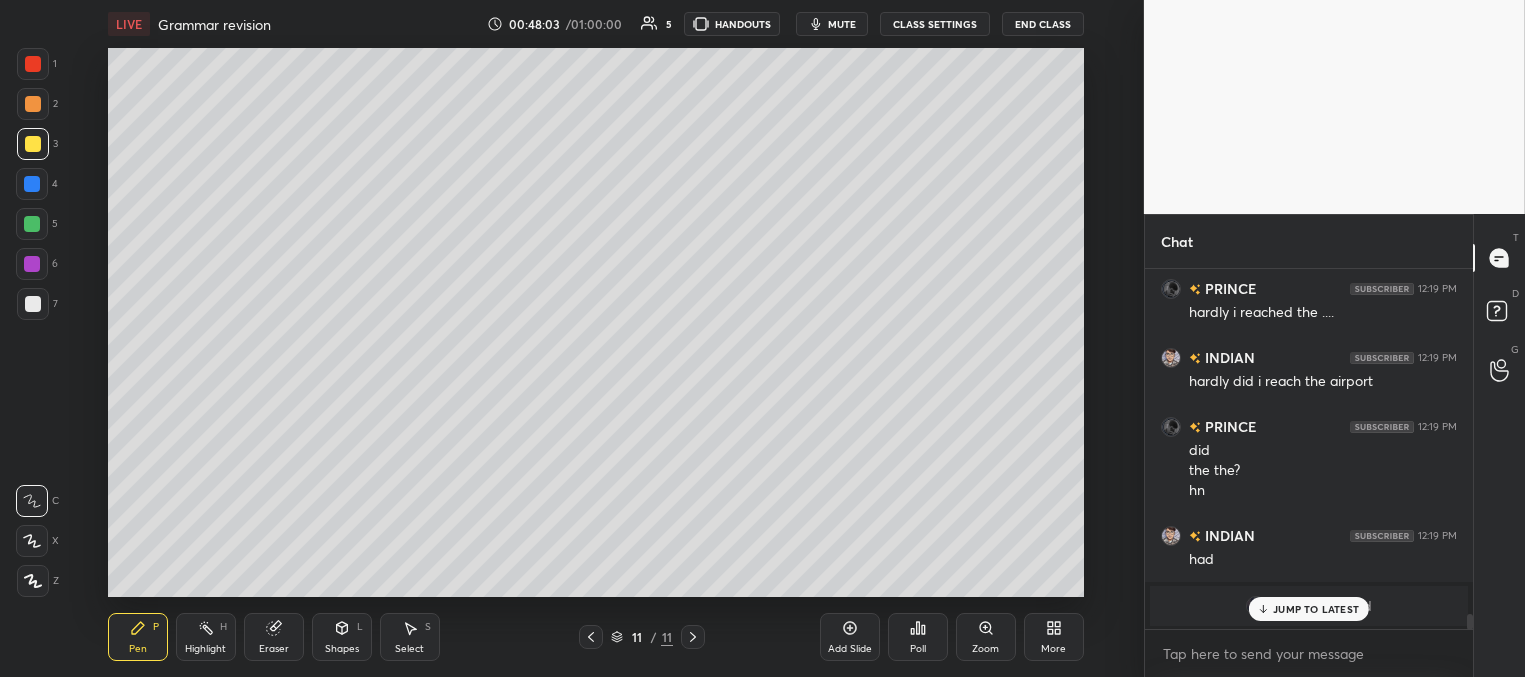 click 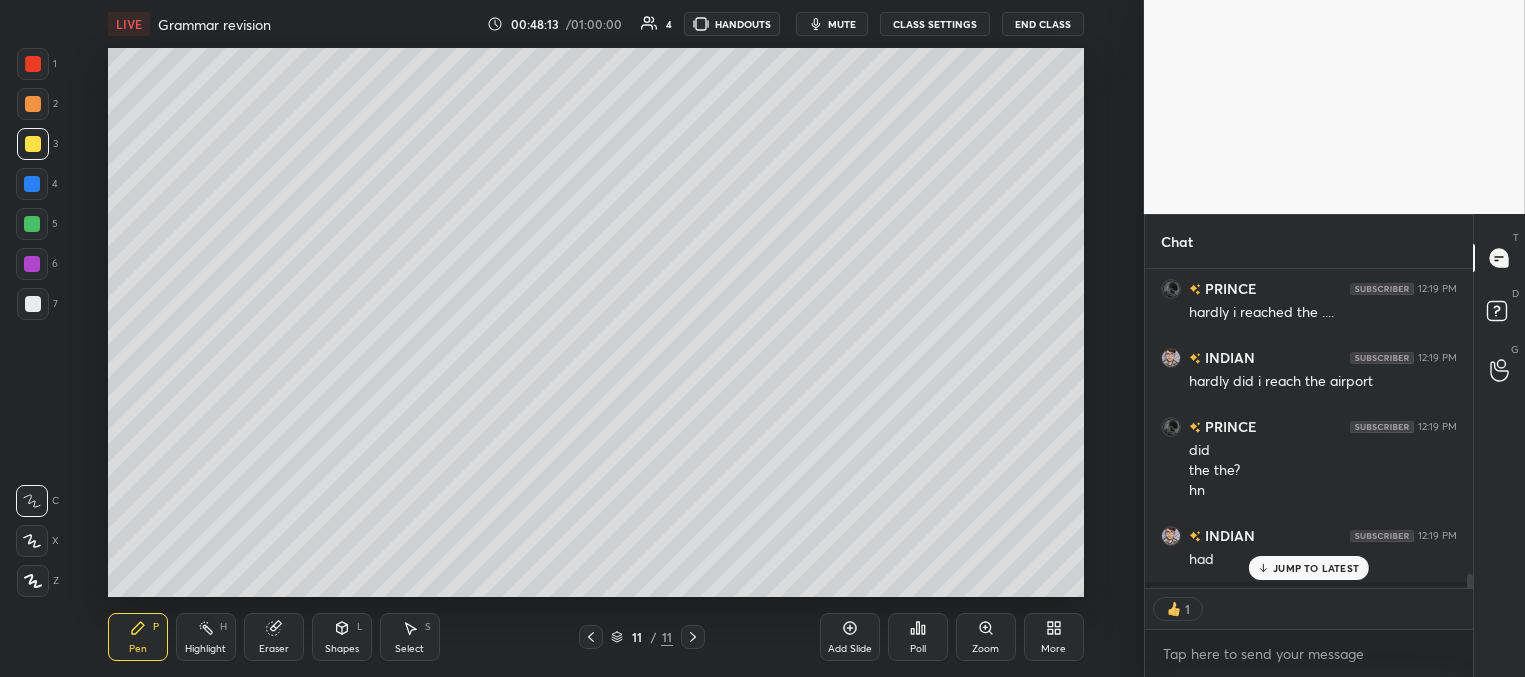scroll, scrollTop: 312, scrollLeft: 322, axis: both 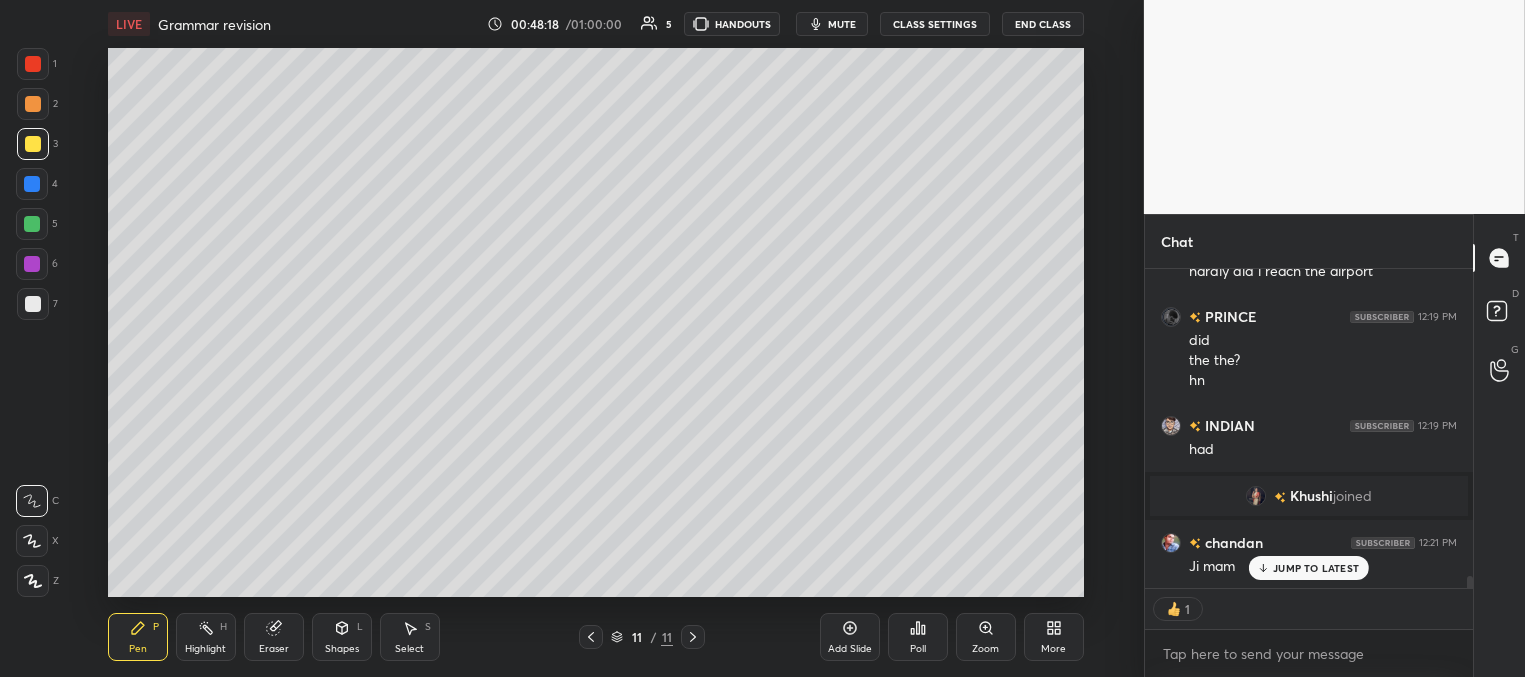 drag, startPoint x: 34, startPoint y: 221, endPoint x: 35, endPoint y: 256, distance: 35.014282 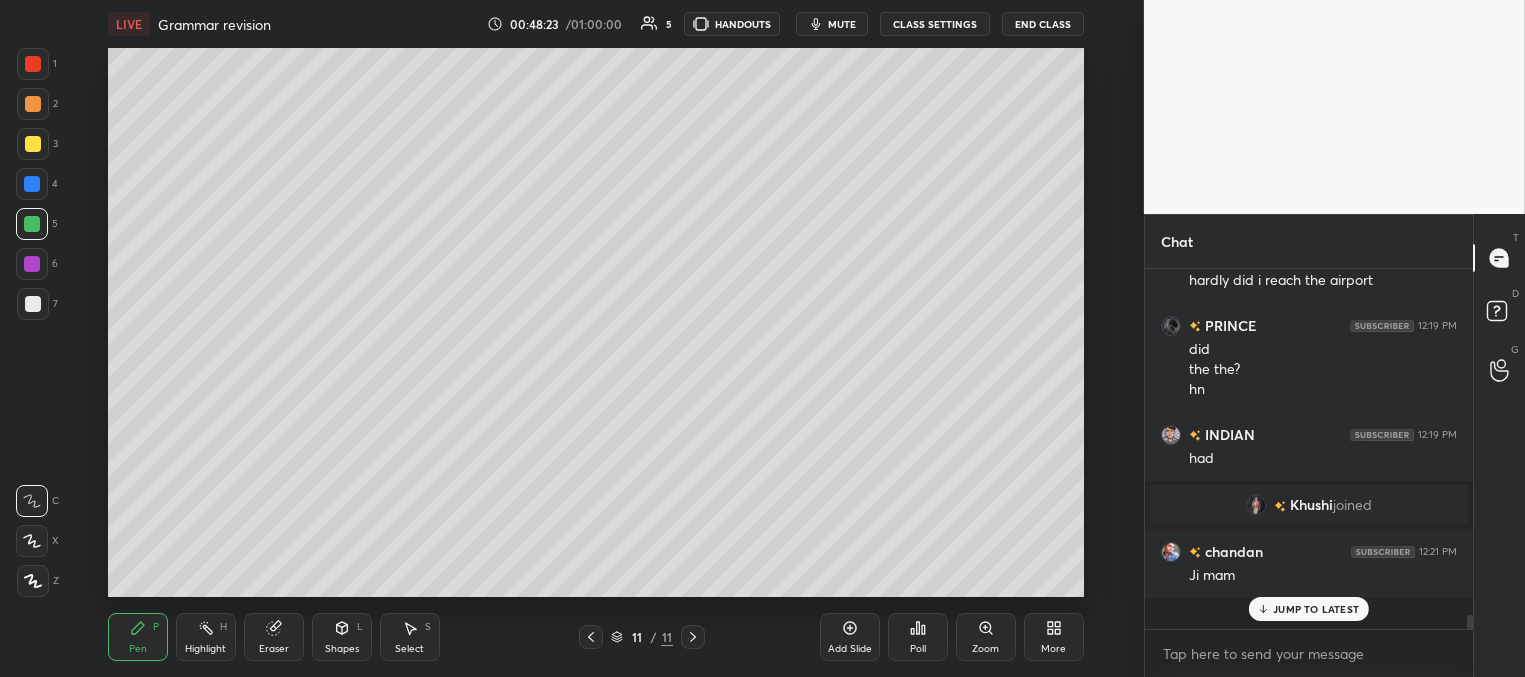 scroll, scrollTop: 7, scrollLeft: 6, axis: both 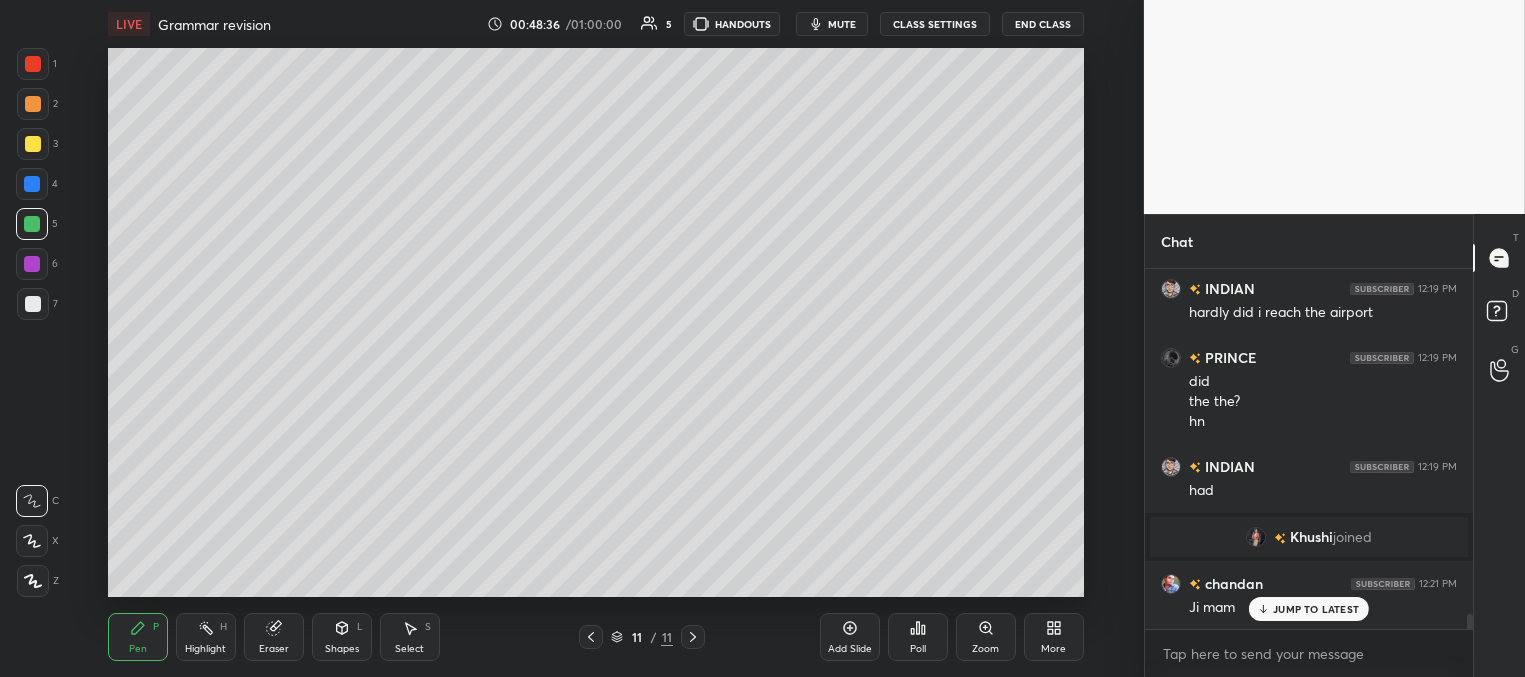 click 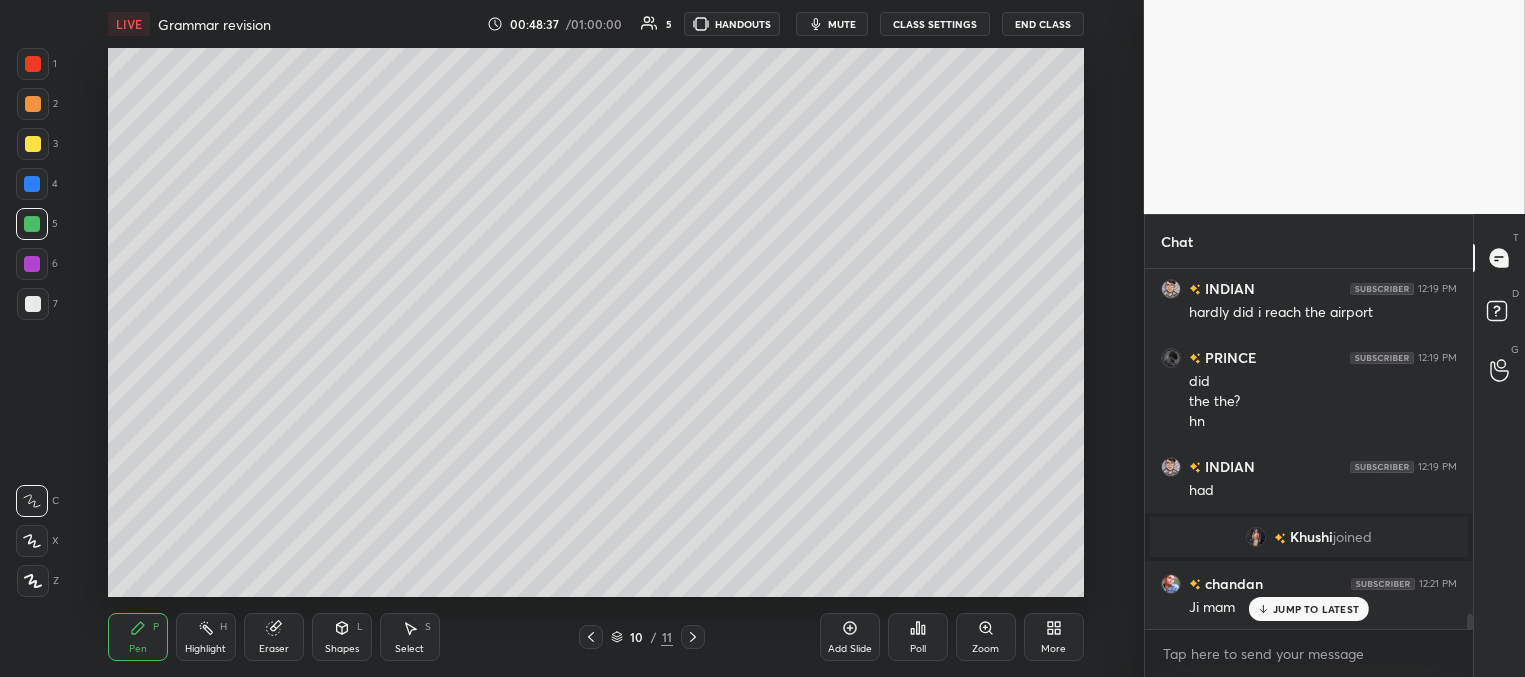 click 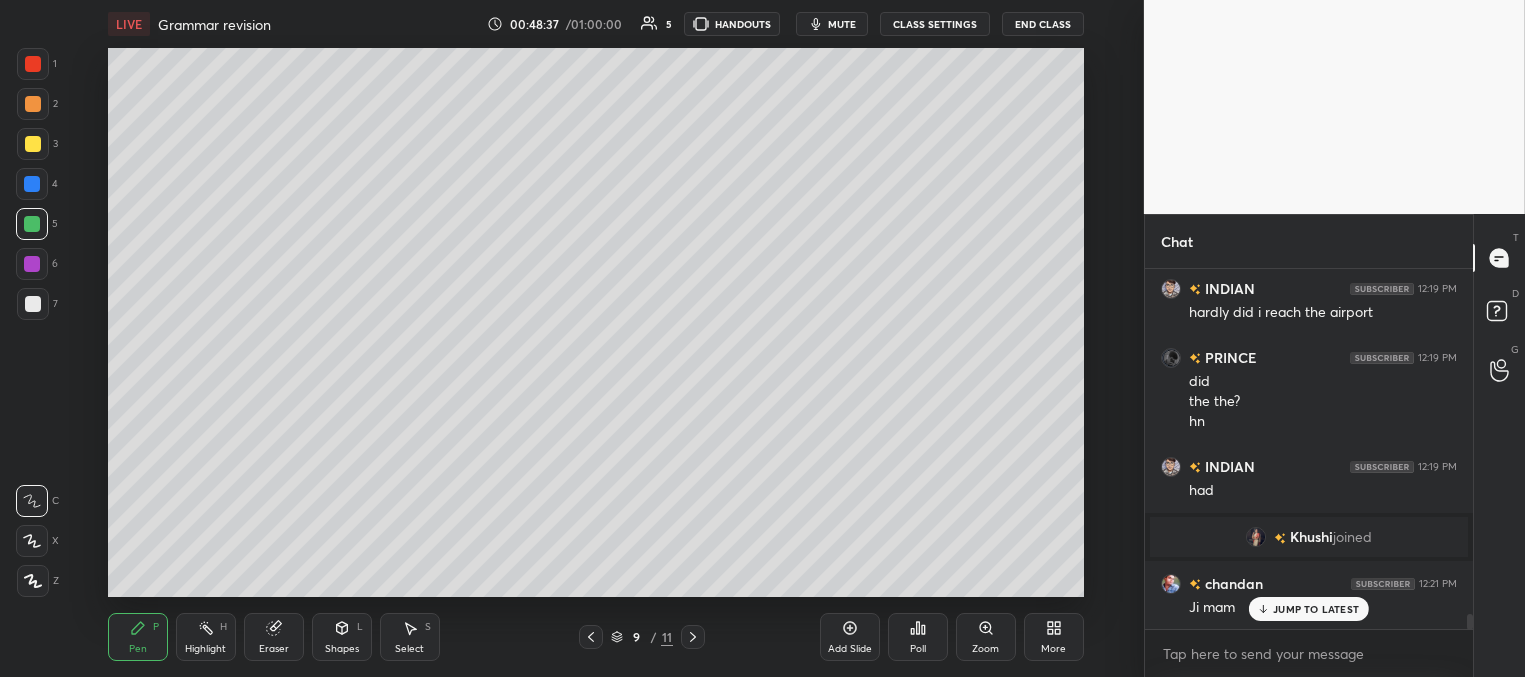 click 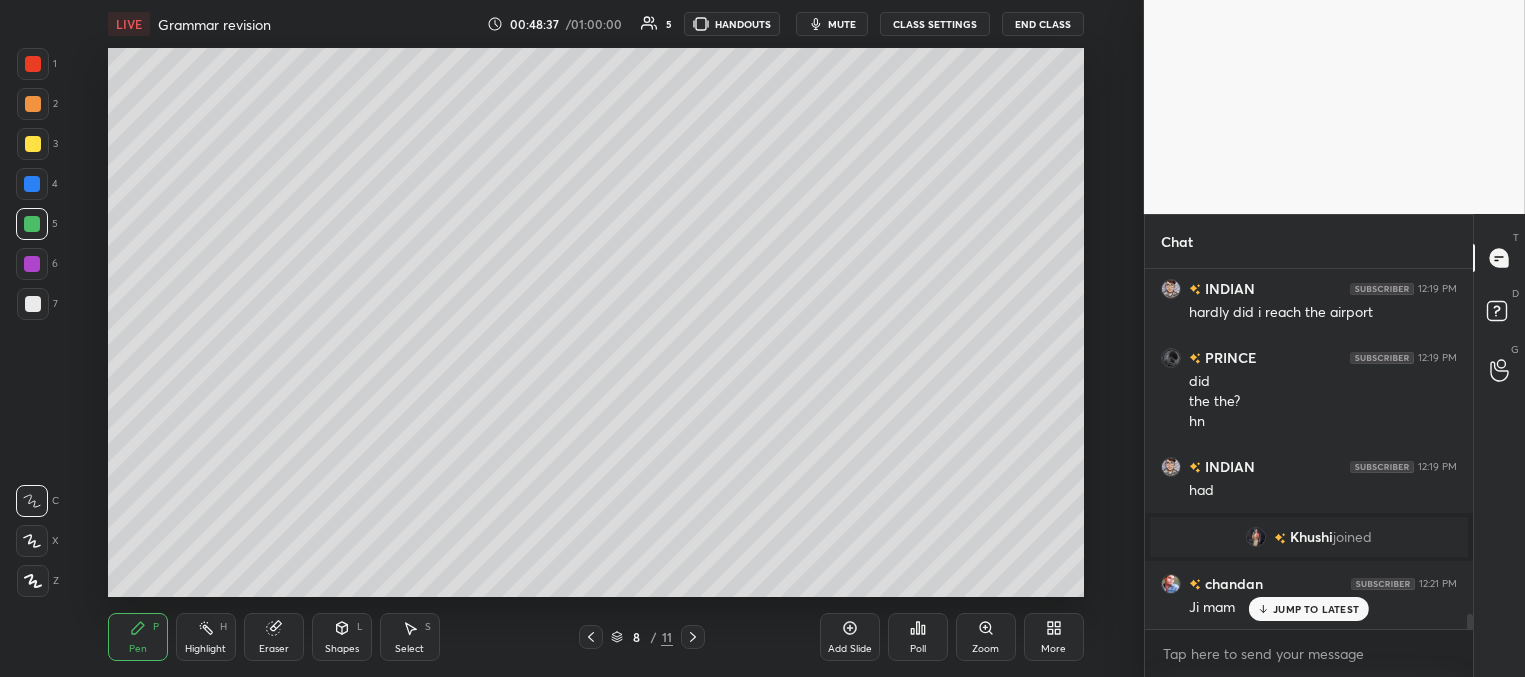 click 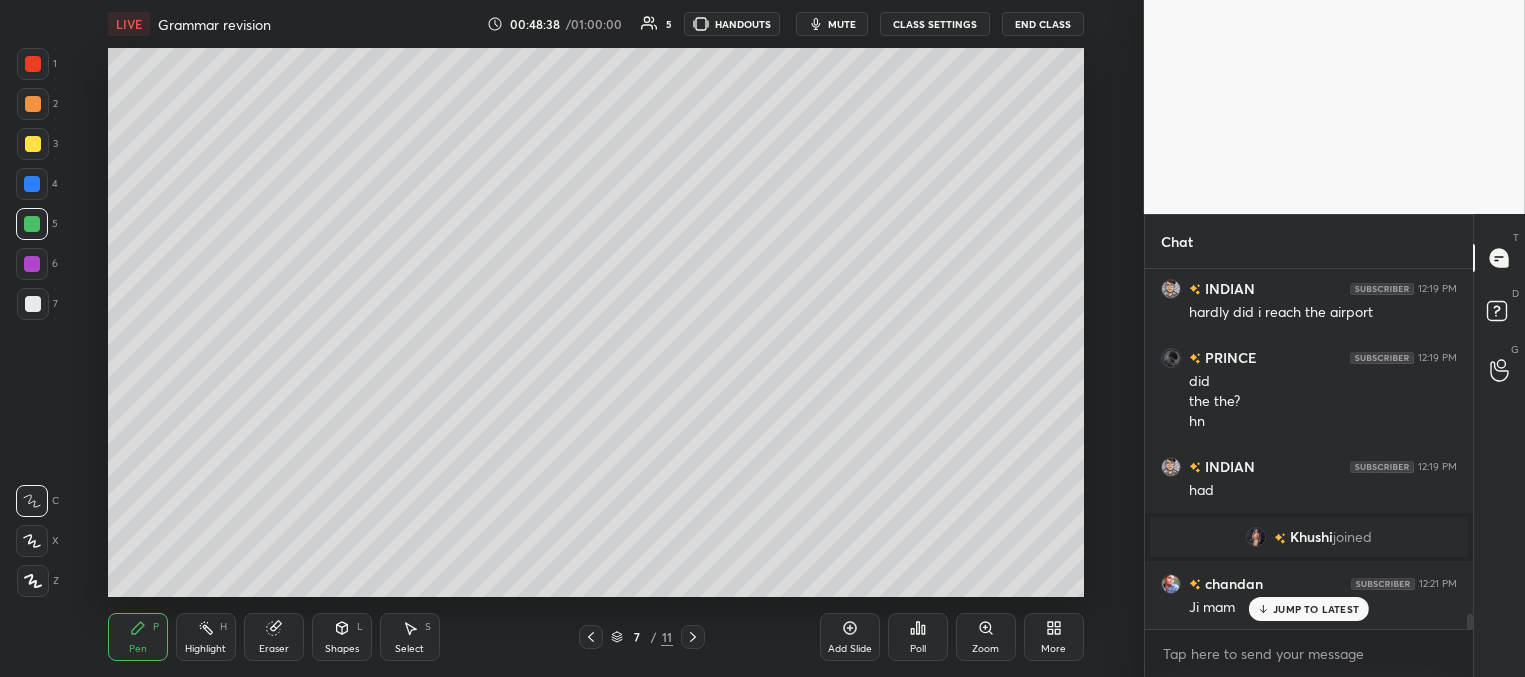 click 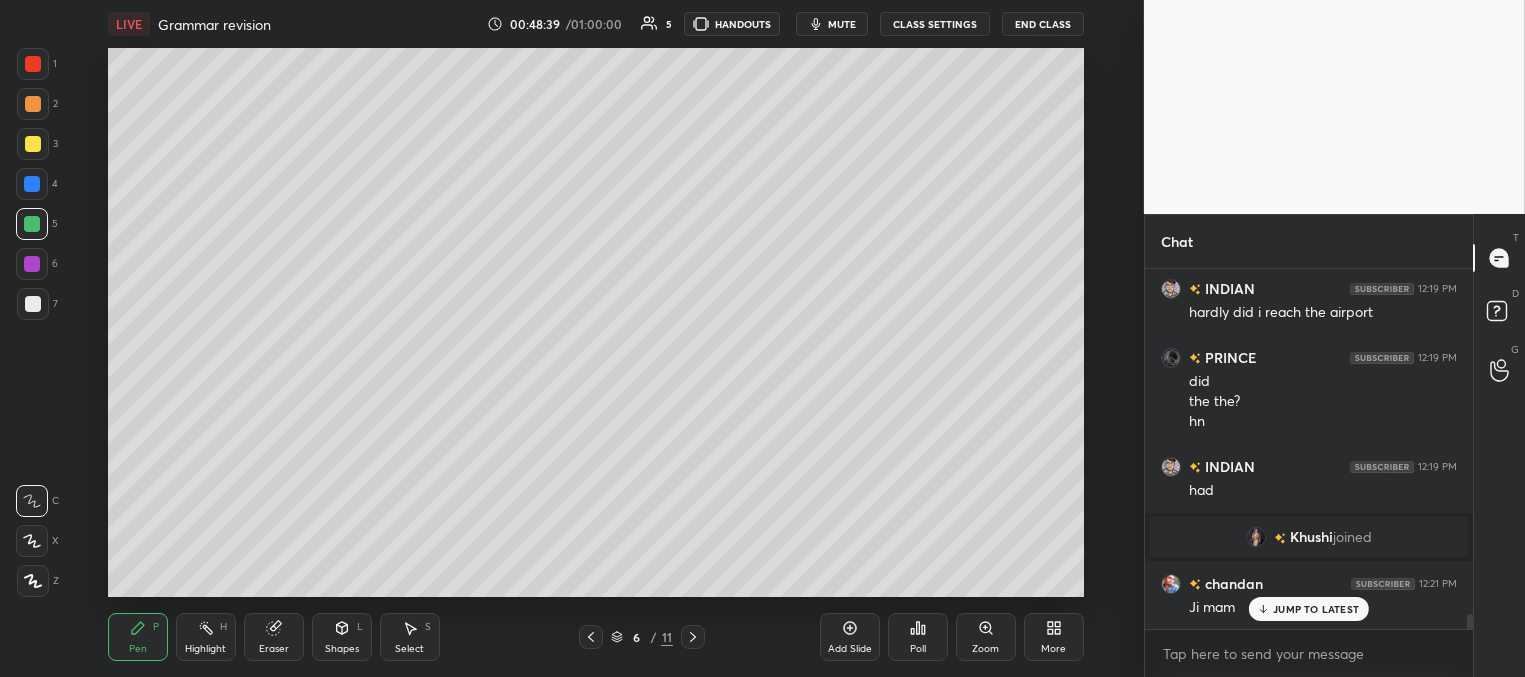 click 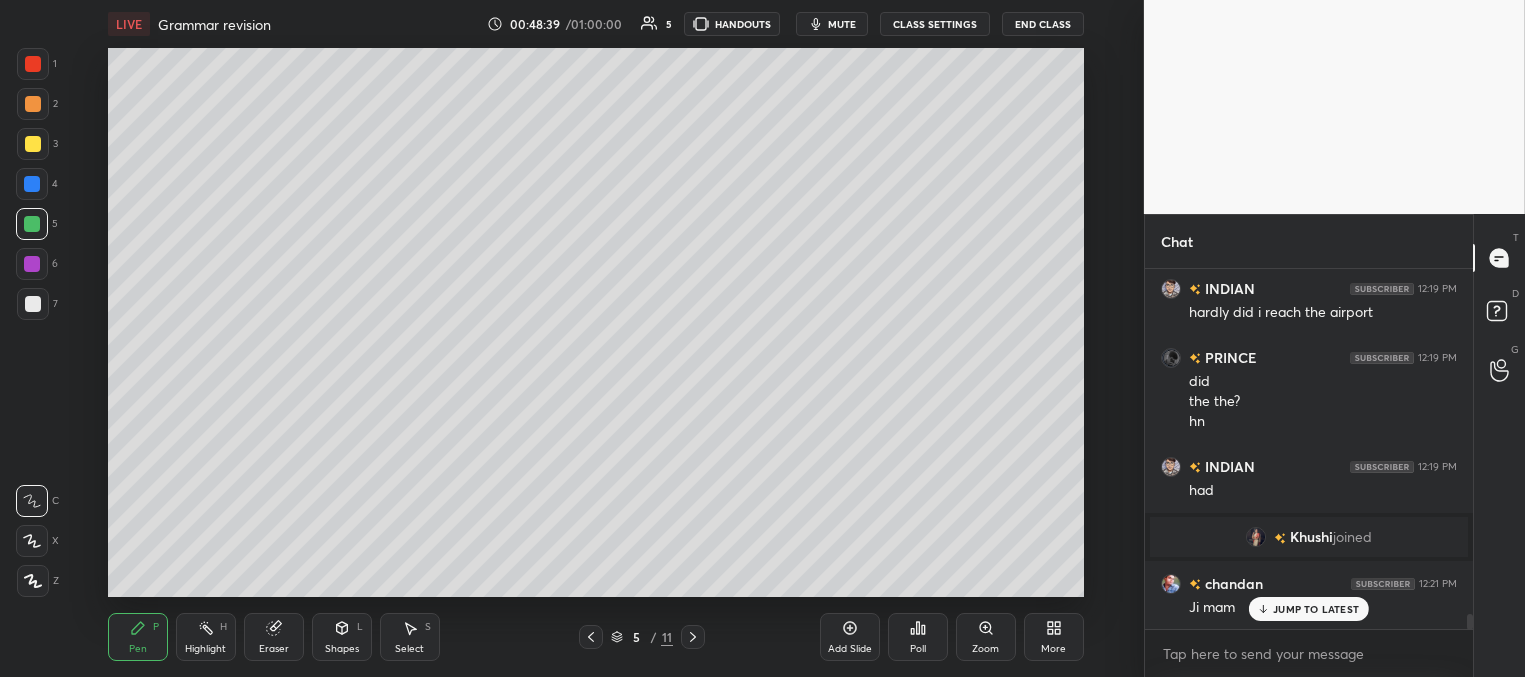 click 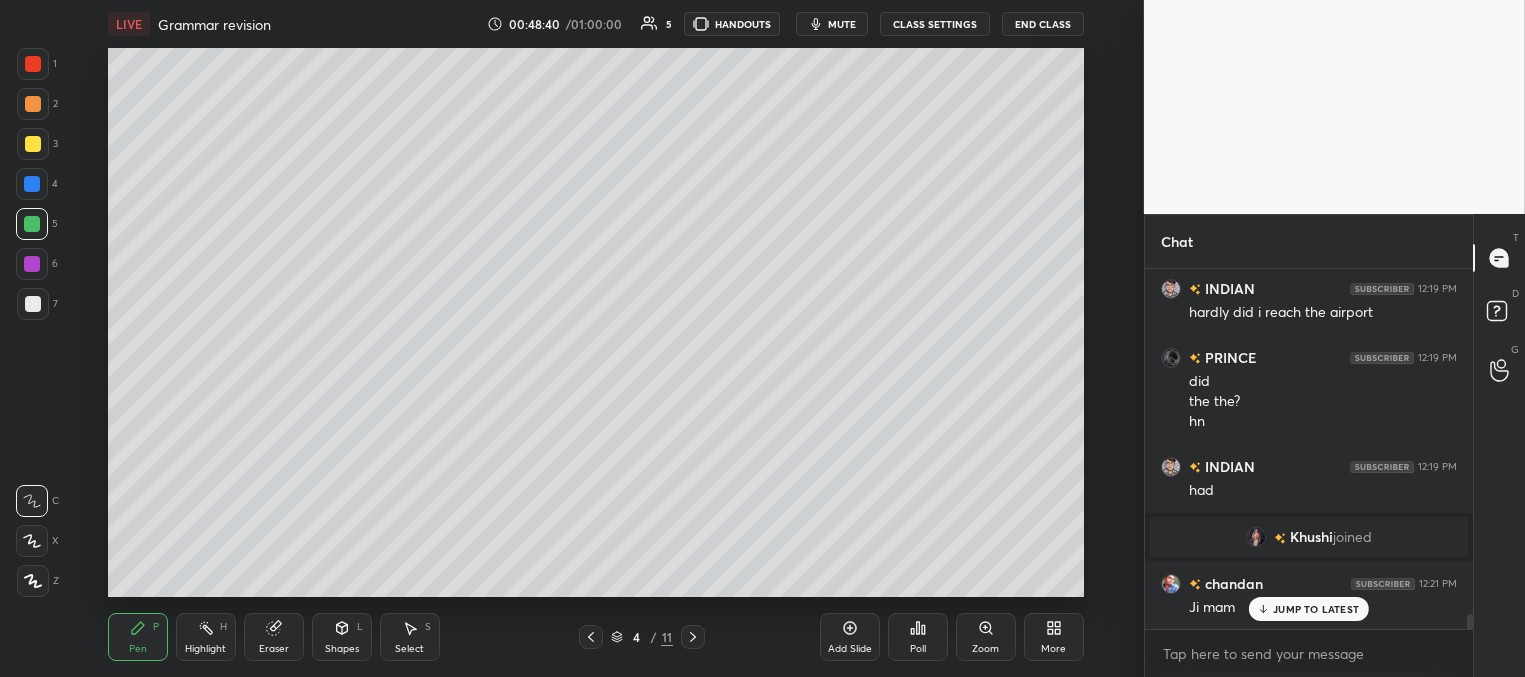 click 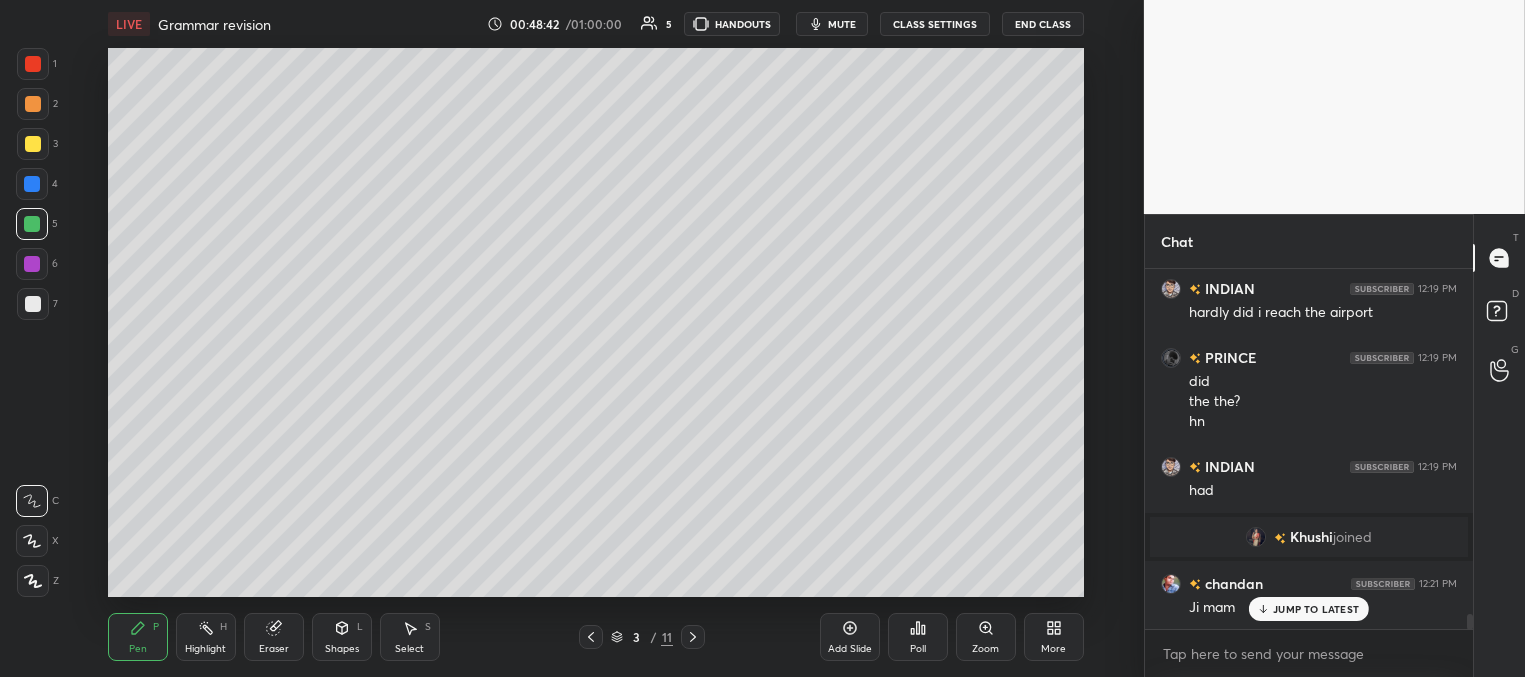 click at bounding box center (32, 224) 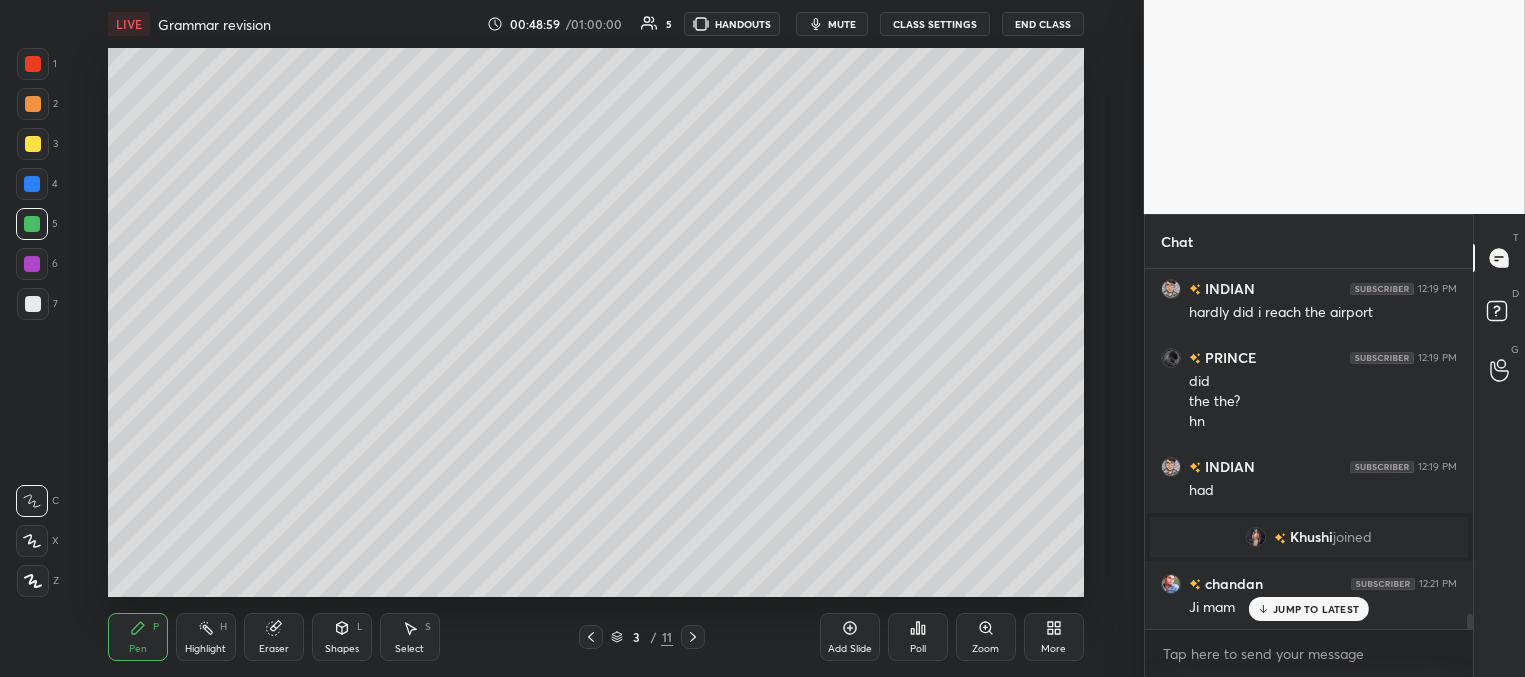 scroll, scrollTop: 8263, scrollLeft: 0, axis: vertical 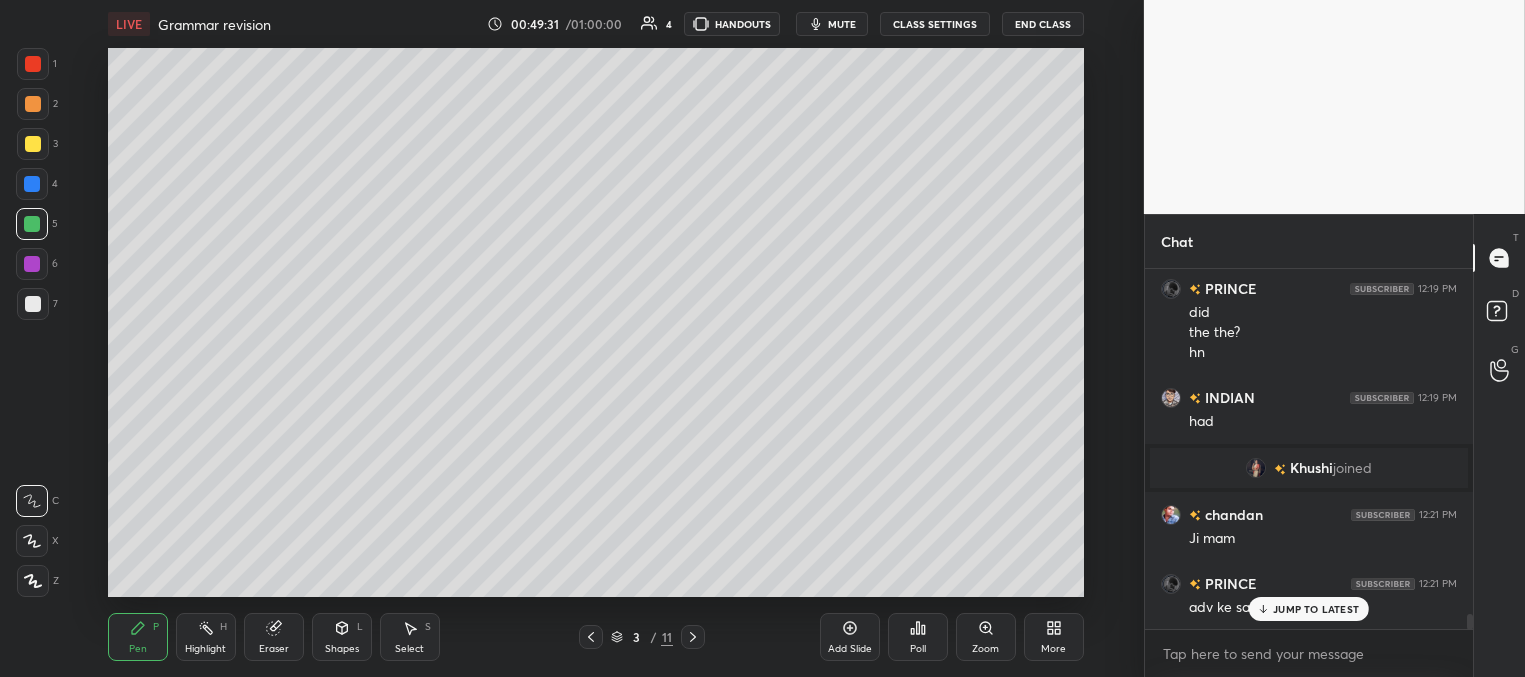 click at bounding box center (33, 304) 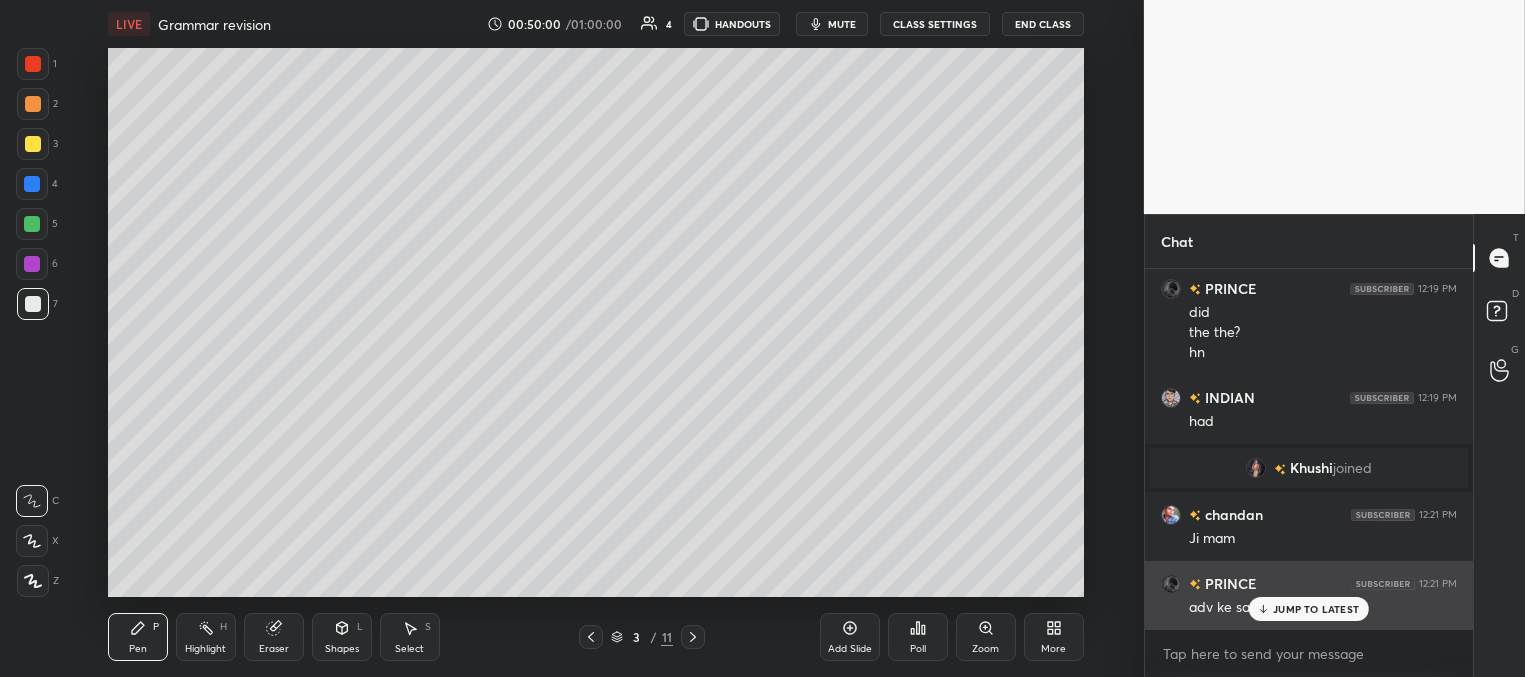 drag, startPoint x: 1272, startPoint y: 613, endPoint x: 1162, endPoint y: 576, distance: 116.05602 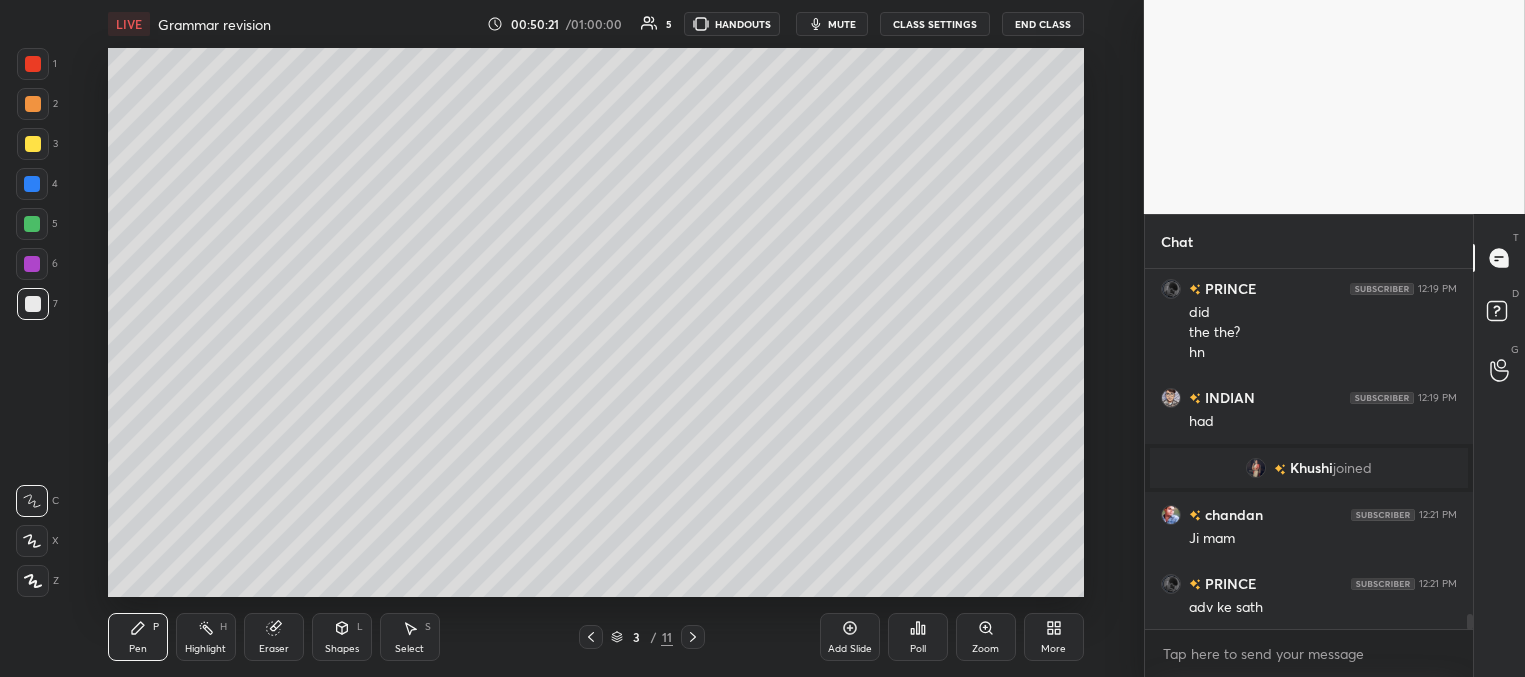 click 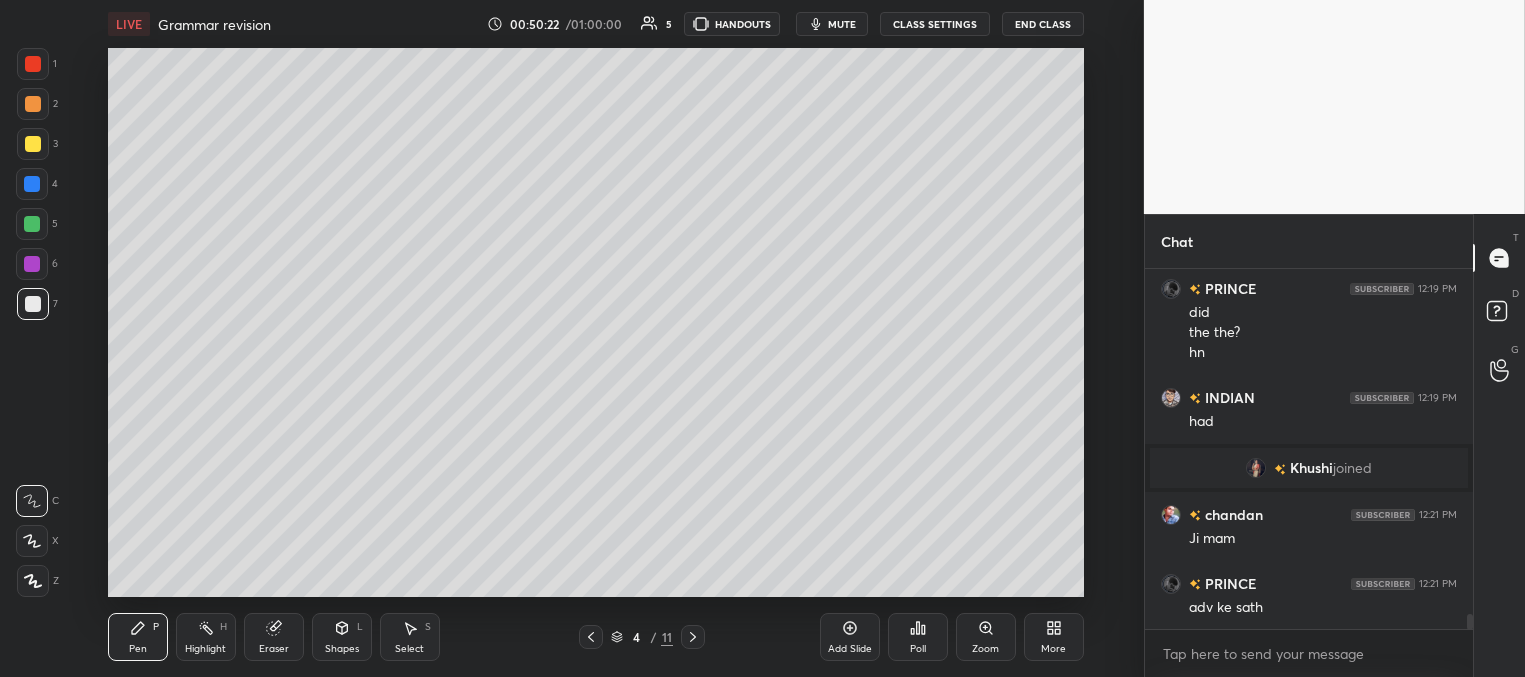 click 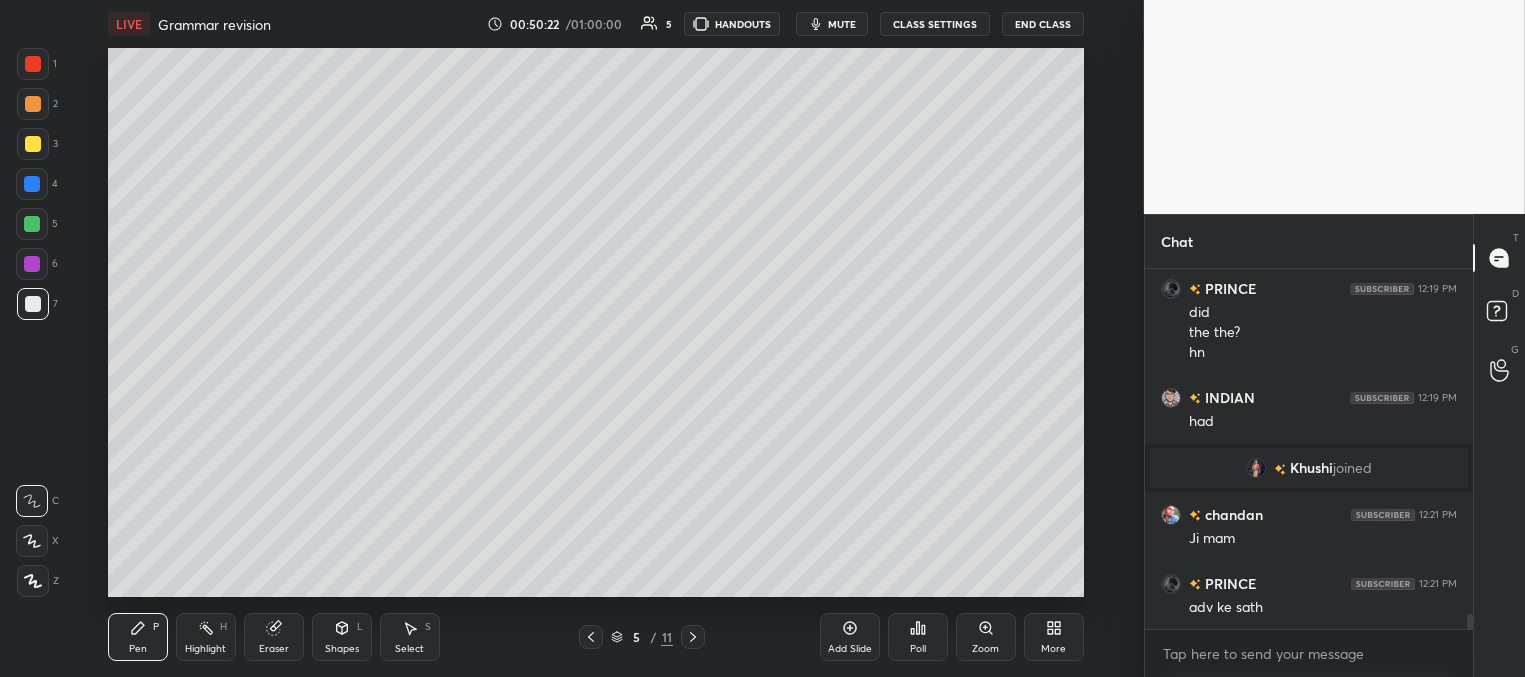 click 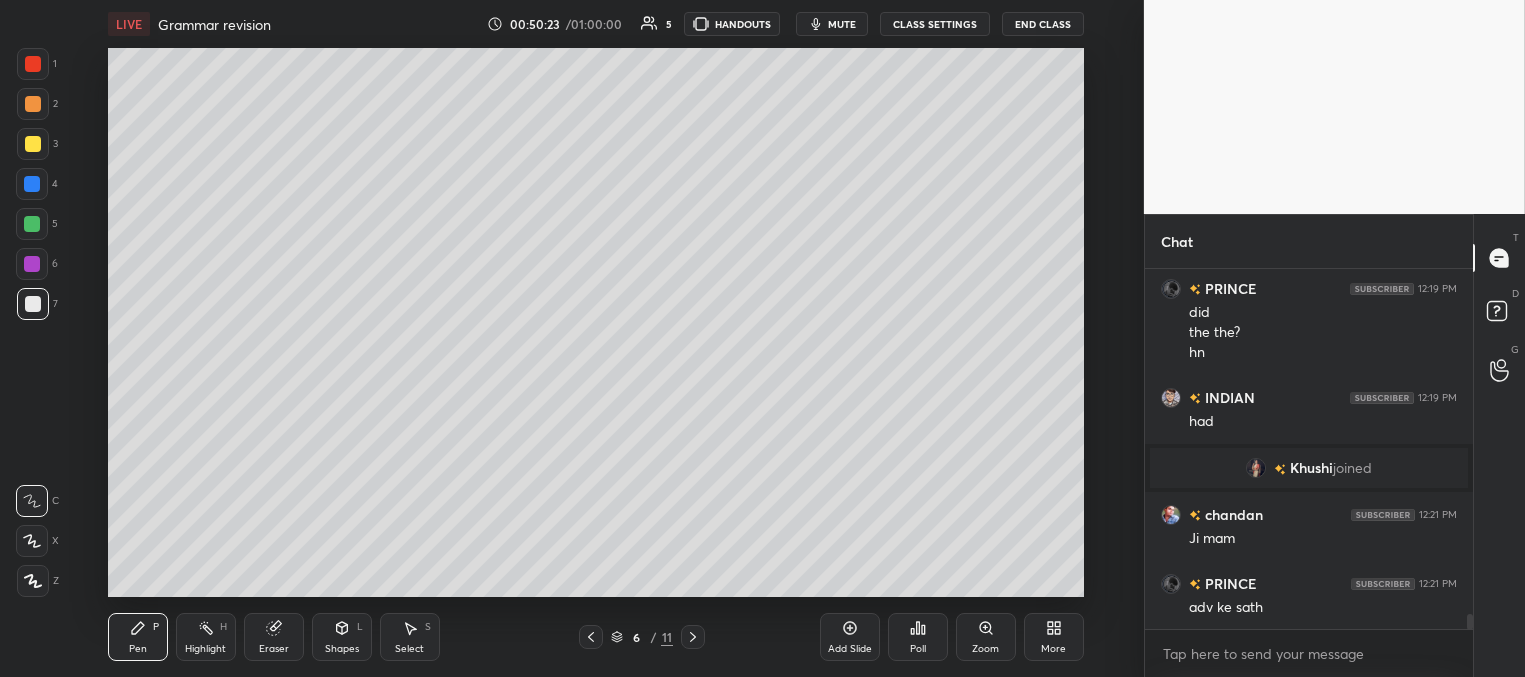 click 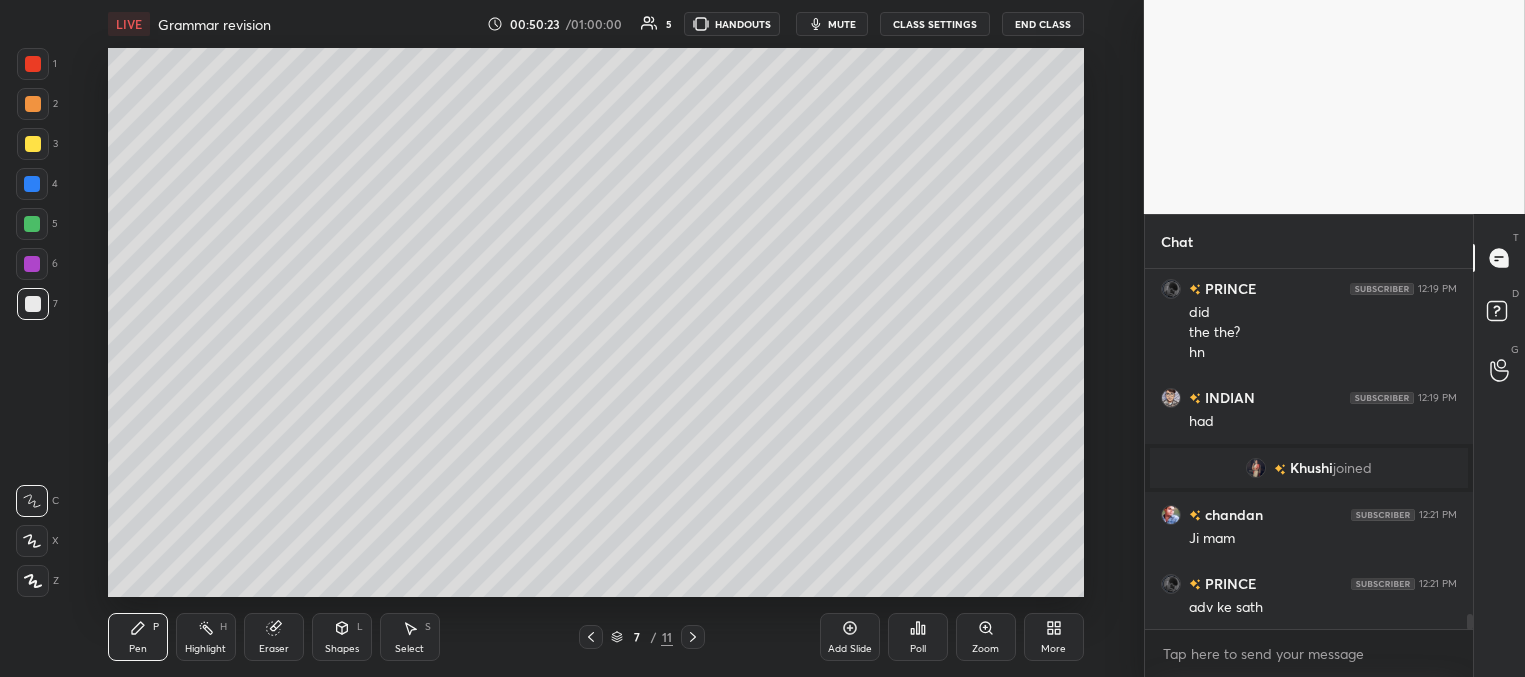 click 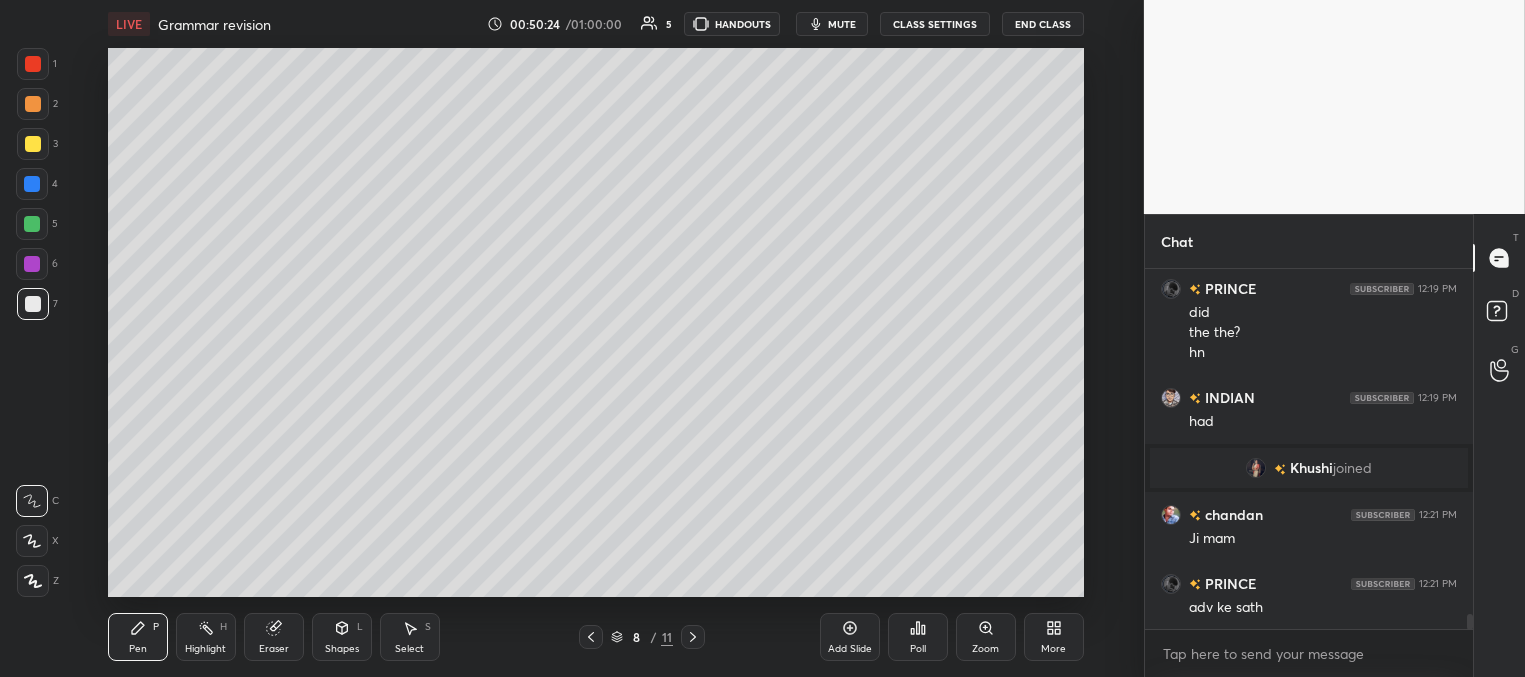 click 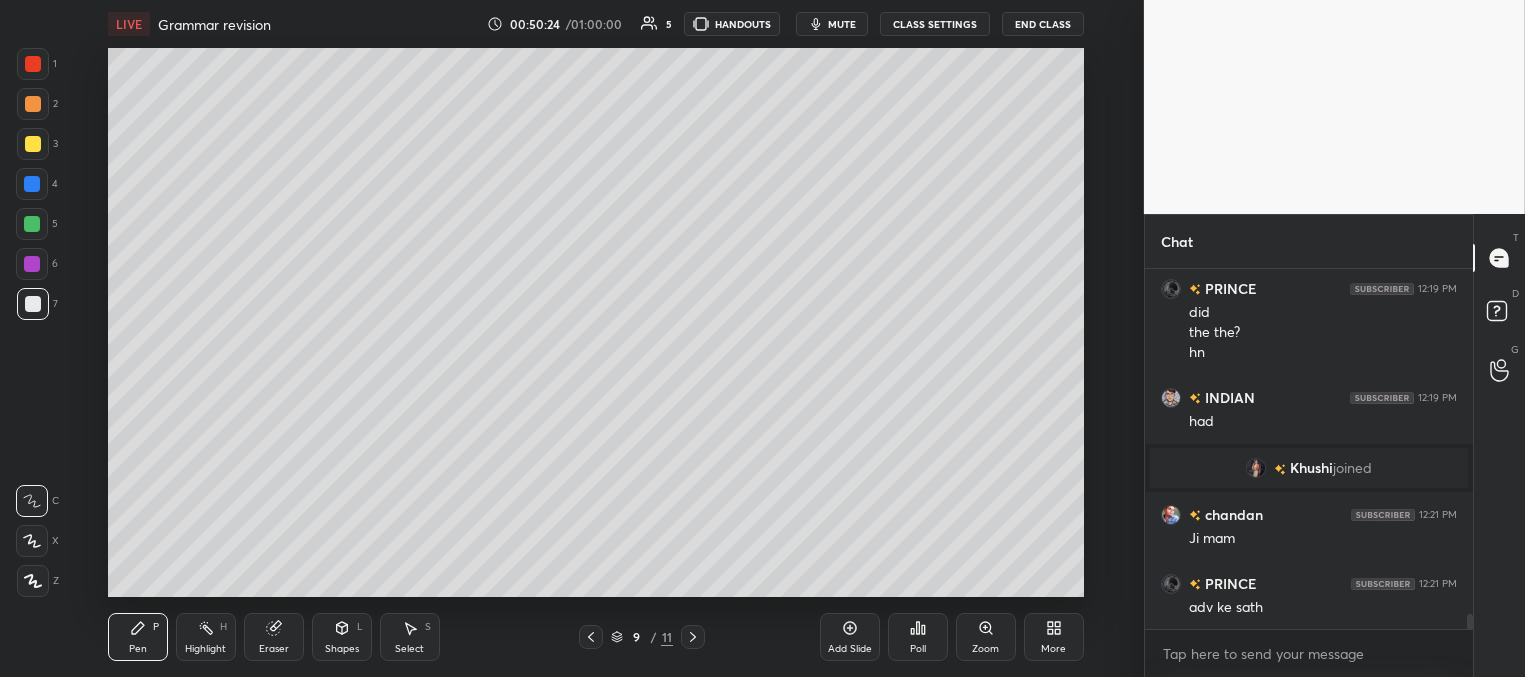 click 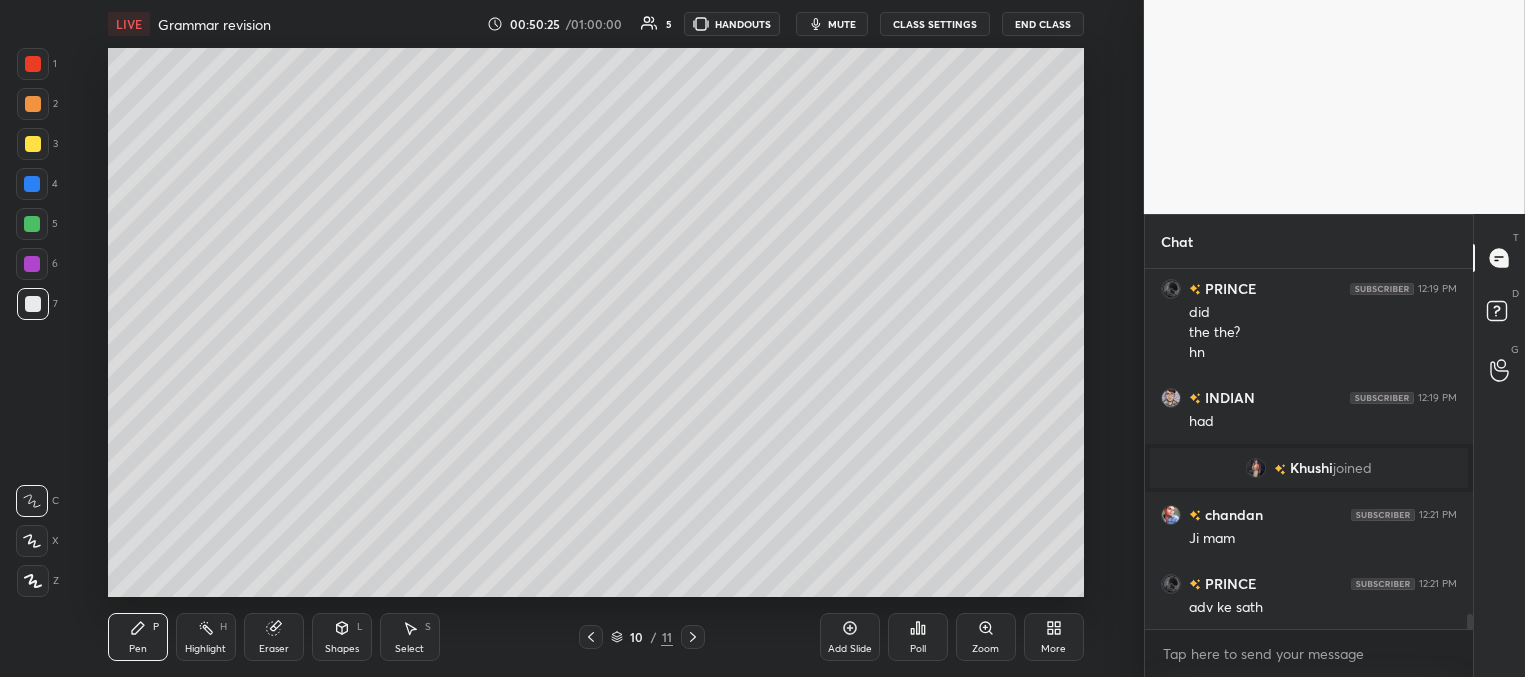 click 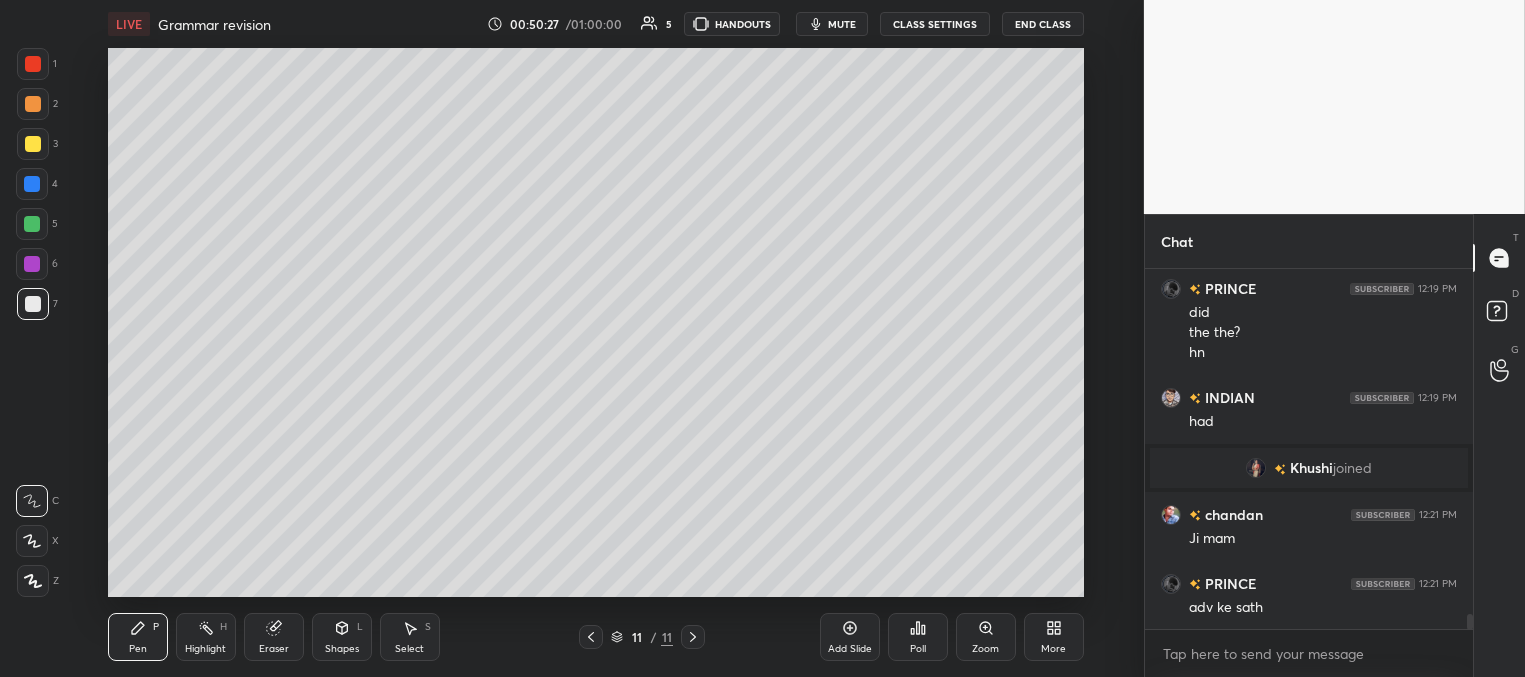 scroll, scrollTop: 8332, scrollLeft: 0, axis: vertical 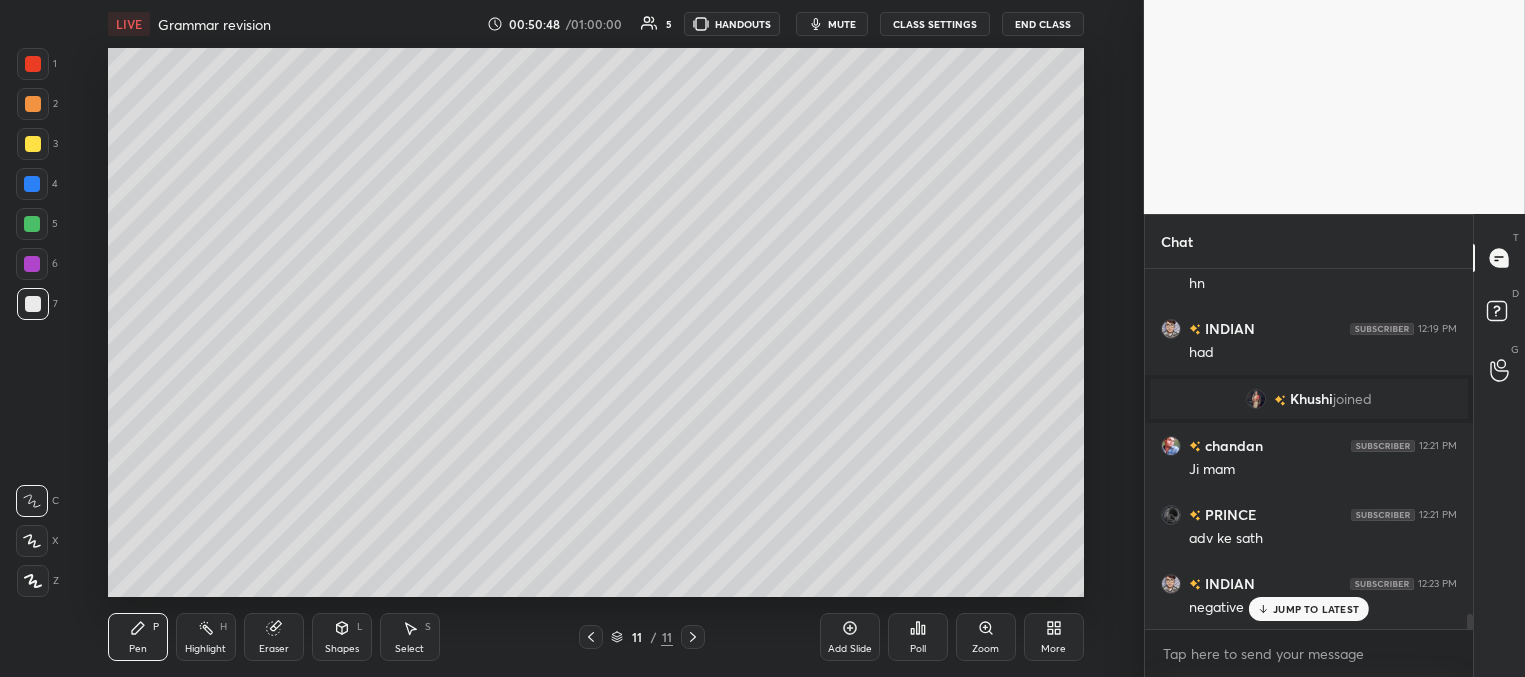 click 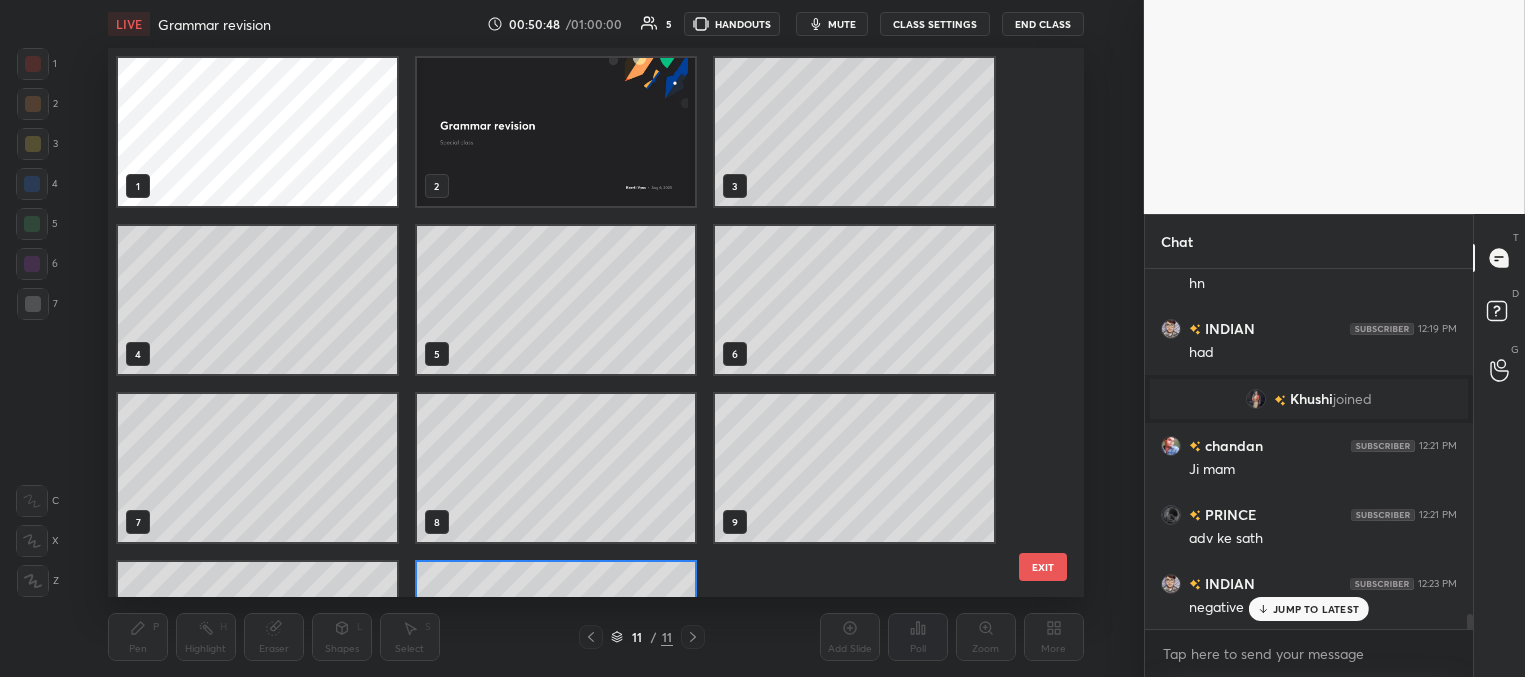scroll, scrollTop: 123, scrollLeft: 0, axis: vertical 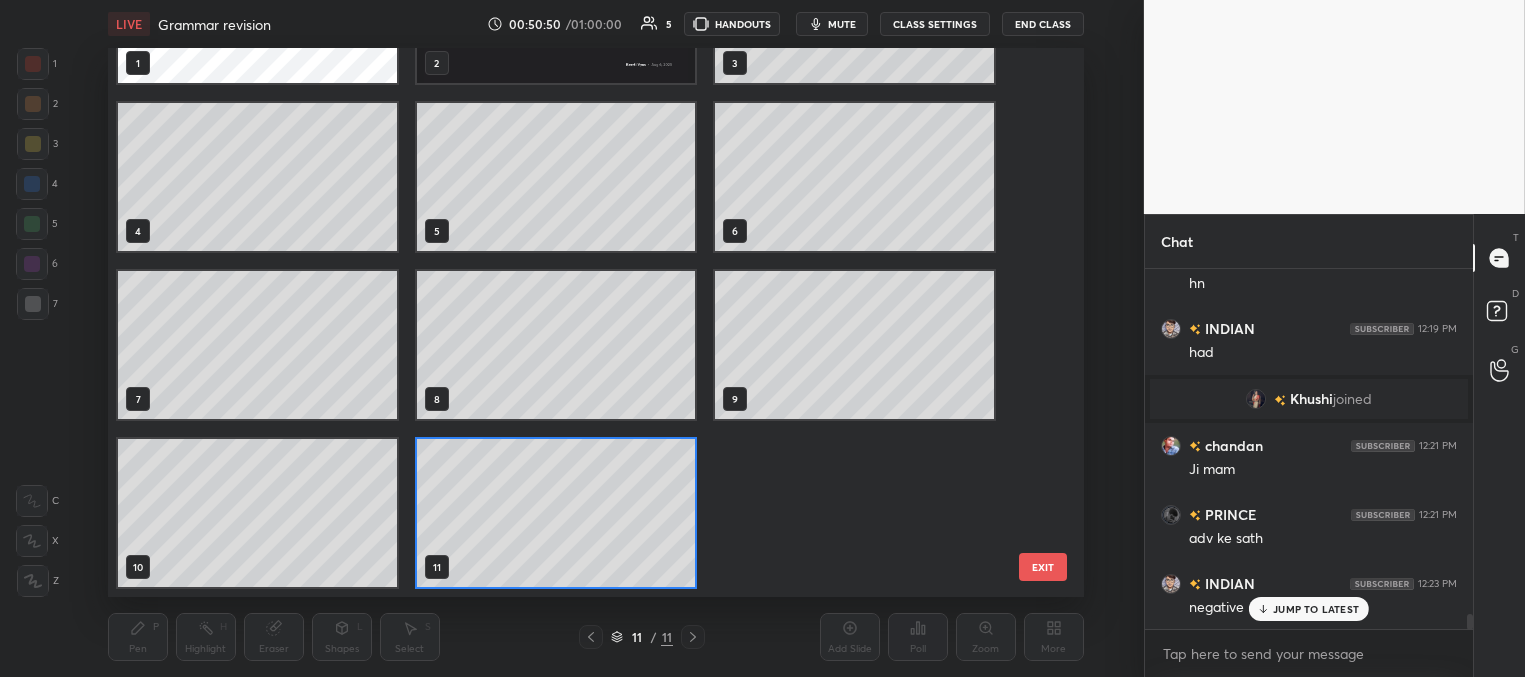 click on "1 2 3 4 5 6 7 8 9 10 11" at bounding box center (556, 261) 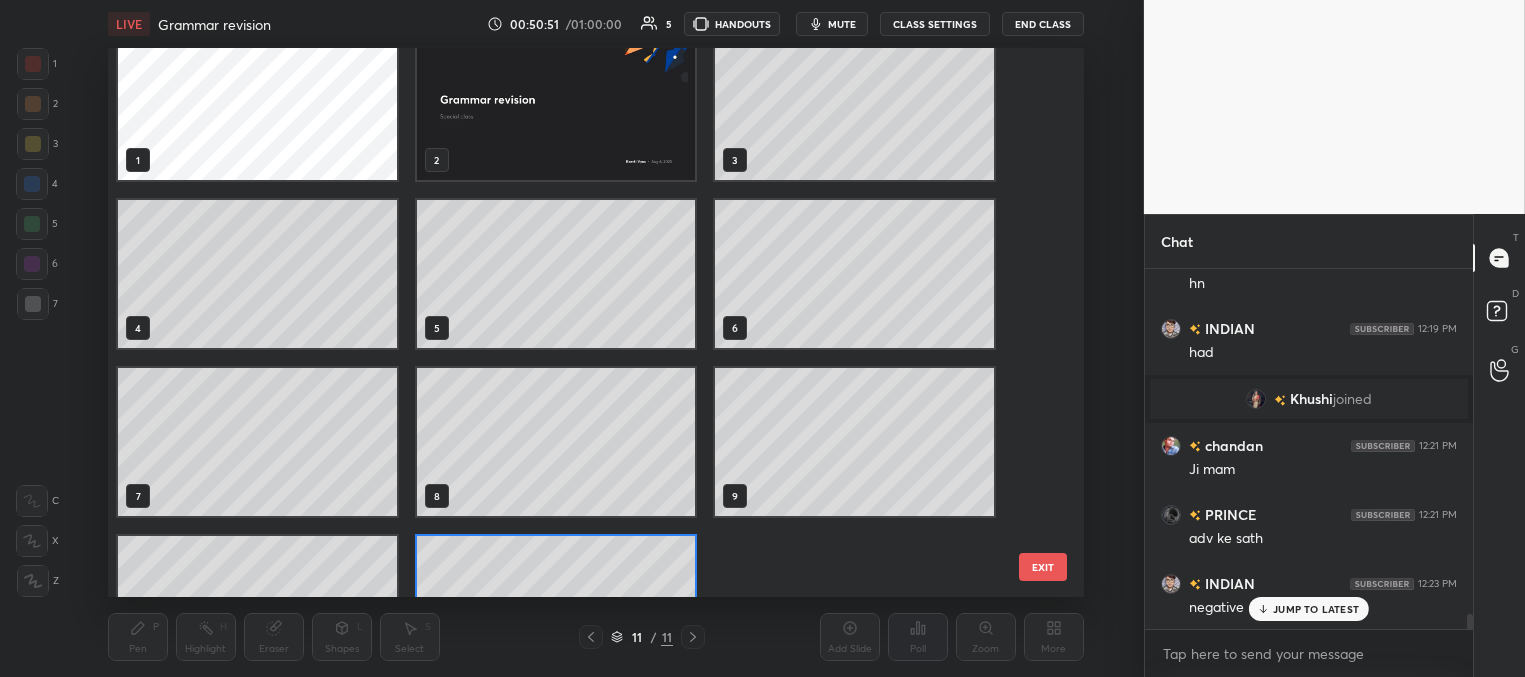 scroll, scrollTop: 0, scrollLeft: 0, axis: both 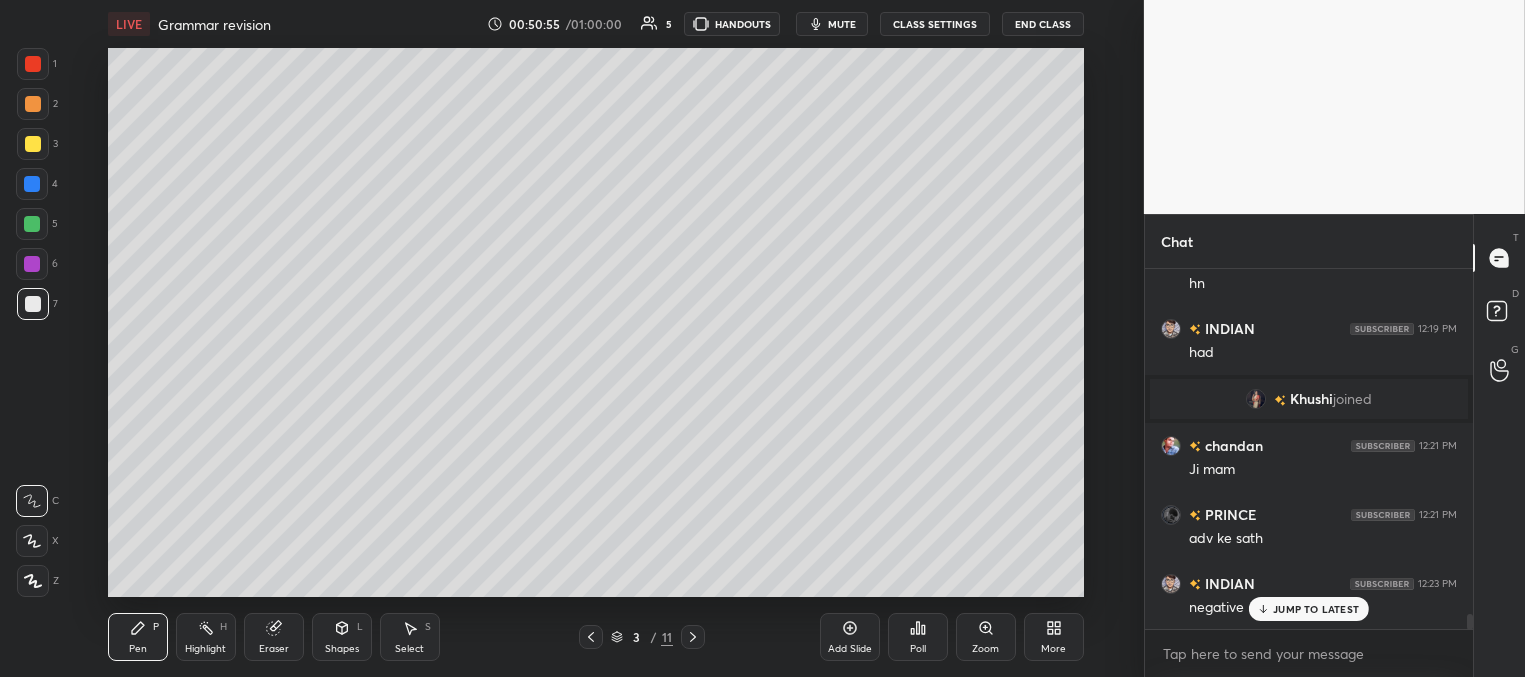 click at bounding box center (32, 264) 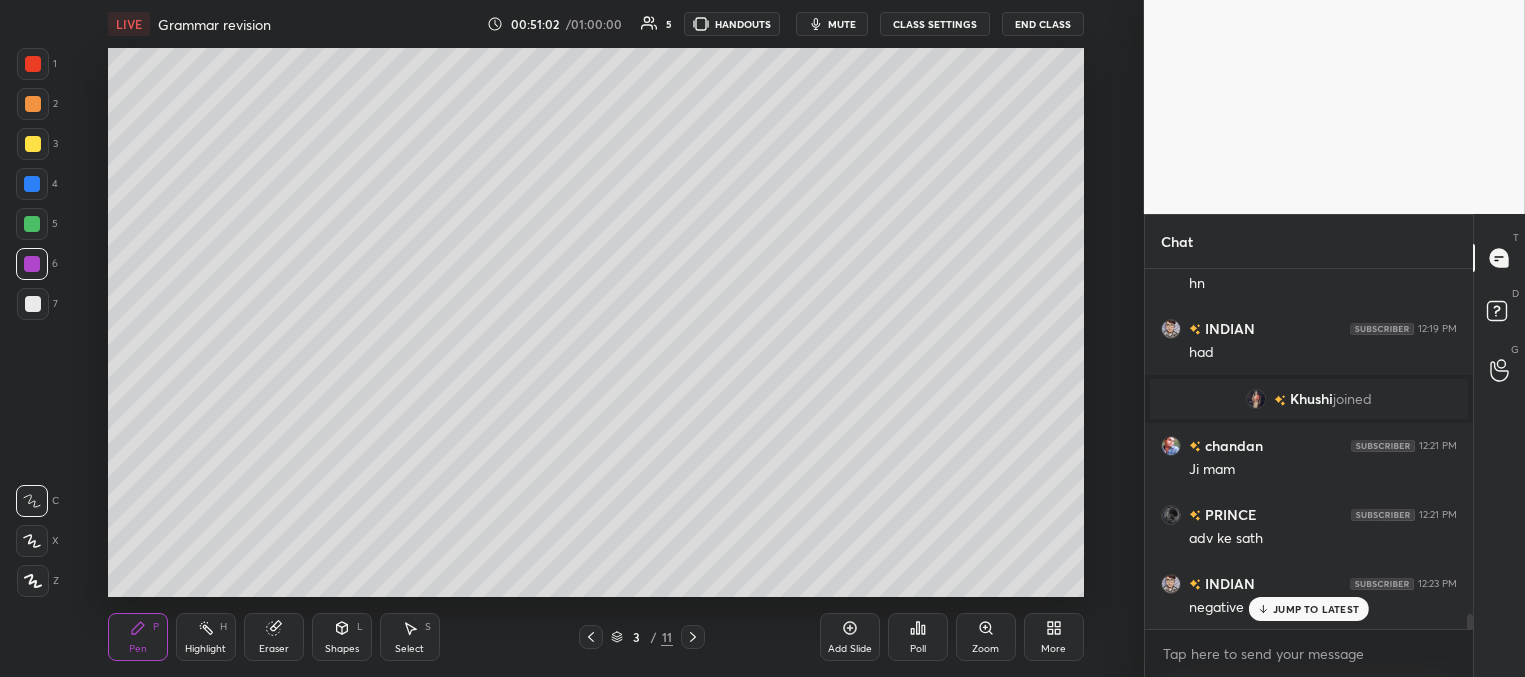 click on "JUMP TO LATEST" at bounding box center [1316, 609] 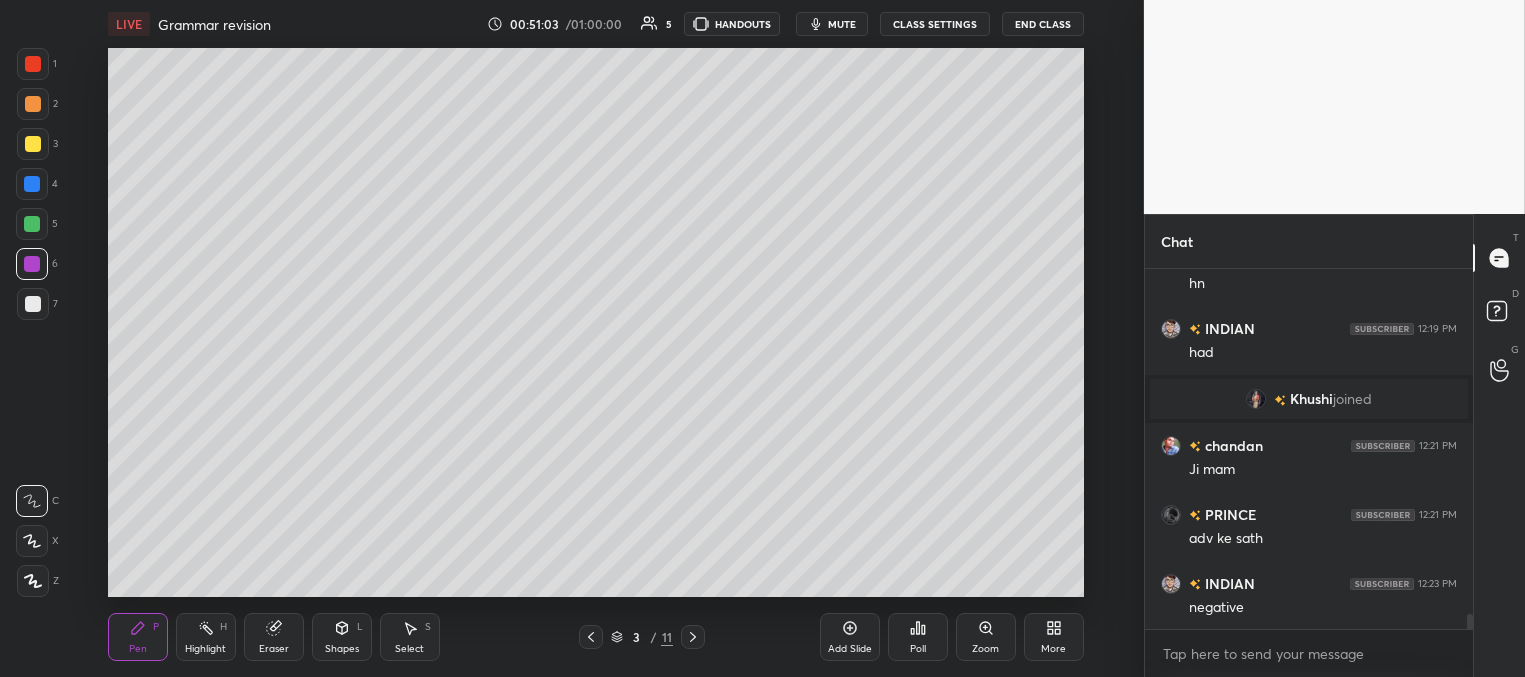 click 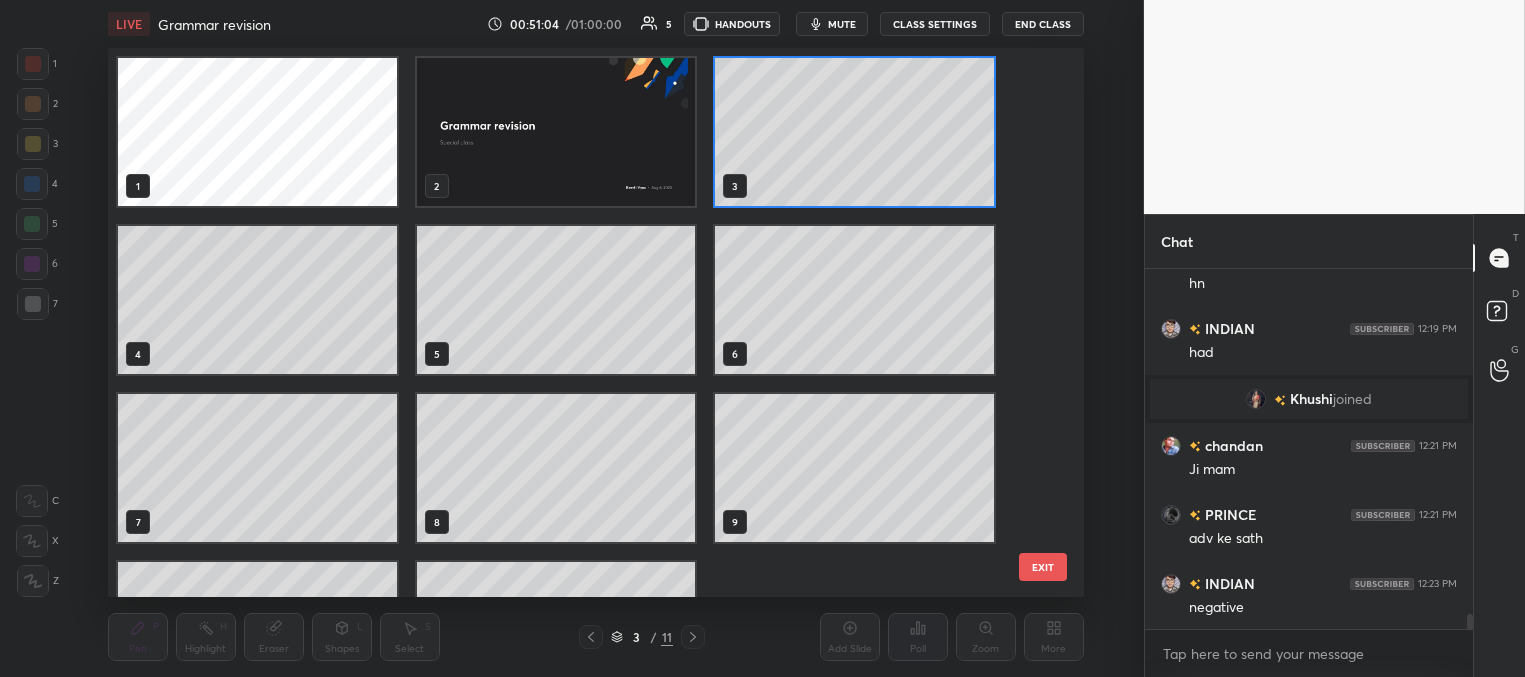 scroll, scrollTop: 6, scrollLeft: 10, axis: both 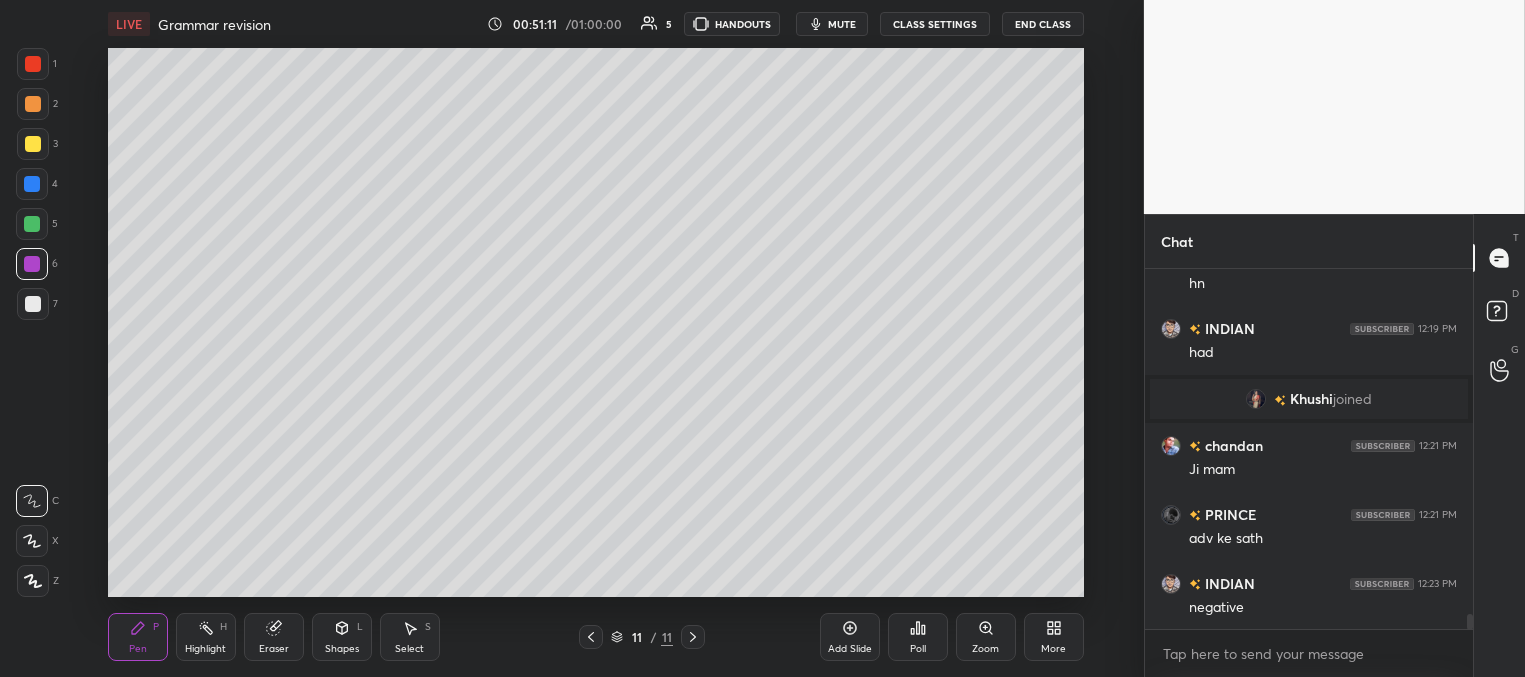 click 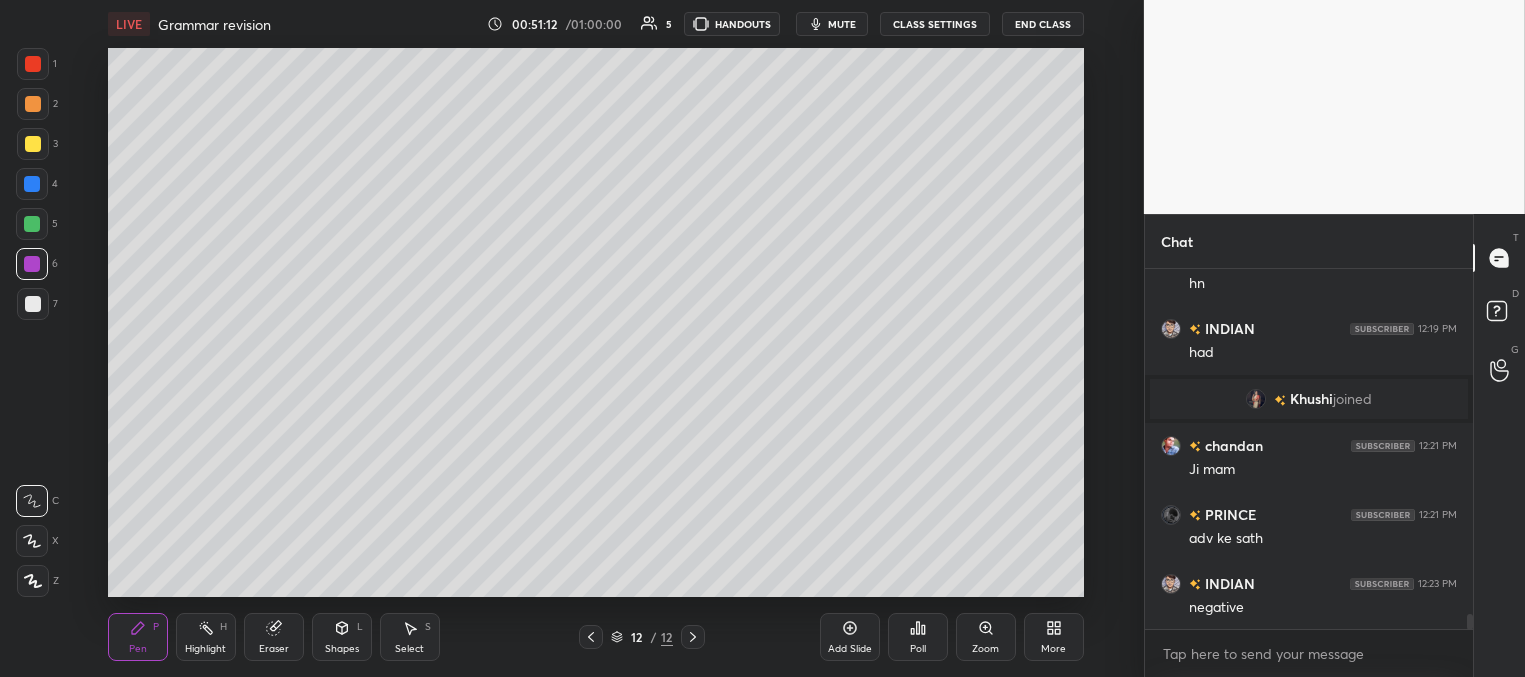 click at bounding box center (33, 144) 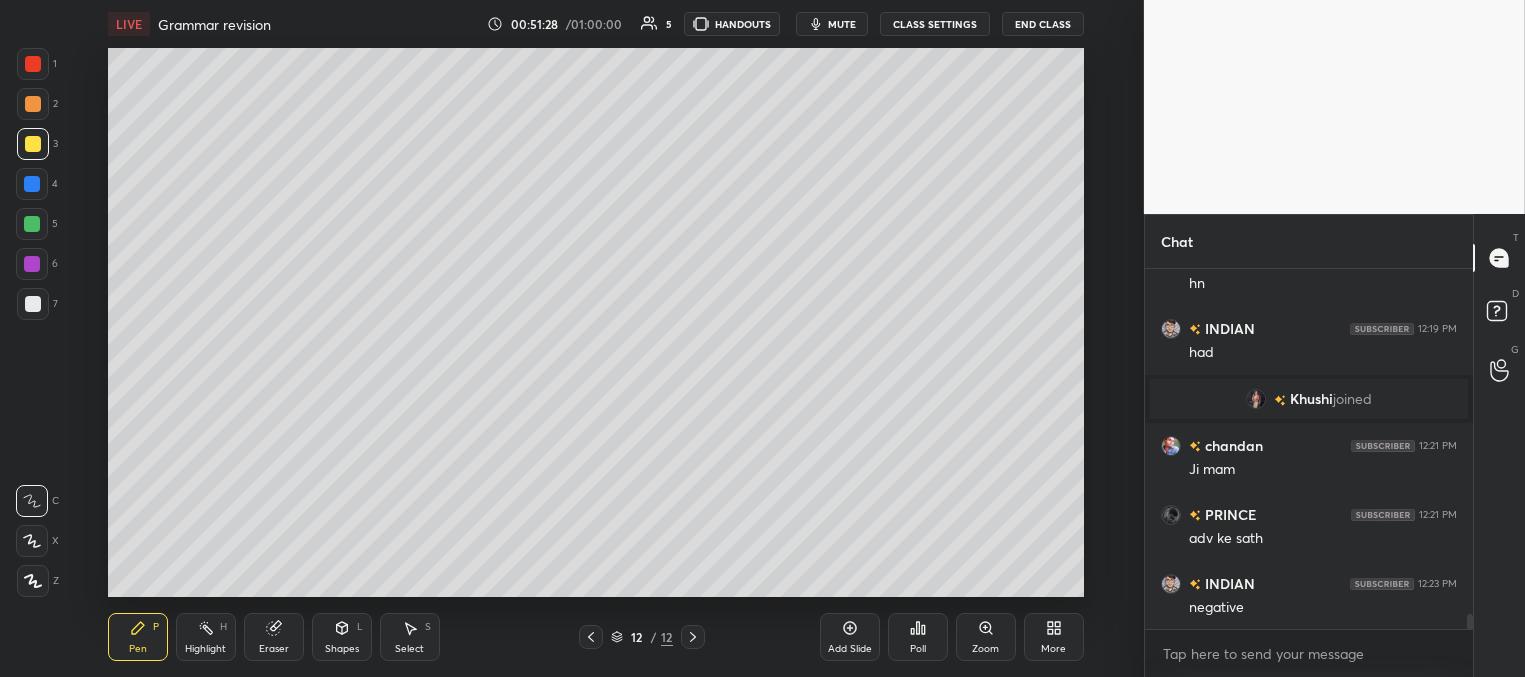 drag, startPoint x: 34, startPoint y: 306, endPoint x: 38, endPoint y: 294, distance: 12.649111 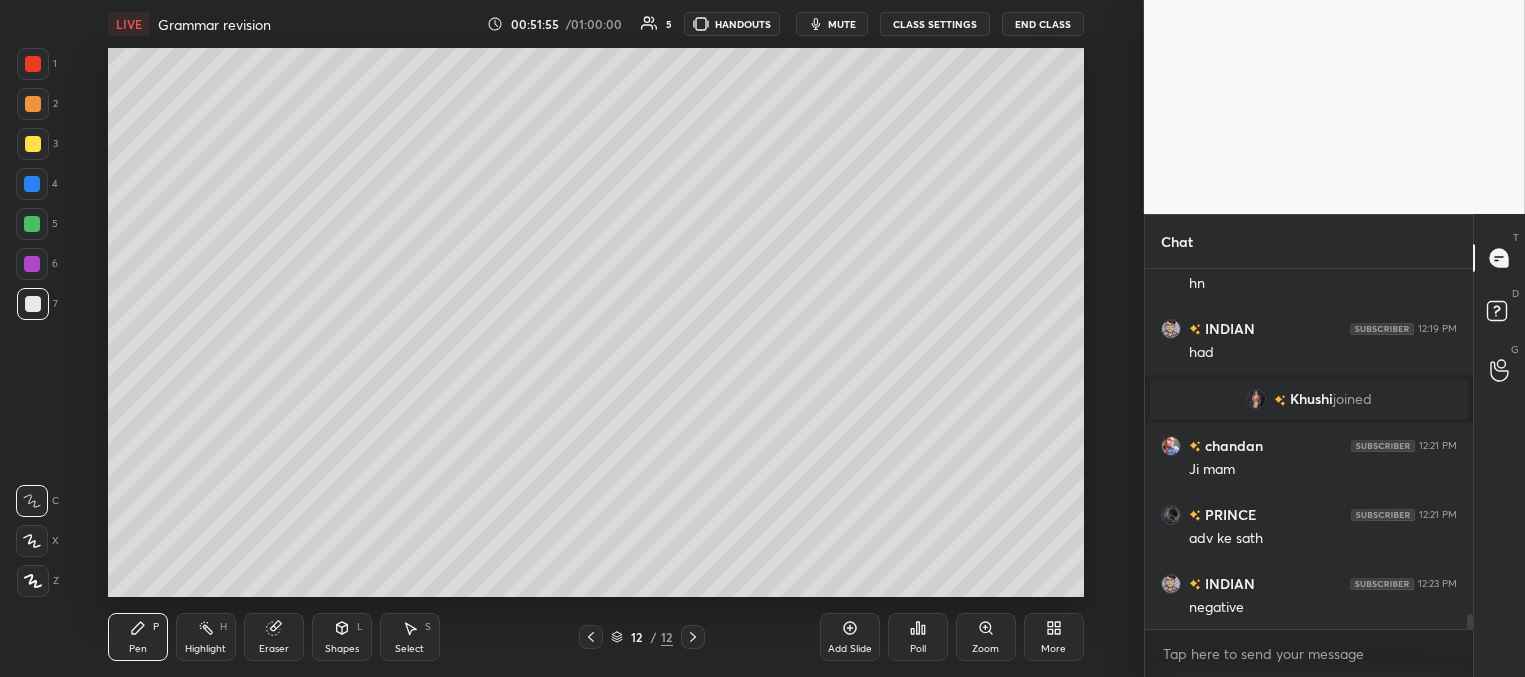 click at bounding box center [32, 184] 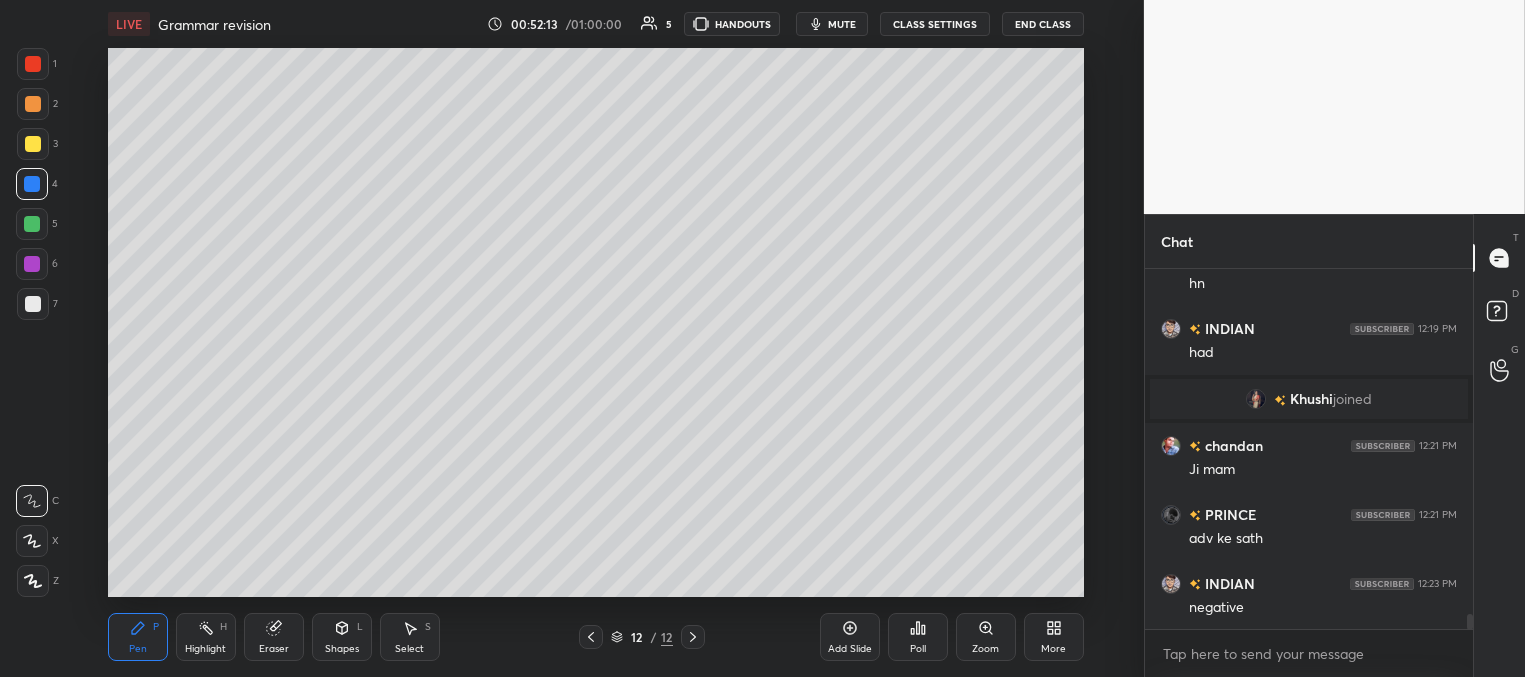 drag, startPoint x: 37, startPoint y: 222, endPoint x: 40, endPoint y: 206, distance: 16.27882 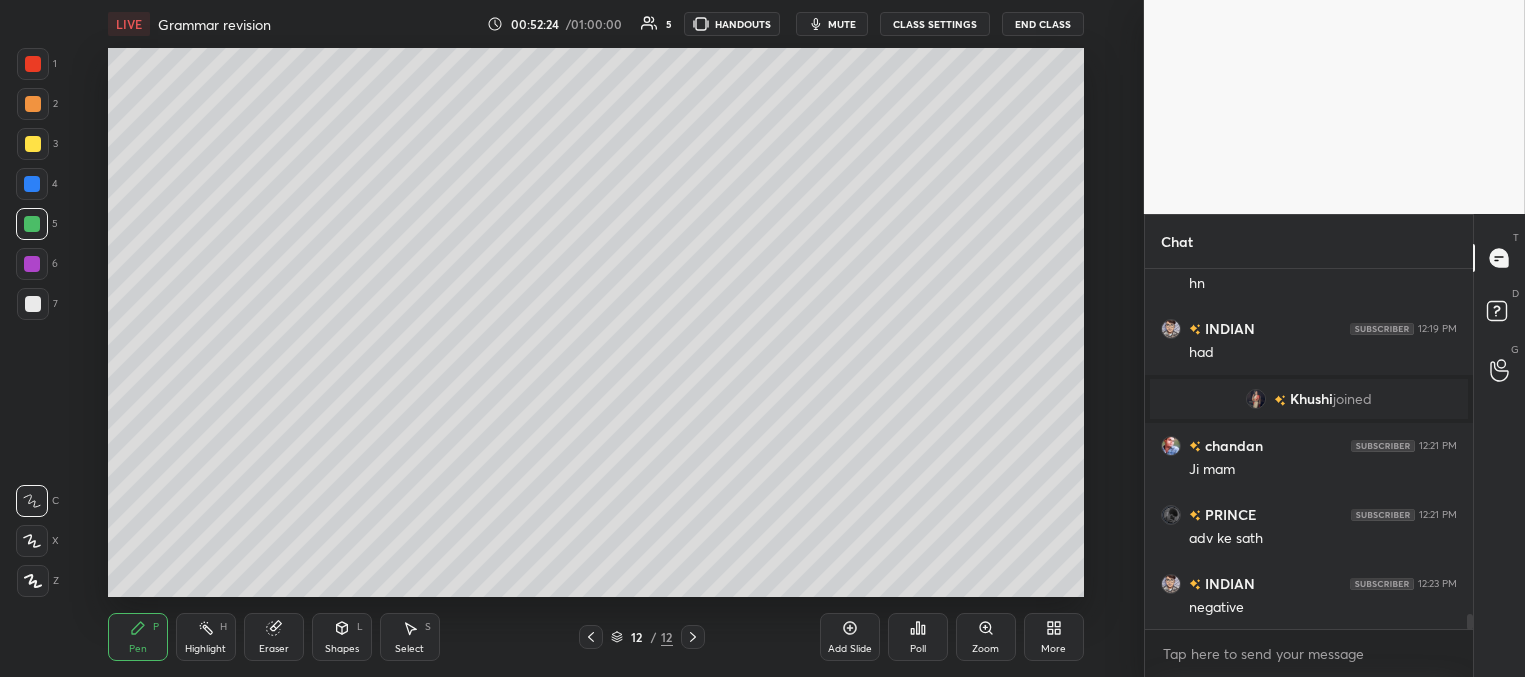 click 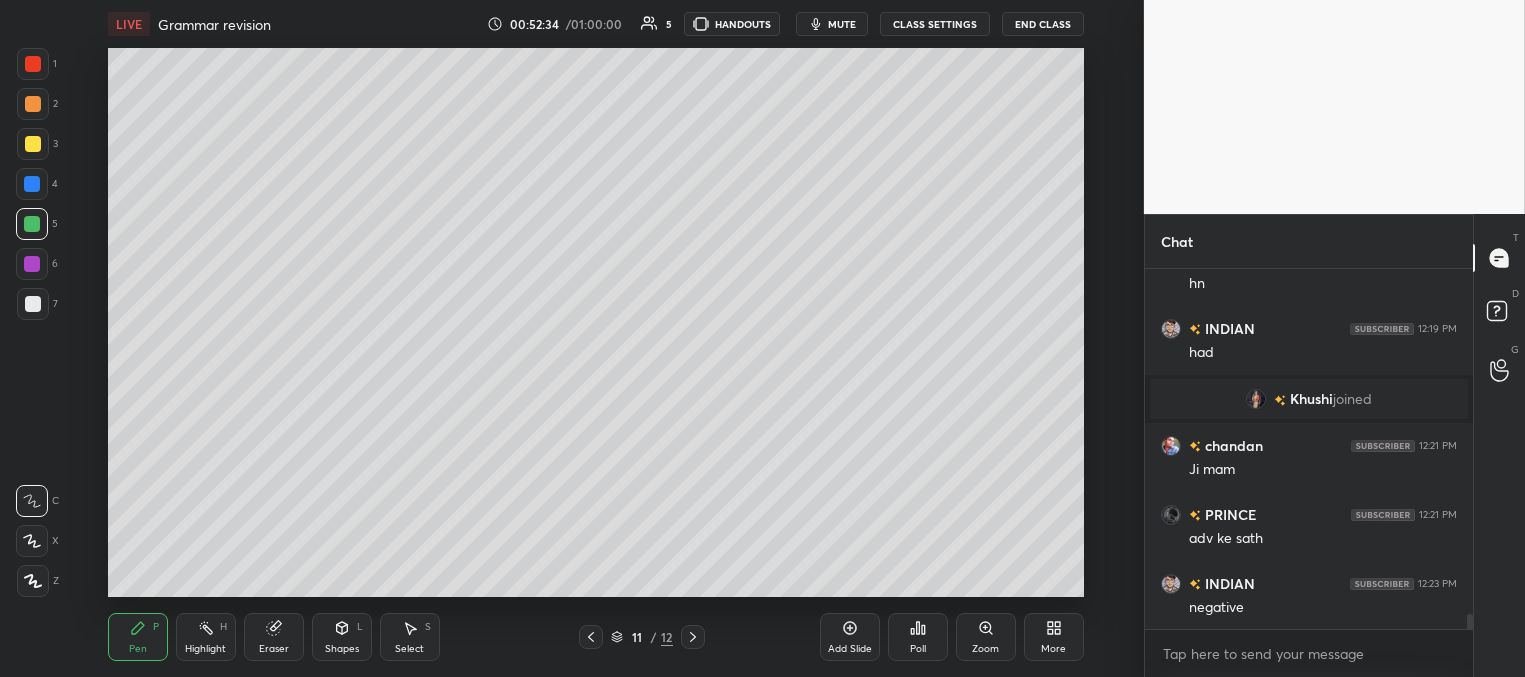 click 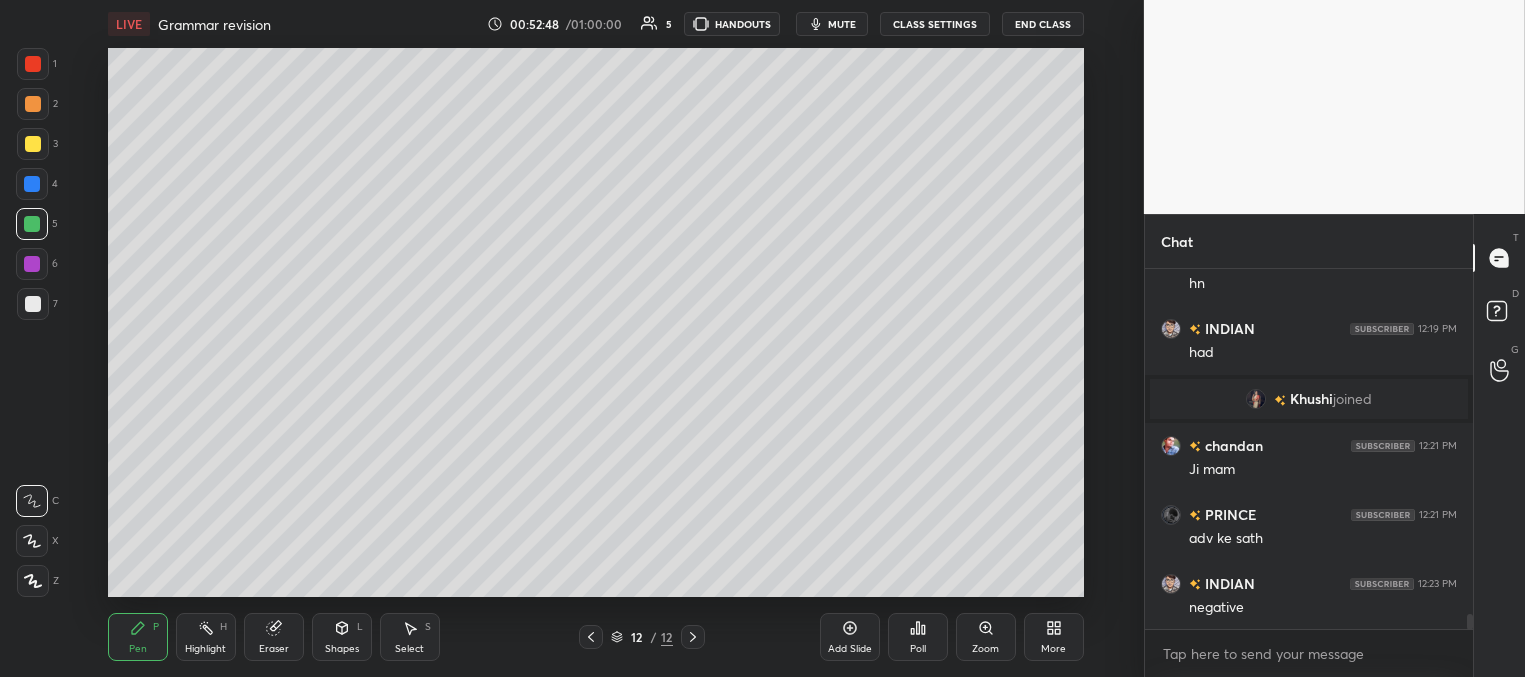 click at bounding box center [32, 184] 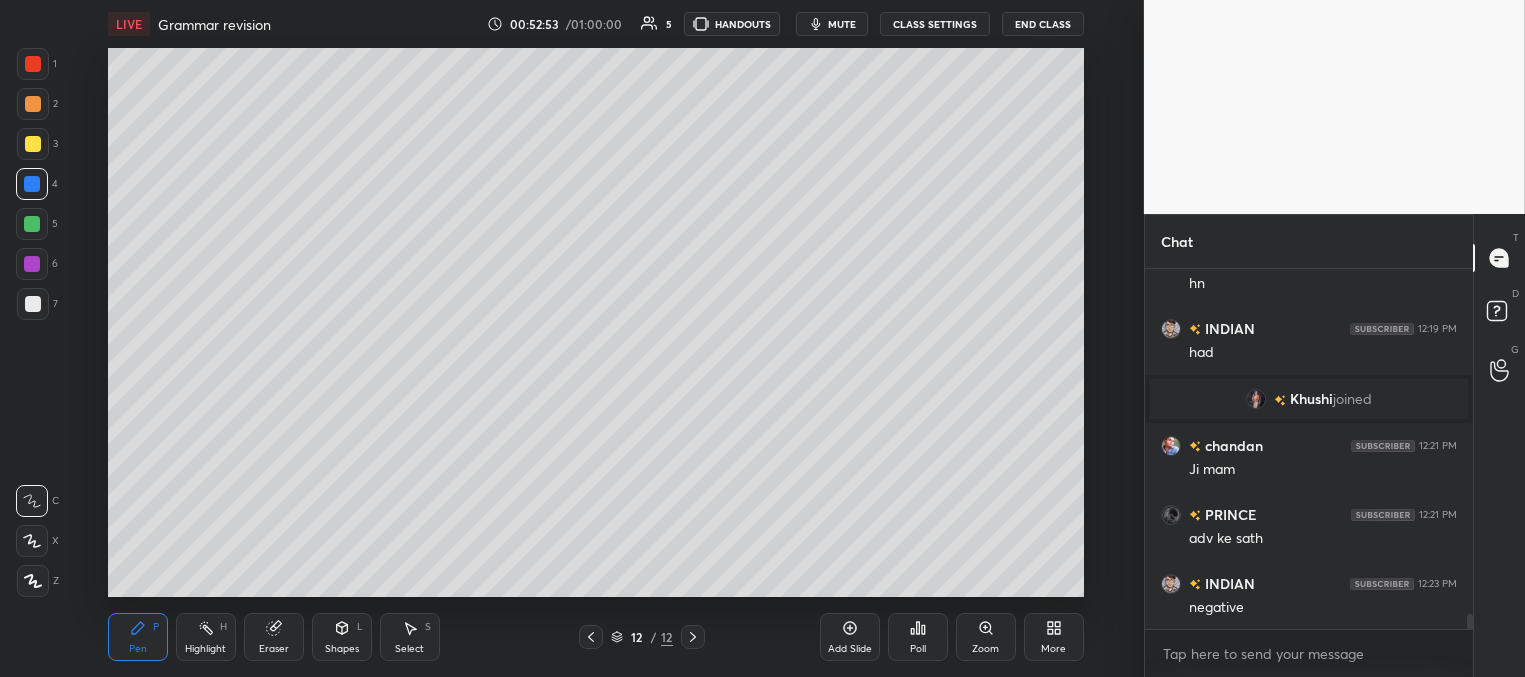 click on "Eraser" at bounding box center [274, 637] 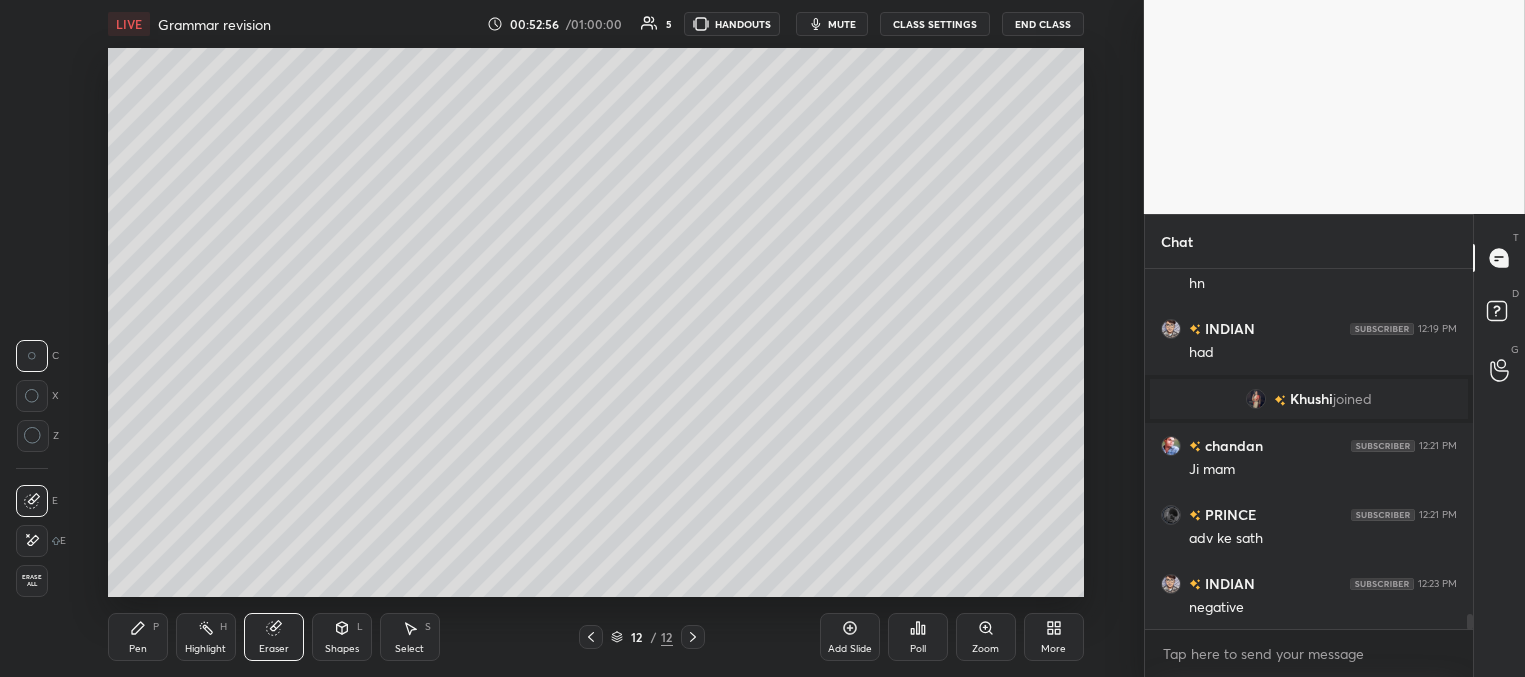 click on "Pen" at bounding box center [138, 649] 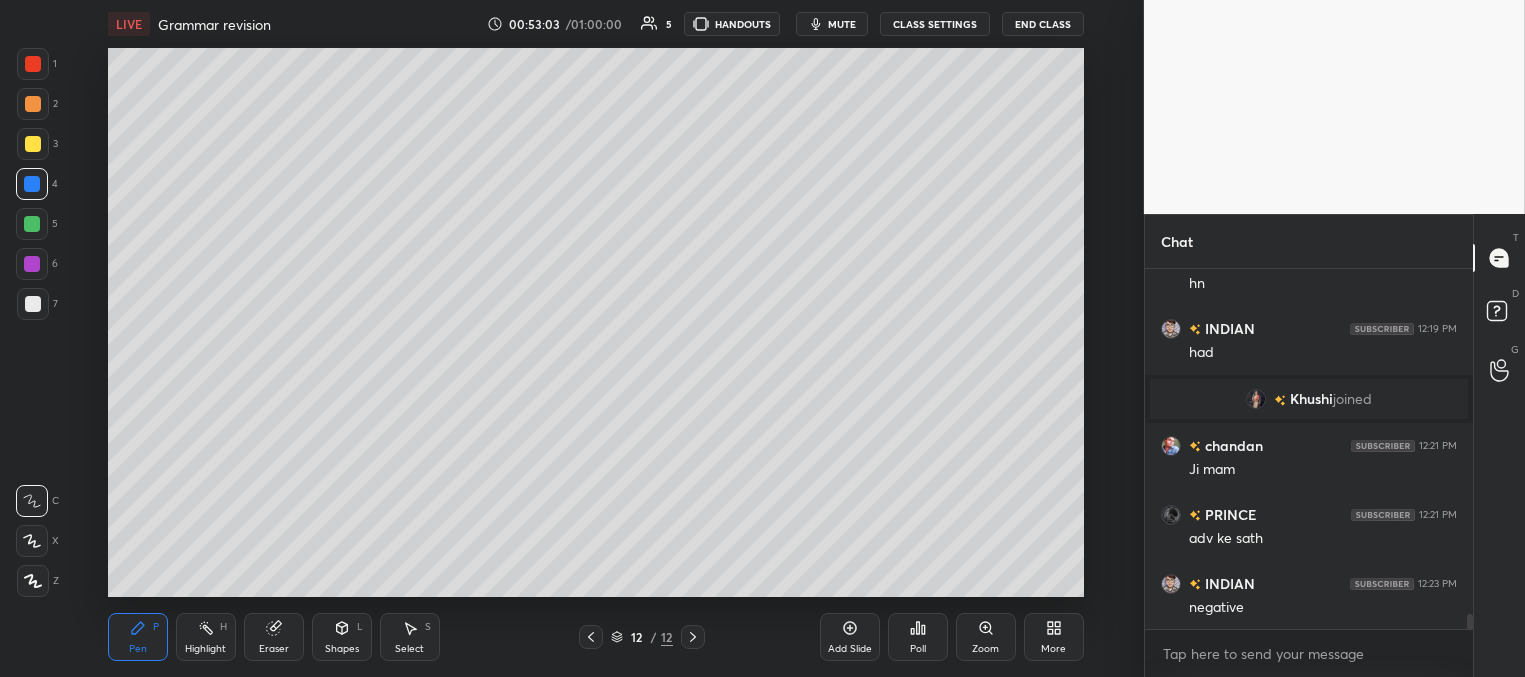 click at bounding box center (32, 224) 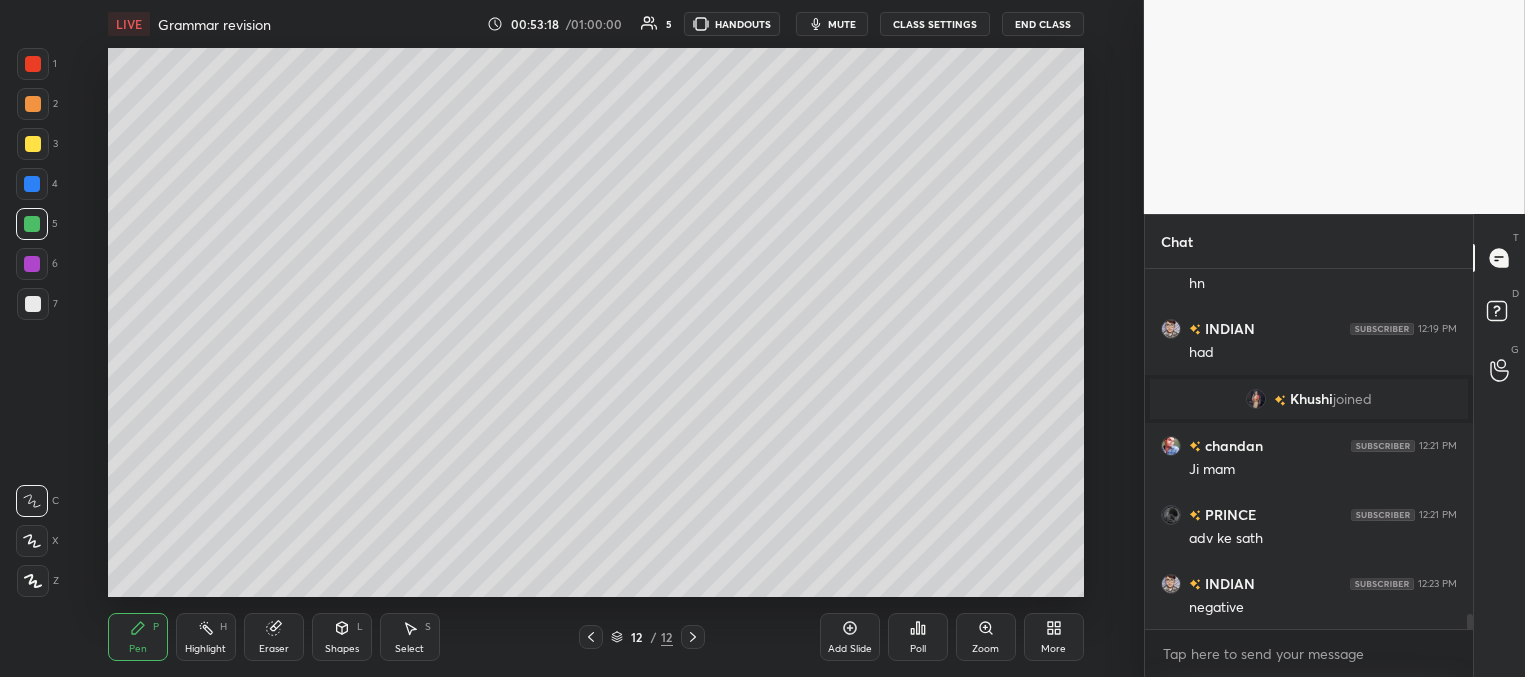 click at bounding box center (32, 264) 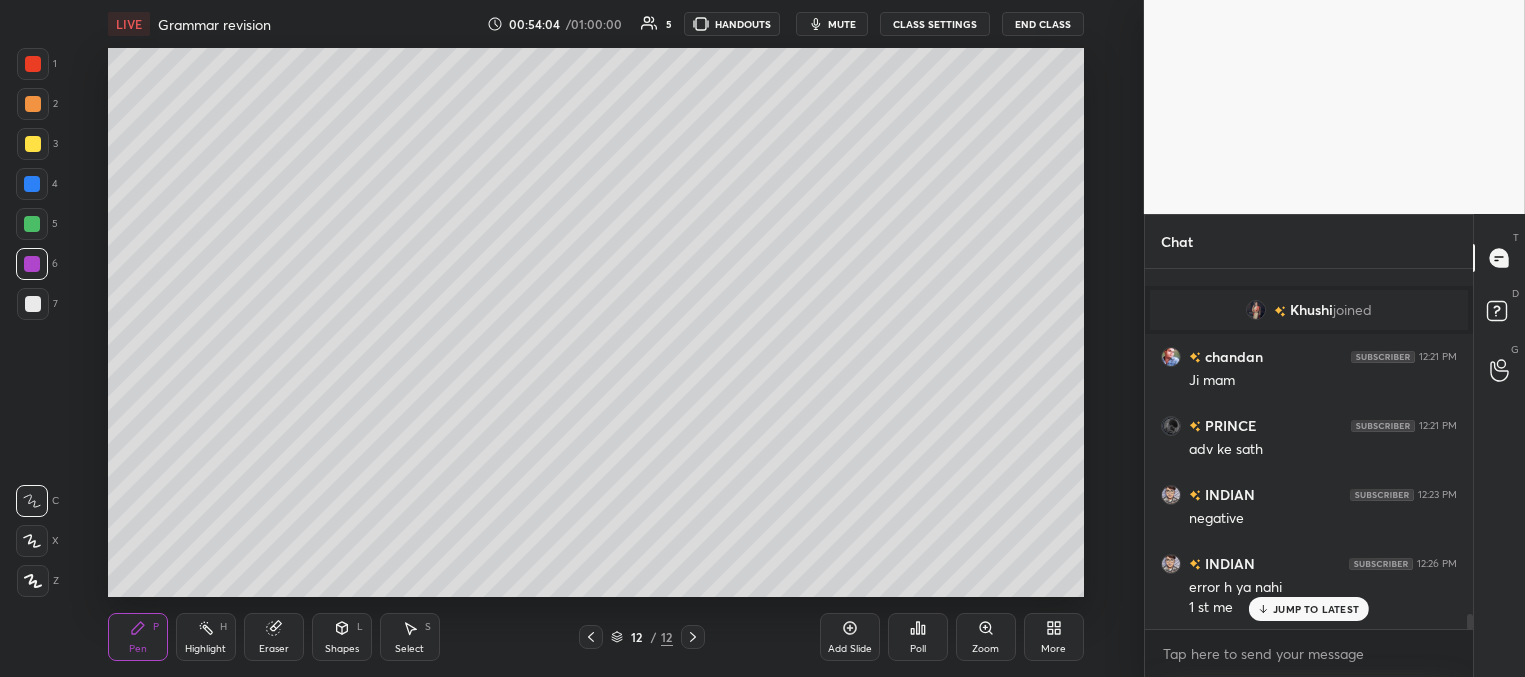 scroll, scrollTop: 8442, scrollLeft: 0, axis: vertical 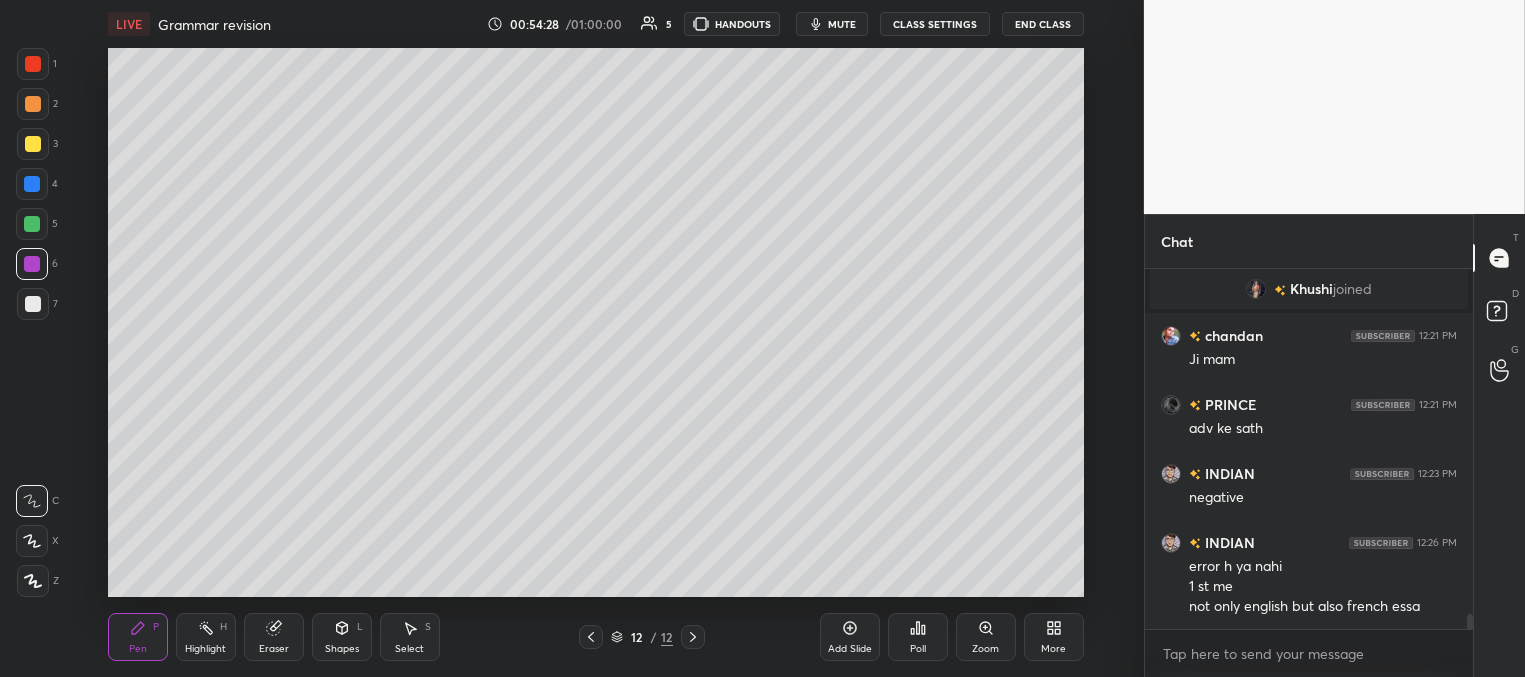 drag, startPoint x: 33, startPoint y: 182, endPoint x: 49, endPoint y: 198, distance: 22.627417 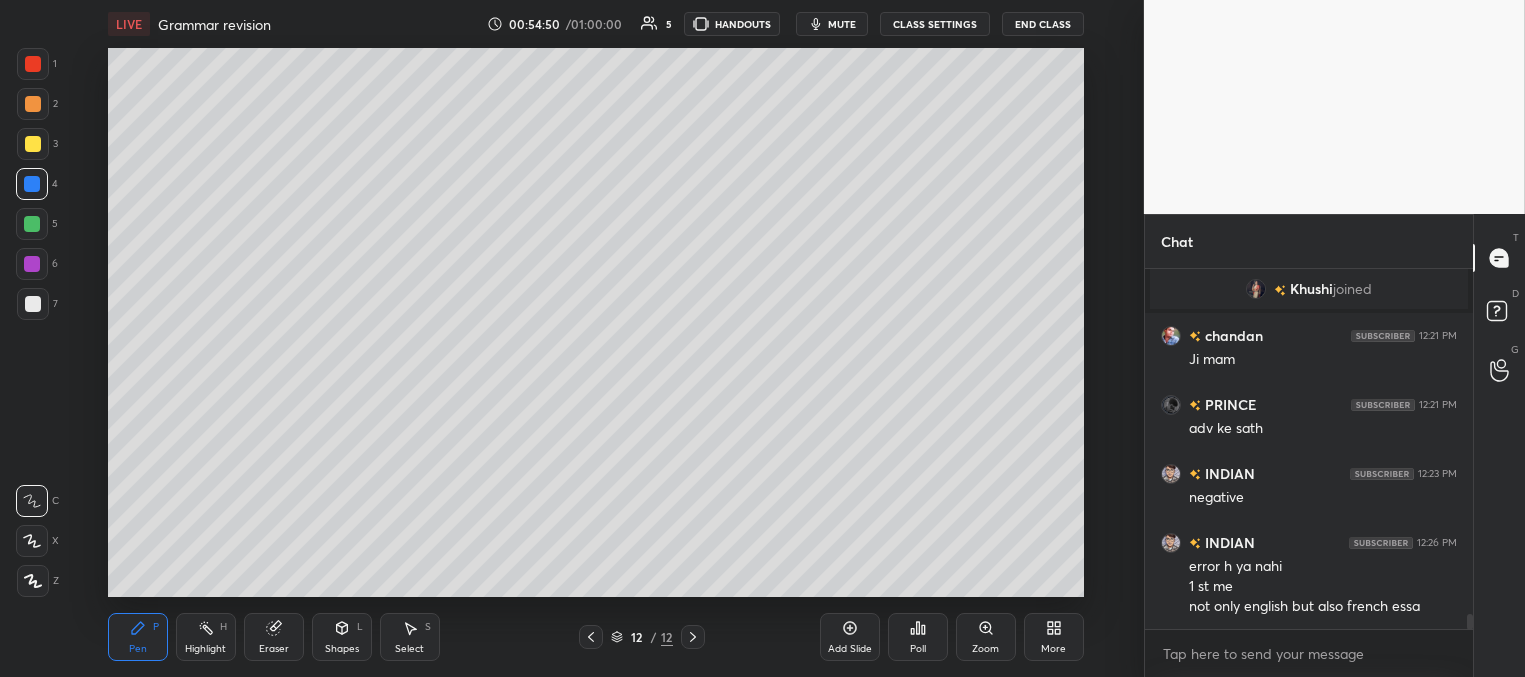 click at bounding box center (32, 224) 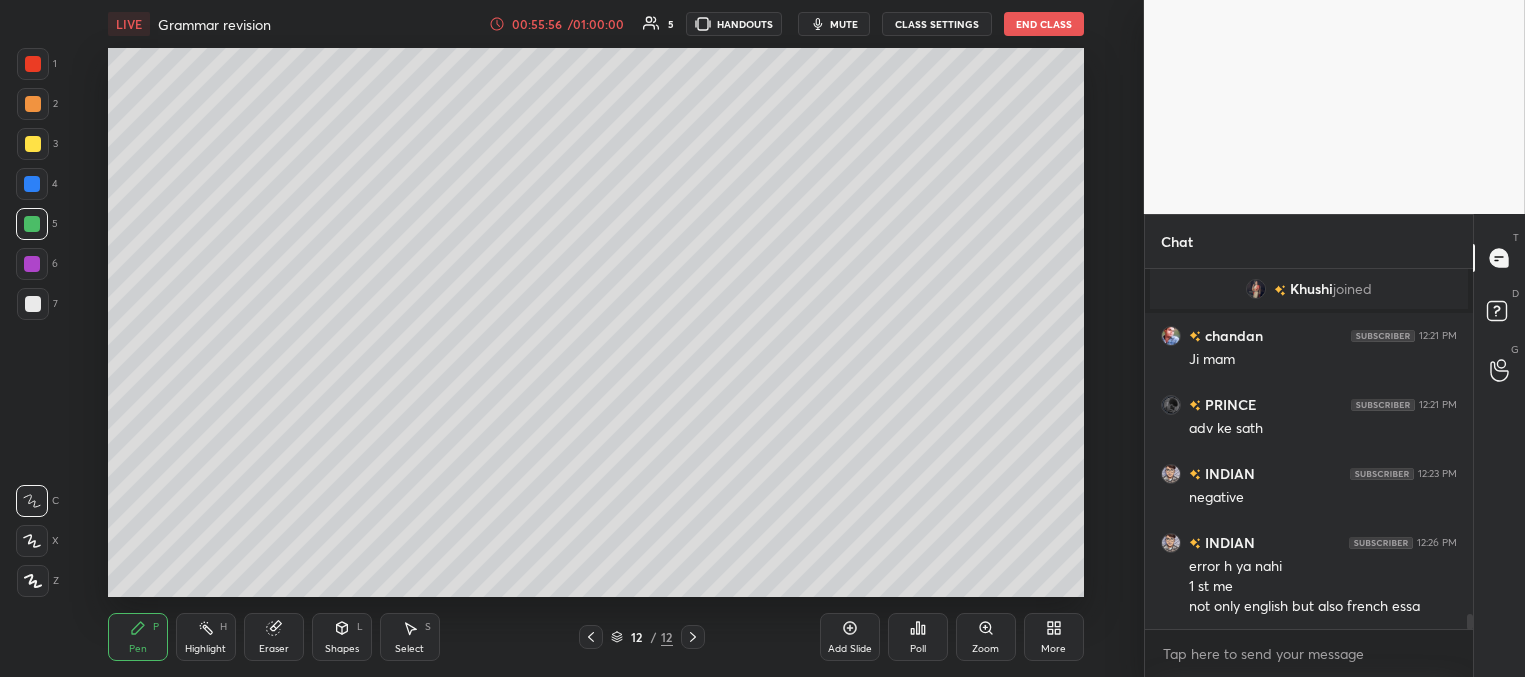 click at bounding box center [32, 264] 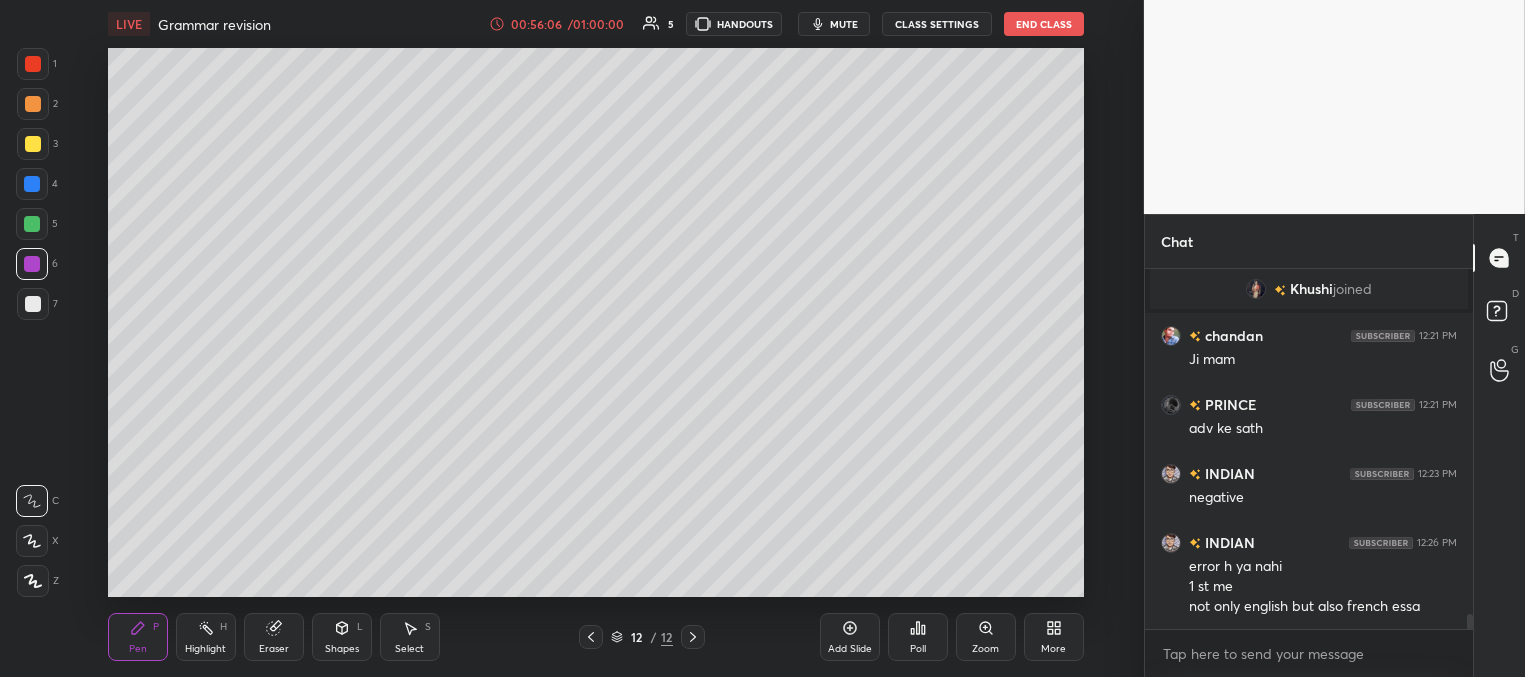 click at bounding box center (33, 144) 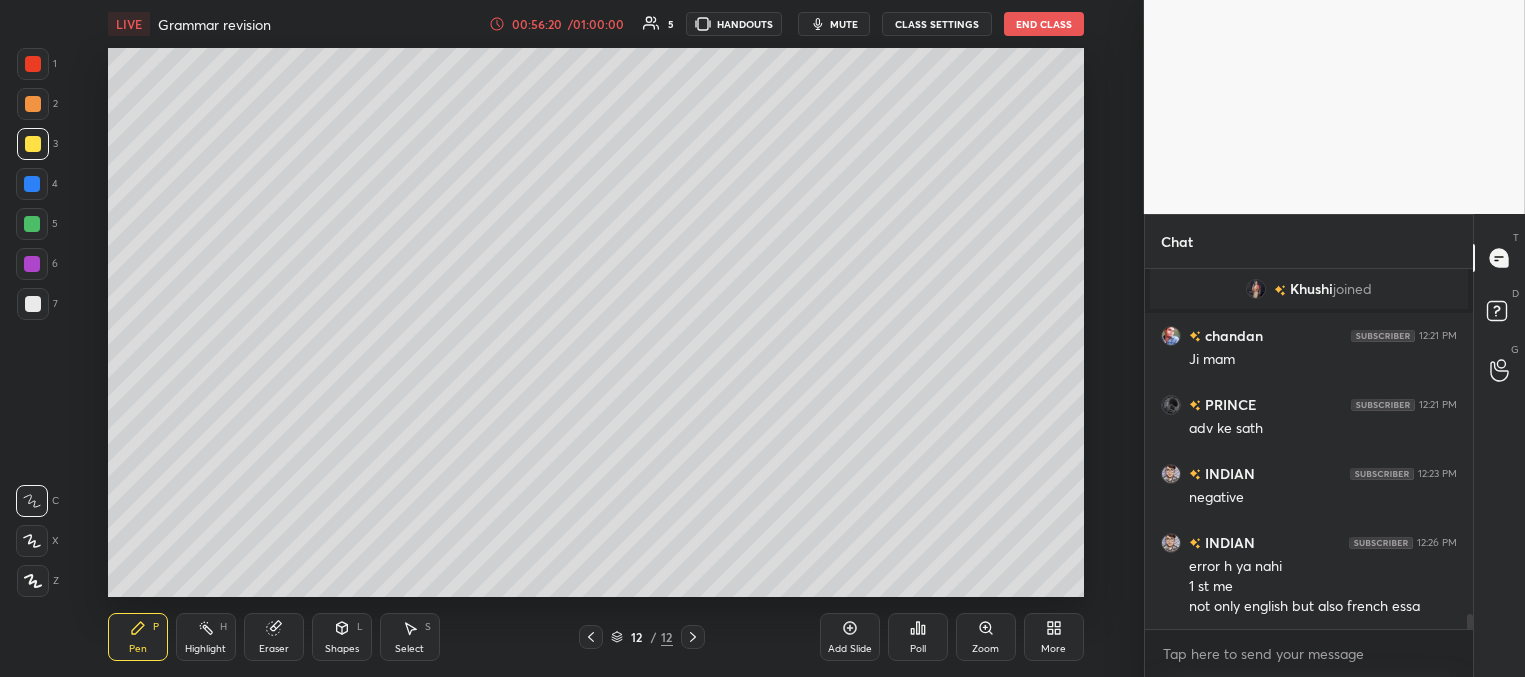 scroll, scrollTop: 8510, scrollLeft: 0, axis: vertical 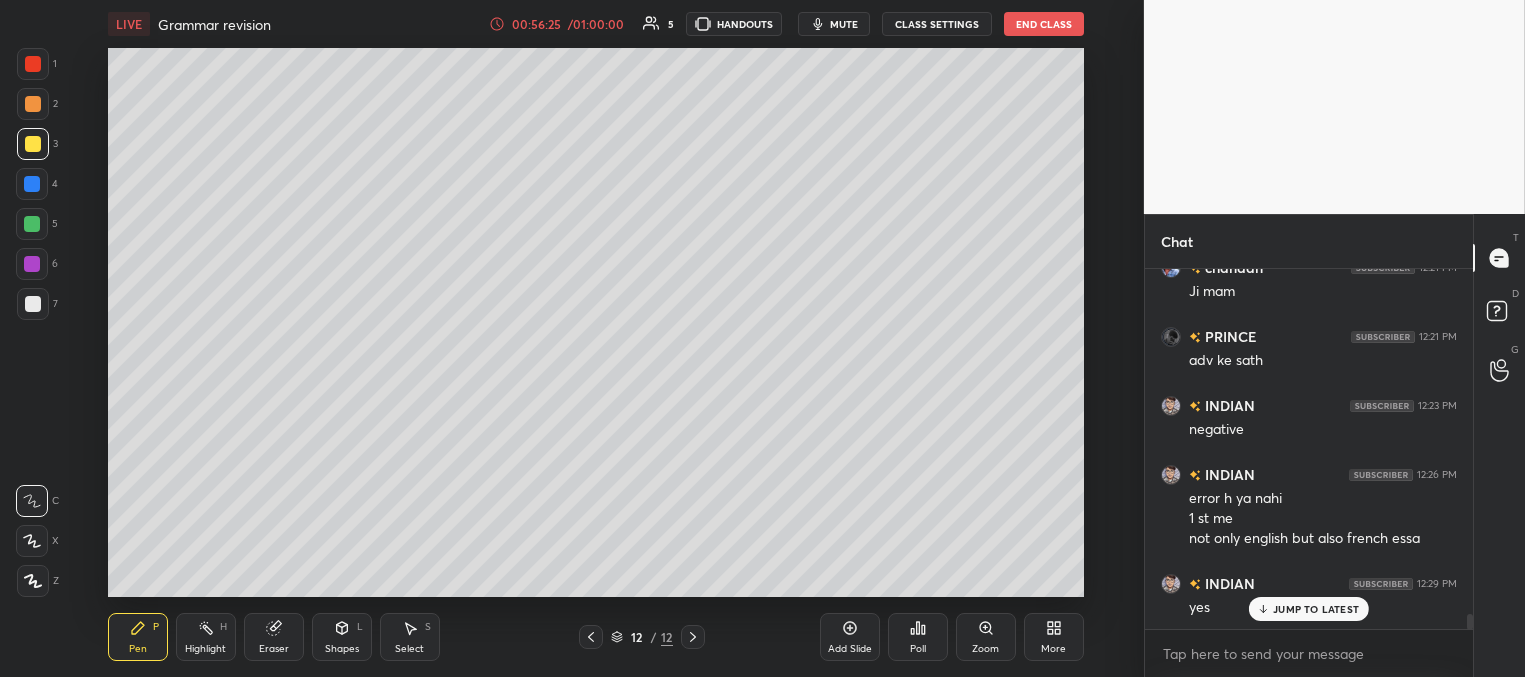 click on "JUMP TO LATEST" at bounding box center [1316, 609] 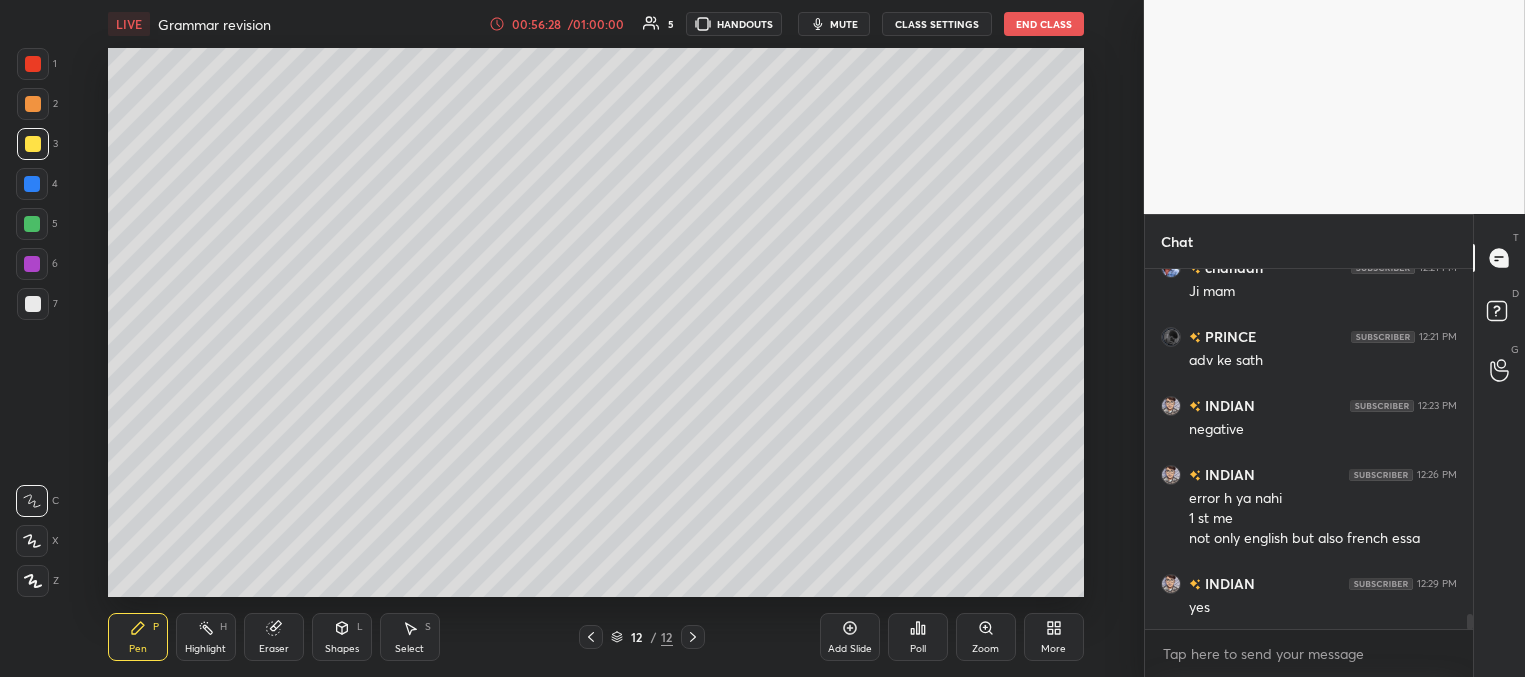 click on "Add Slide" at bounding box center (850, 637) 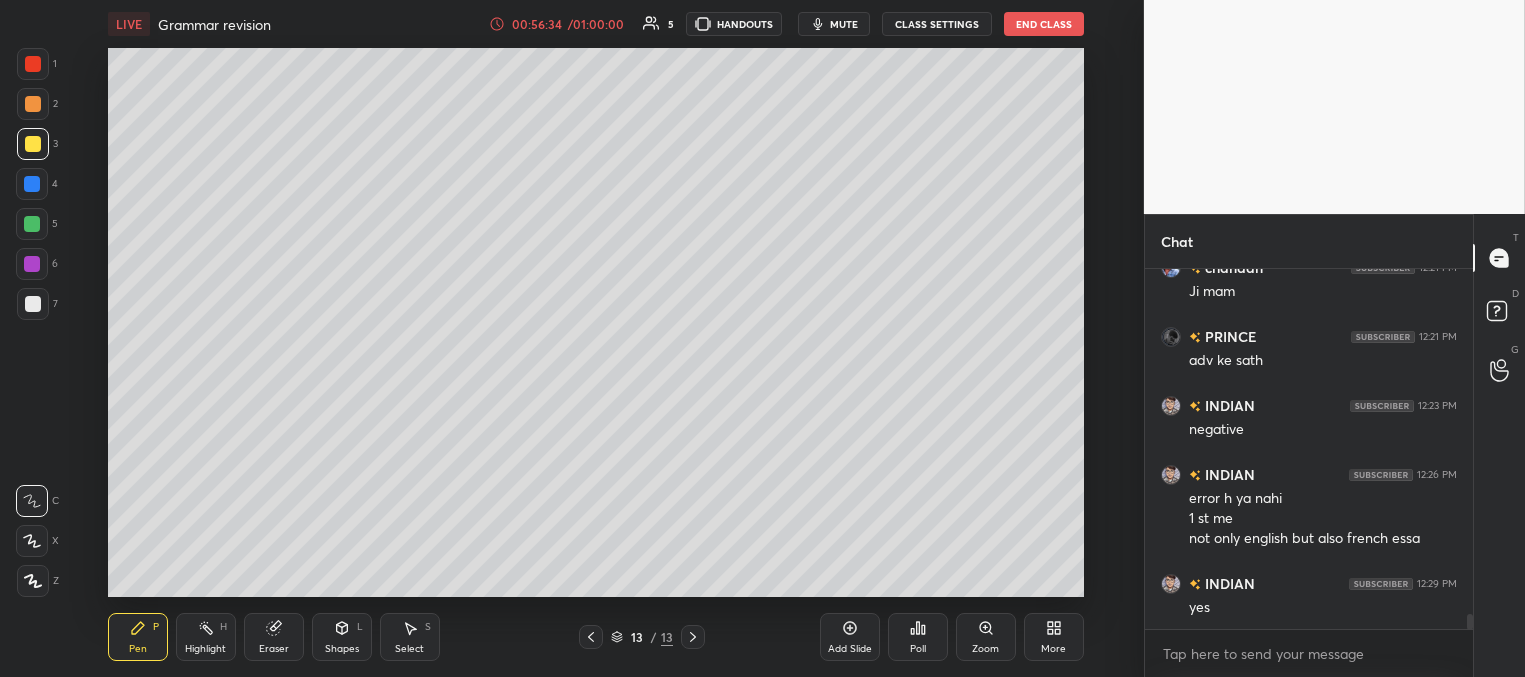click at bounding box center (32, 184) 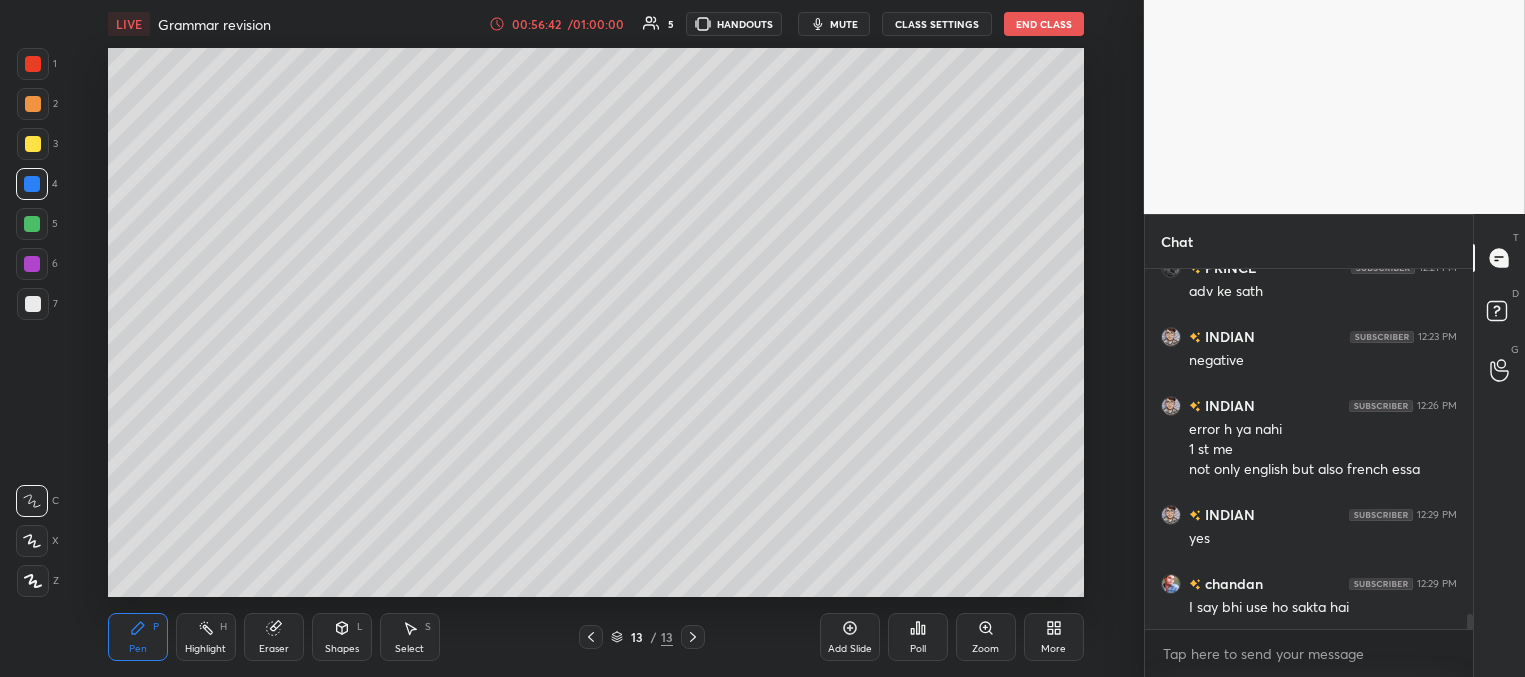 scroll, scrollTop: 8648, scrollLeft: 0, axis: vertical 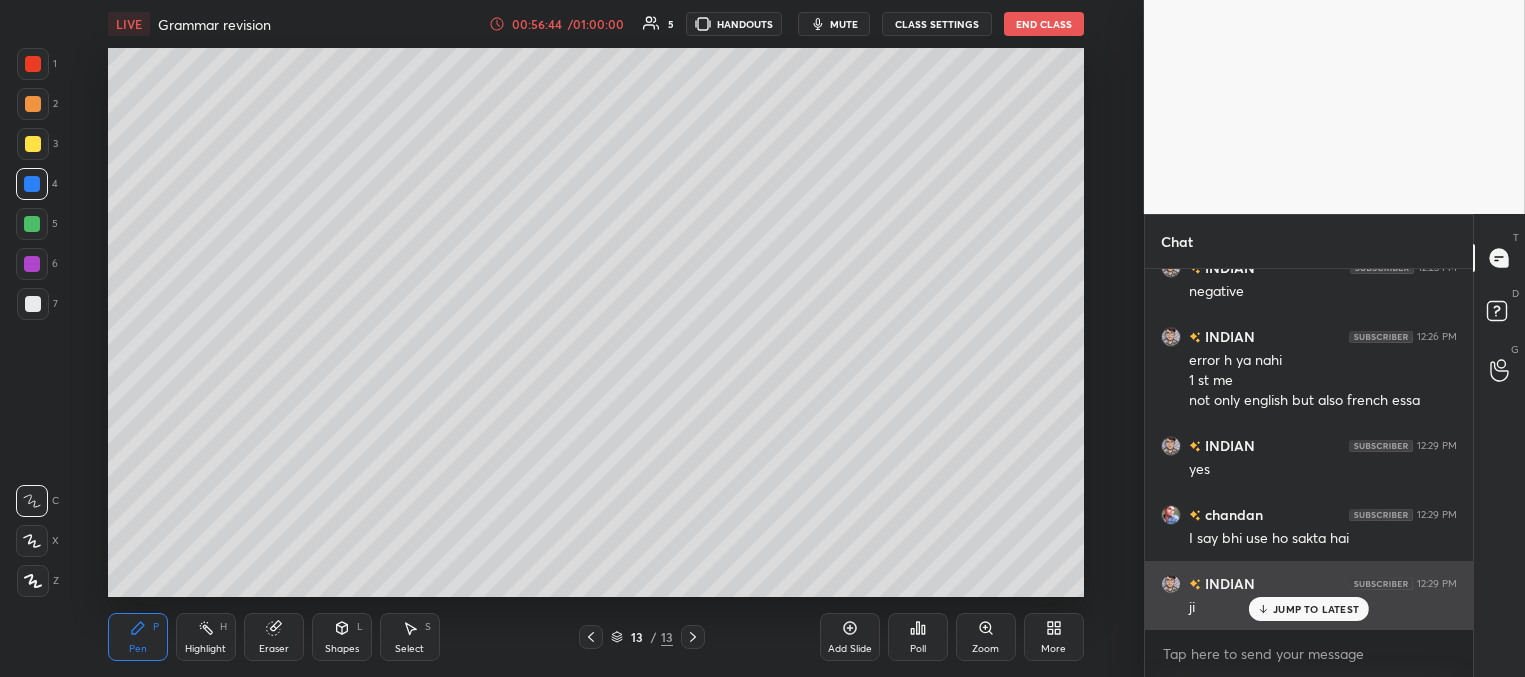 drag, startPoint x: 1272, startPoint y: 609, endPoint x: 1237, endPoint y: 584, distance: 43.011627 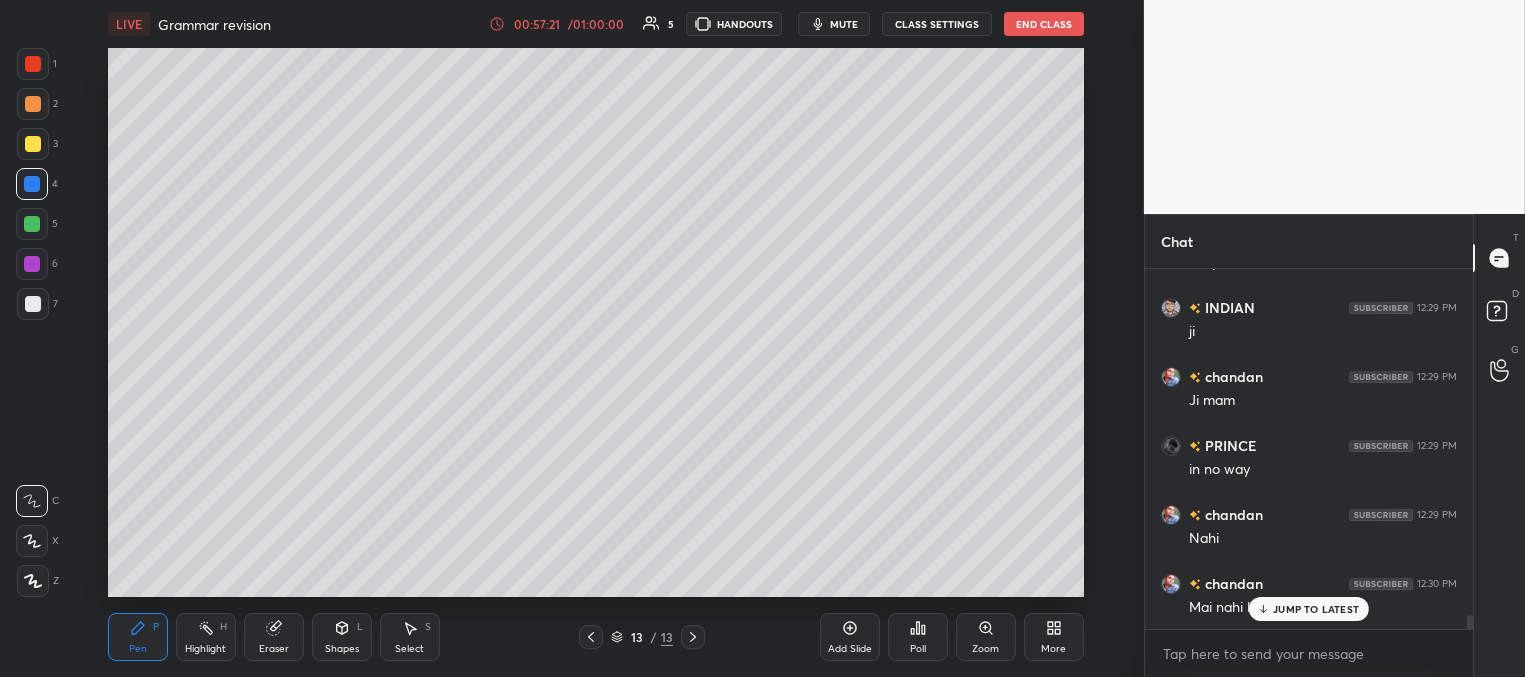 scroll, scrollTop: 8993, scrollLeft: 0, axis: vertical 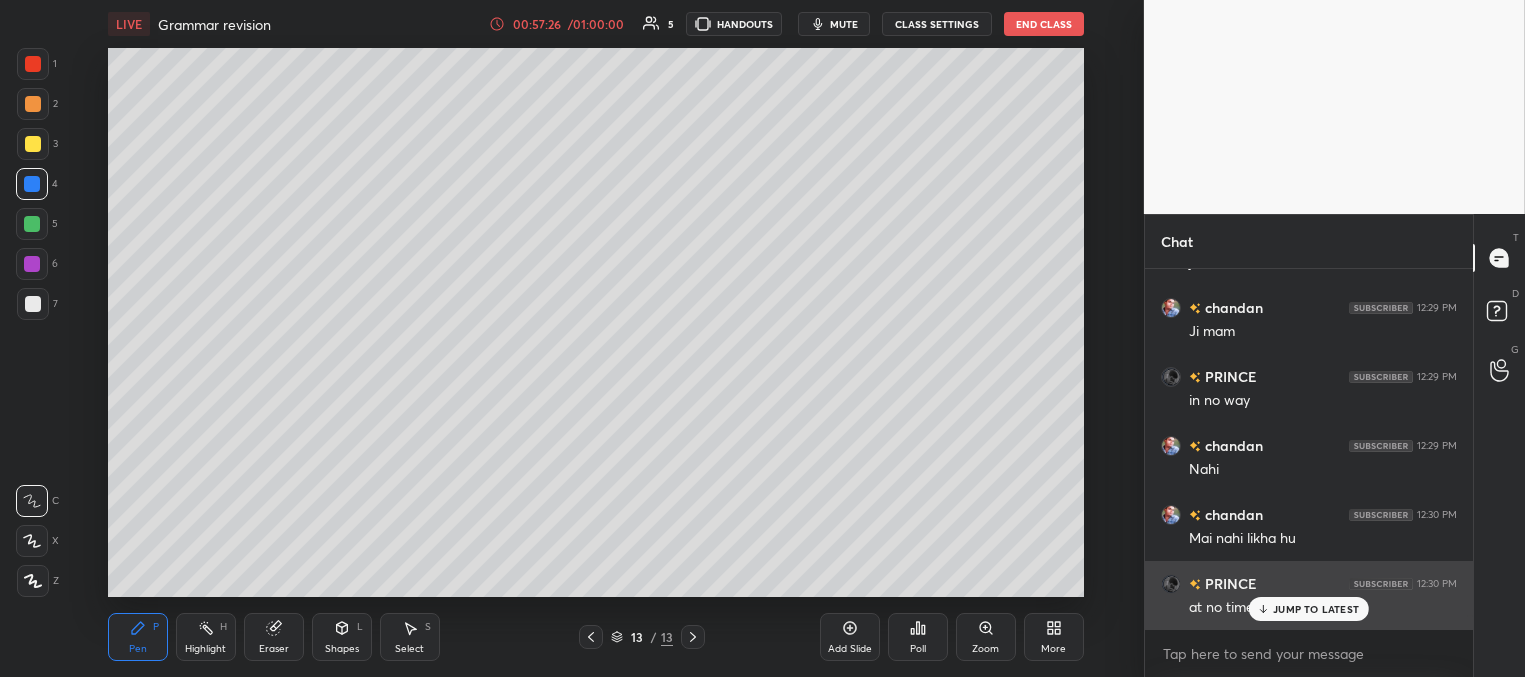drag, startPoint x: 1255, startPoint y: 609, endPoint x: 1200, endPoint y: 583, distance: 60.835846 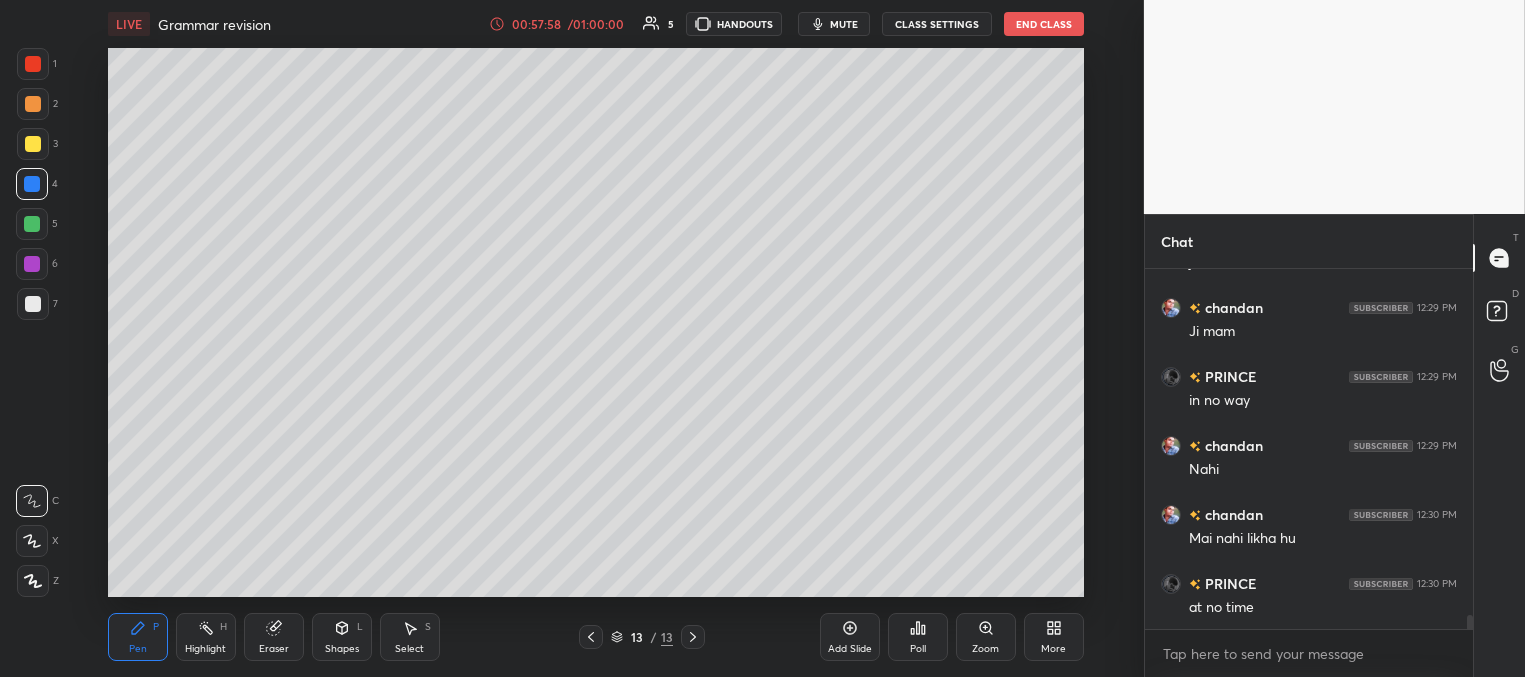 click at bounding box center [32, 224] 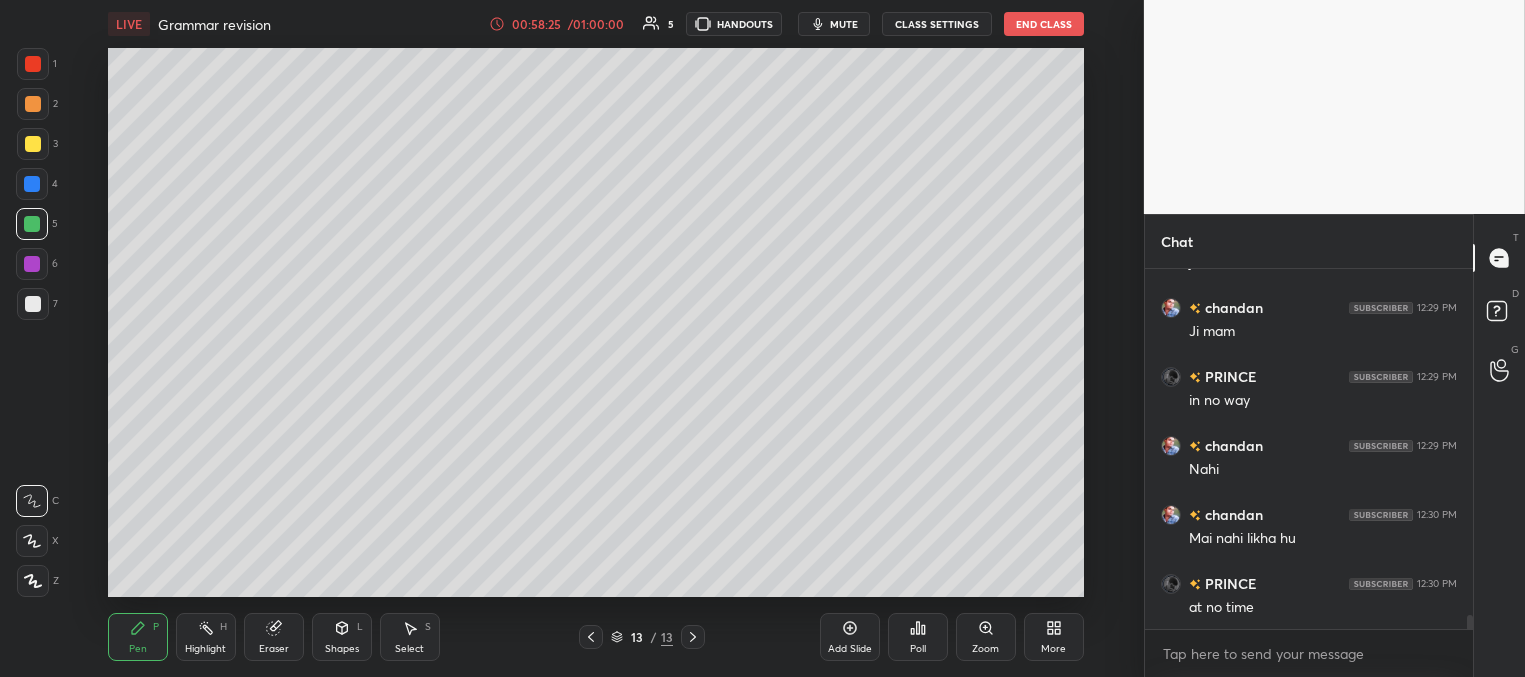 click at bounding box center [33, 304] 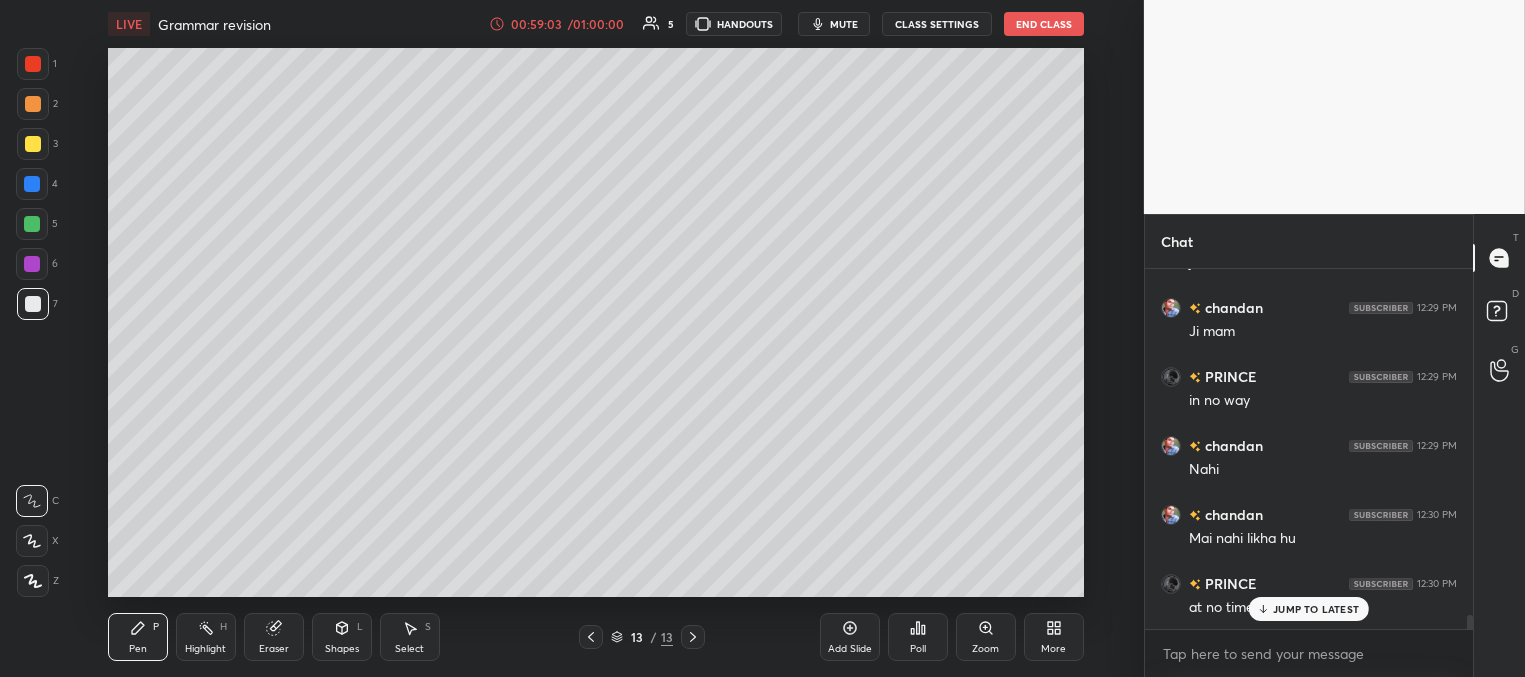 scroll, scrollTop: 9062, scrollLeft: 0, axis: vertical 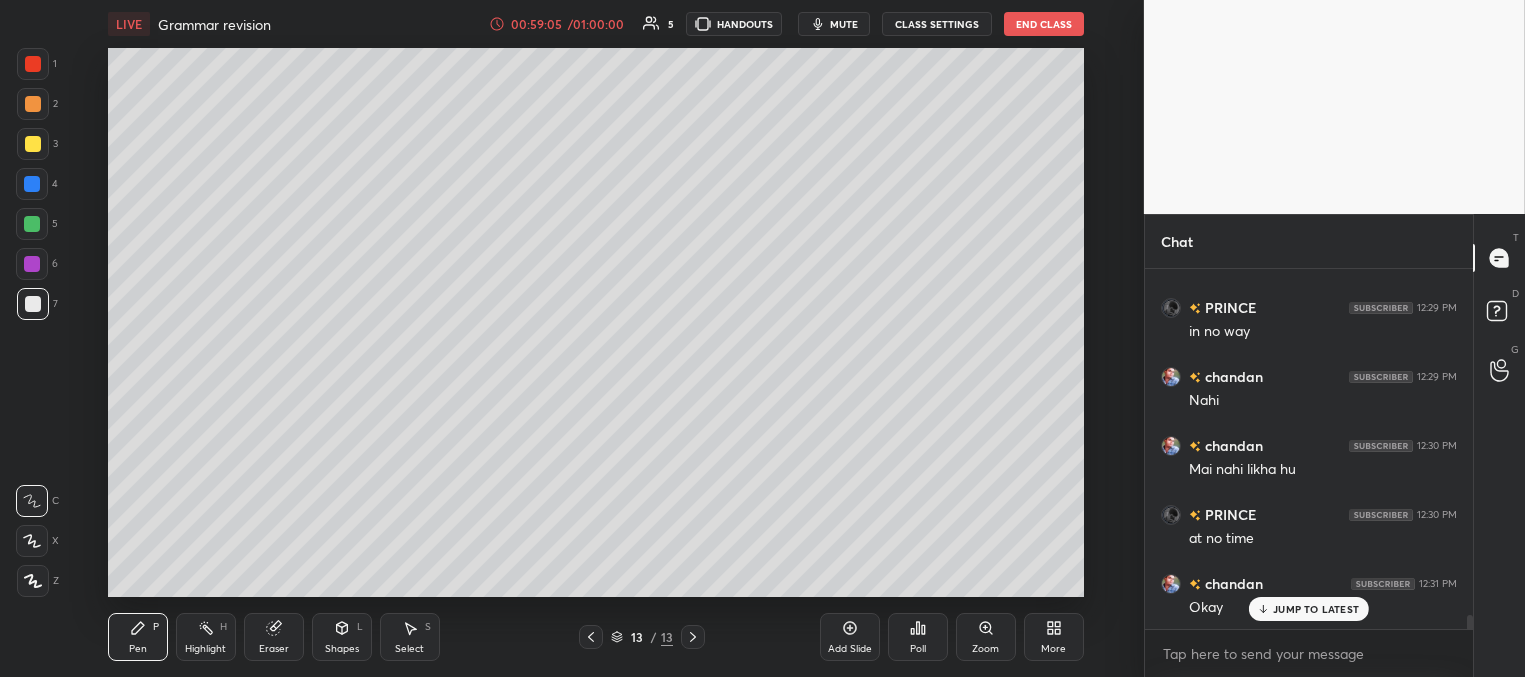 click at bounding box center [32, 224] 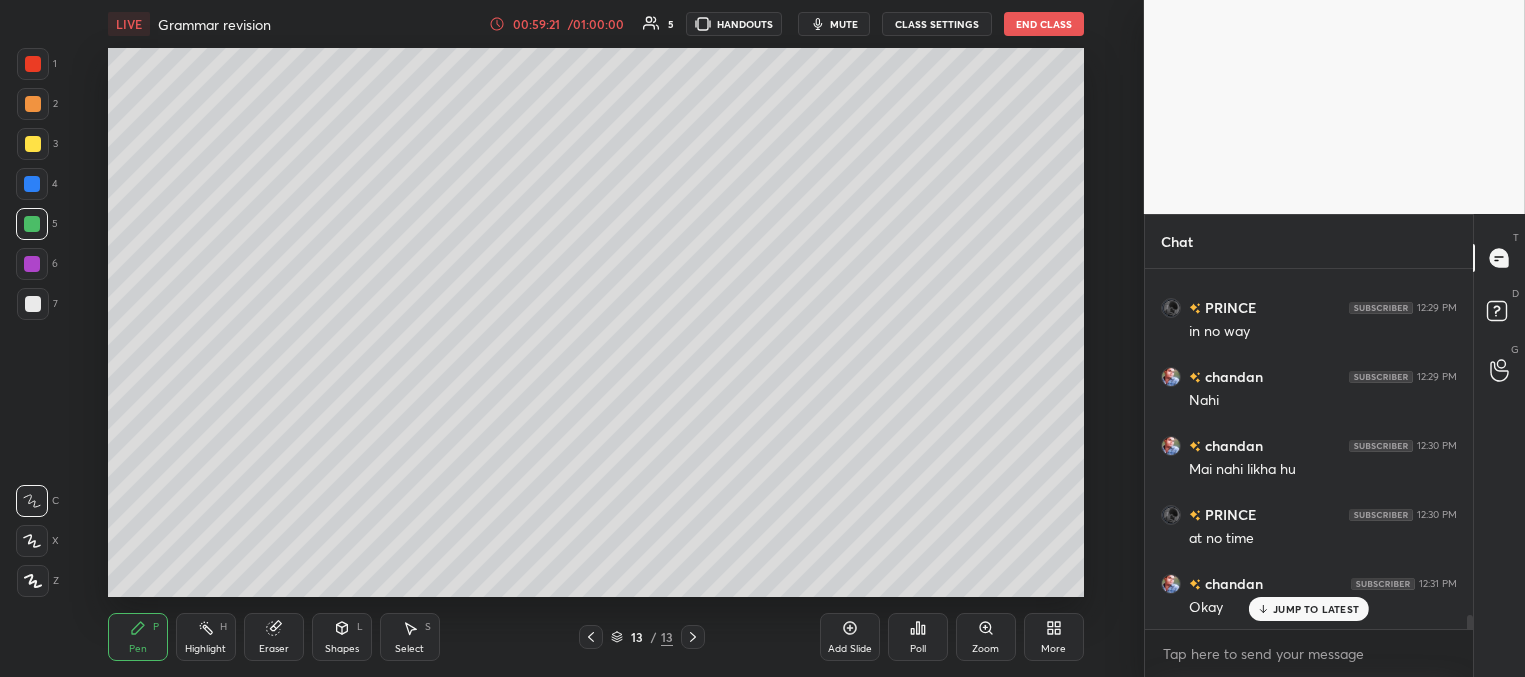 click on "7" at bounding box center [37, 304] 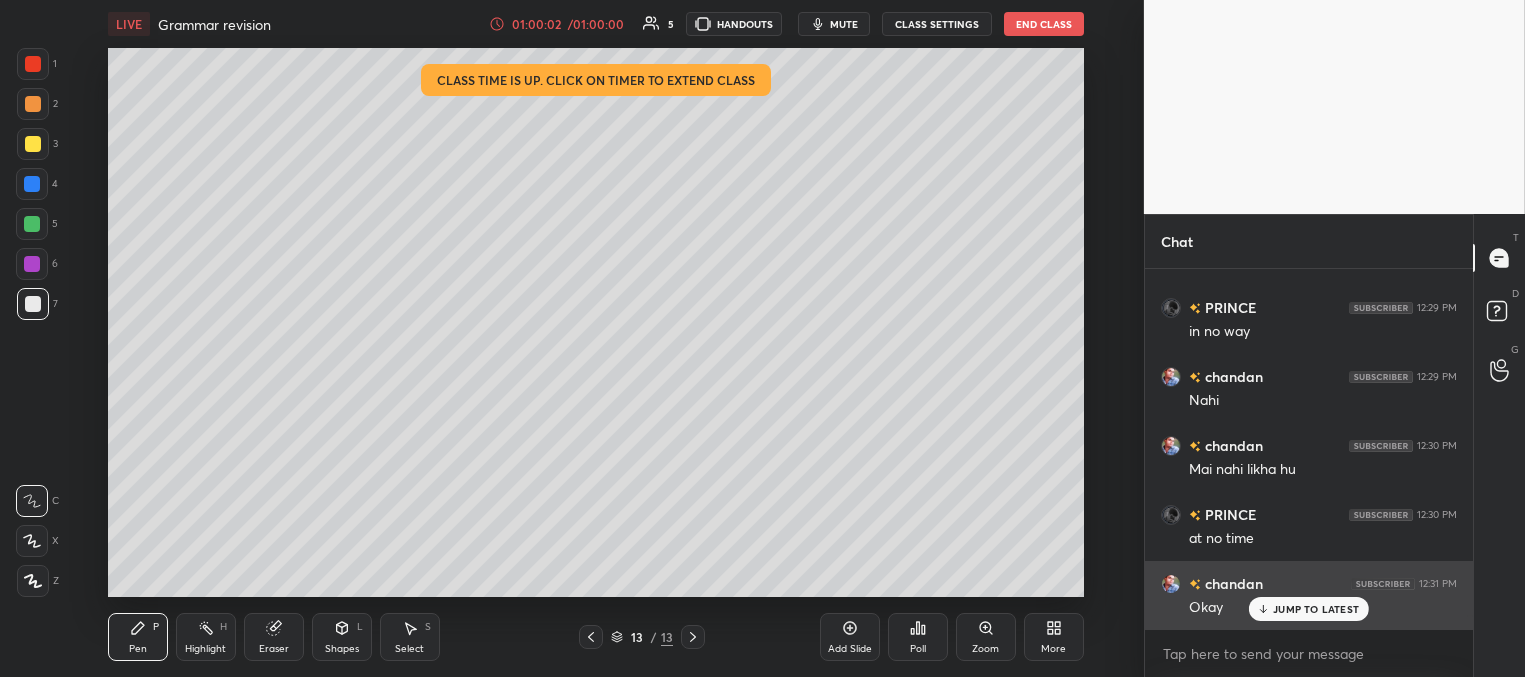 drag, startPoint x: 1274, startPoint y: 611, endPoint x: 1252, endPoint y: 605, distance: 22.803509 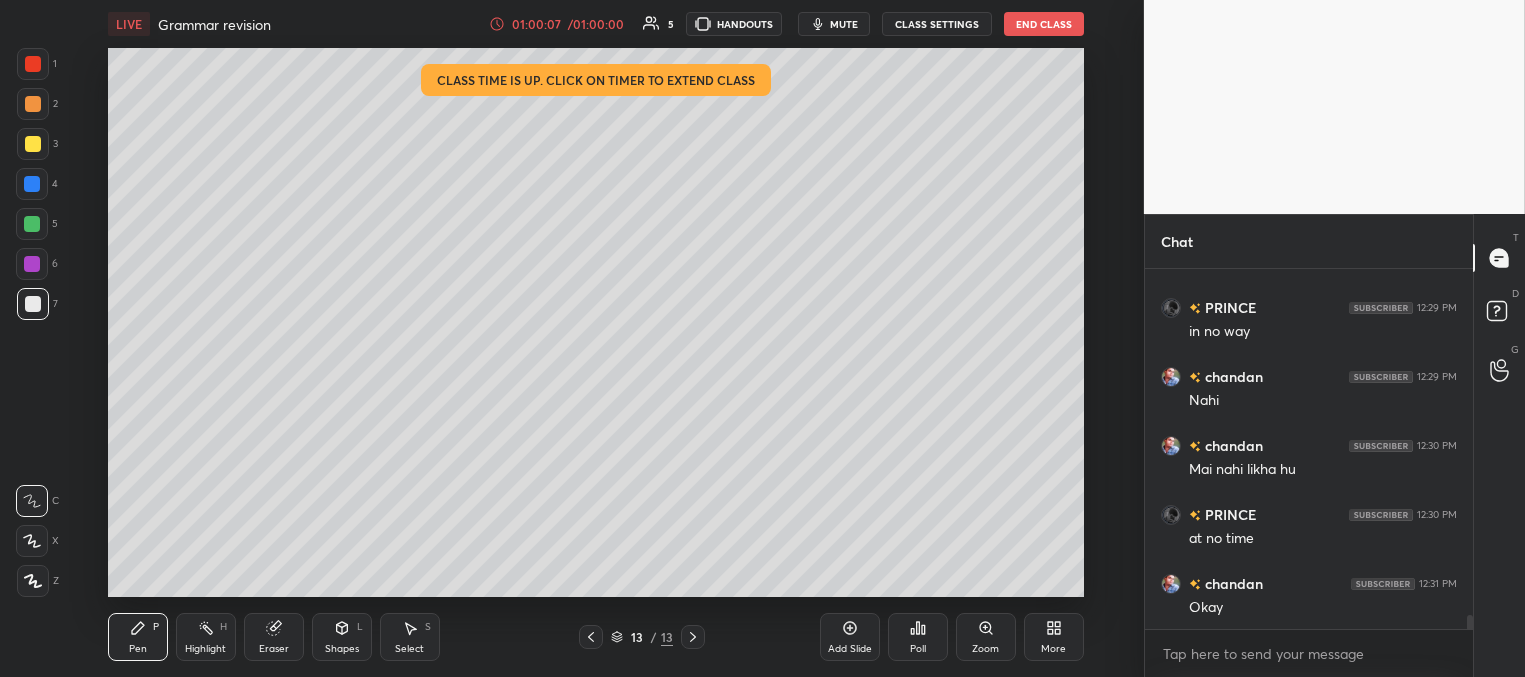 click at bounding box center [32, 224] 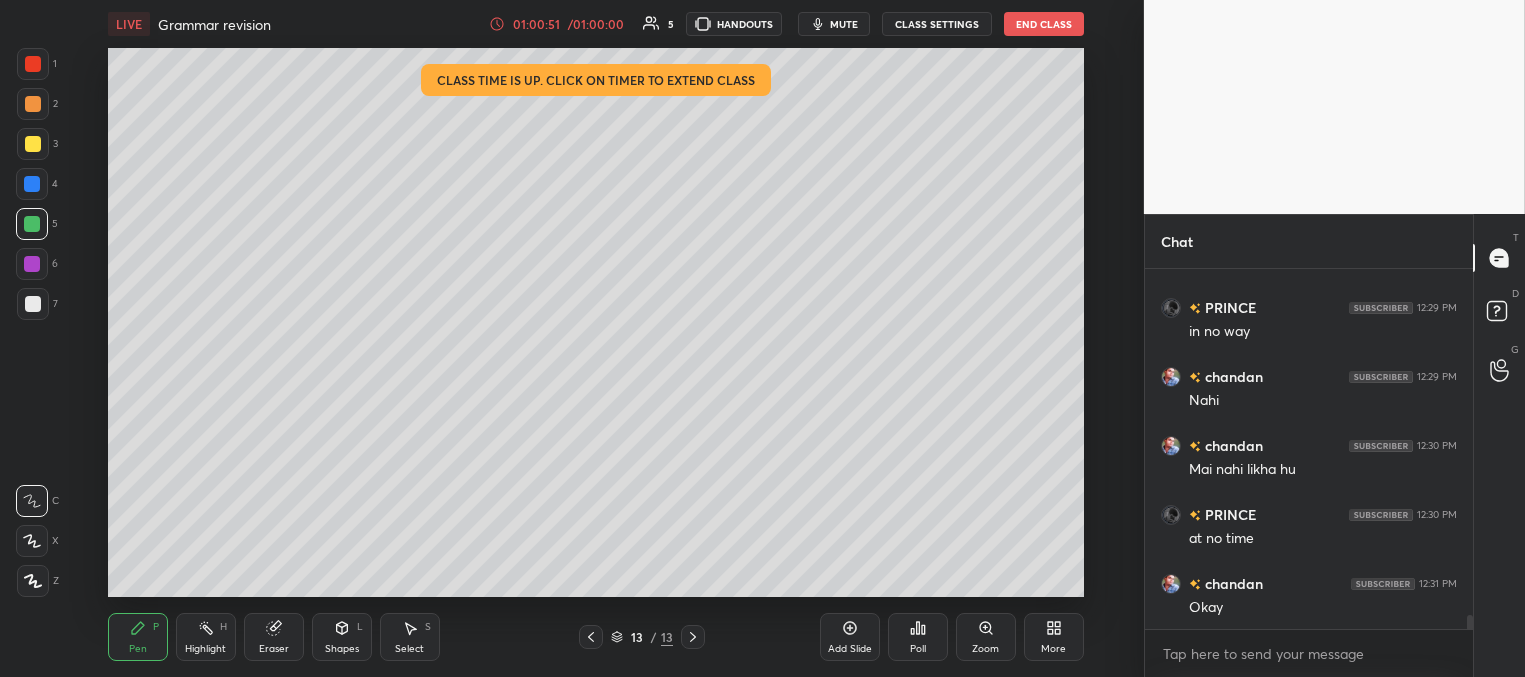click at bounding box center [32, 264] 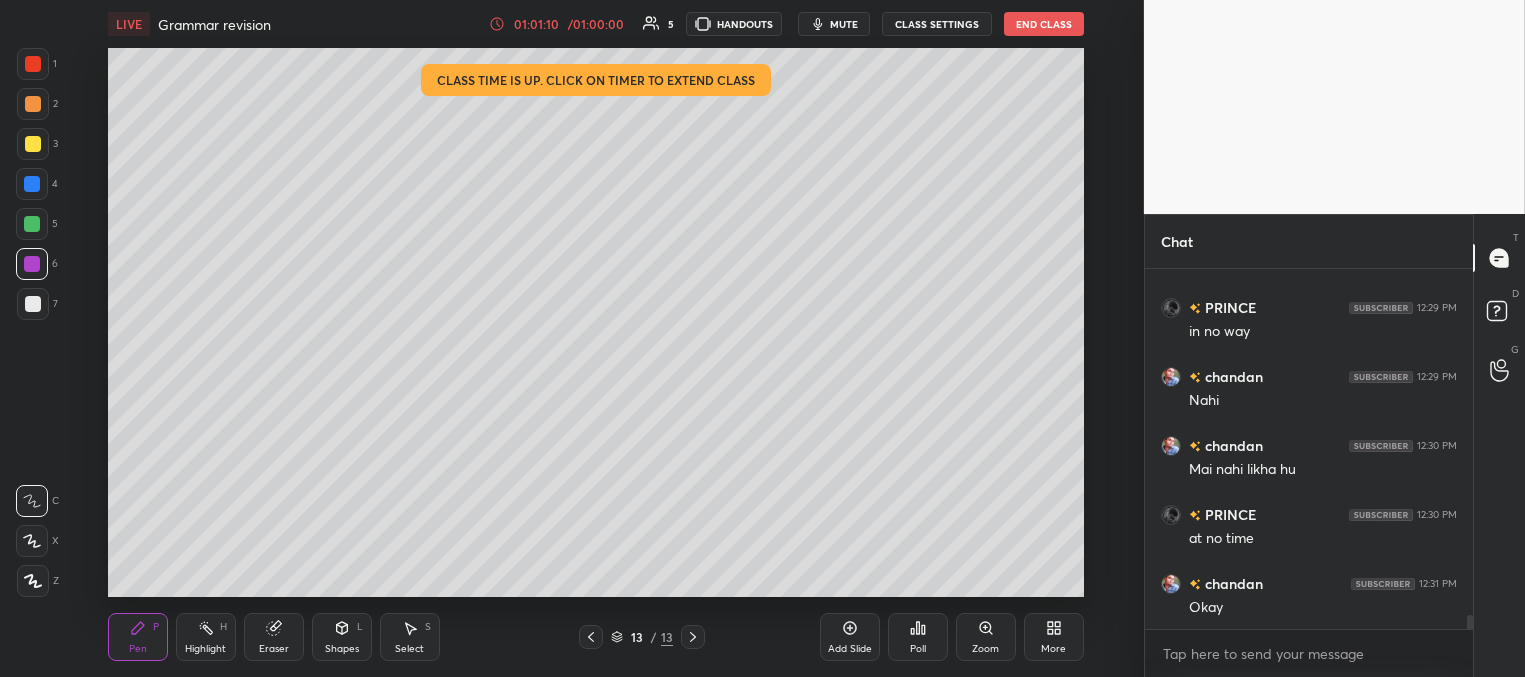 scroll, scrollTop: 9110, scrollLeft: 0, axis: vertical 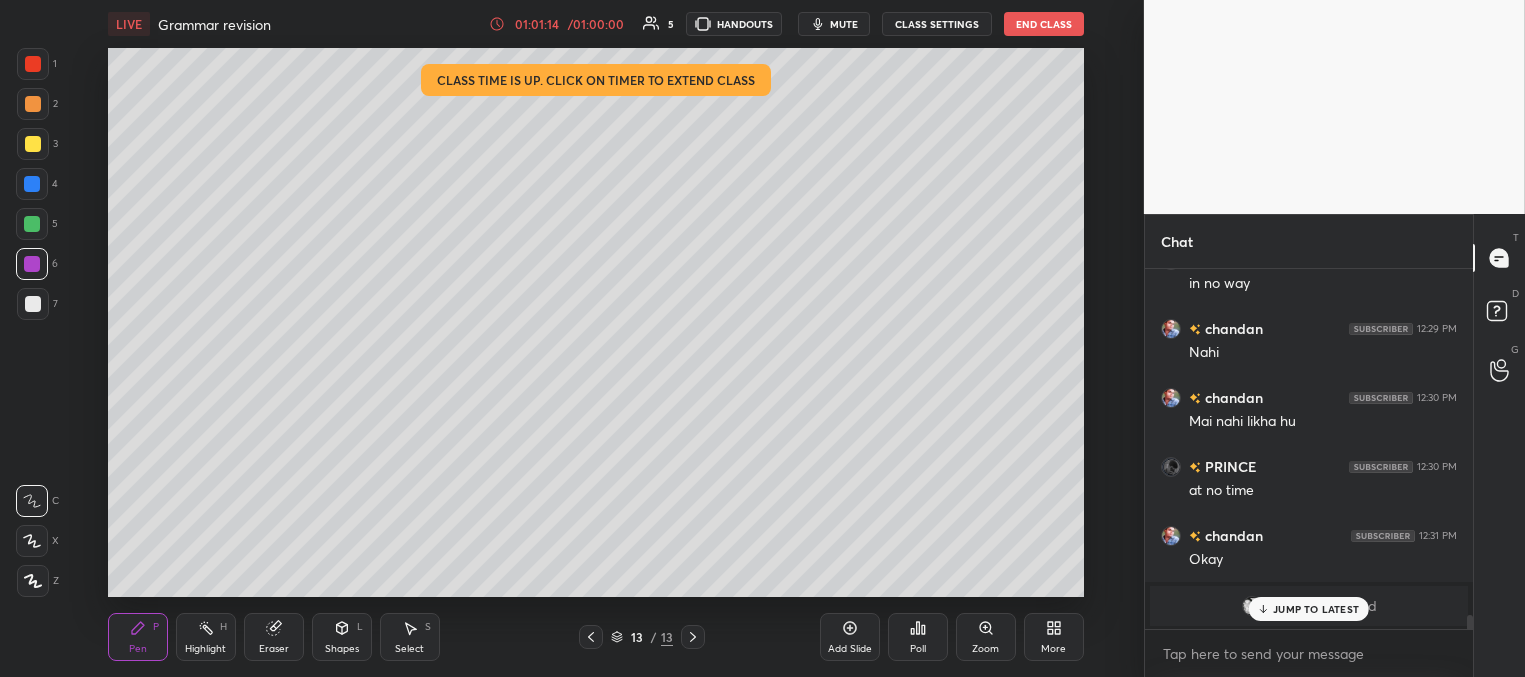 drag, startPoint x: 1270, startPoint y: 602, endPoint x: 1249, endPoint y: 594, distance: 22.472204 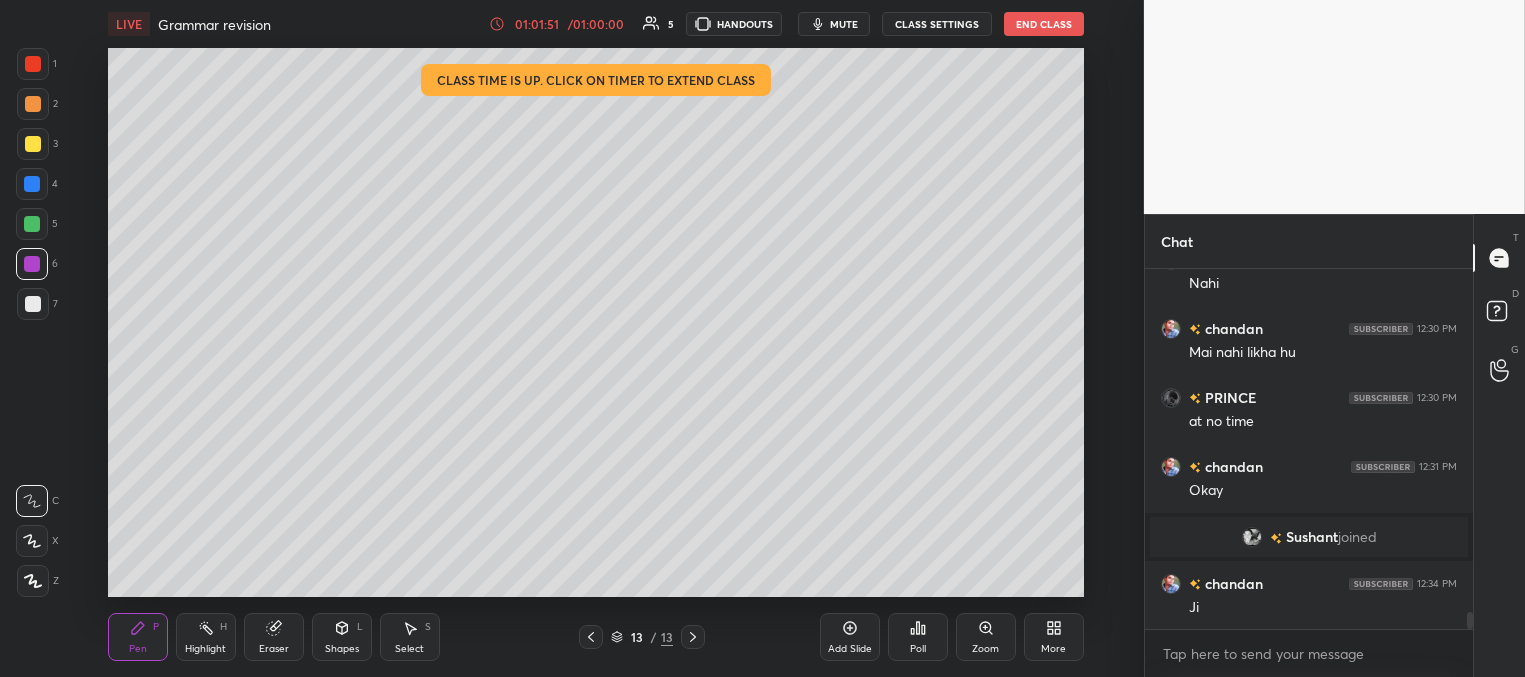 scroll, scrollTop: 7379, scrollLeft: 0, axis: vertical 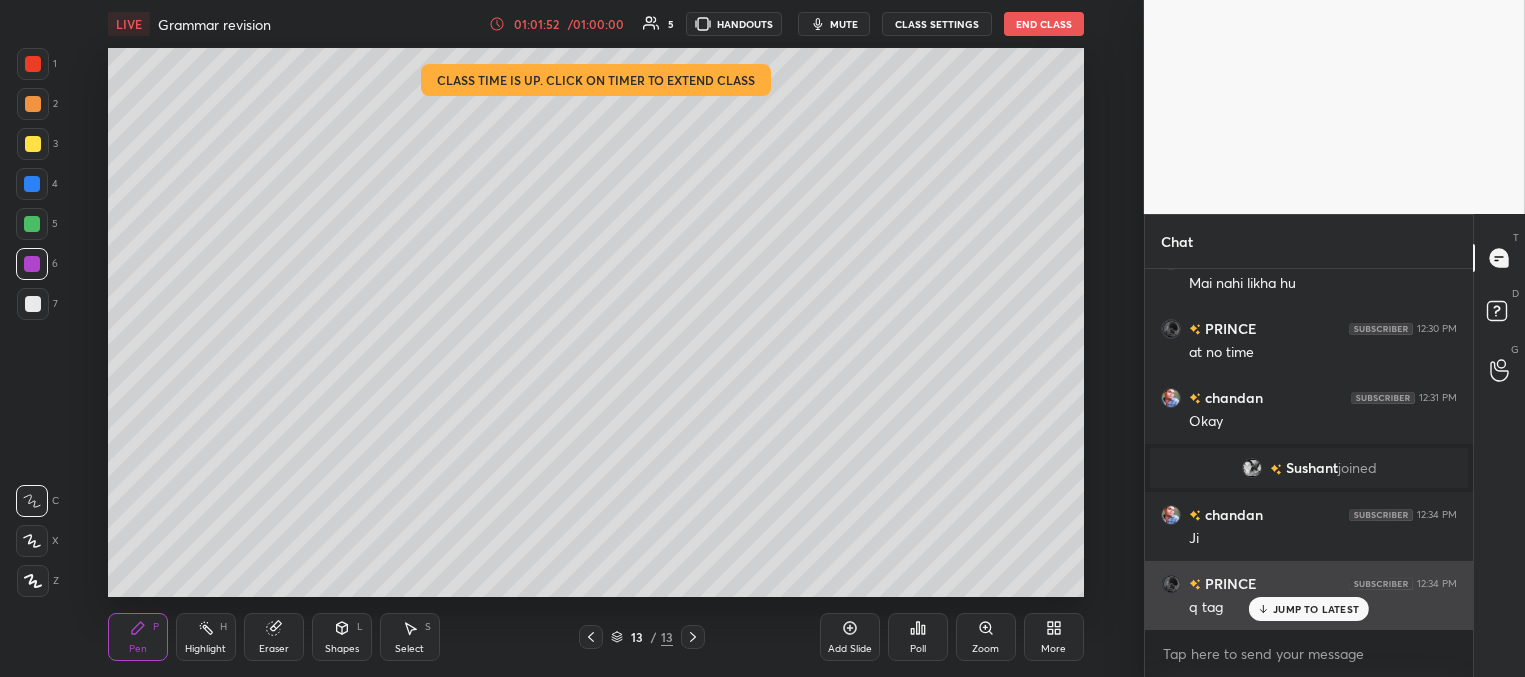 click on "JUMP TO LATEST" at bounding box center (1316, 609) 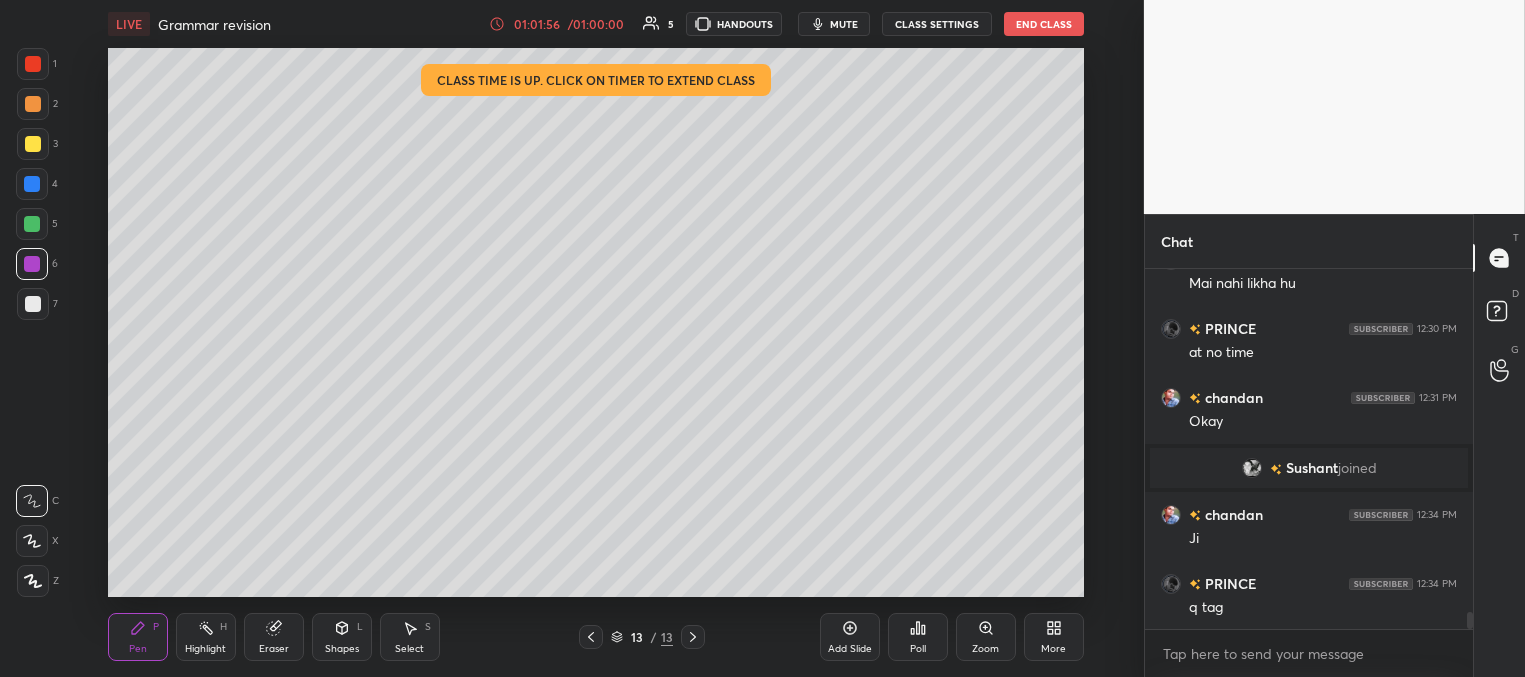scroll, scrollTop: 7448, scrollLeft: 0, axis: vertical 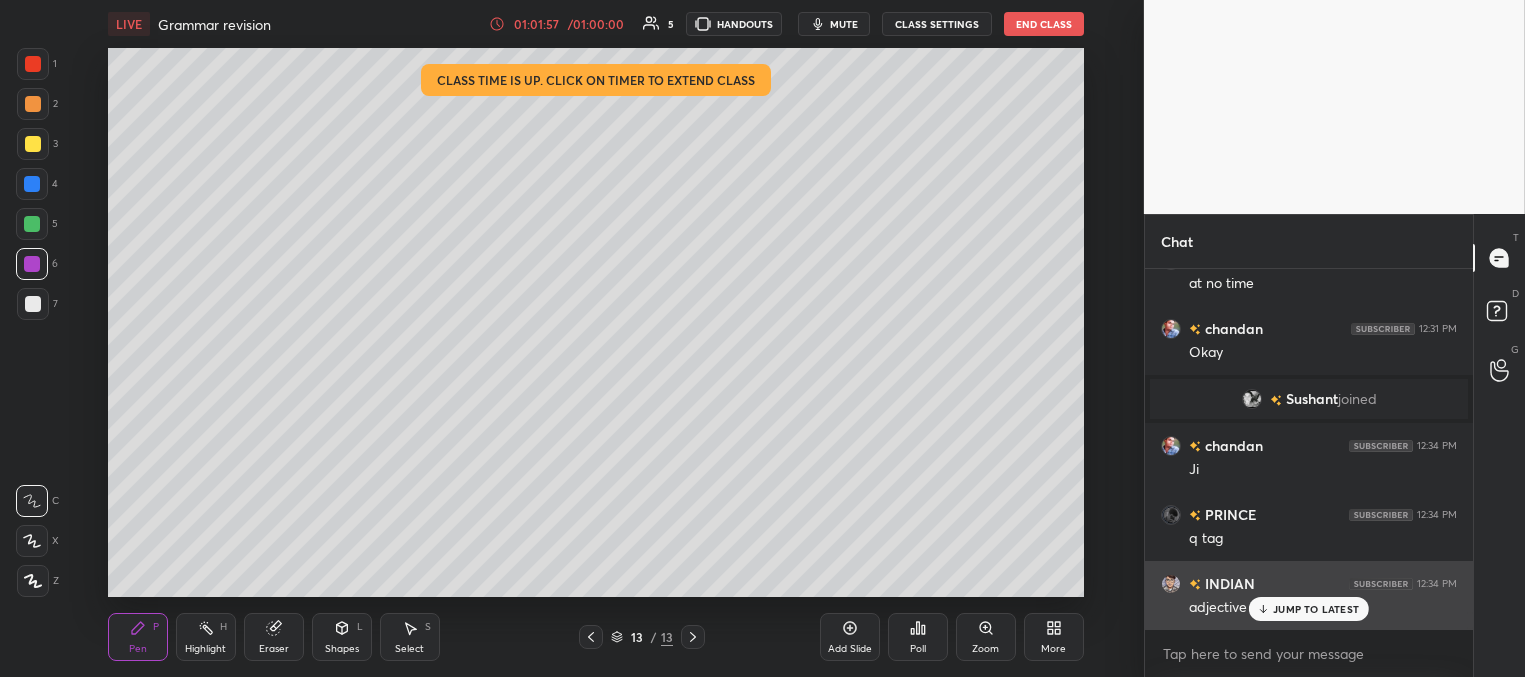 click on "JUMP TO LATEST" at bounding box center [1316, 609] 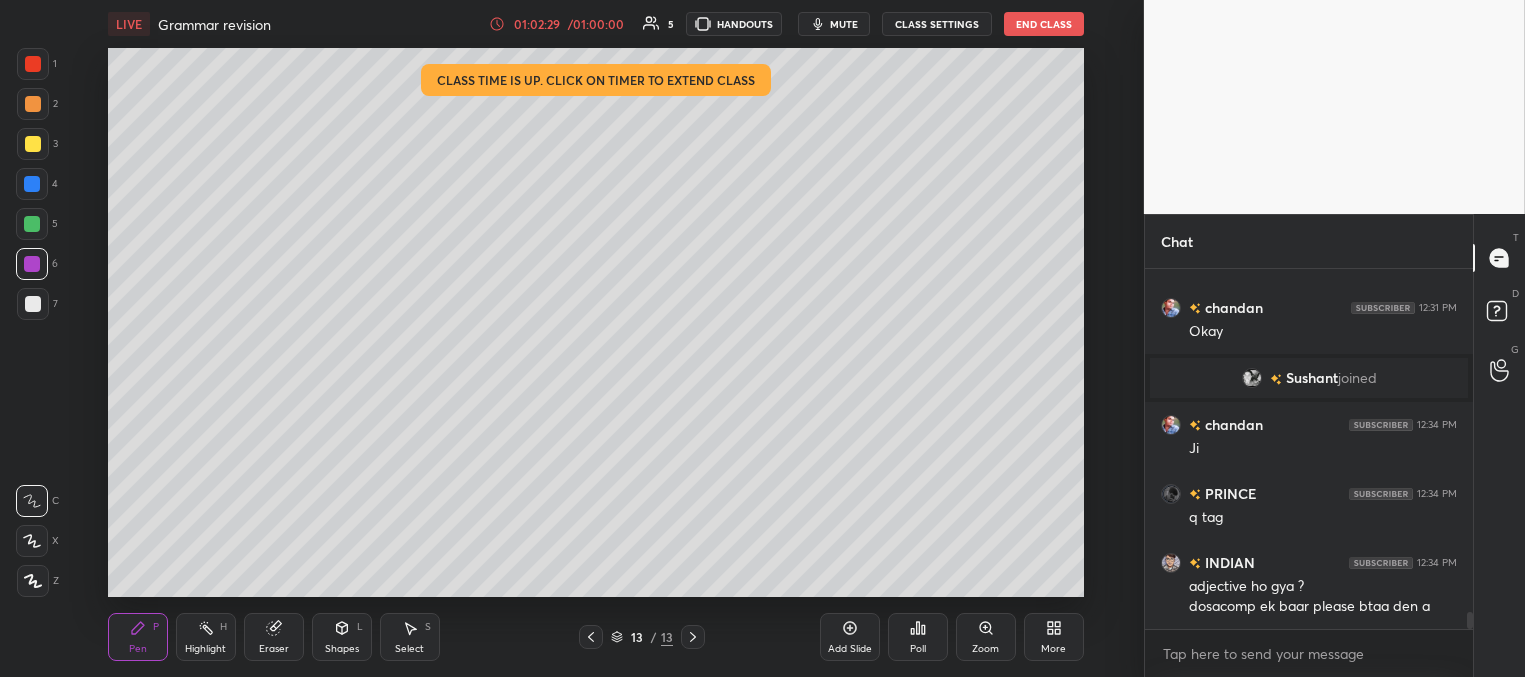 scroll, scrollTop: 7537, scrollLeft: 0, axis: vertical 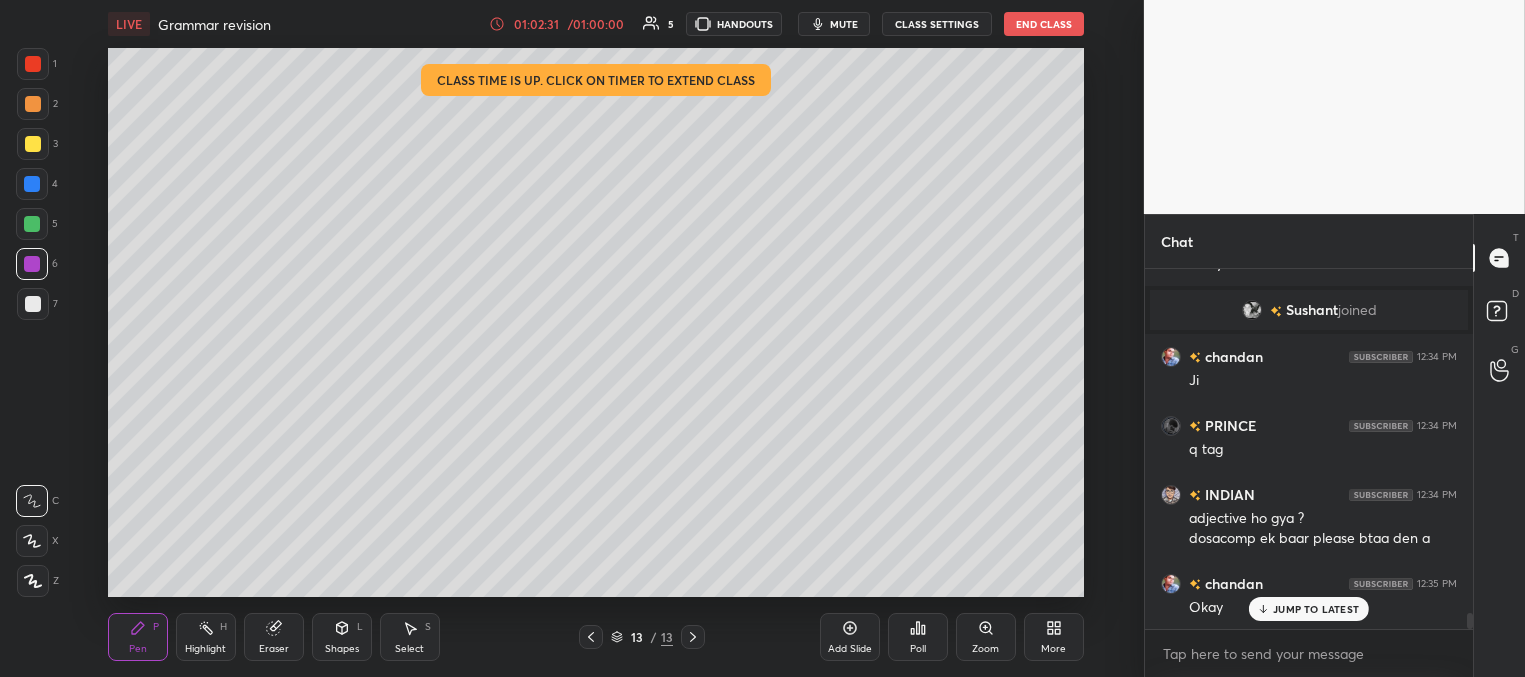 click on "JUMP TO LATEST" at bounding box center [1316, 609] 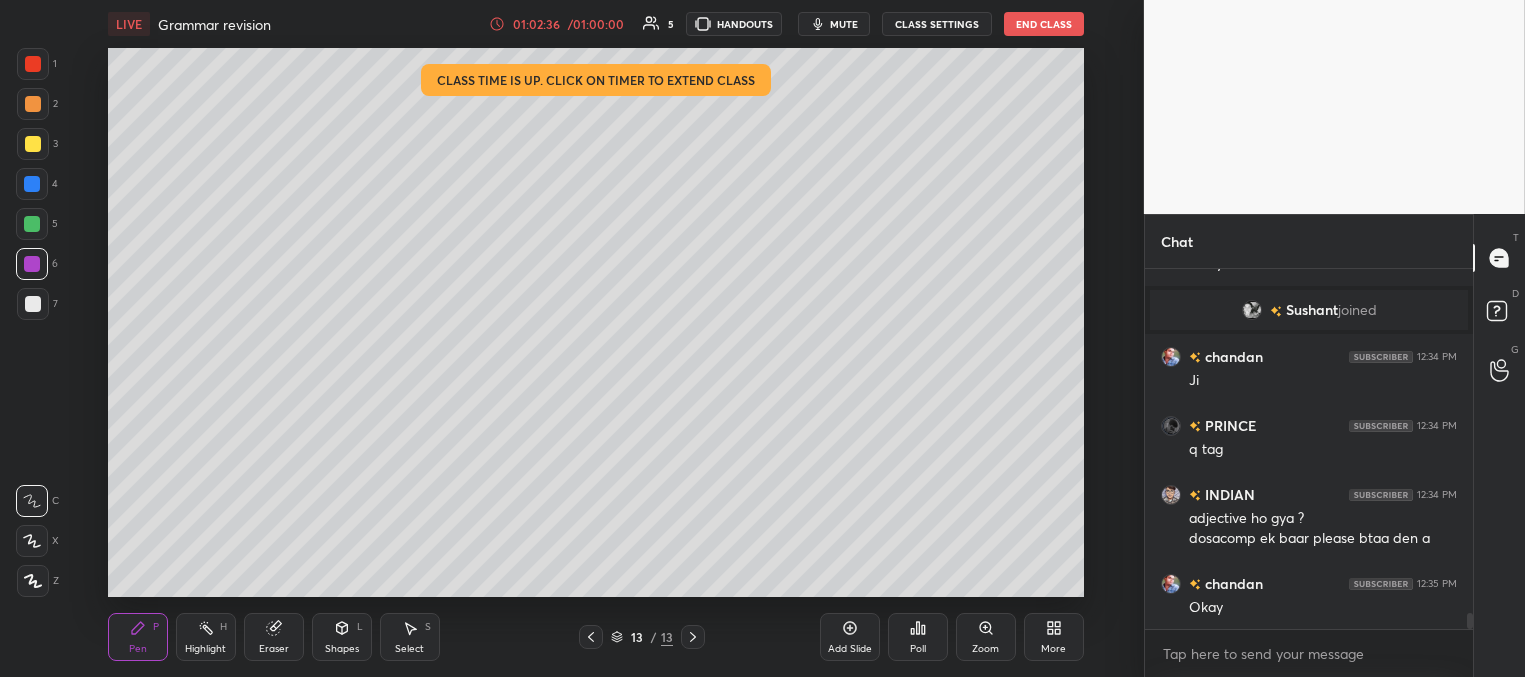 scroll, scrollTop: 7557, scrollLeft: 0, axis: vertical 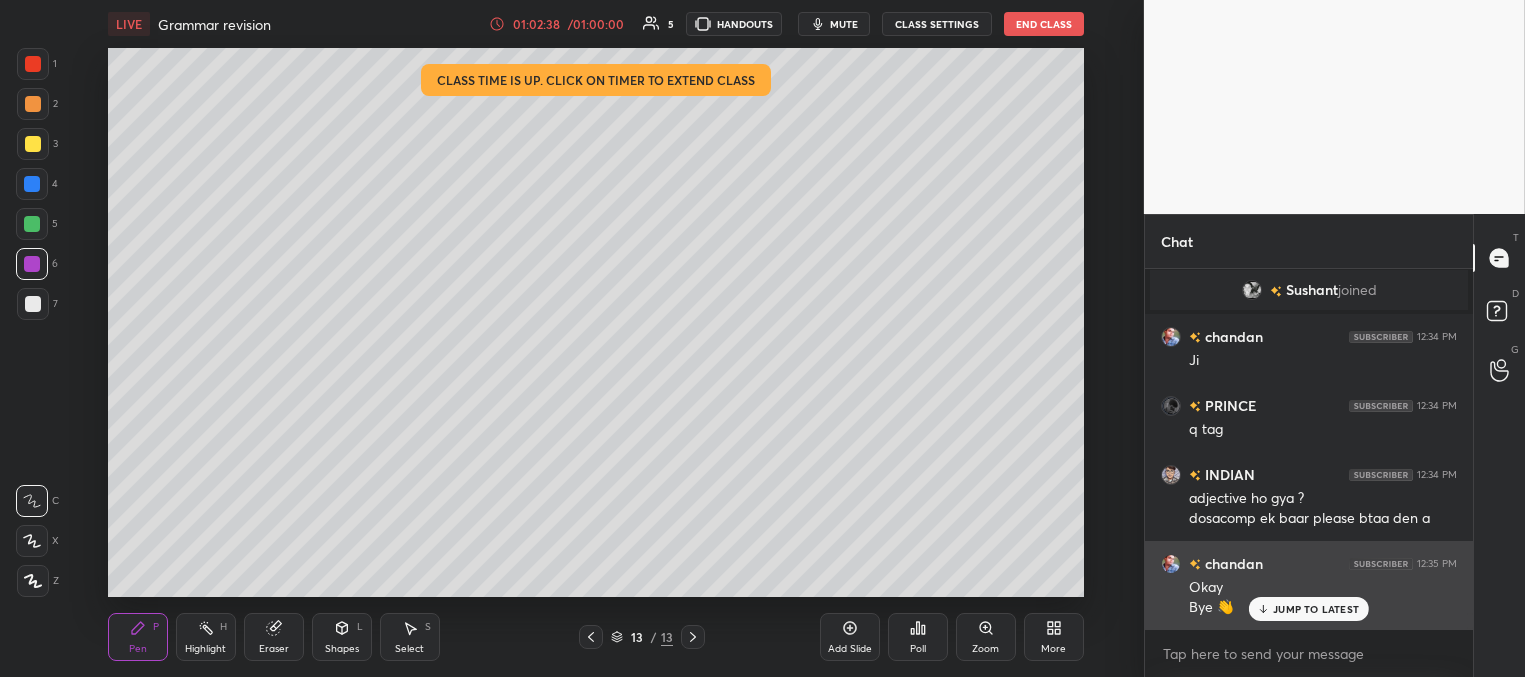 click on "JUMP TO LATEST" at bounding box center [1316, 609] 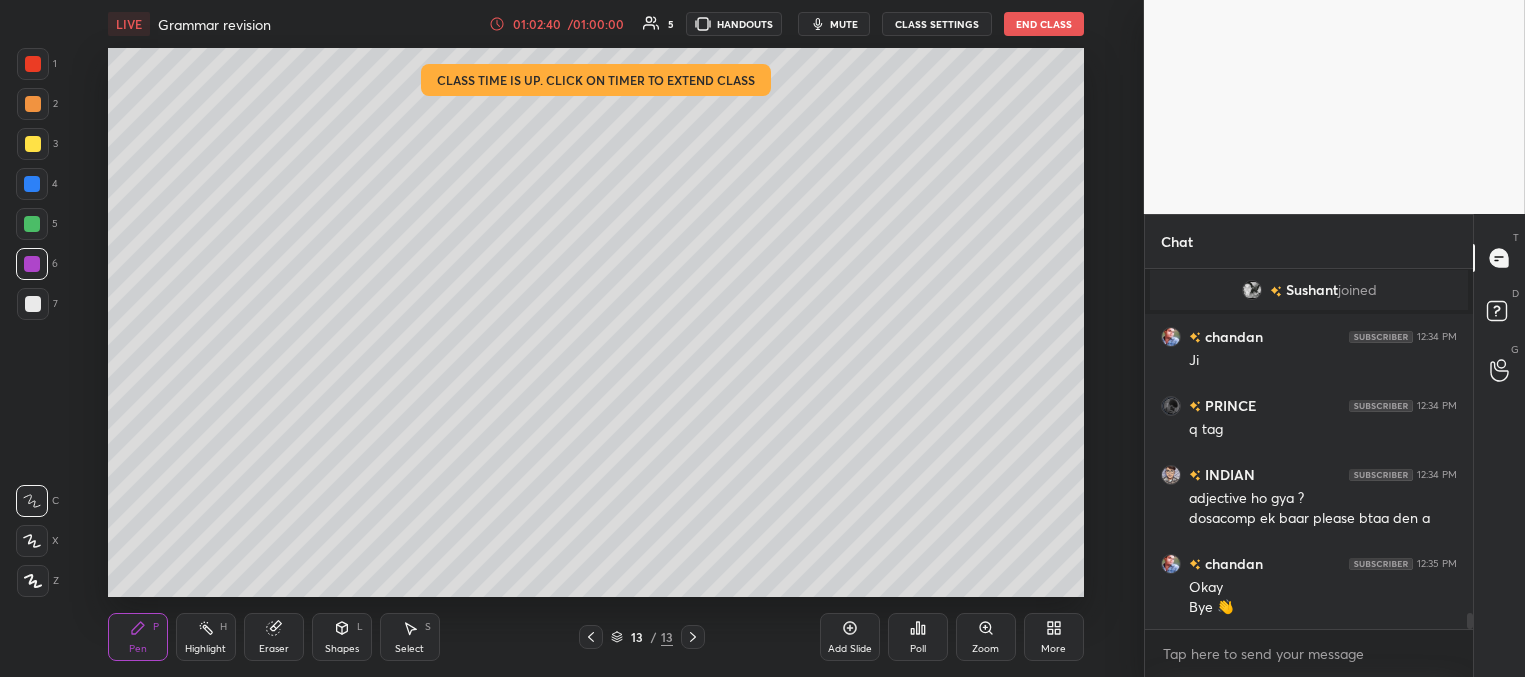 scroll, scrollTop: 7626, scrollLeft: 0, axis: vertical 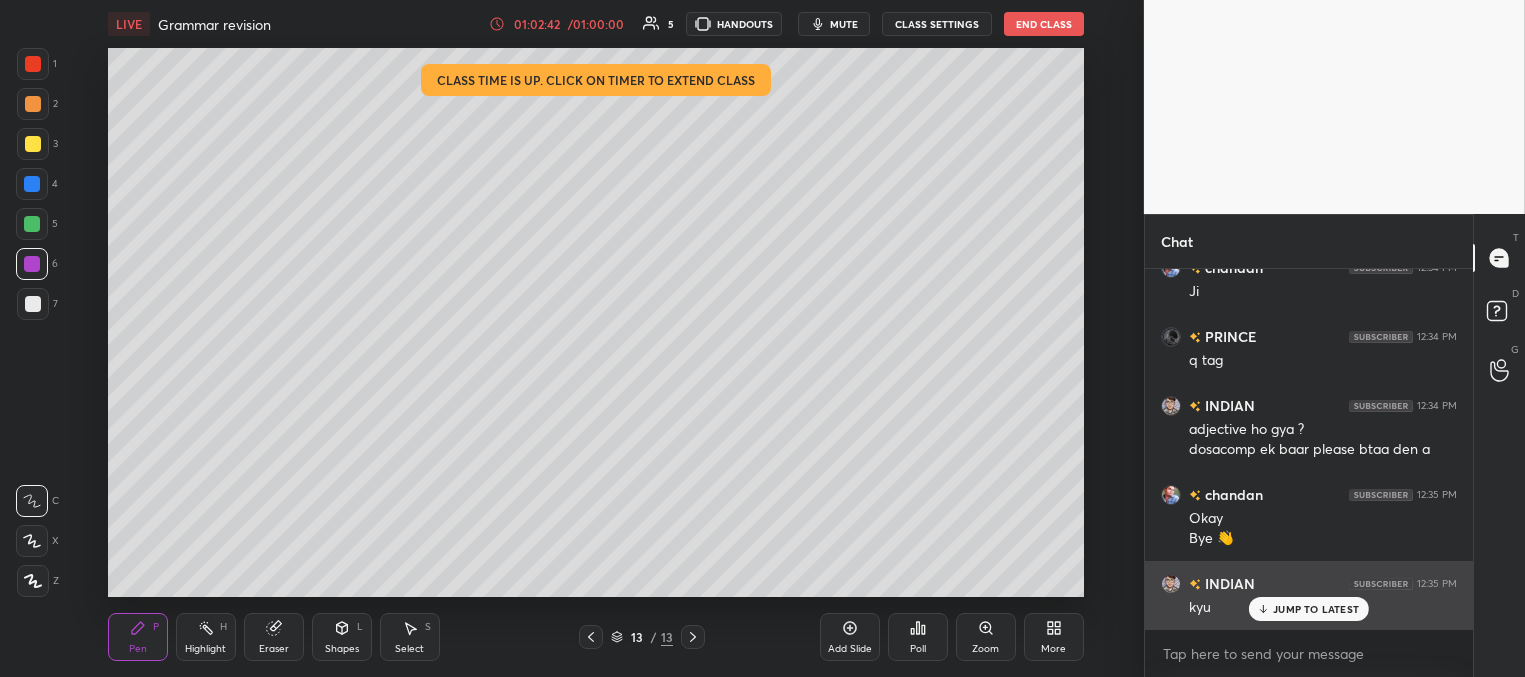 drag, startPoint x: 1284, startPoint y: 609, endPoint x: 1263, endPoint y: 576, distance: 39.115215 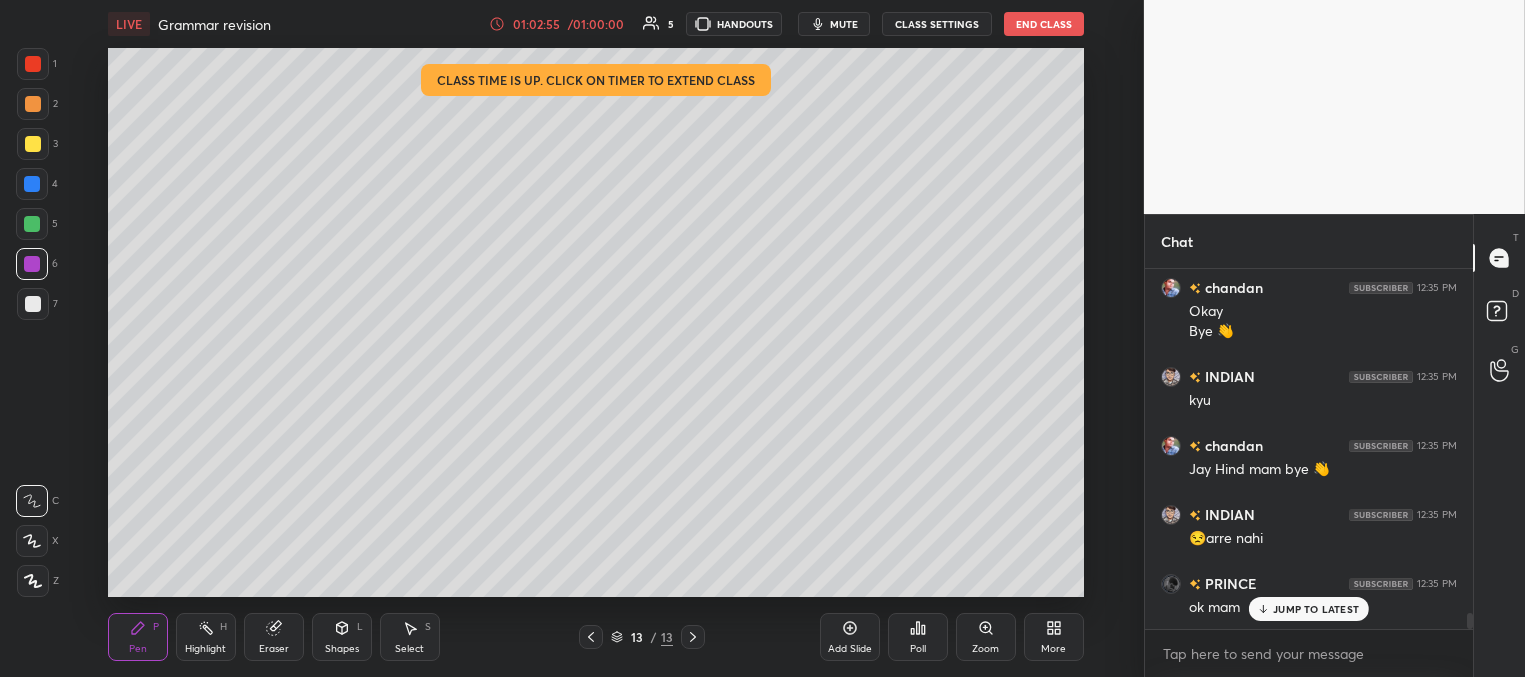 scroll, scrollTop: 7902, scrollLeft: 0, axis: vertical 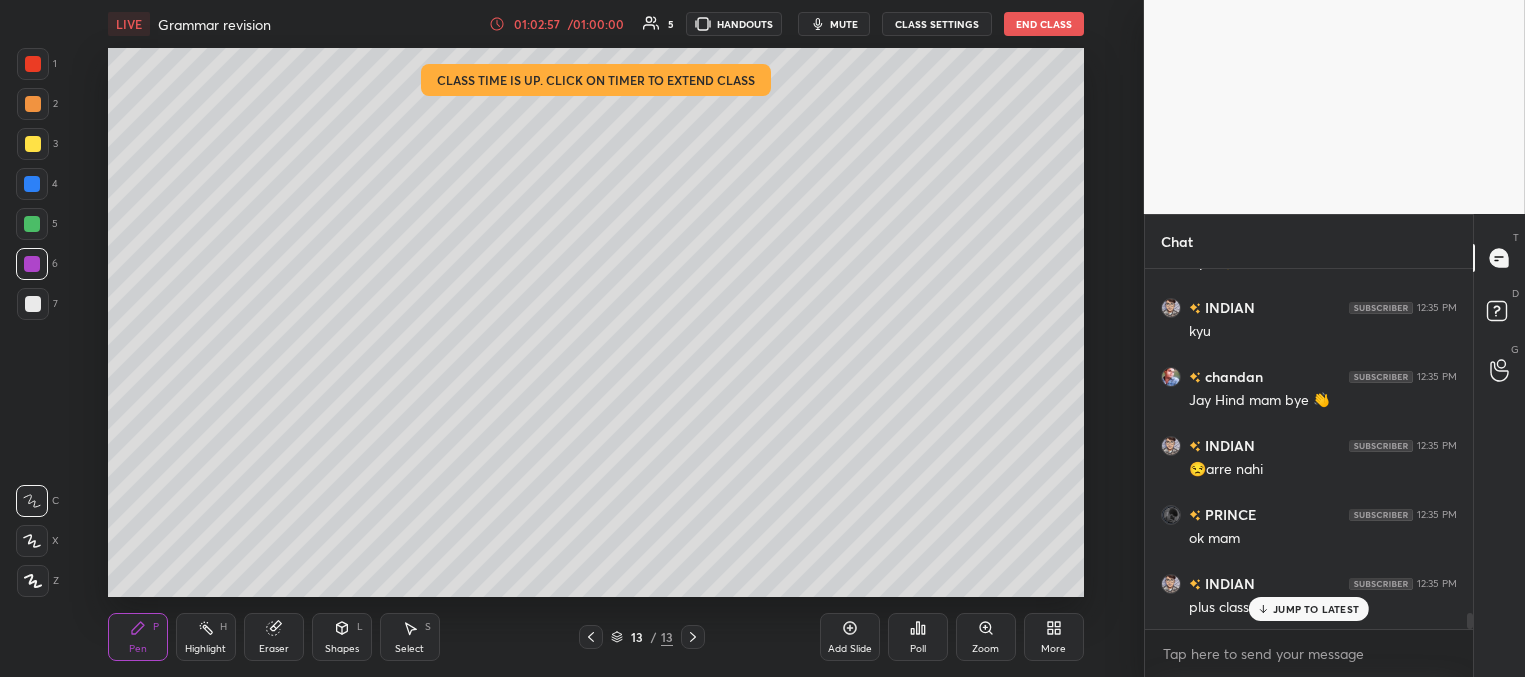 click 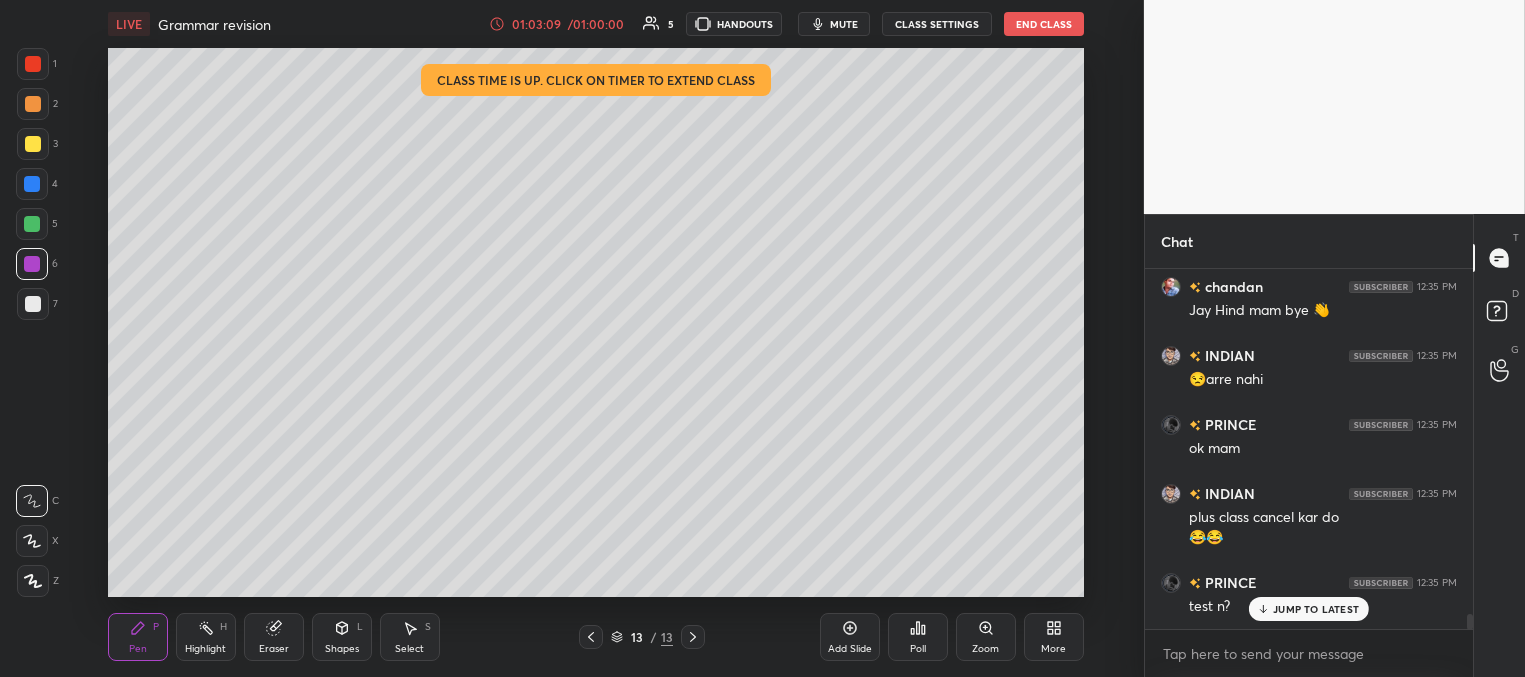 scroll, scrollTop: 8060, scrollLeft: 0, axis: vertical 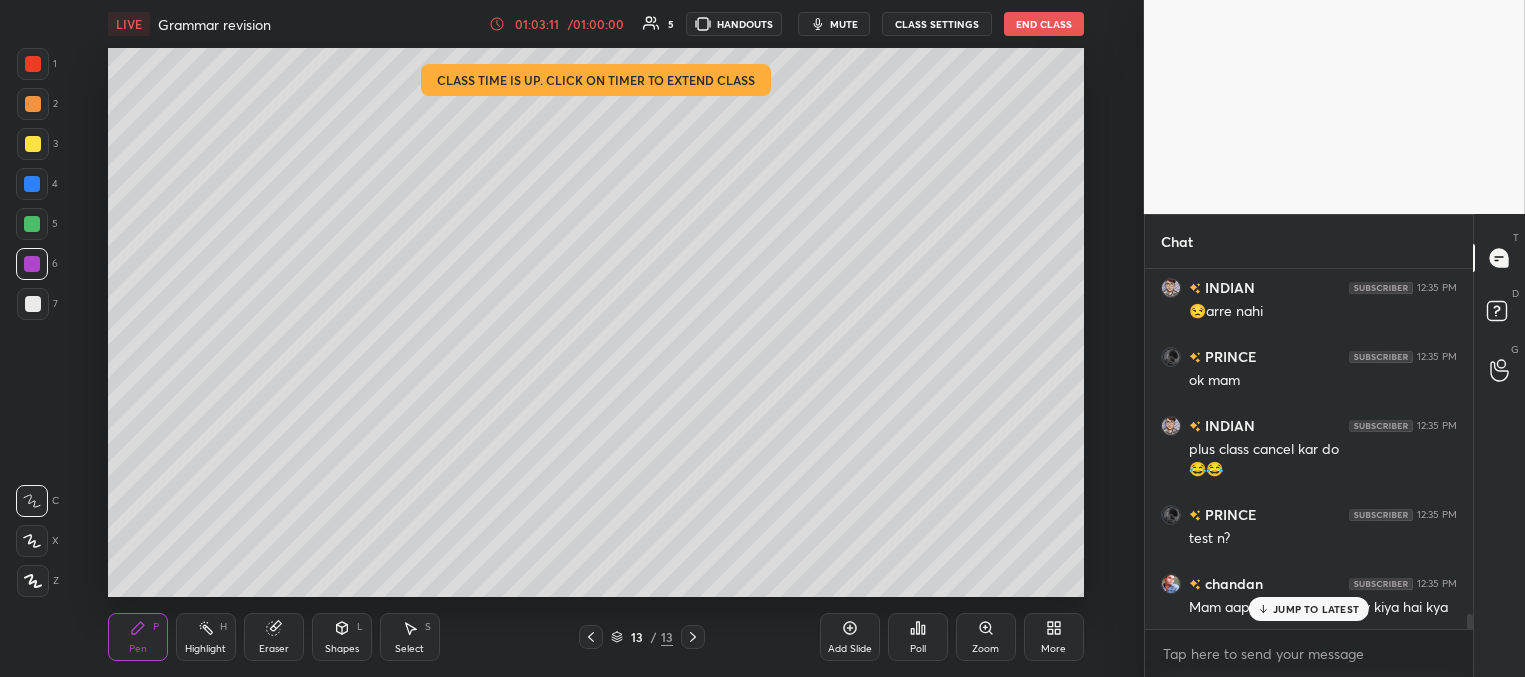 click 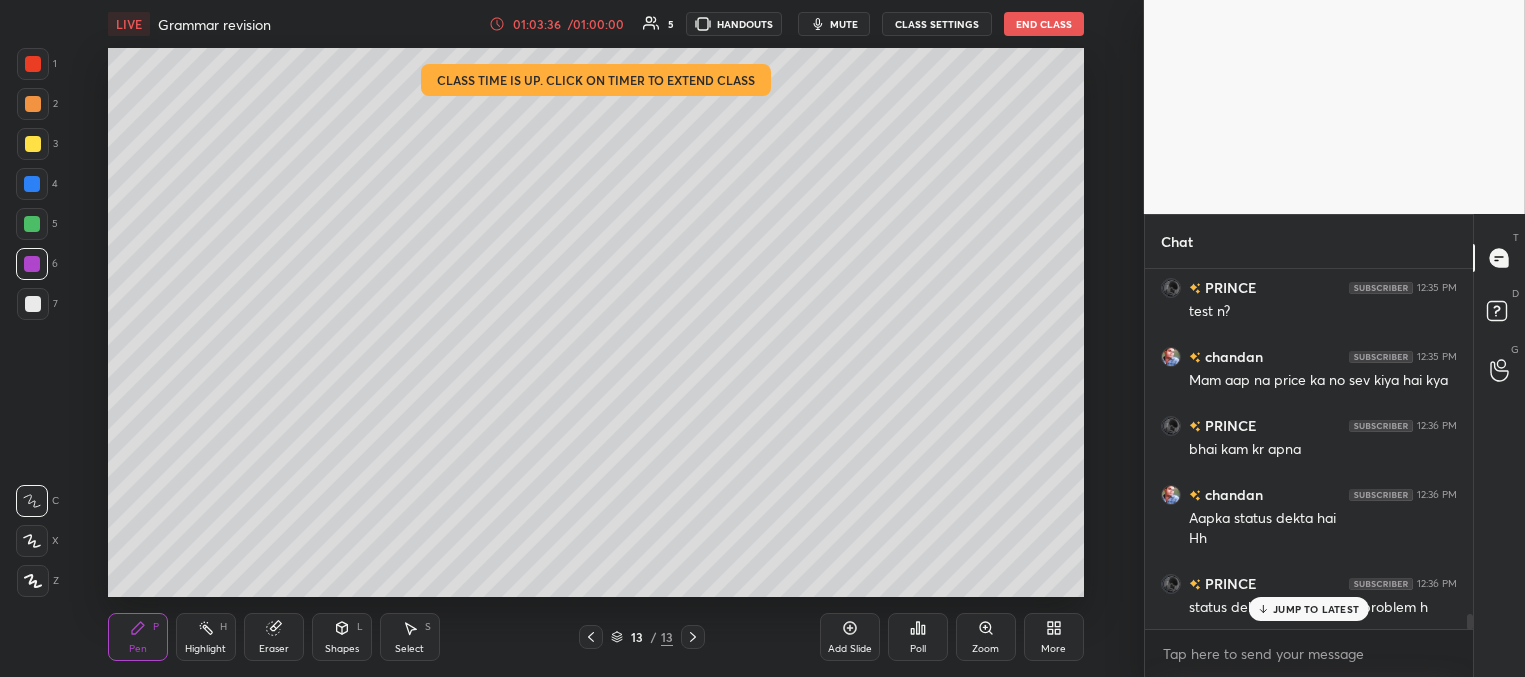 scroll, scrollTop: 8356, scrollLeft: 0, axis: vertical 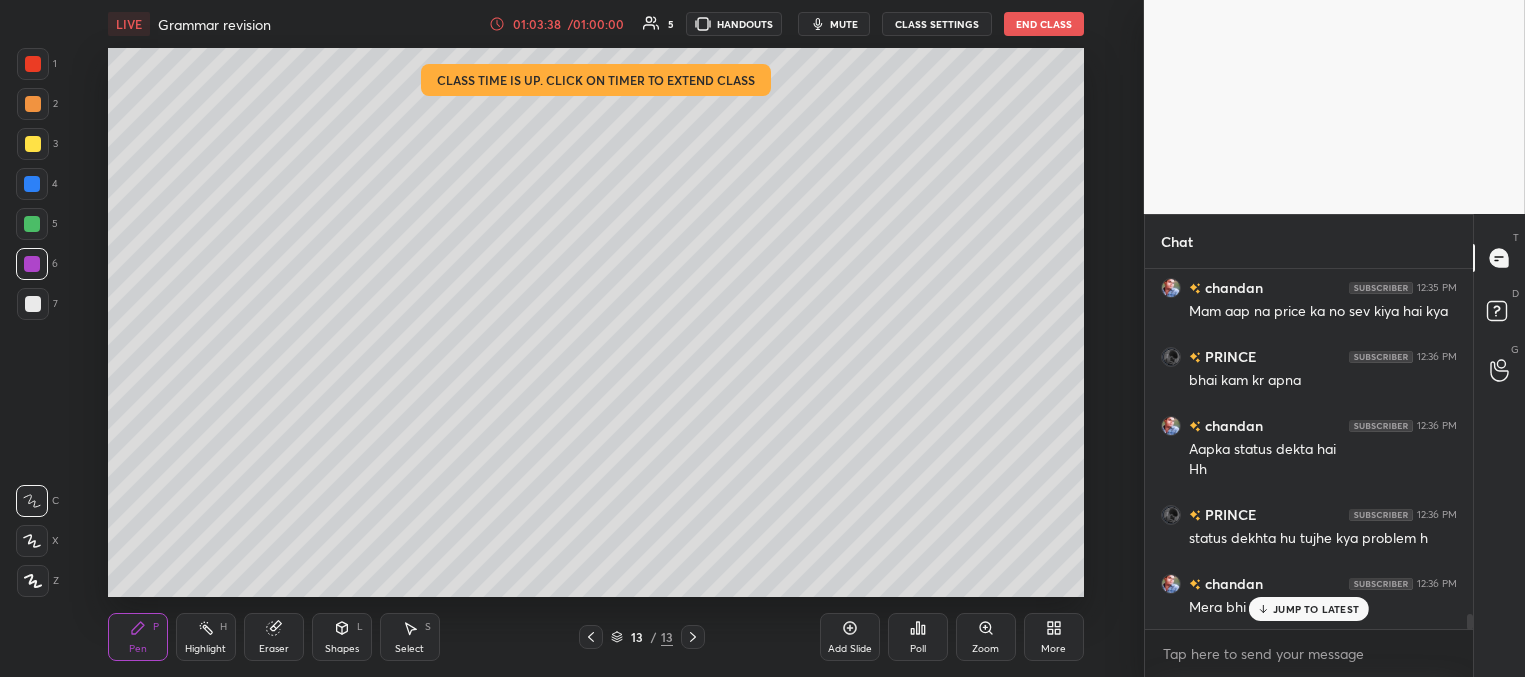 click on "JUMP TO LATEST" at bounding box center [1316, 609] 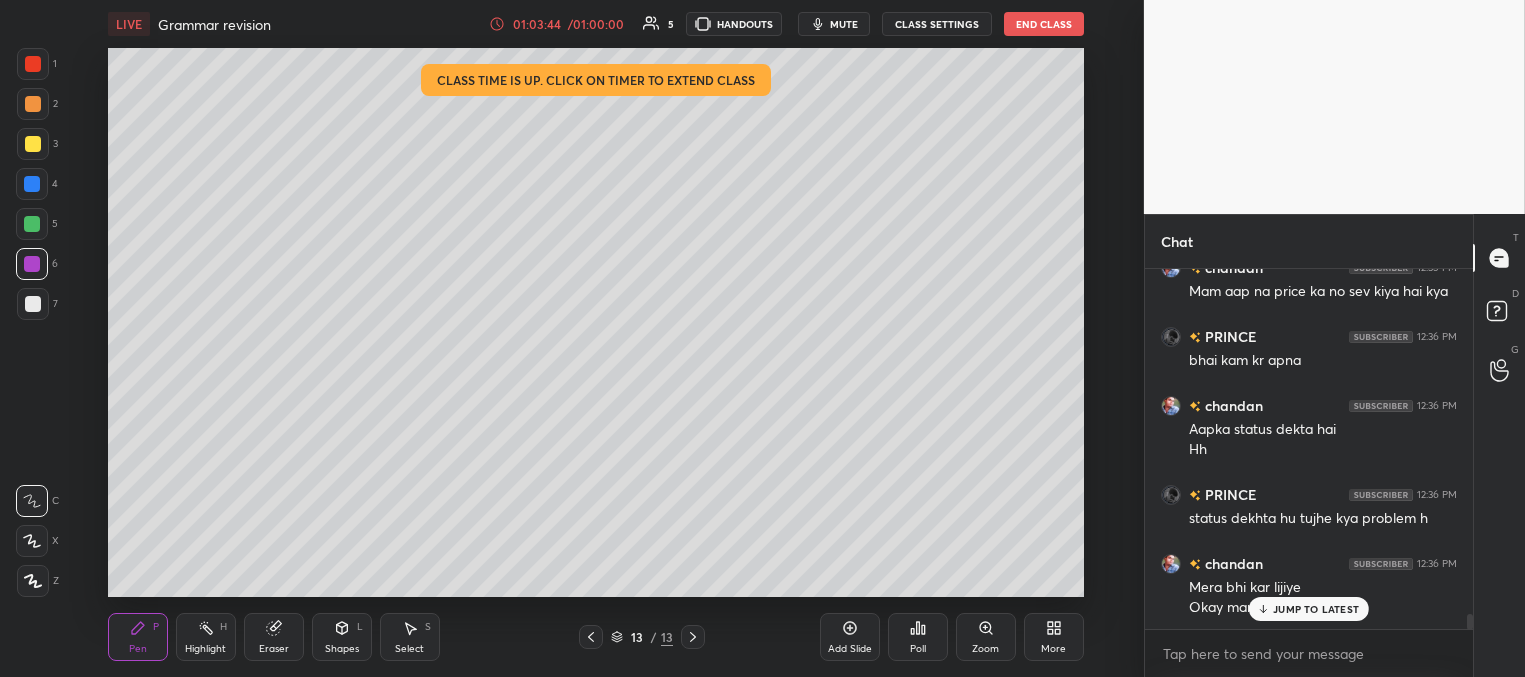 scroll, scrollTop: 8446, scrollLeft: 0, axis: vertical 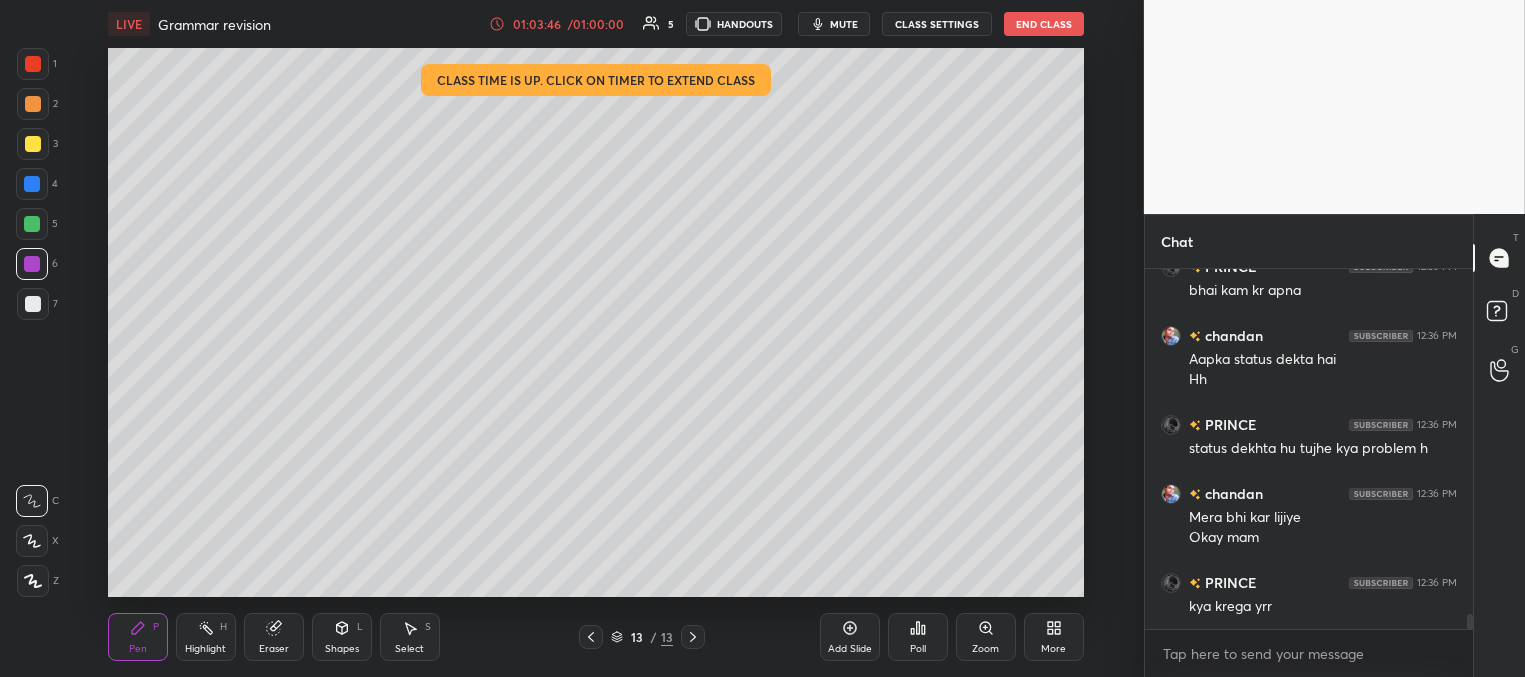click on "End Class" at bounding box center [1044, 24] 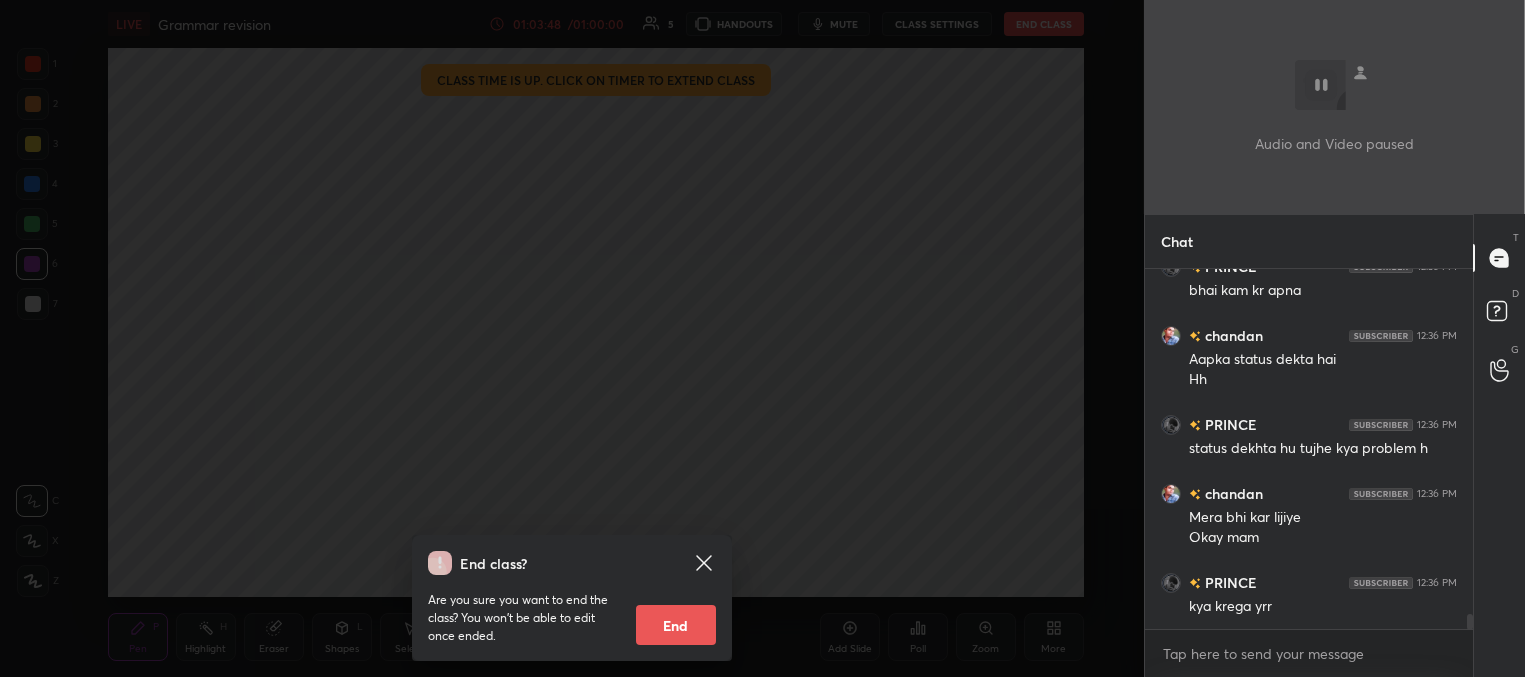 click on "End" at bounding box center [676, 625] 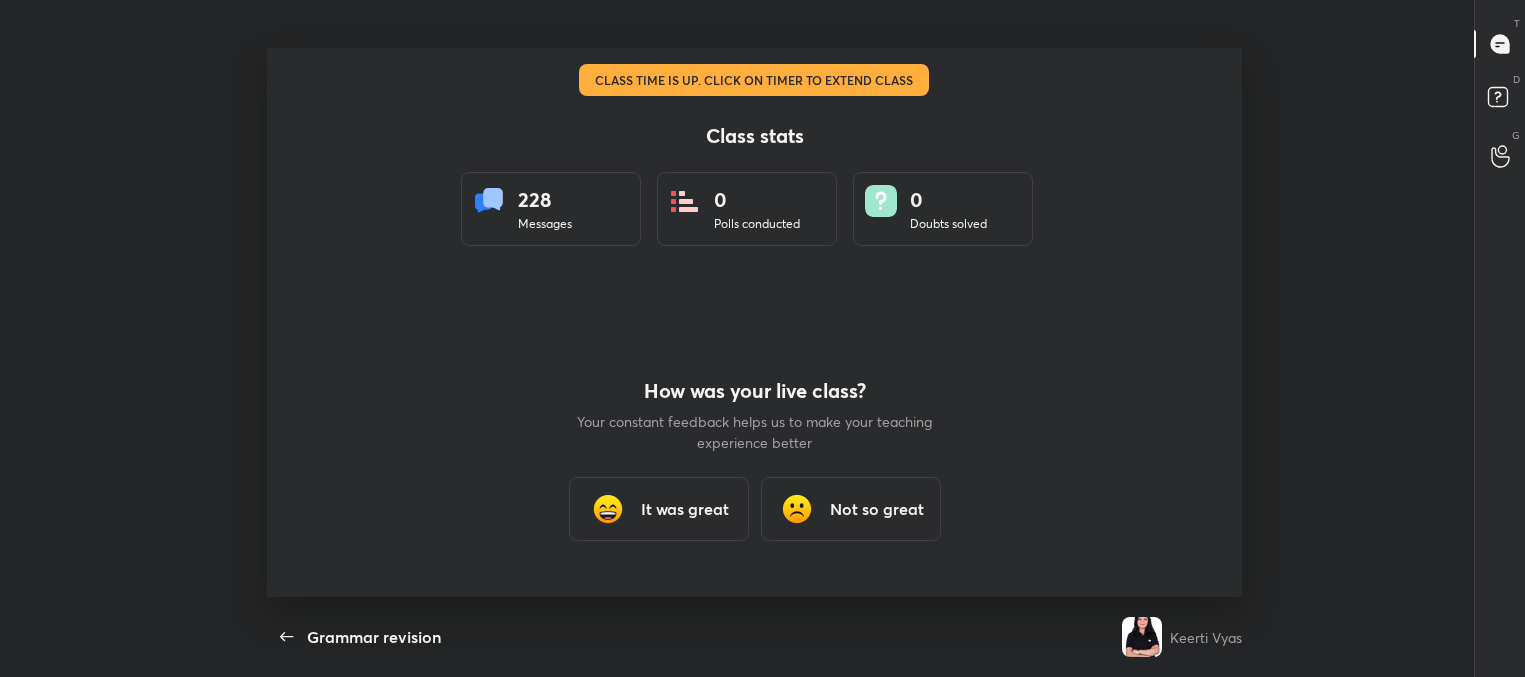 scroll, scrollTop: 99450, scrollLeft: 98801, axis: both 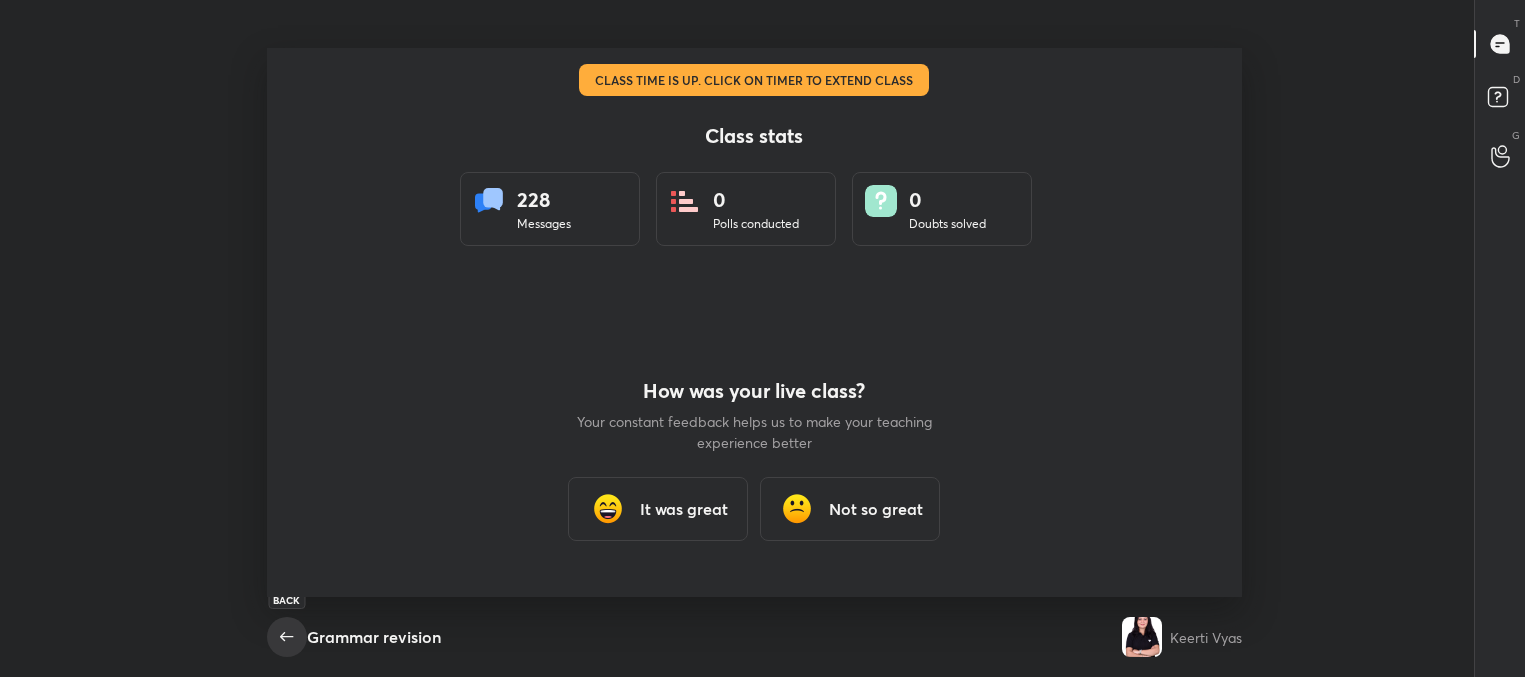 click 